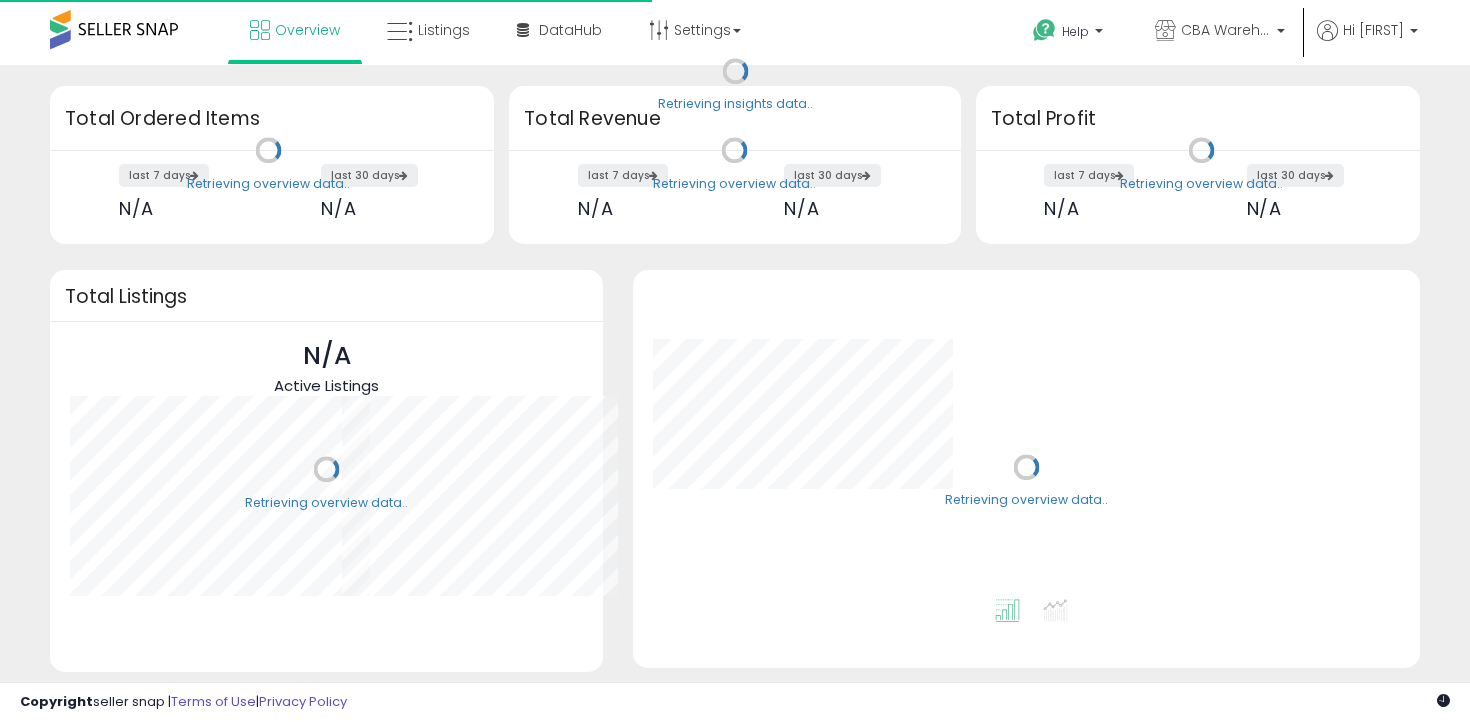scroll, scrollTop: 0, scrollLeft: 0, axis: both 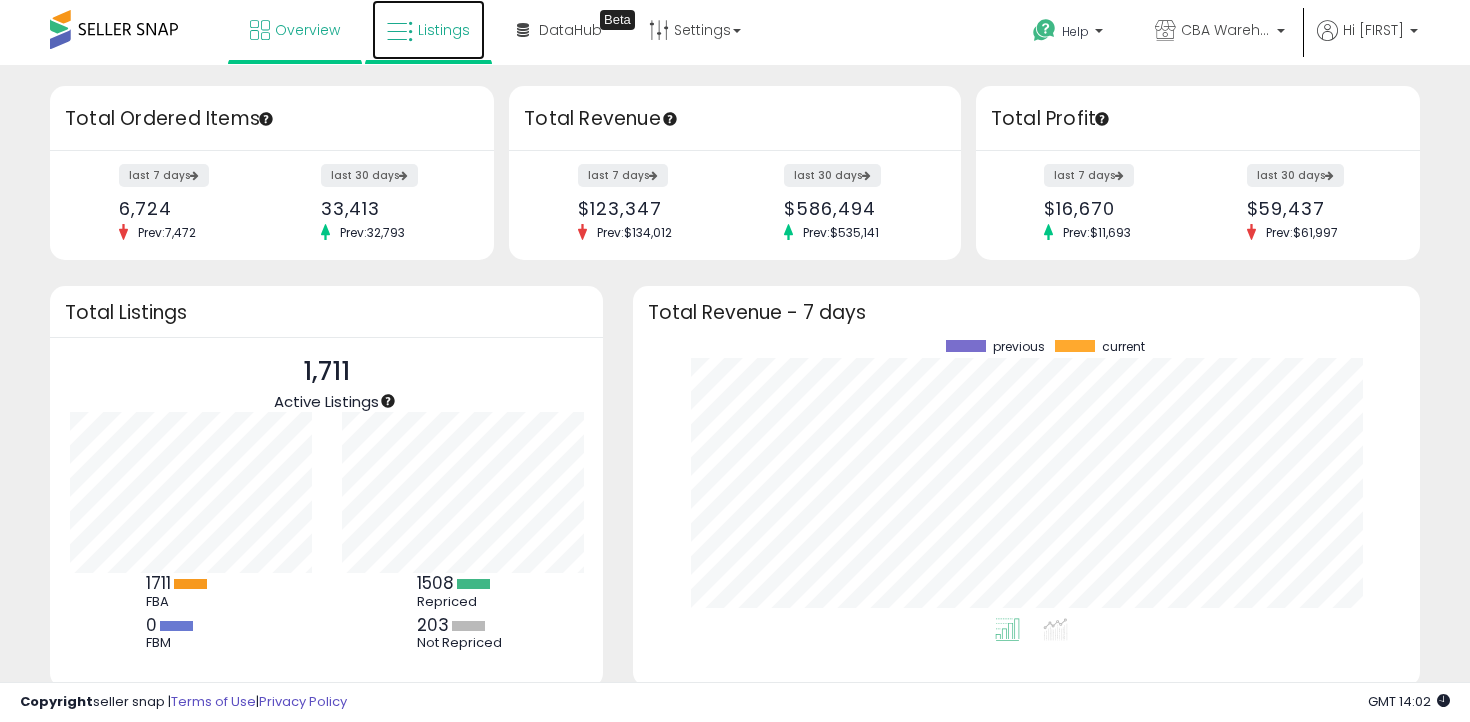 click on "Listings" at bounding box center [428, 30] 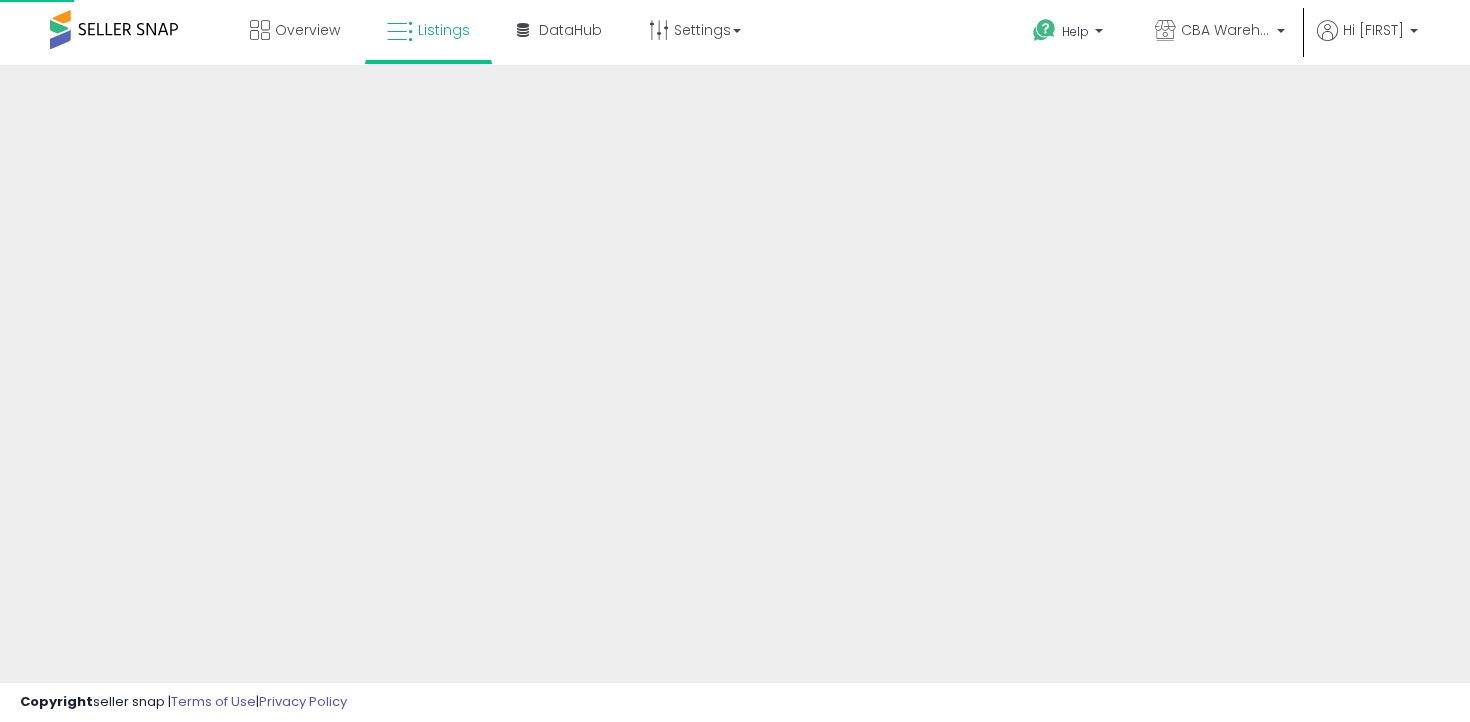 scroll, scrollTop: 0, scrollLeft: 0, axis: both 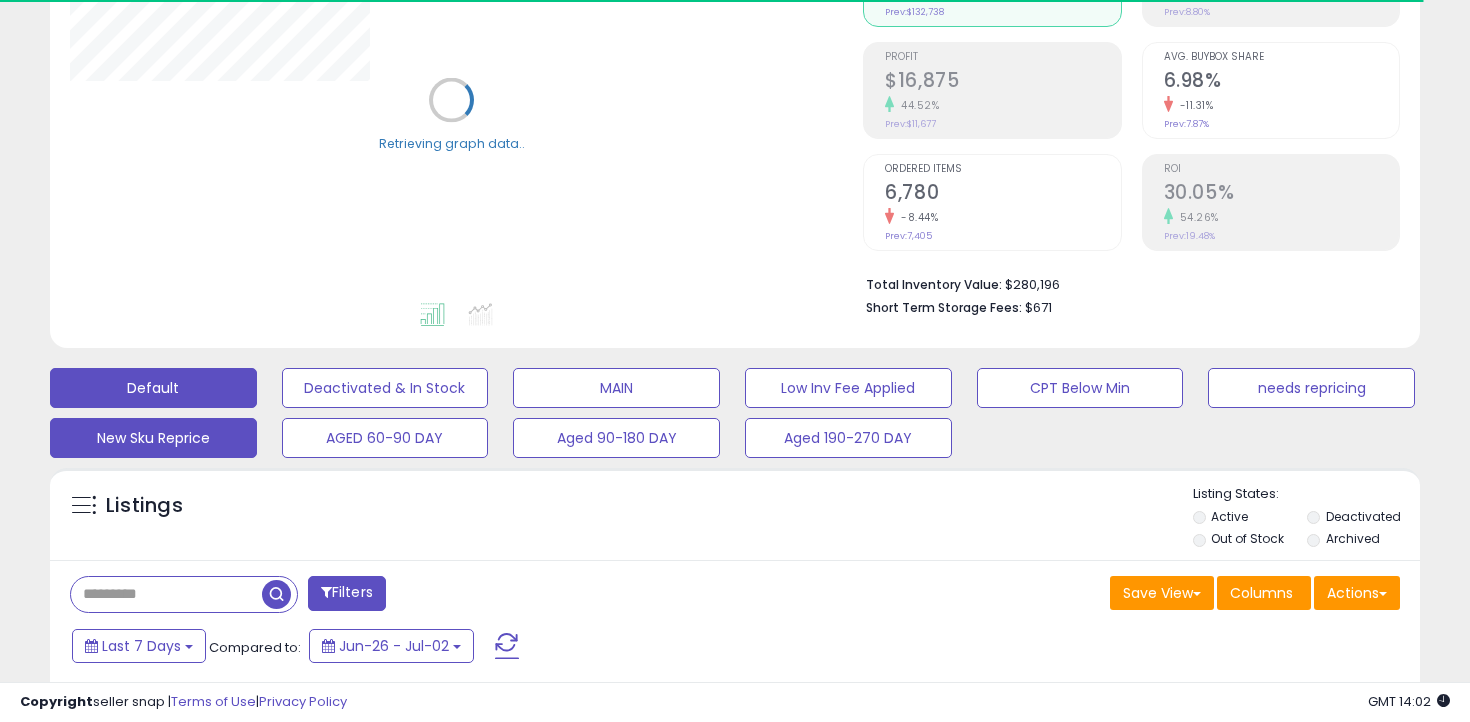 click on "New Sku Reprice" at bounding box center (385, 388) 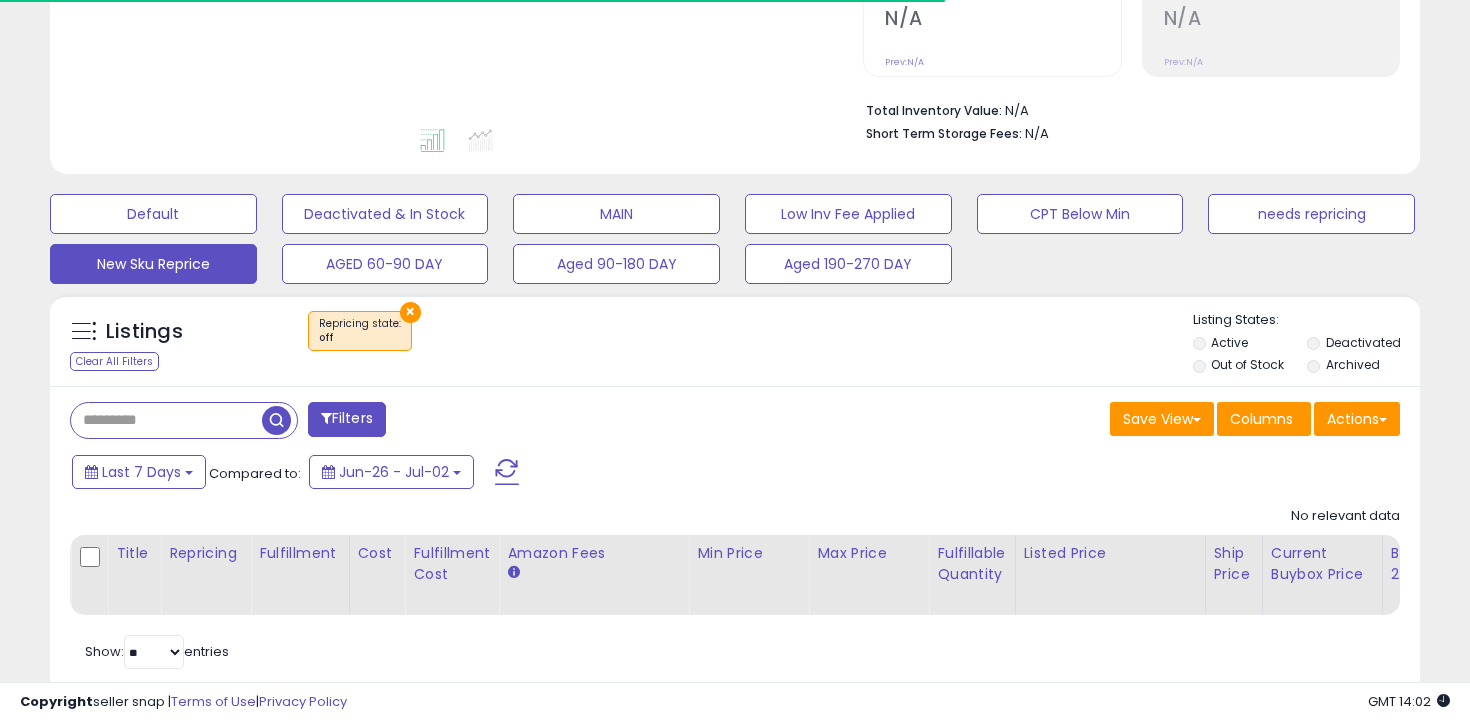 scroll, scrollTop: 465, scrollLeft: 0, axis: vertical 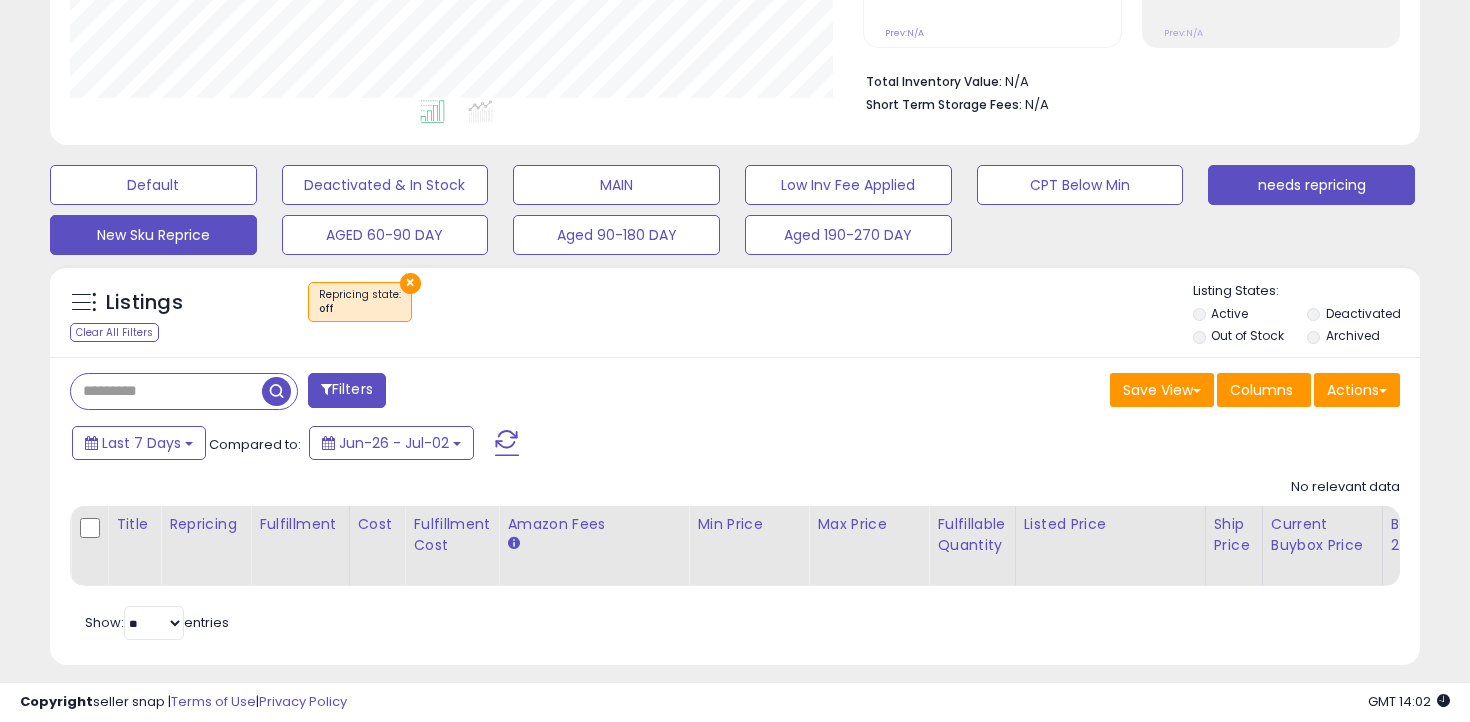 click on "needs repricing" at bounding box center (153, 185) 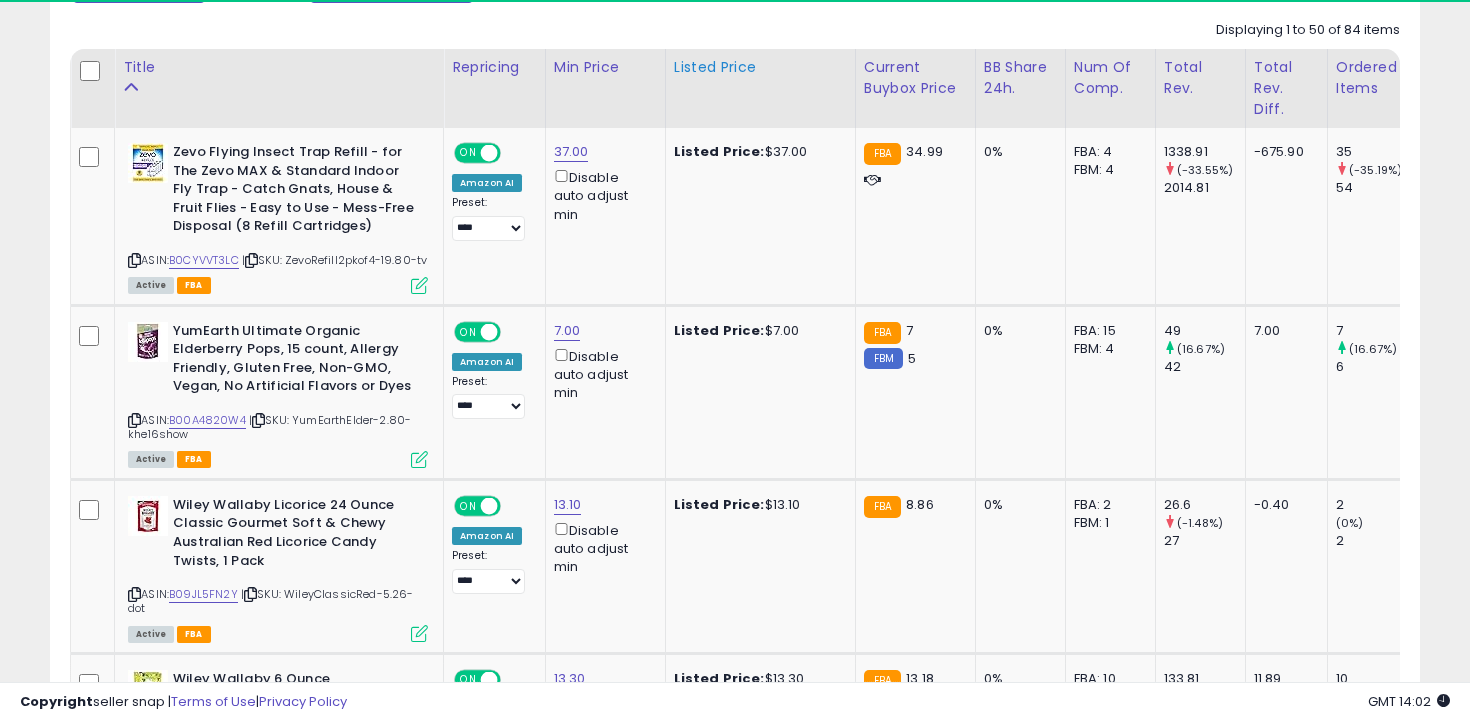 scroll, scrollTop: 937, scrollLeft: 0, axis: vertical 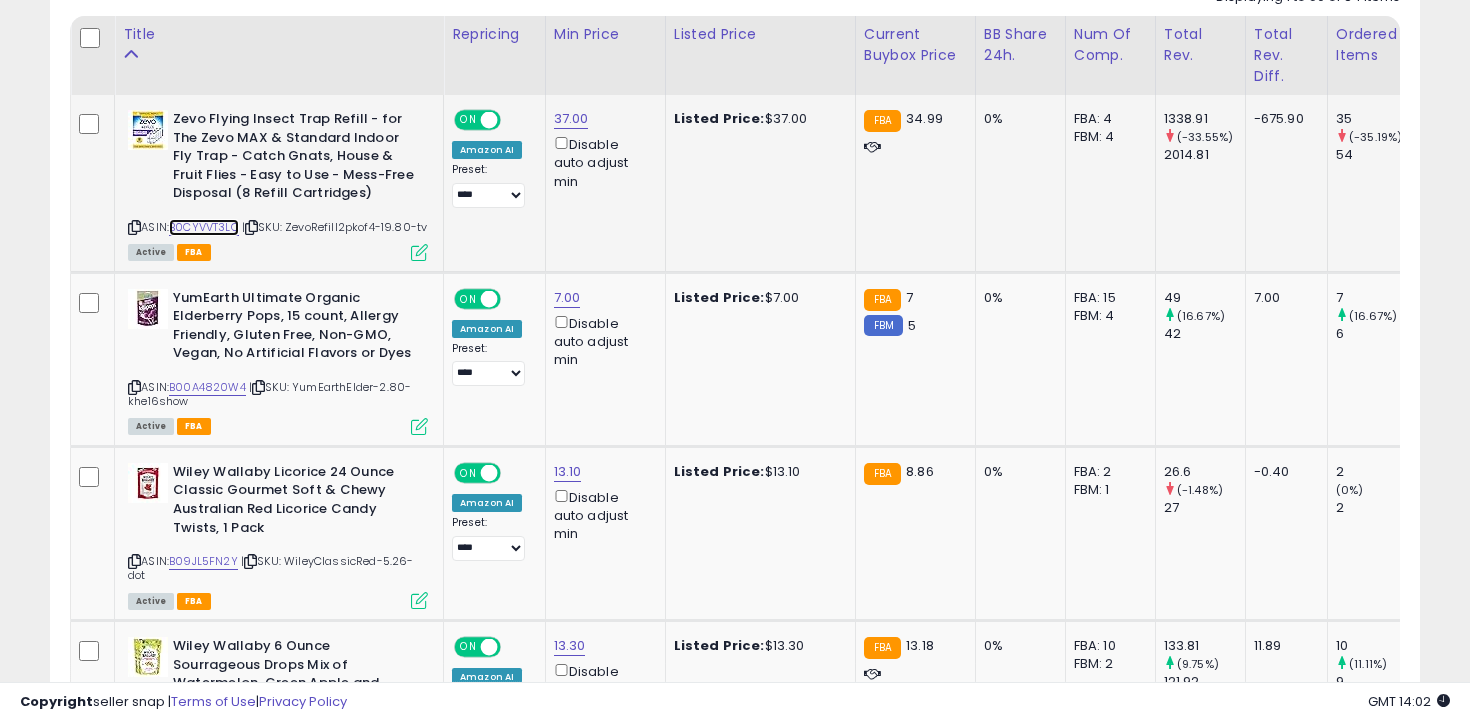 click on "B0CYVVT3LC" at bounding box center (204, 227) 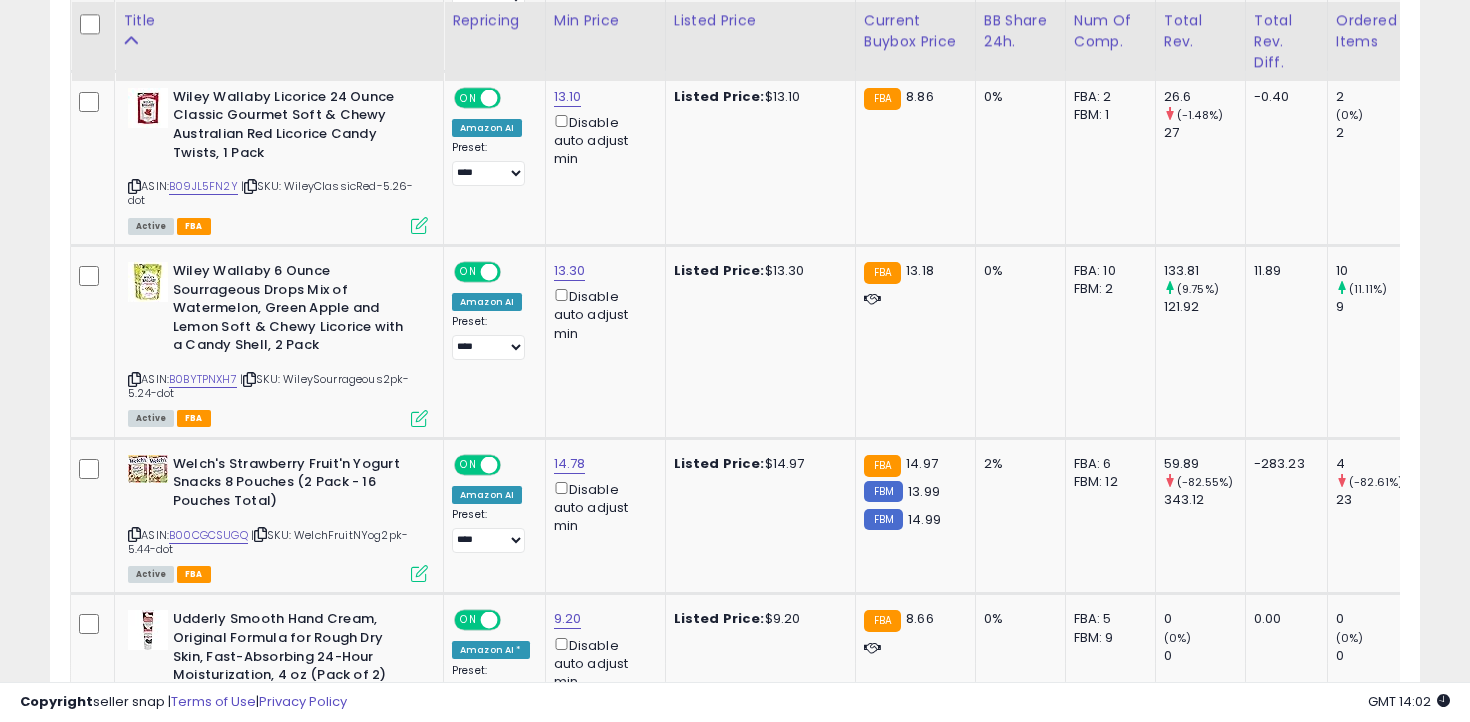 scroll, scrollTop: 1333, scrollLeft: 0, axis: vertical 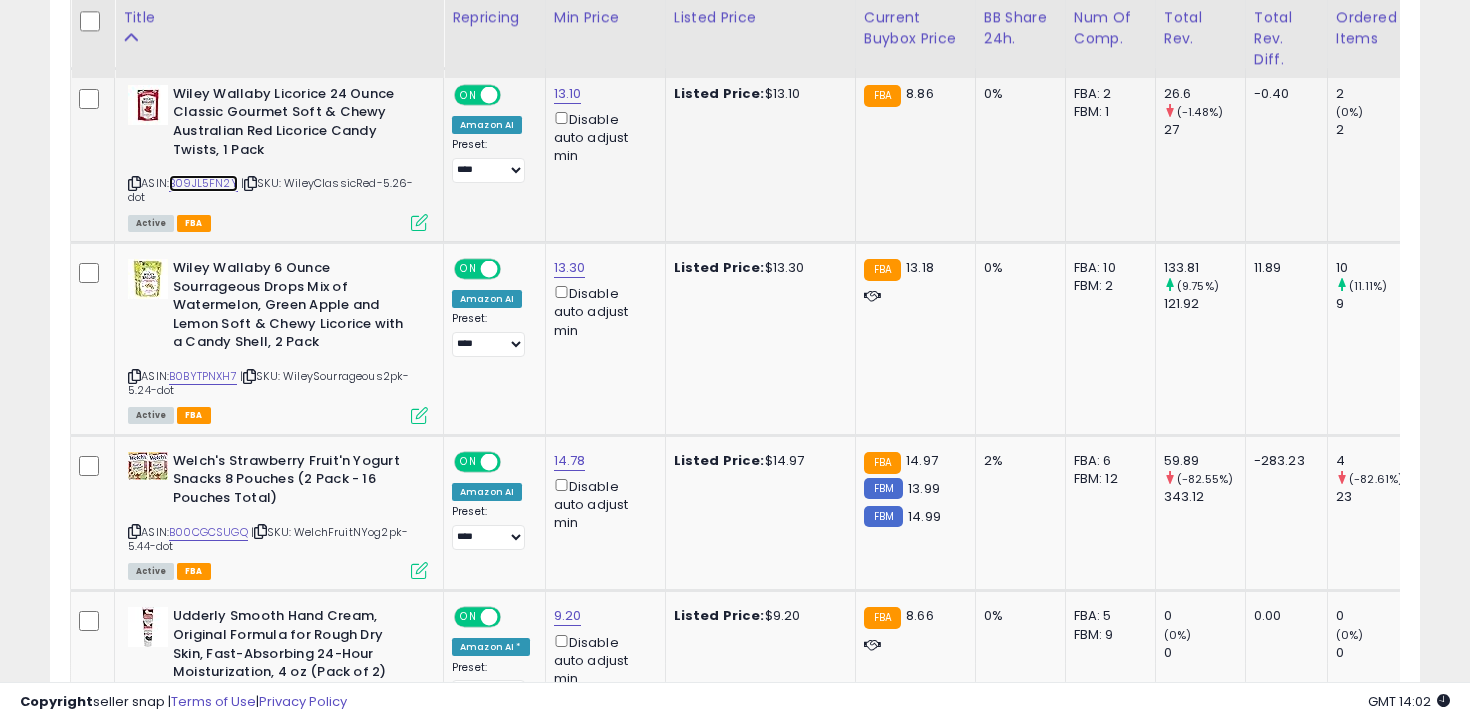 click on "B09JL5FN2Y" at bounding box center [203, 183] 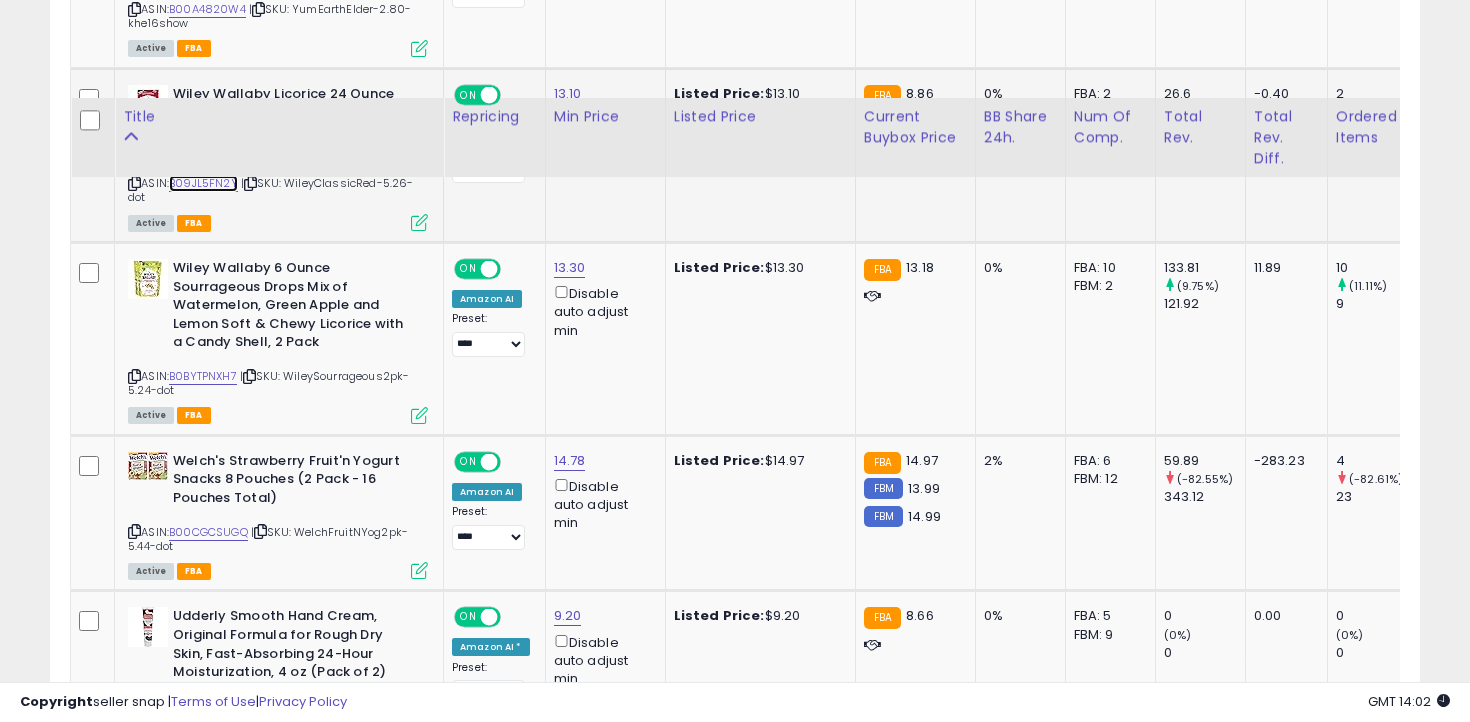 scroll, scrollTop: 1535, scrollLeft: 0, axis: vertical 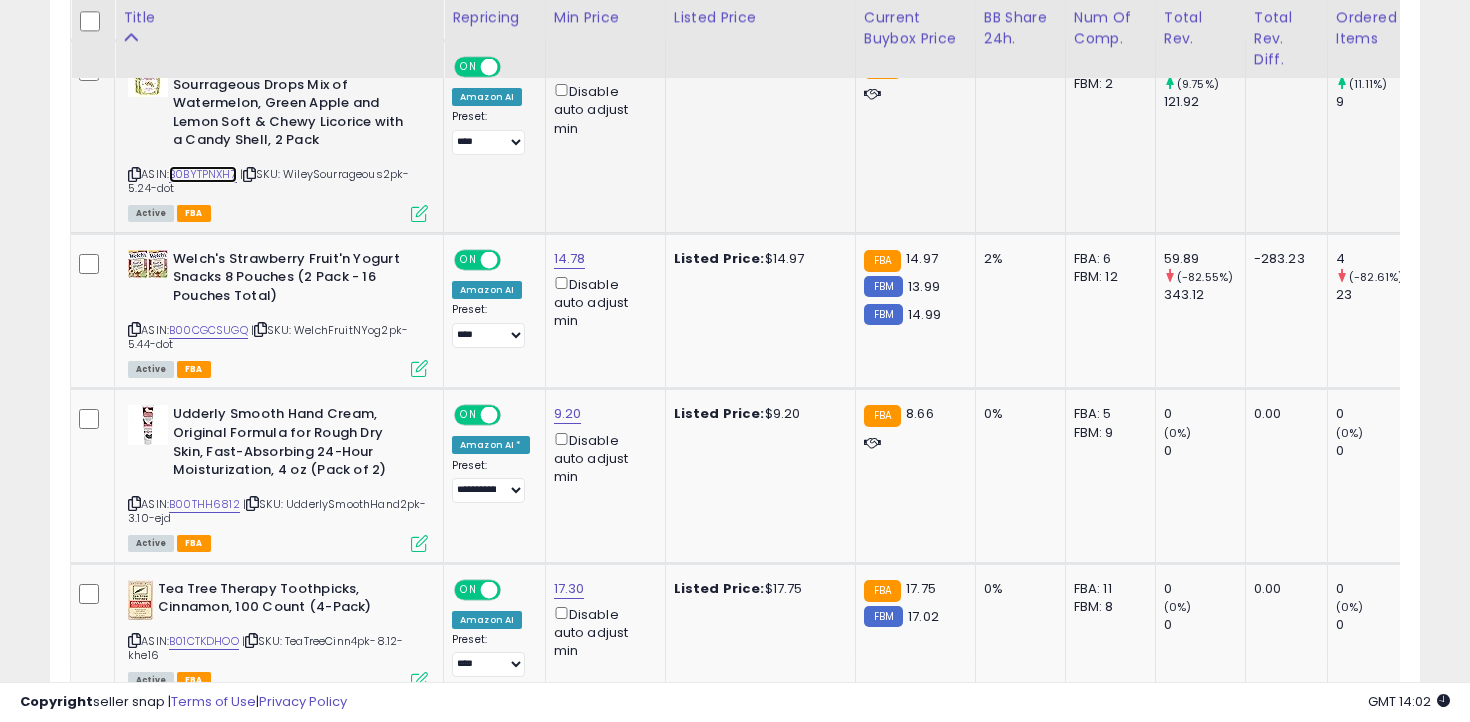 click on "B0BYTPNXH7" at bounding box center [203, 174] 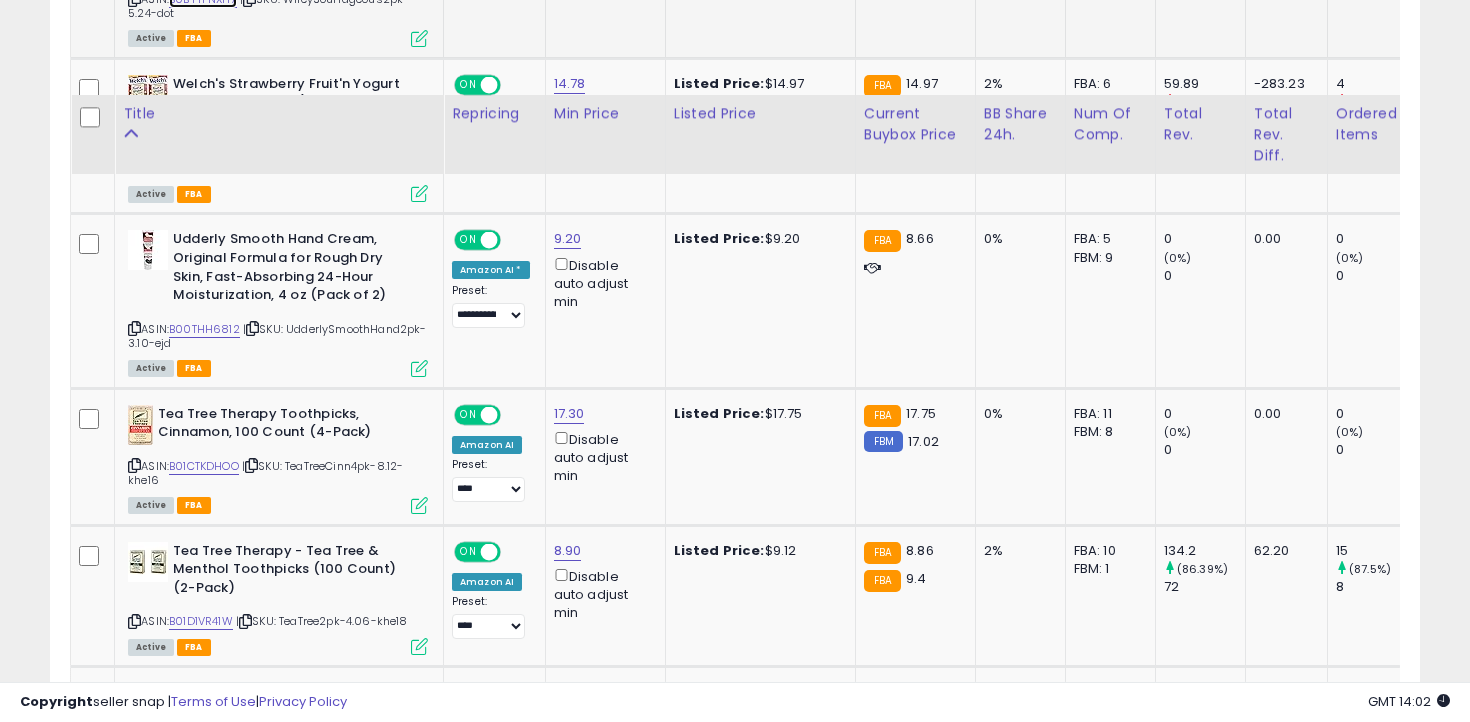 scroll, scrollTop: 1861, scrollLeft: 0, axis: vertical 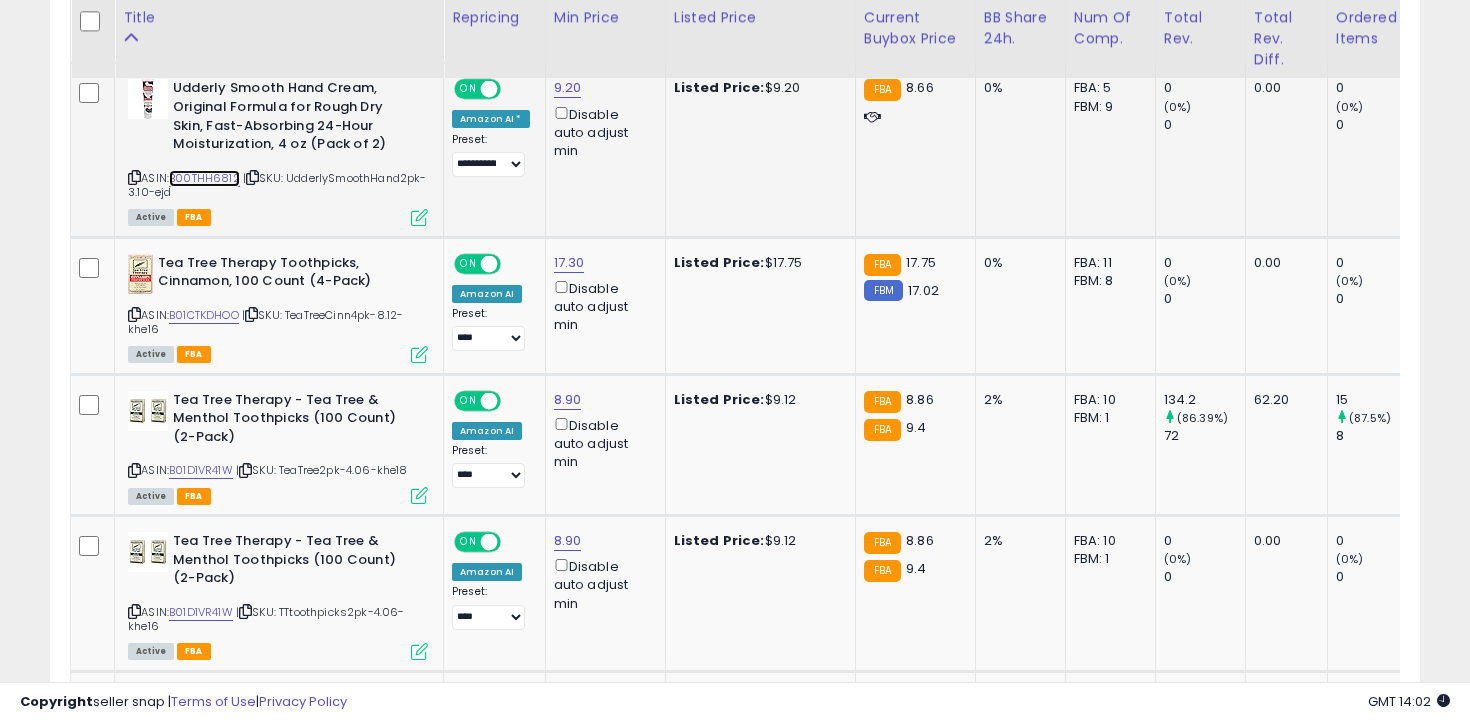 click on "B00THH6812" at bounding box center [204, 178] 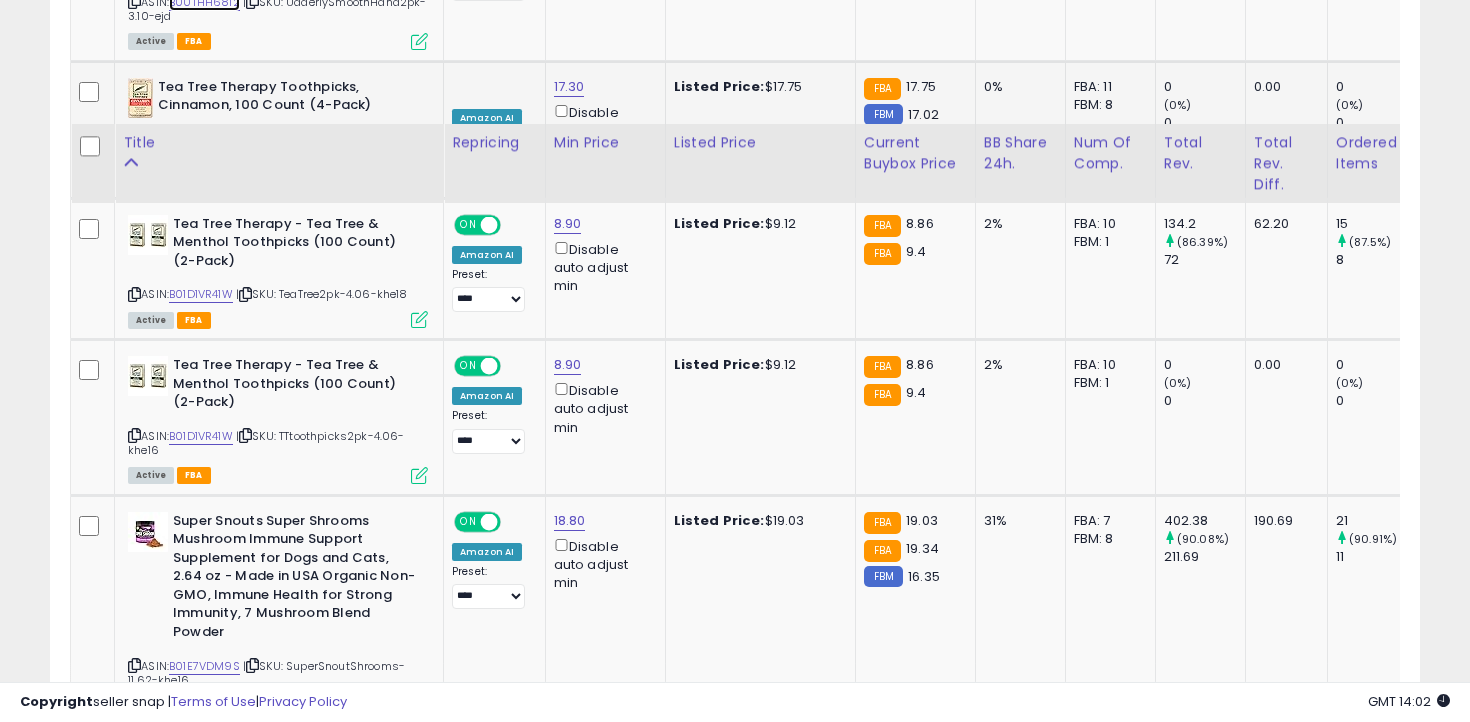 scroll, scrollTop: 2163, scrollLeft: 0, axis: vertical 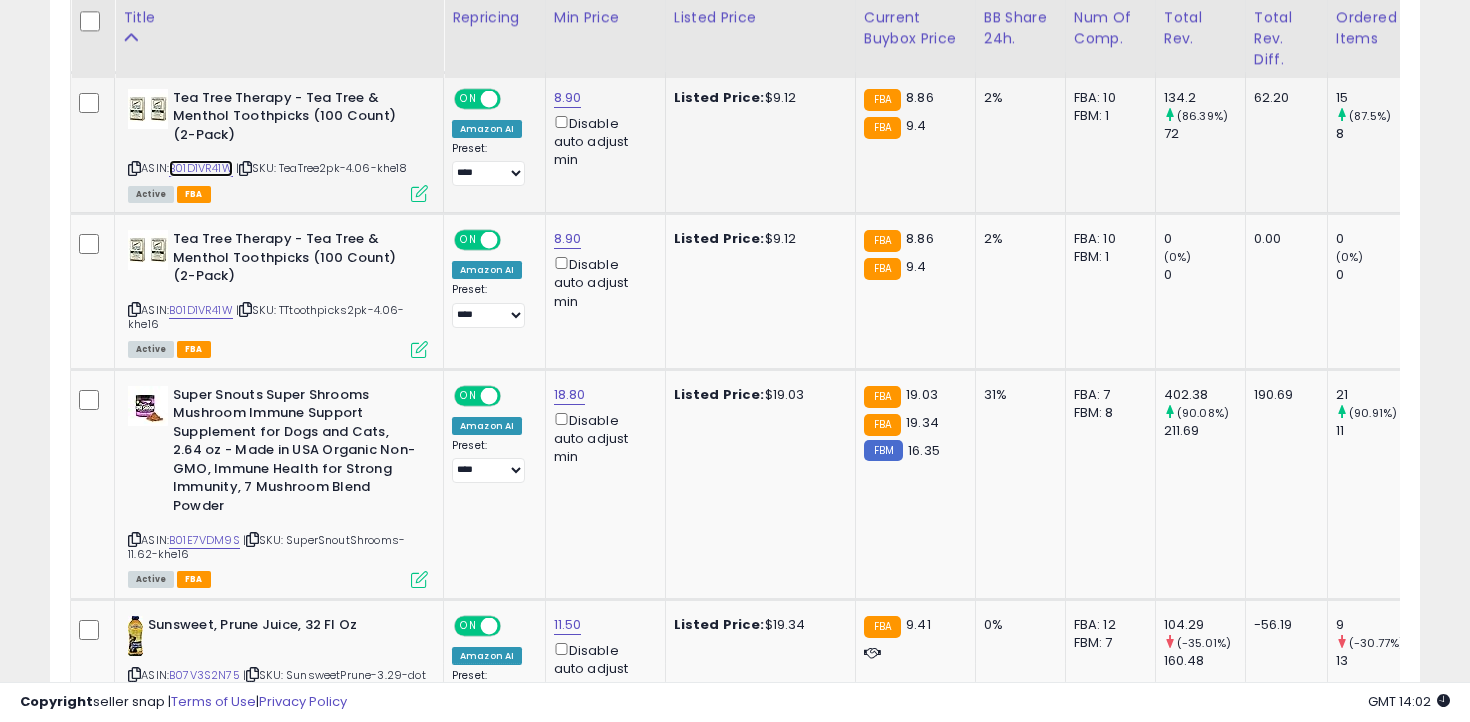 click on "B01D1VR41W" at bounding box center (201, 168) 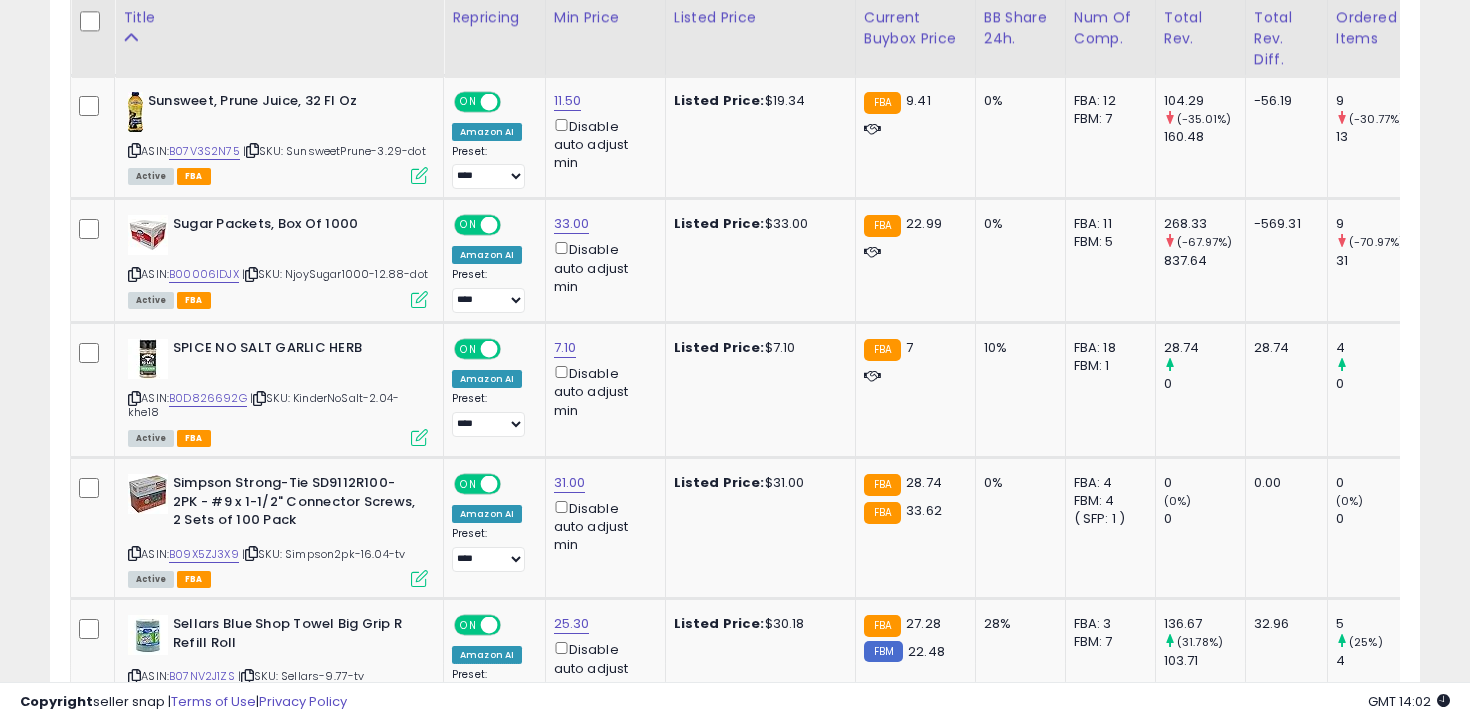 scroll, scrollTop: 2689, scrollLeft: 0, axis: vertical 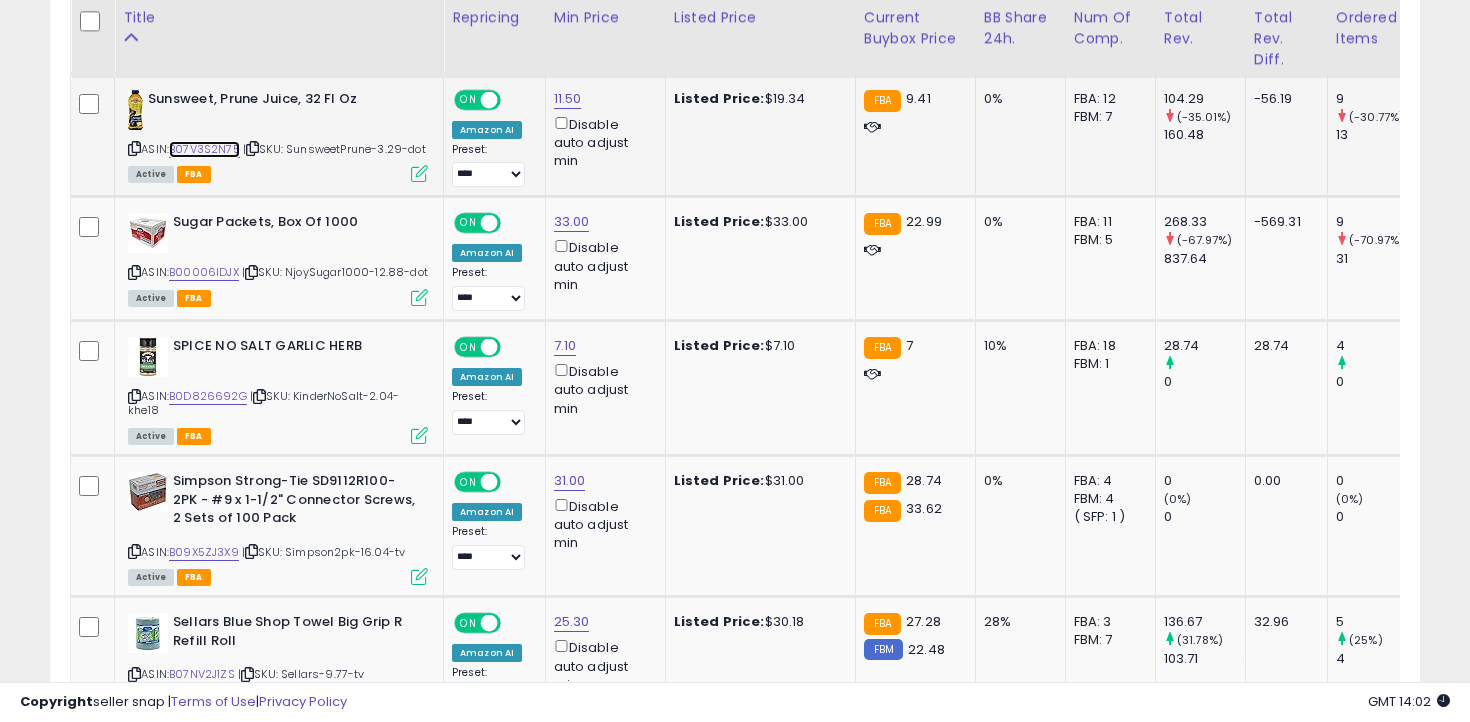 click on "B07V3S2N75" at bounding box center [204, 149] 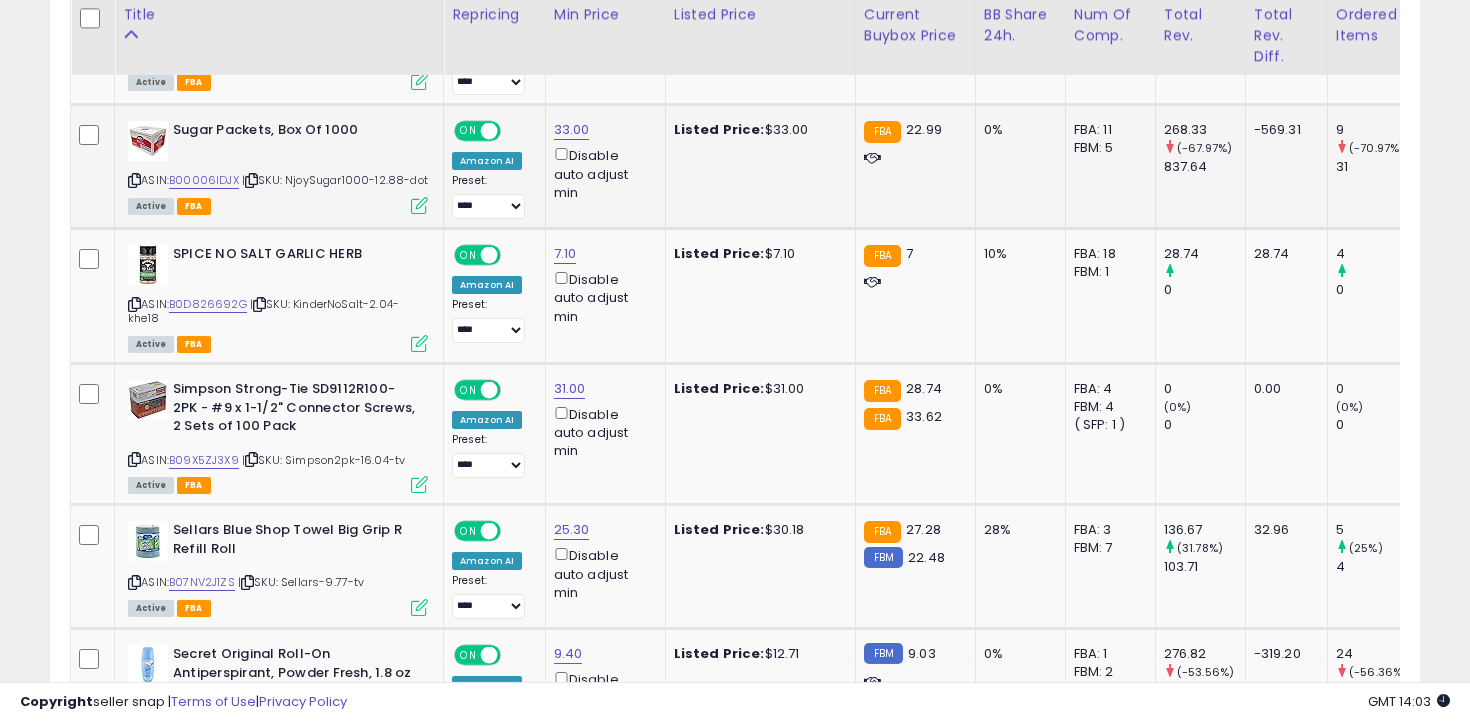 scroll, scrollTop: 2778, scrollLeft: 0, axis: vertical 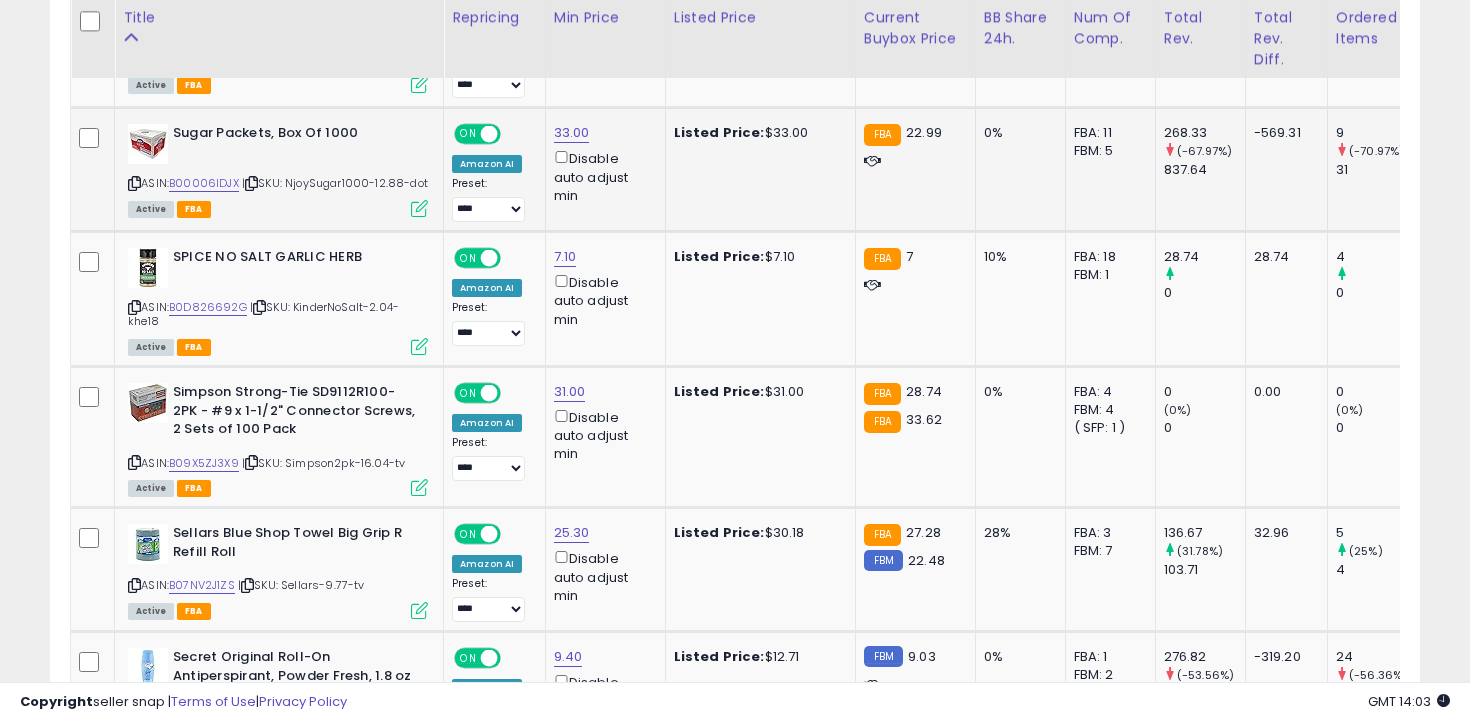 click at bounding box center [134, 183] 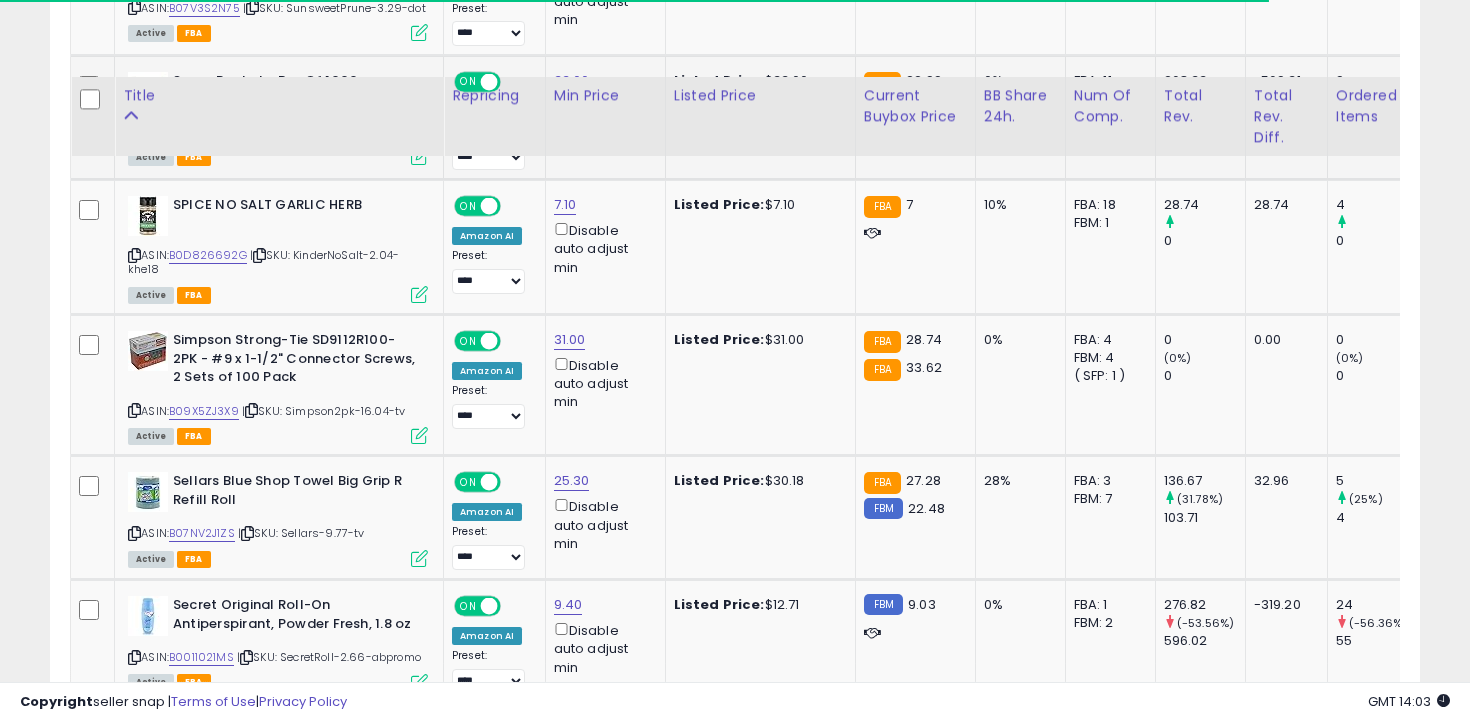 scroll, scrollTop: 2956, scrollLeft: 0, axis: vertical 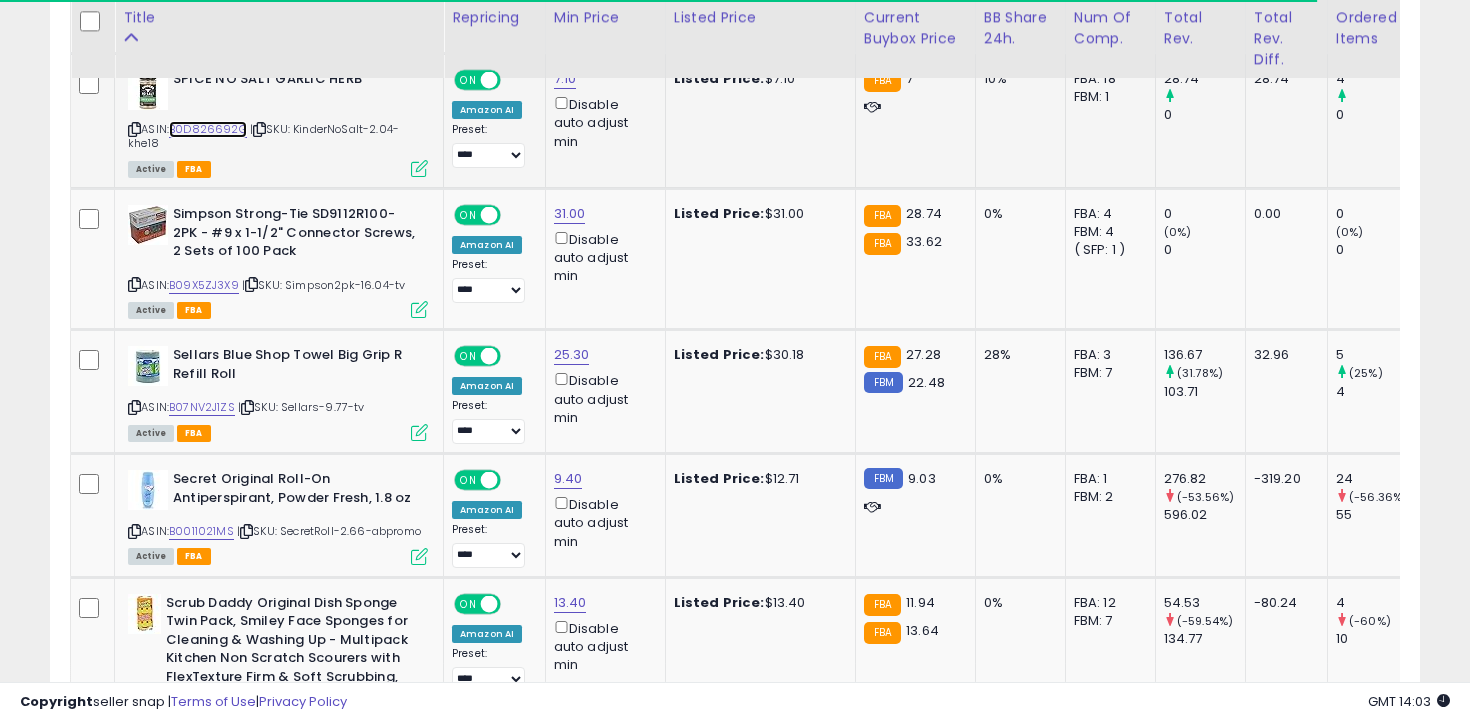 click on "B0D826692G" at bounding box center (208, 129) 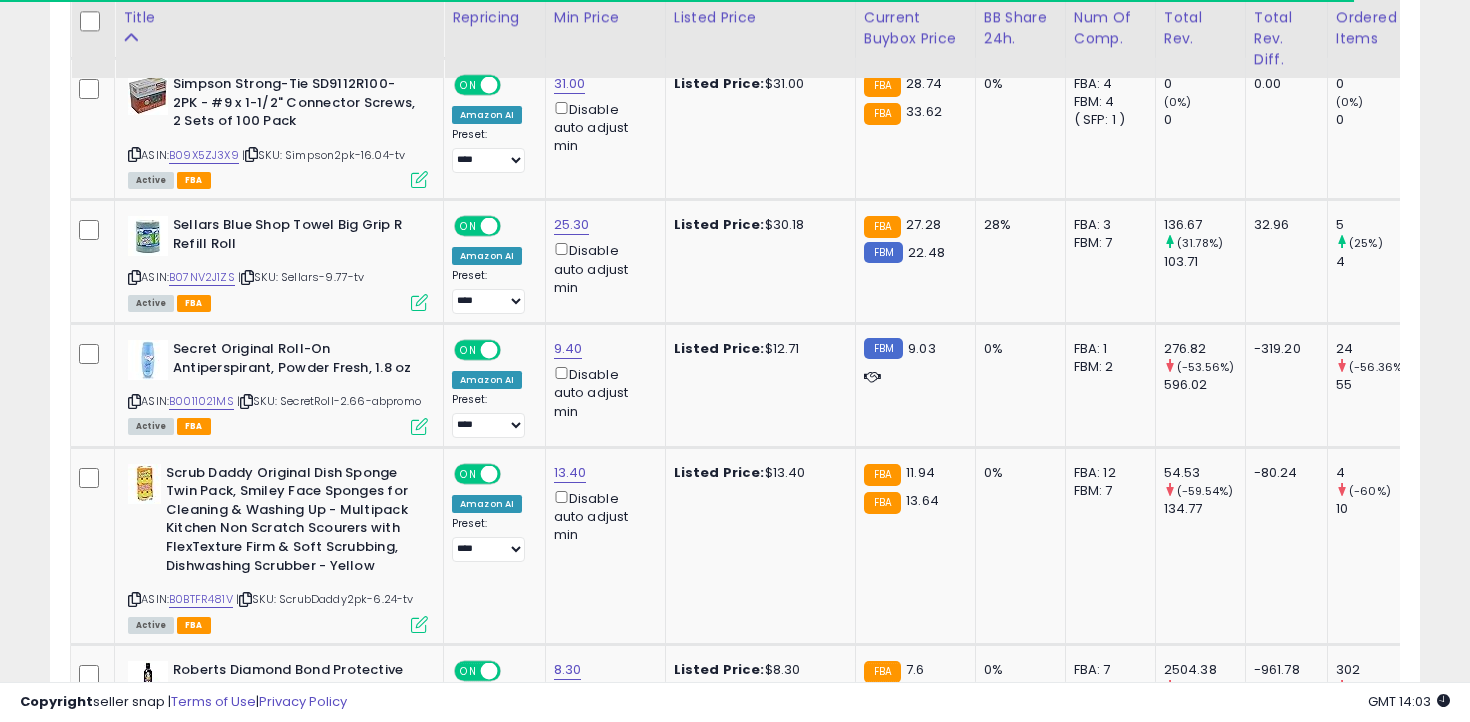 scroll, scrollTop: 3087, scrollLeft: 0, axis: vertical 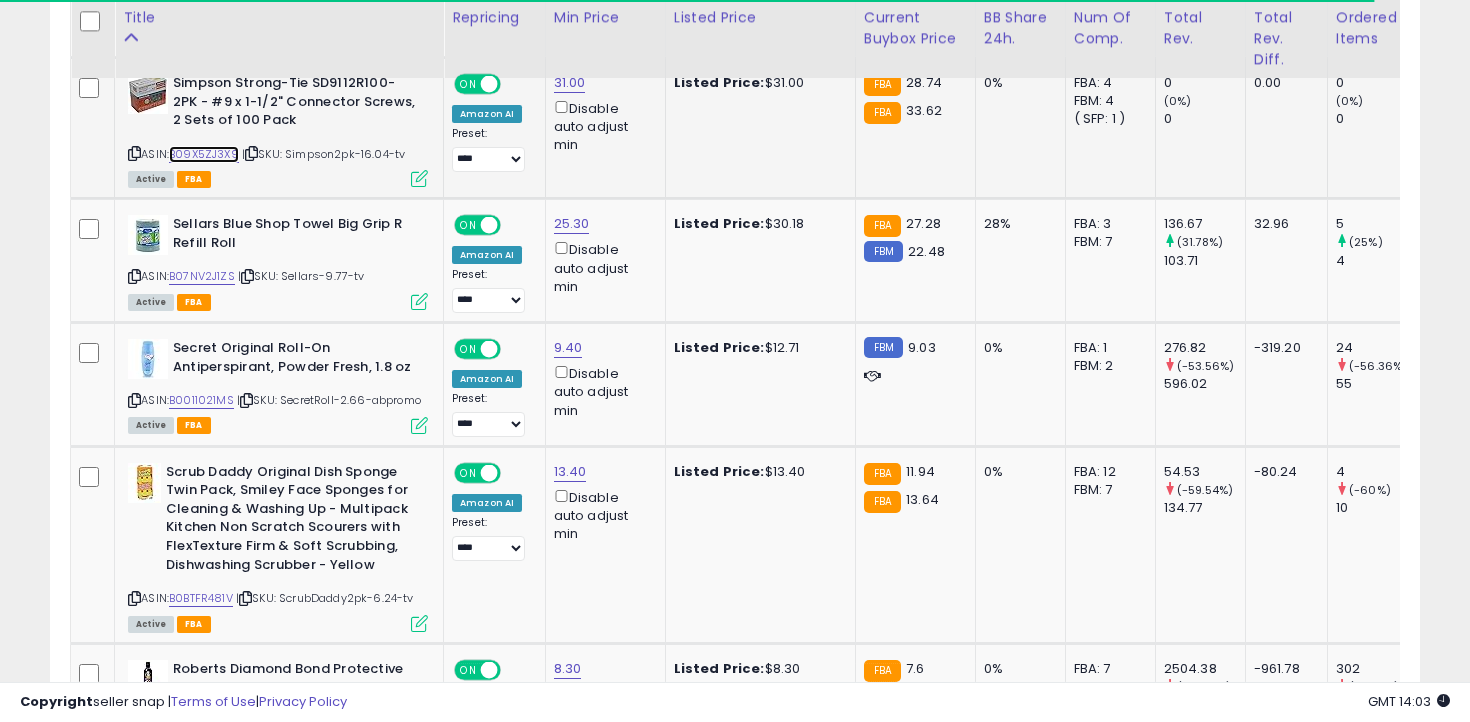 click on "B09X5ZJ3X9" at bounding box center (204, 154) 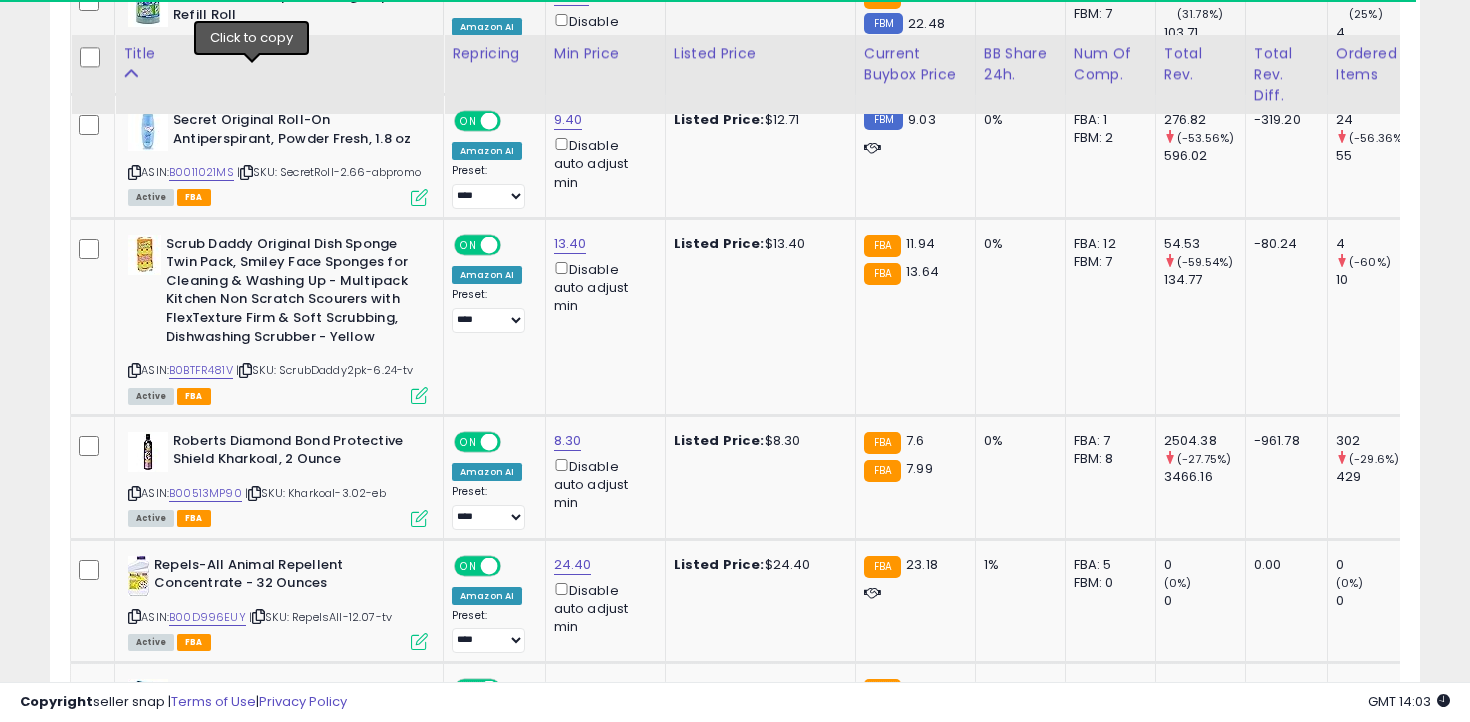 scroll, scrollTop: 3365, scrollLeft: 0, axis: vertical 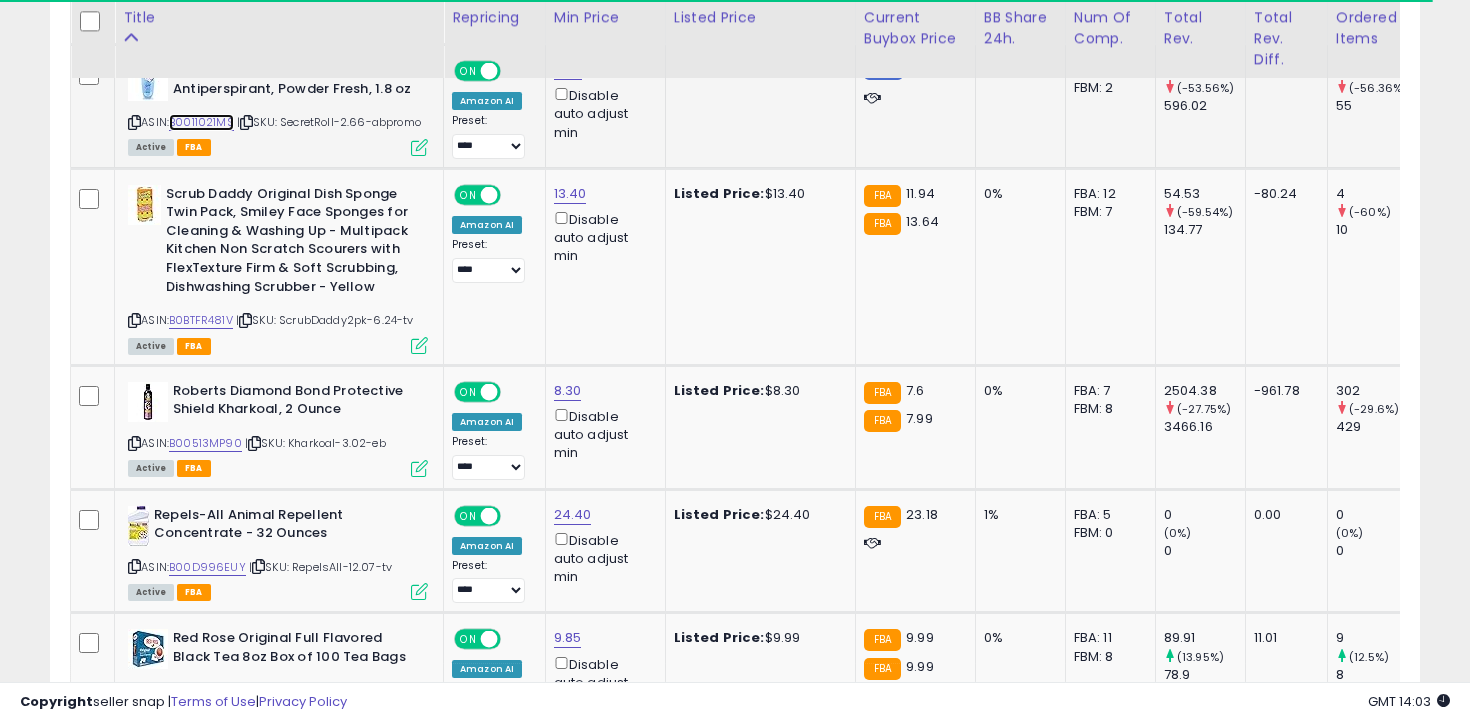 click on "B0011021MS" at bounding box center [201, 122] 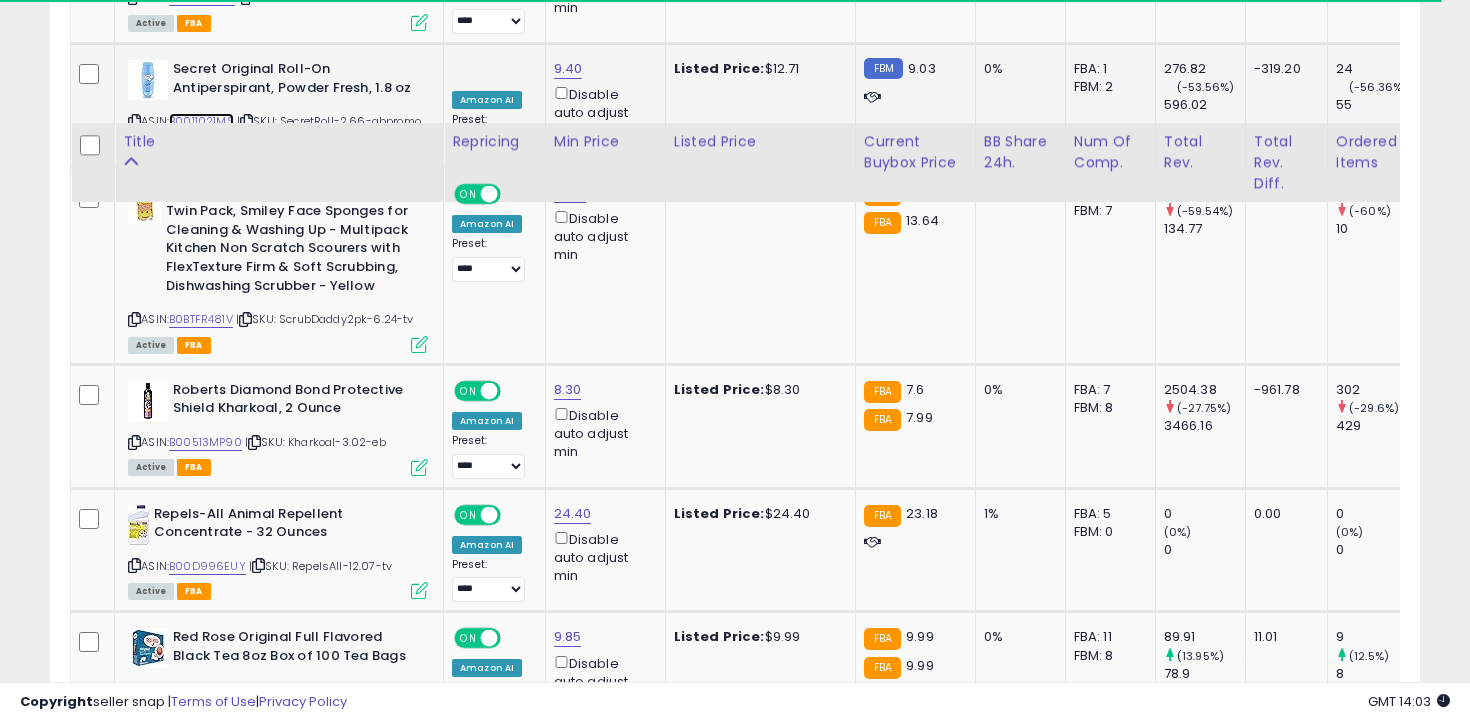 scroll, scrollTop: 3490, scrollLeft: 0, axis: vertical 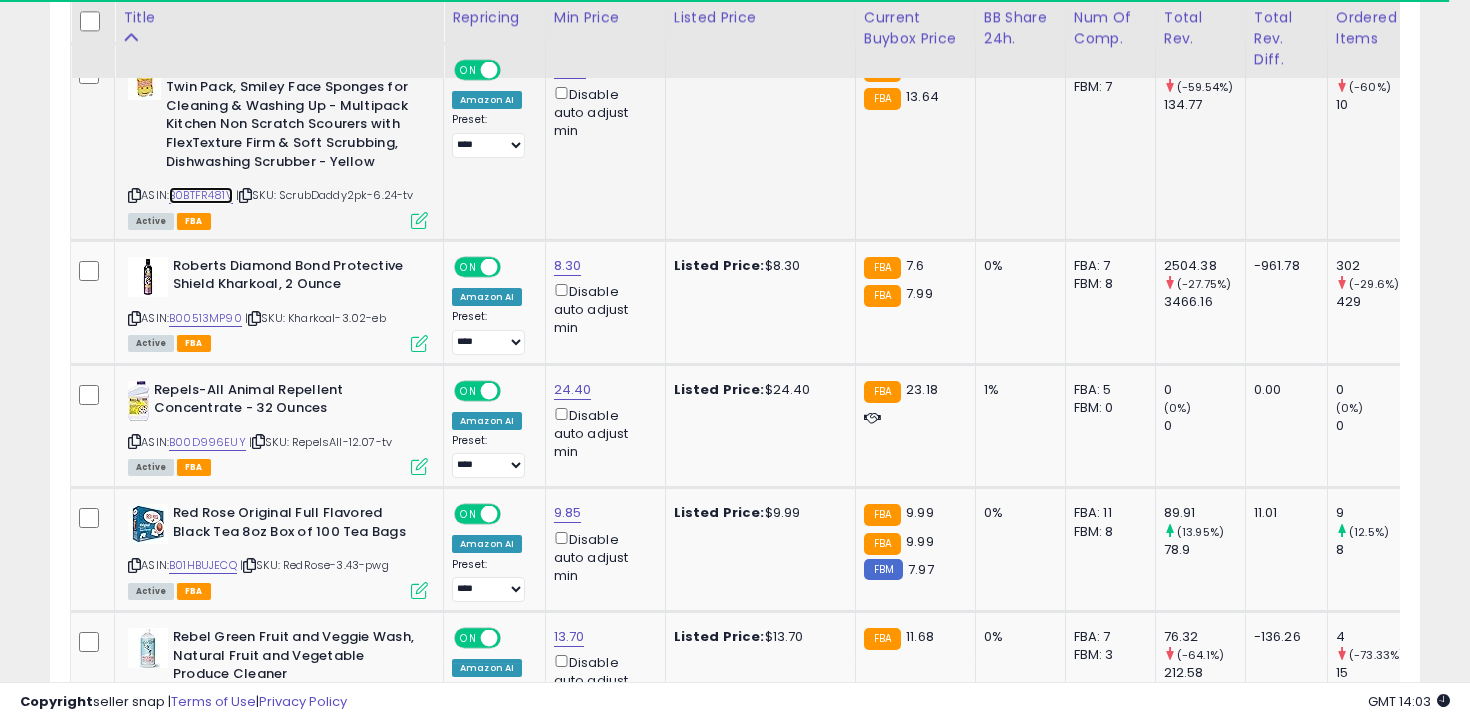 click on "B0BTFR481V" at bounding box center [201, 195] 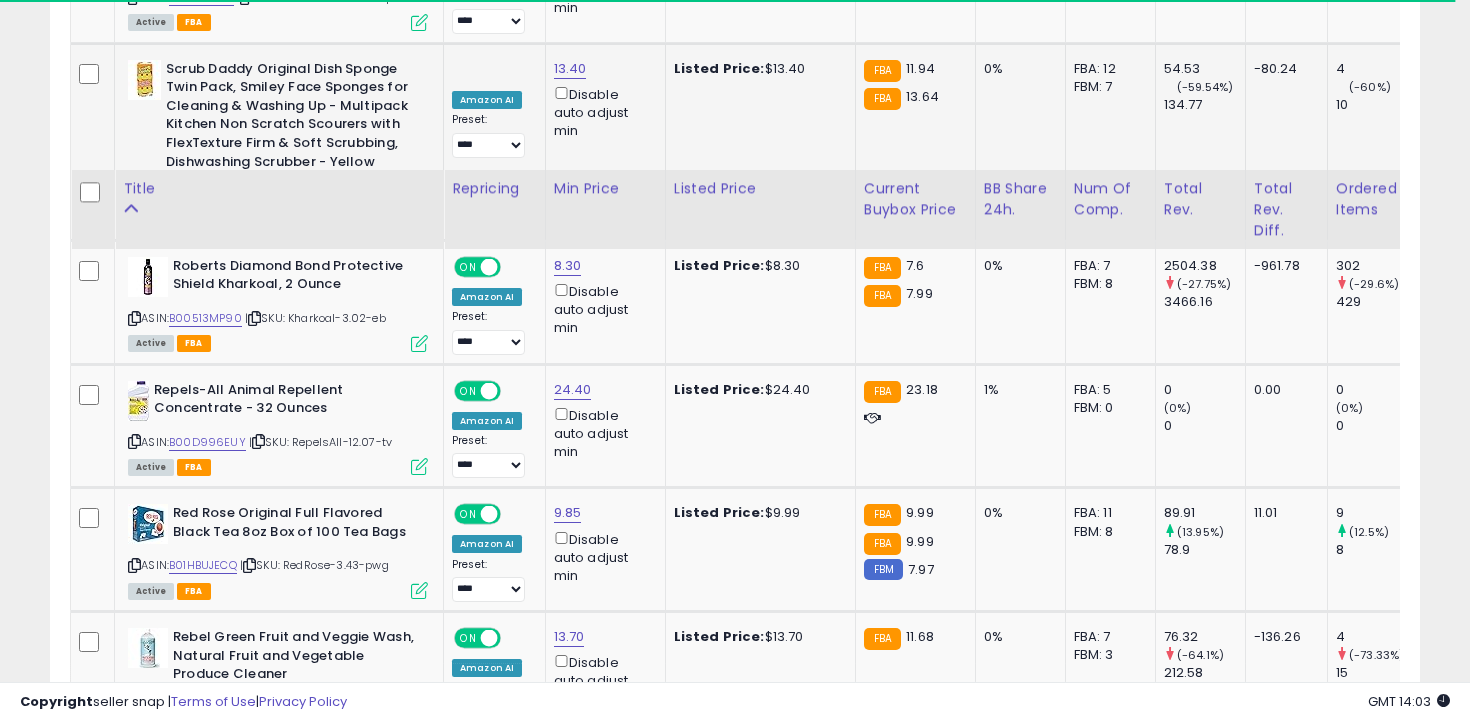 scroll, scrollTop: 3661, scrollLeft: 0, axis: vertical 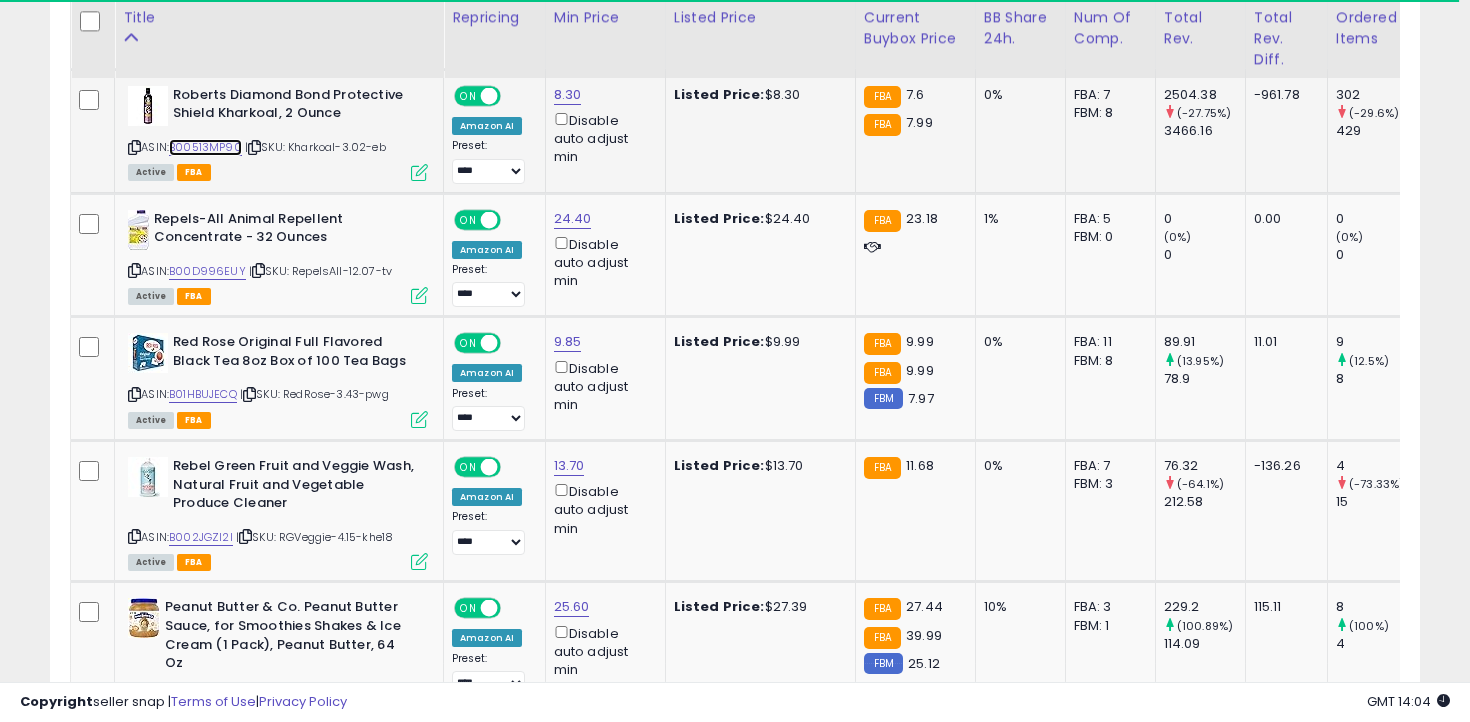 click on "B00513MP90" at bounding box center [205, 147] 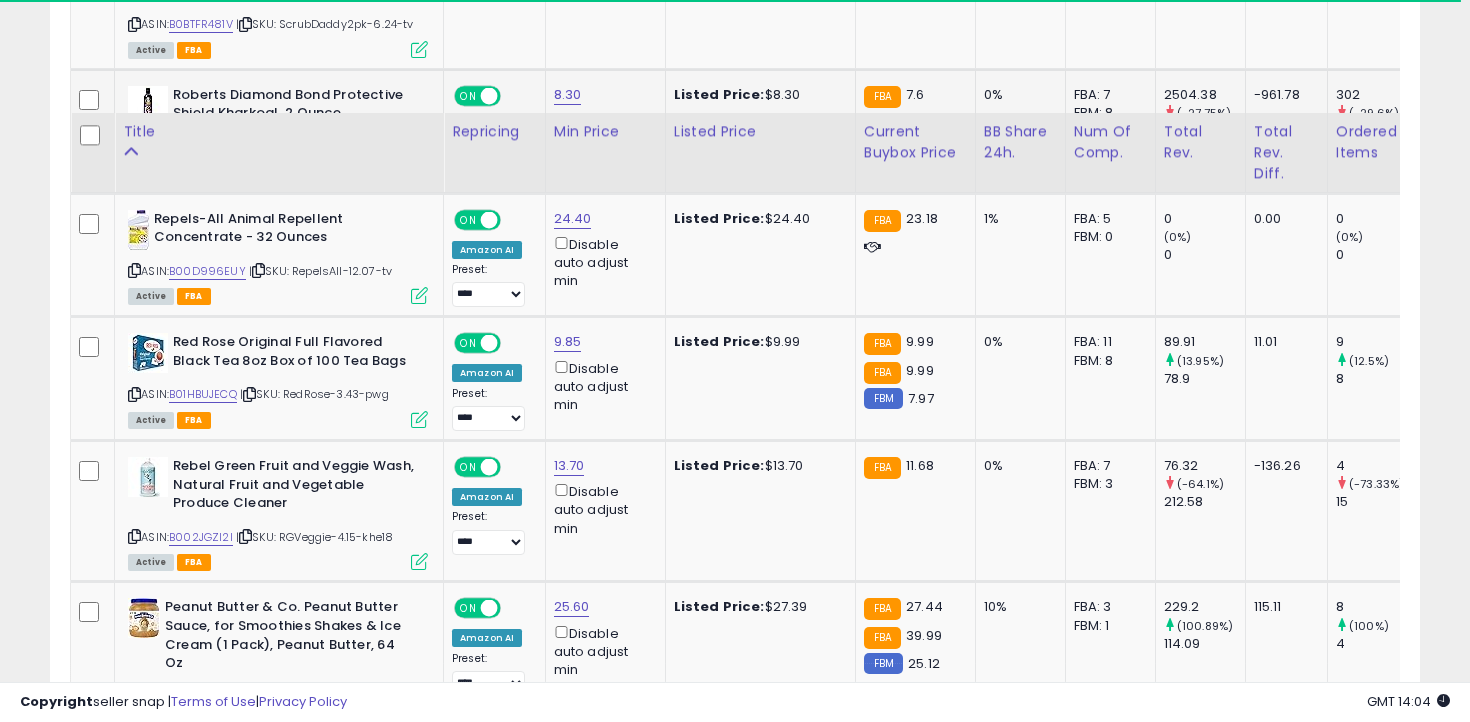 scroll, scrollTop: 3791, scrollLeft: 0, axis: vertical 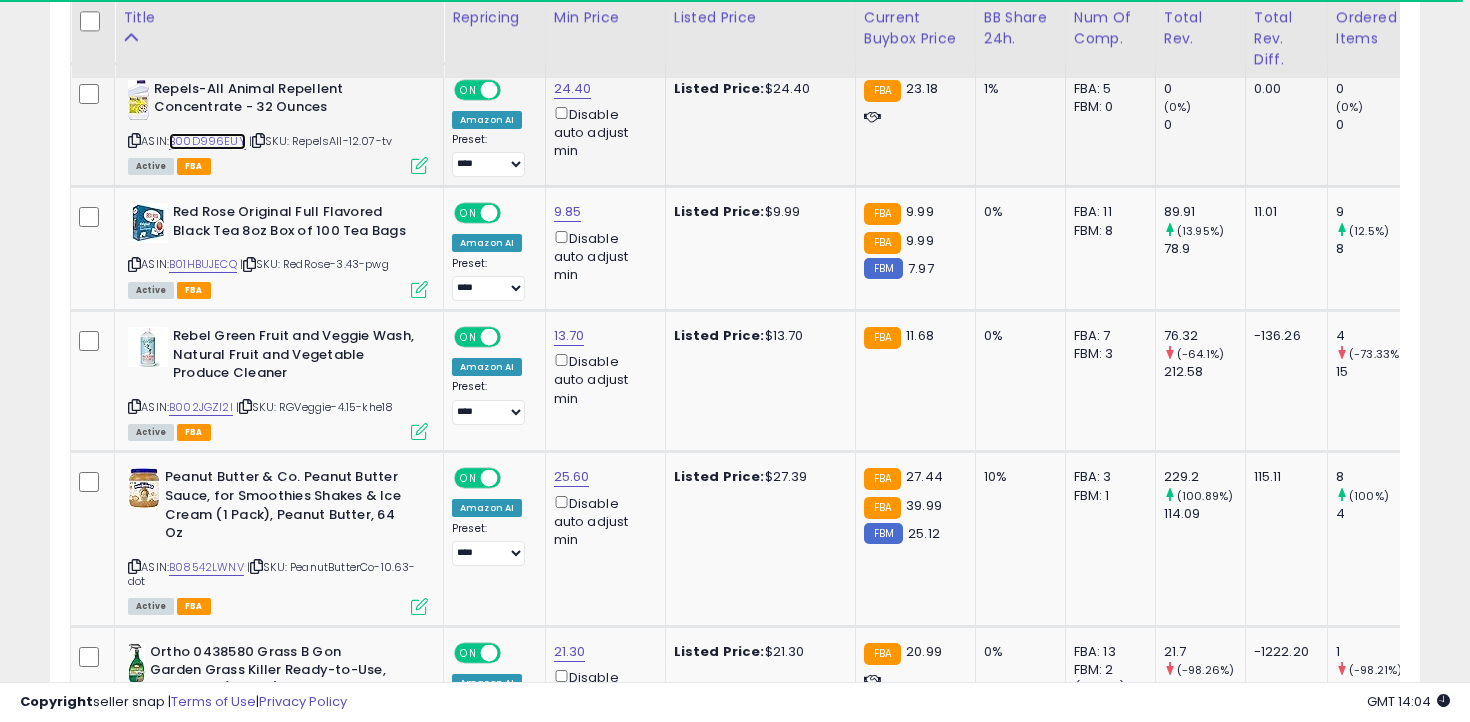 click on "B00D996EUY" at bounding box center [207, 141] 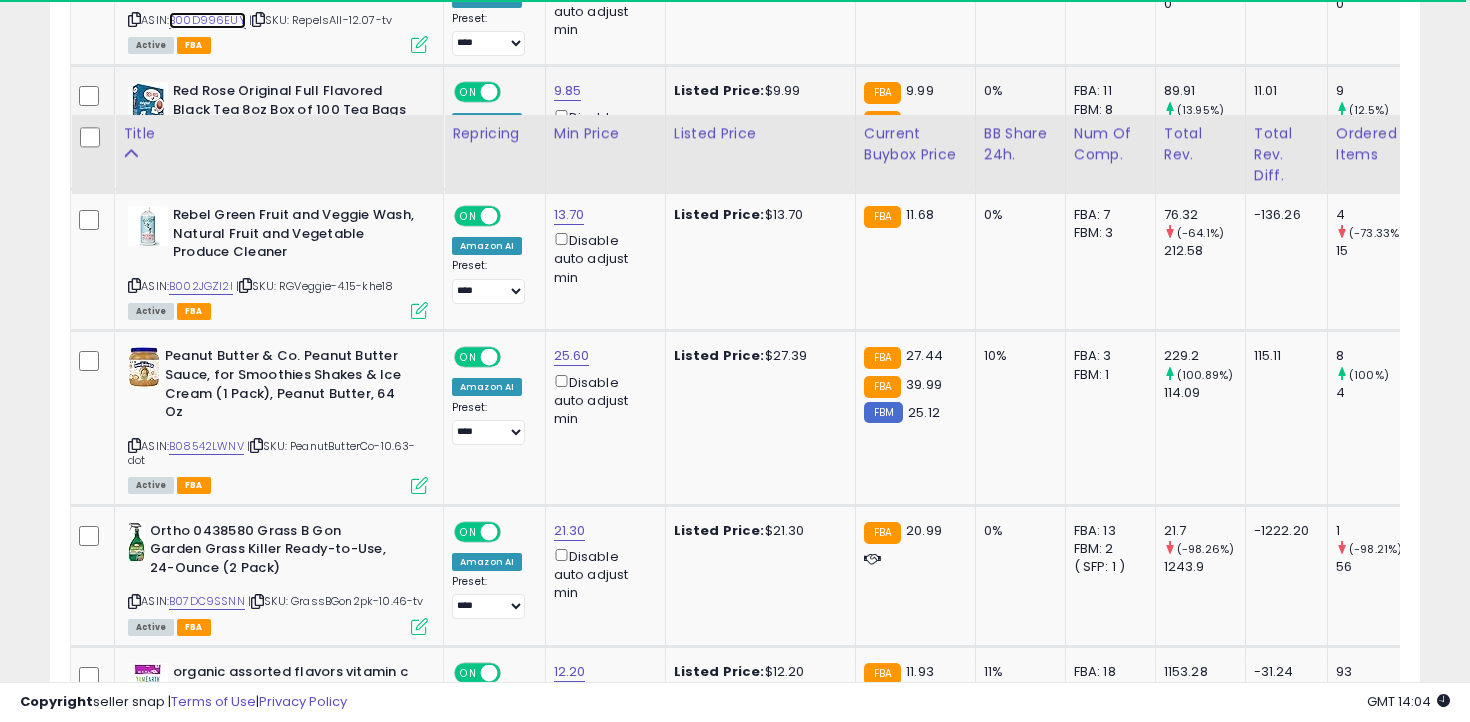 scroll, scrollTop: 4074, scrollLeft: 0, axis: vertical 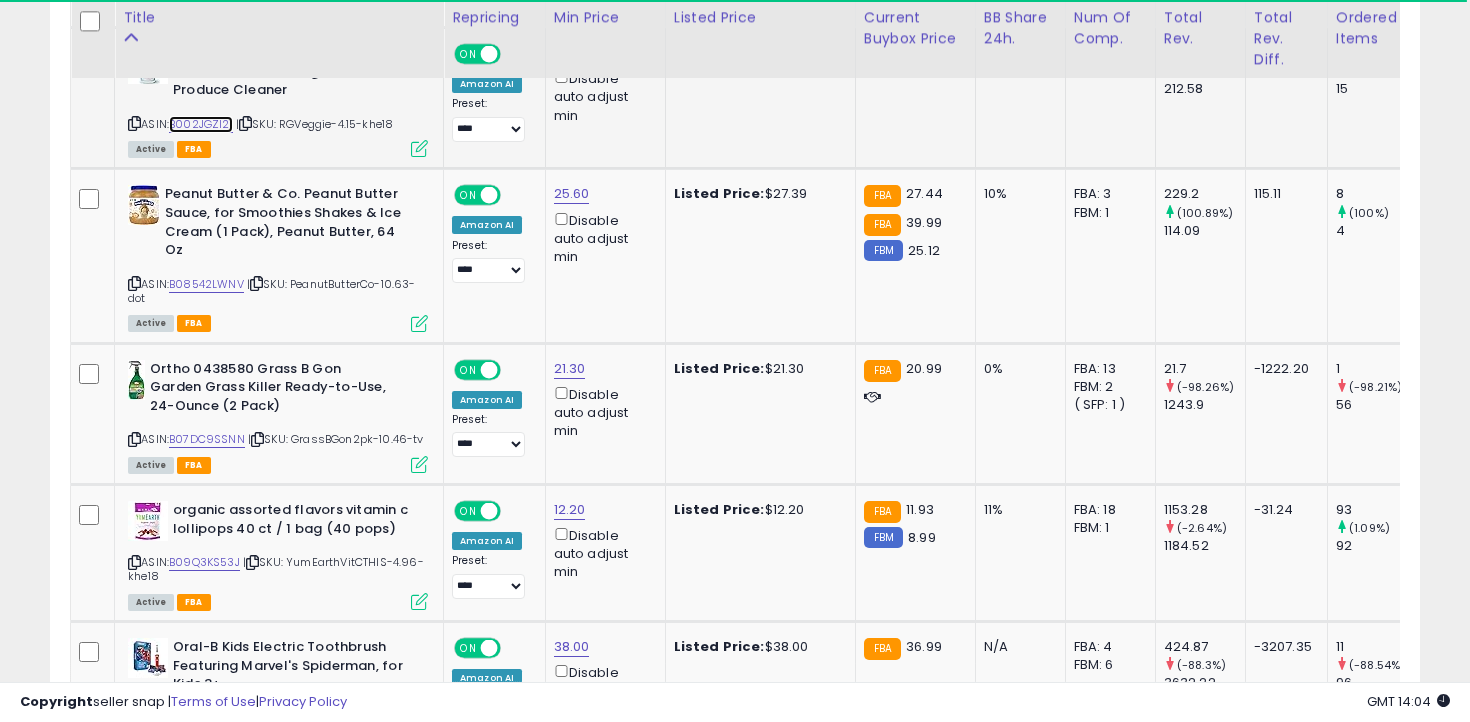 click on "B002JGZI2I" at bounding box center [201, 124] 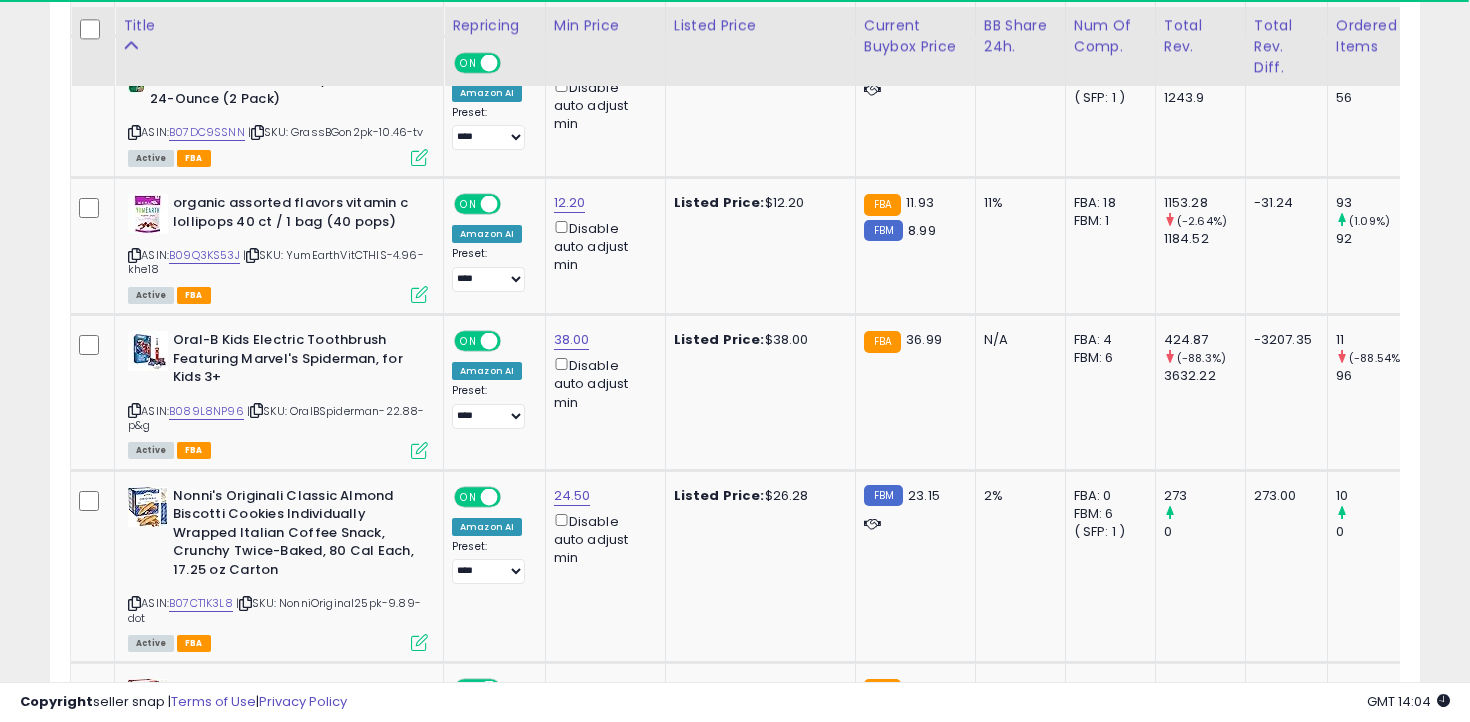 scroll, scrollTop: 4389, scrollLeft: 0, axis: vertical 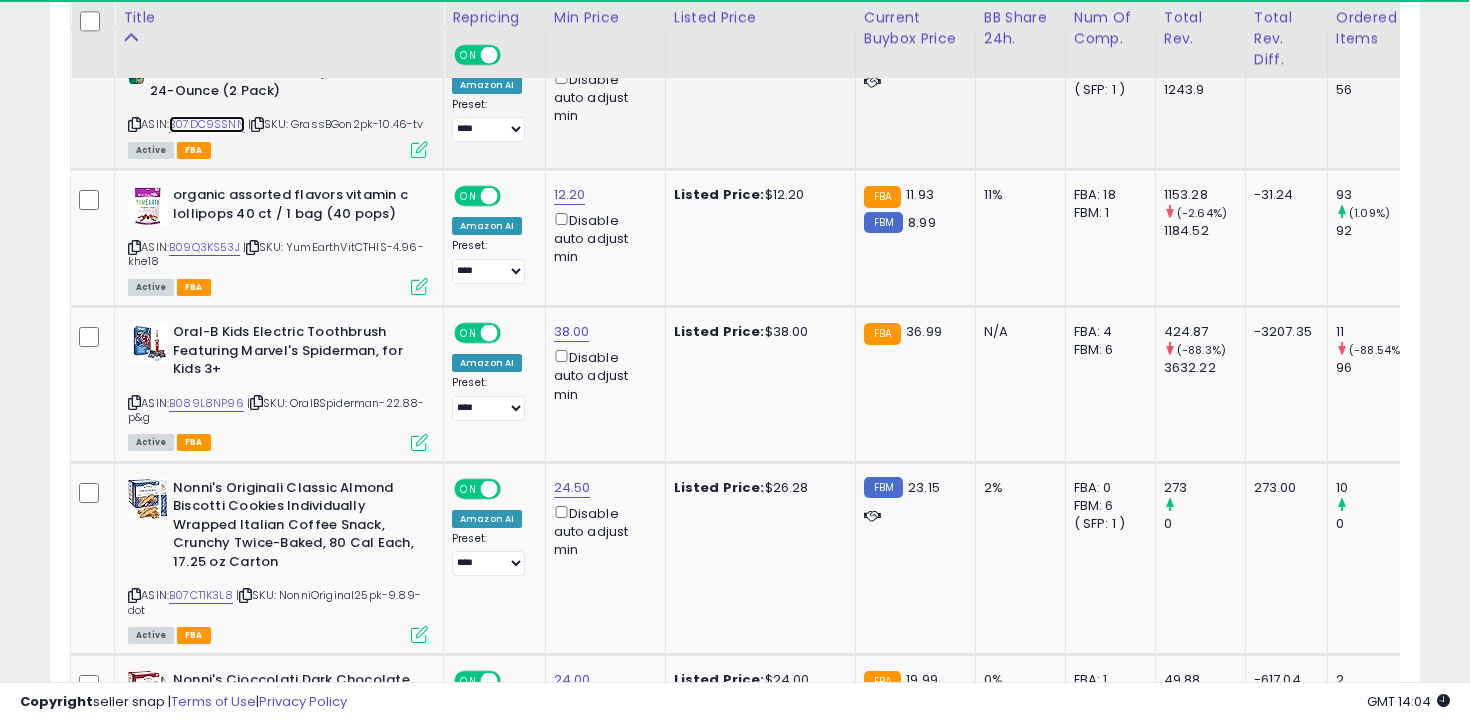 click on "B07DC9SSNN" at bounding box center [207, 124] 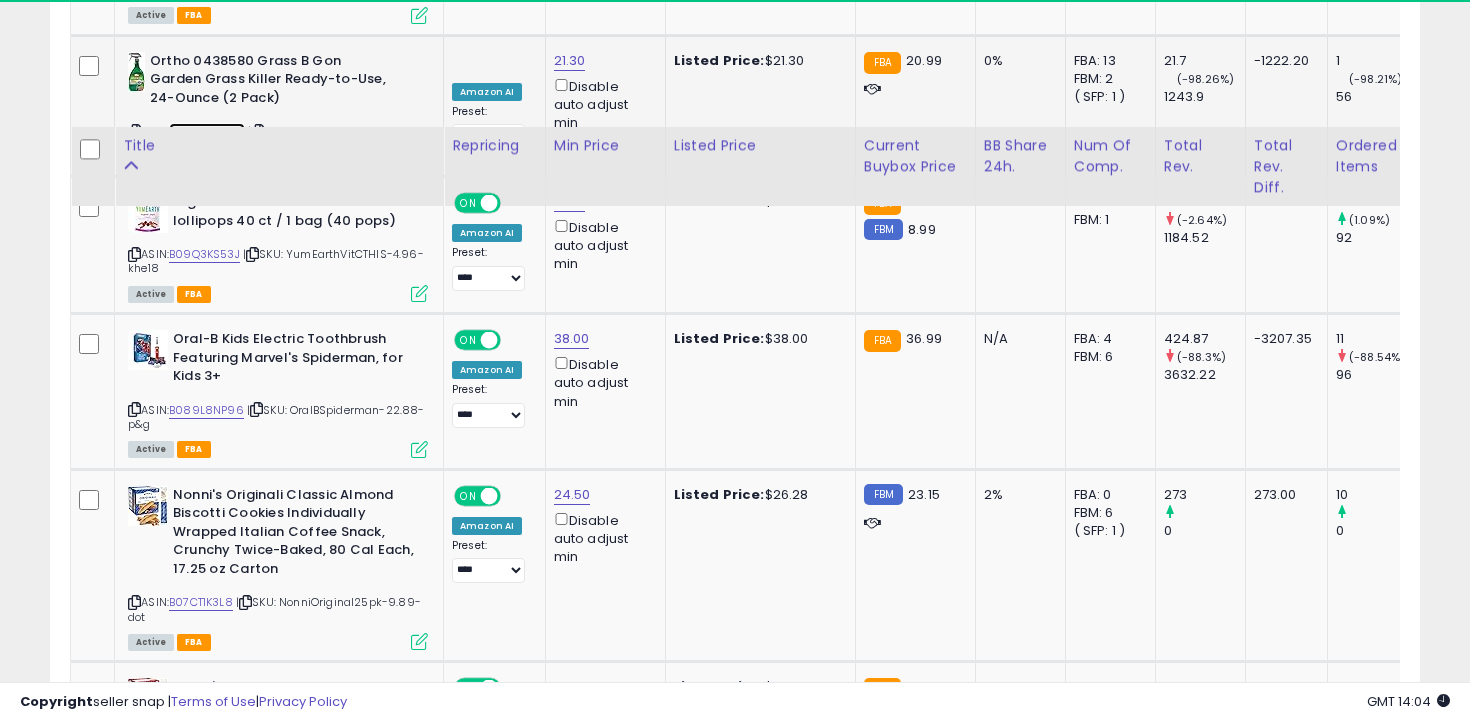 scroll, scrollTop: 4513, scrollLeft: 0, axis: vertical 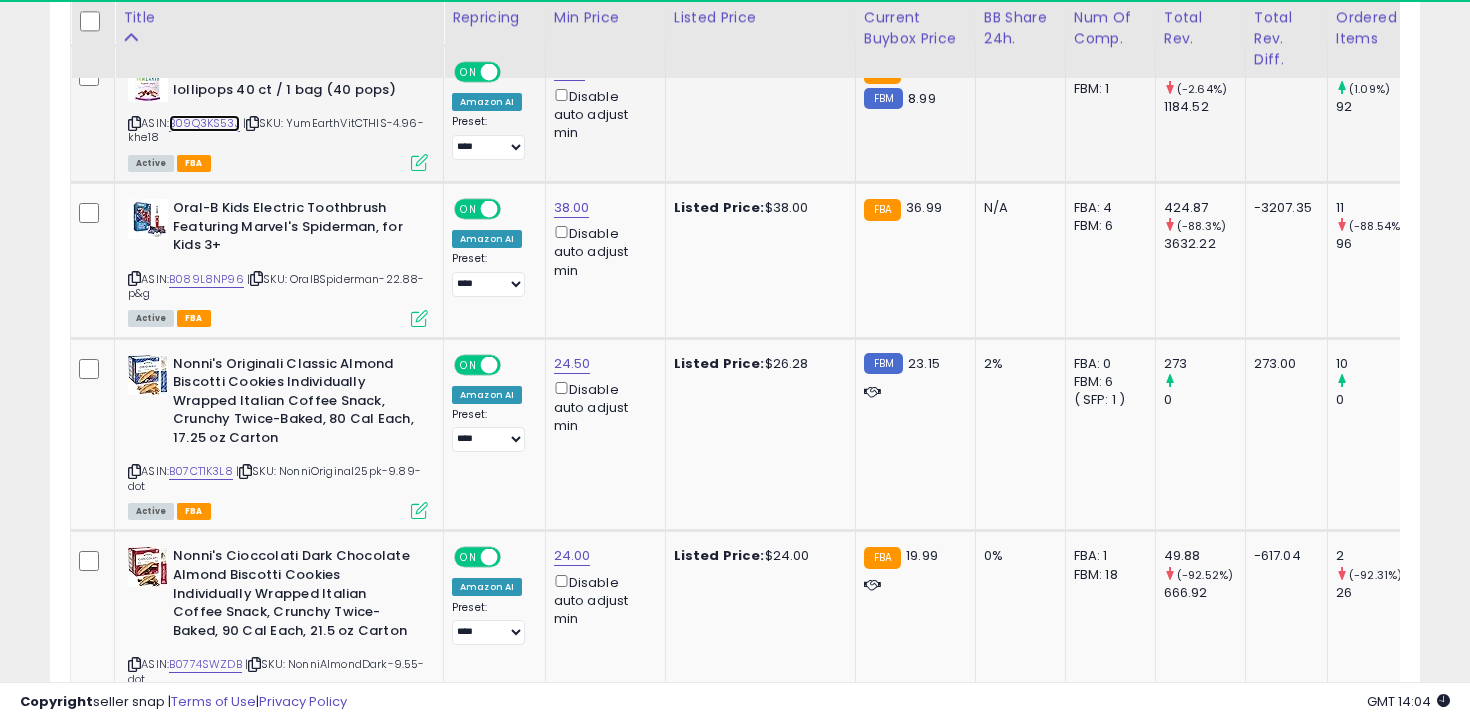click on "B09Q3KS53J" at bounding box center [204, 123] 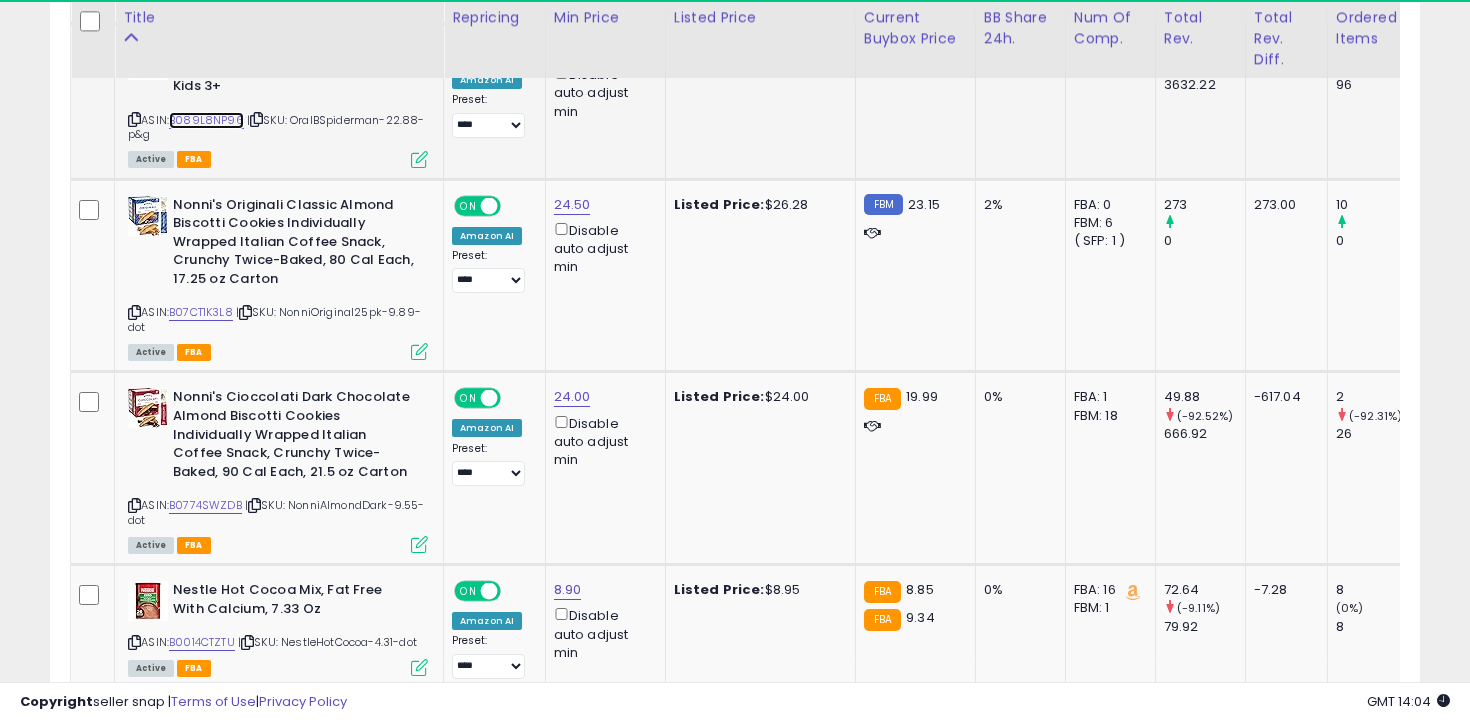 click on "B089L8NP96" at bounding box center (206, 120) 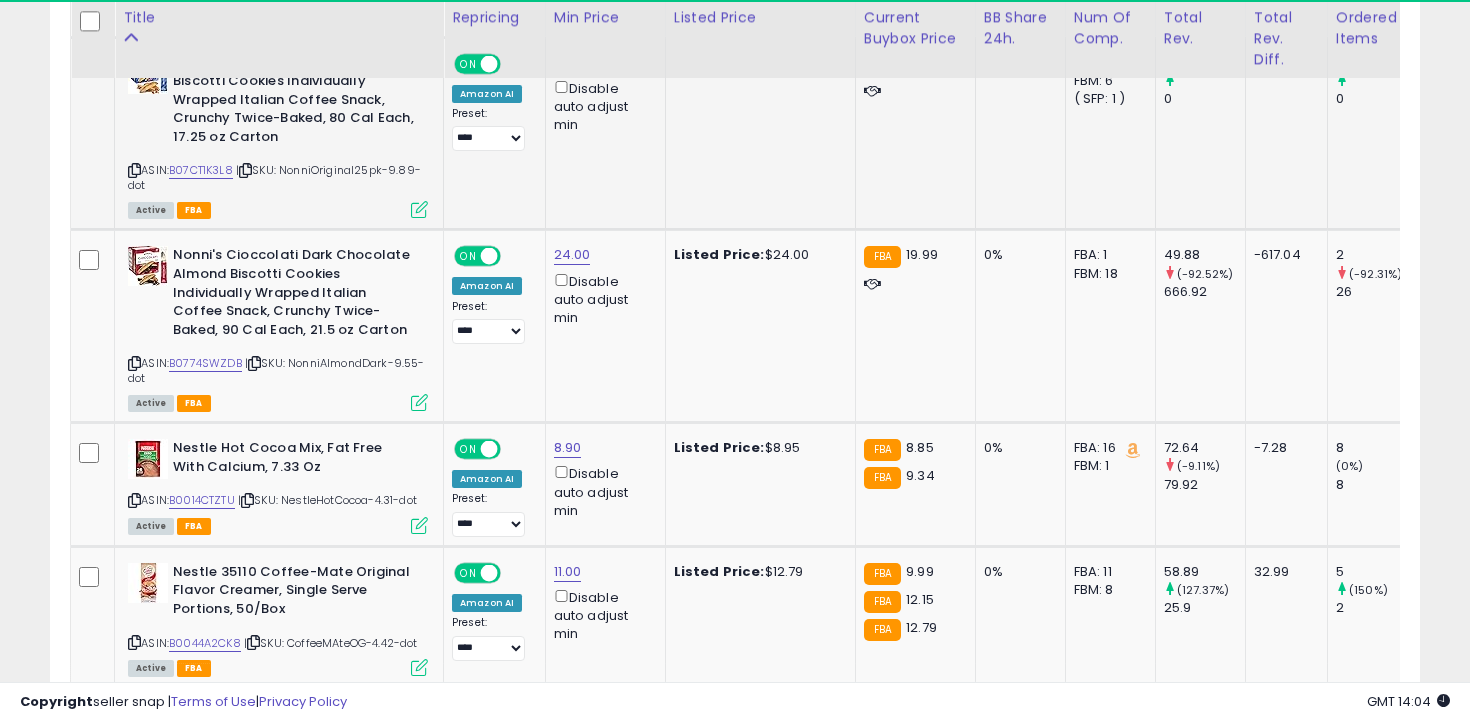 scroll, scrollTop: 4816, scrollLeft: 0, axis: vertical 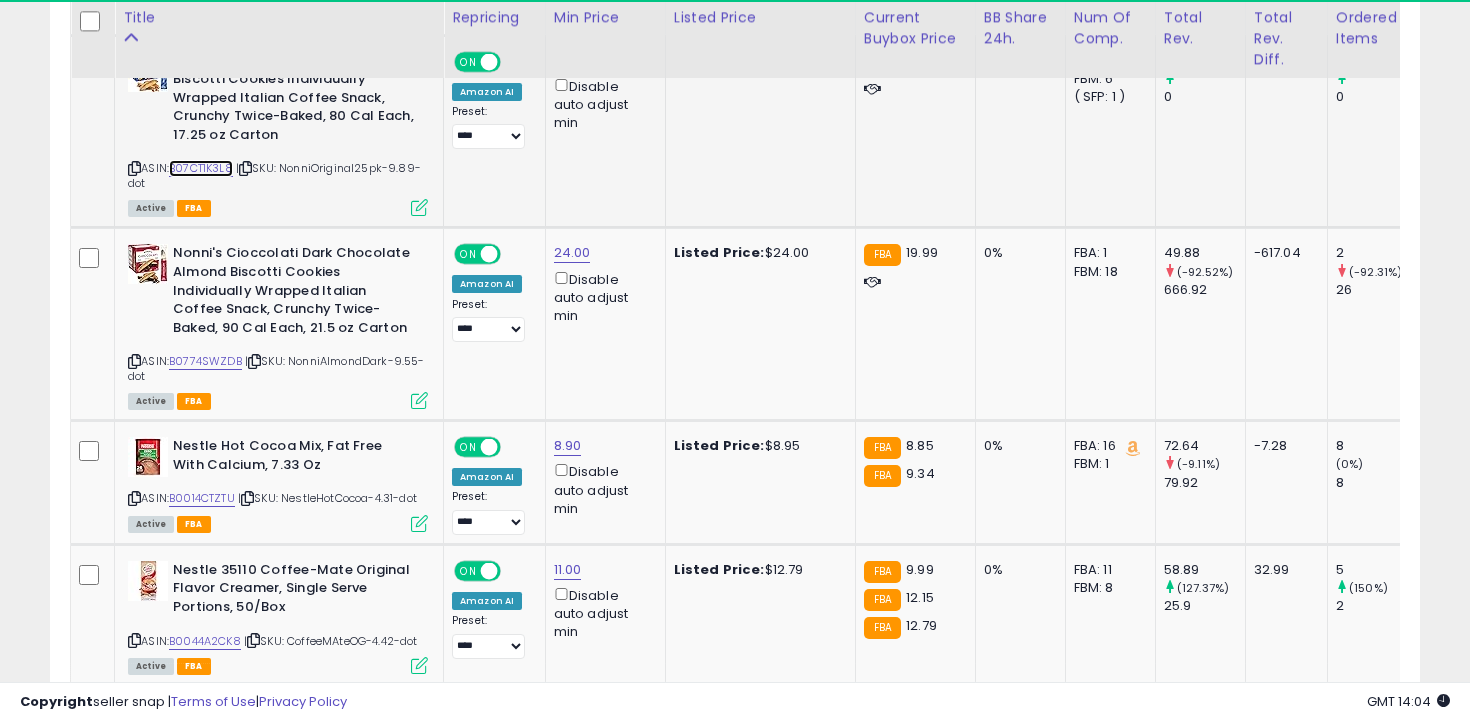 click on "B07CT1K3L8" at bounding box center [201, 168] 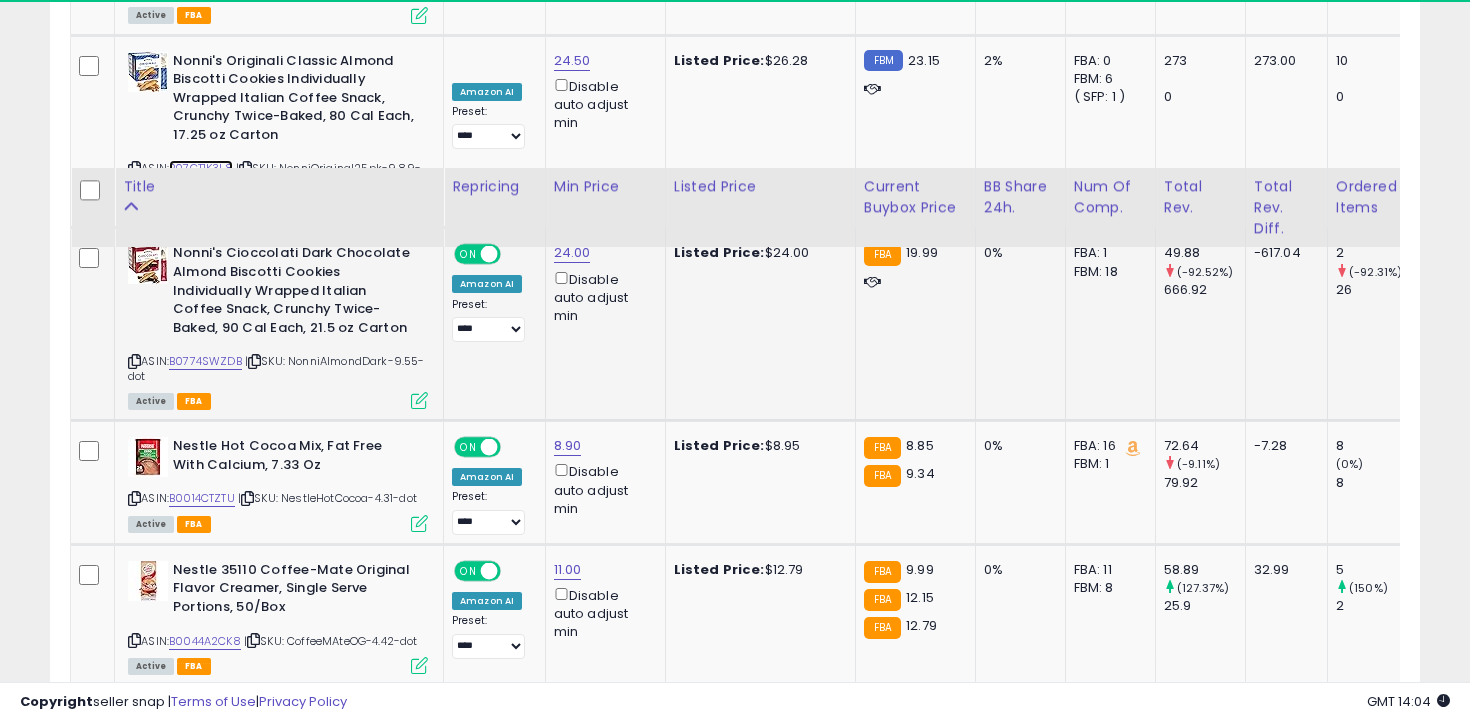 scroll, scrollTop: 4987, scrollLeft: 0, axis: vertical 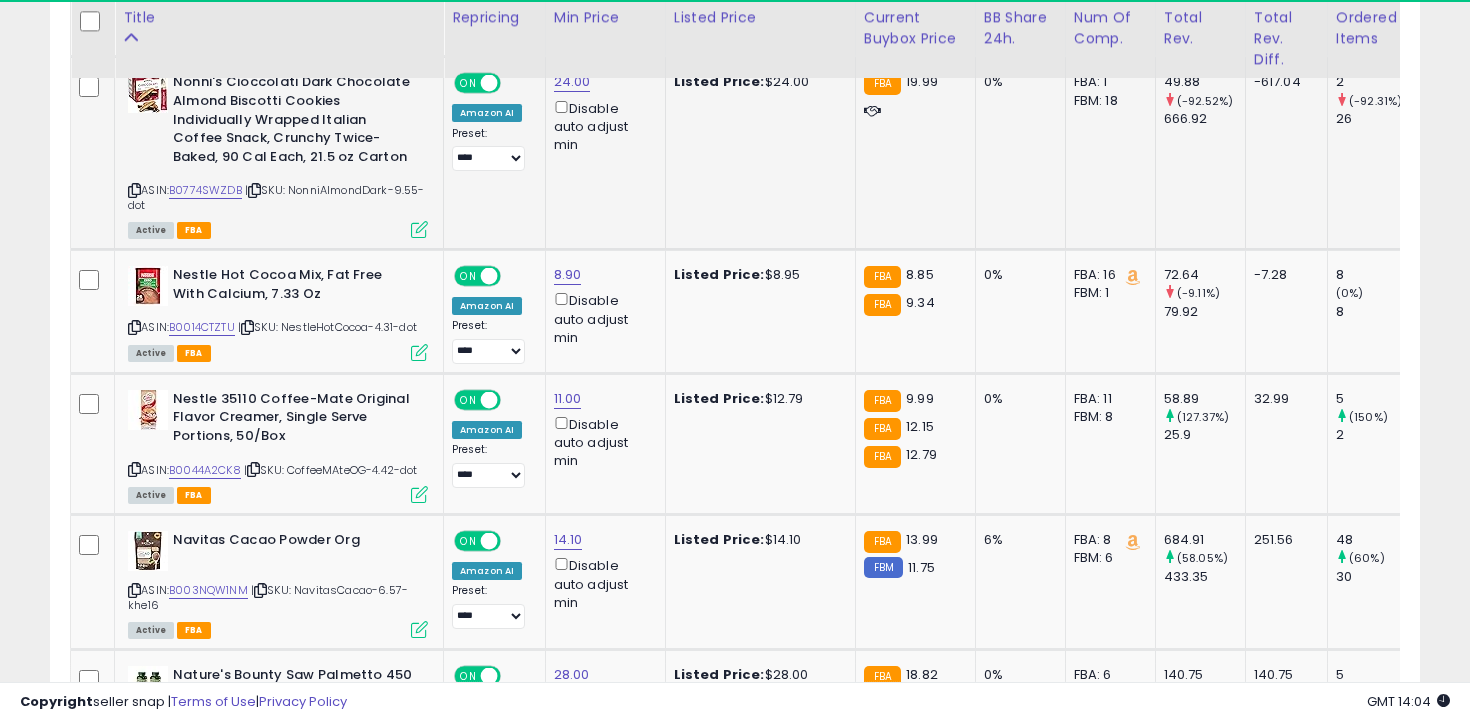 click on "ASIN:  B0774SWZDB    |   SKU: NonniAlmondDark-9.55-dot Active FBA" at bounding box center (278, 154) 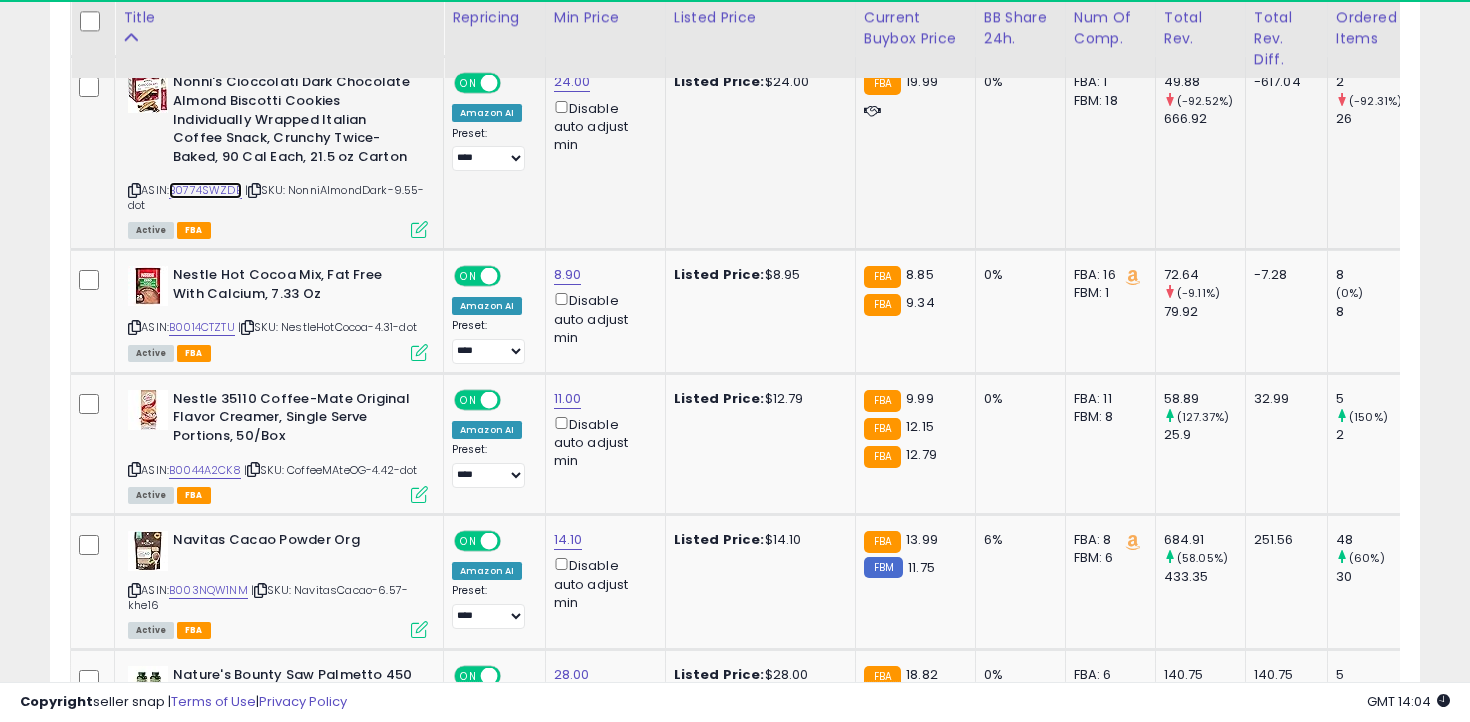 click on "B0774SWZDB" at bounding box center [205, 190] 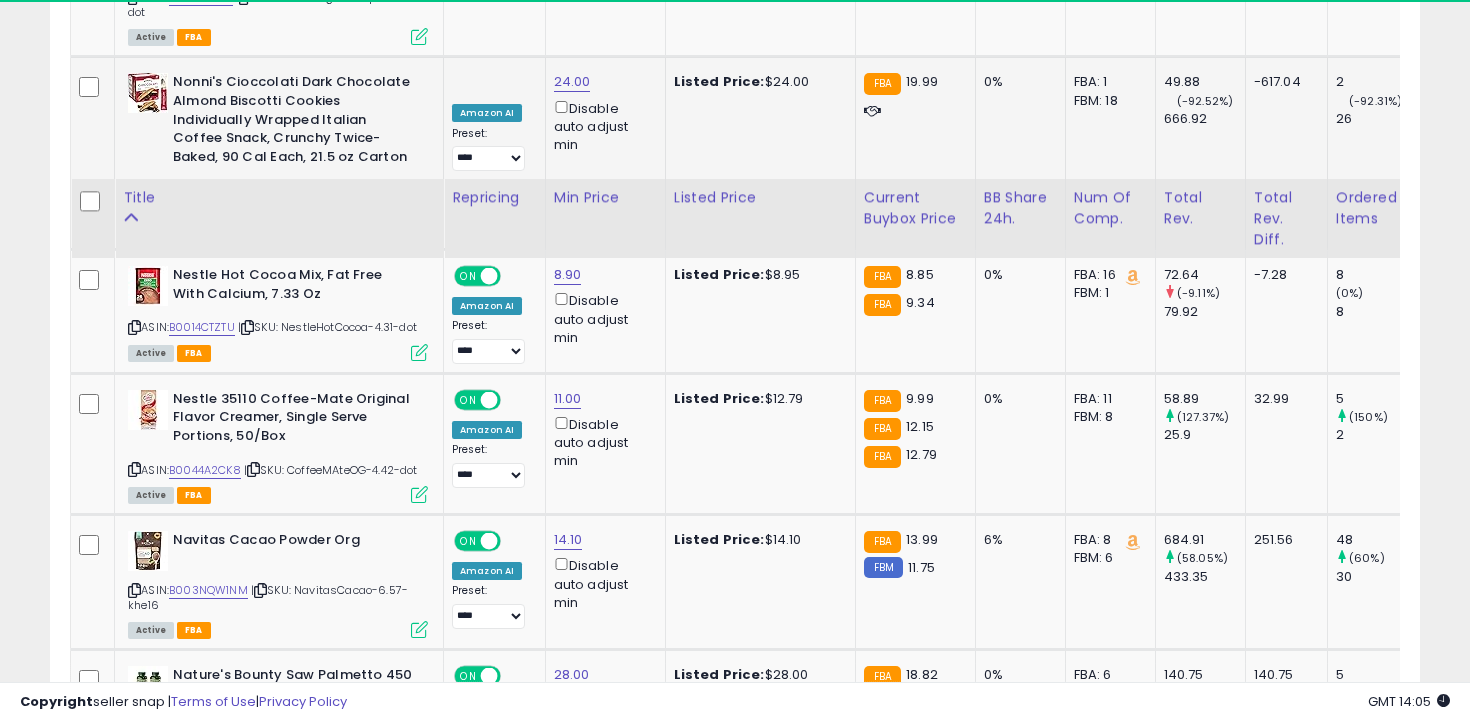 scroll, scrollTop: 5187, scrollLeft: 0, axis: vertical 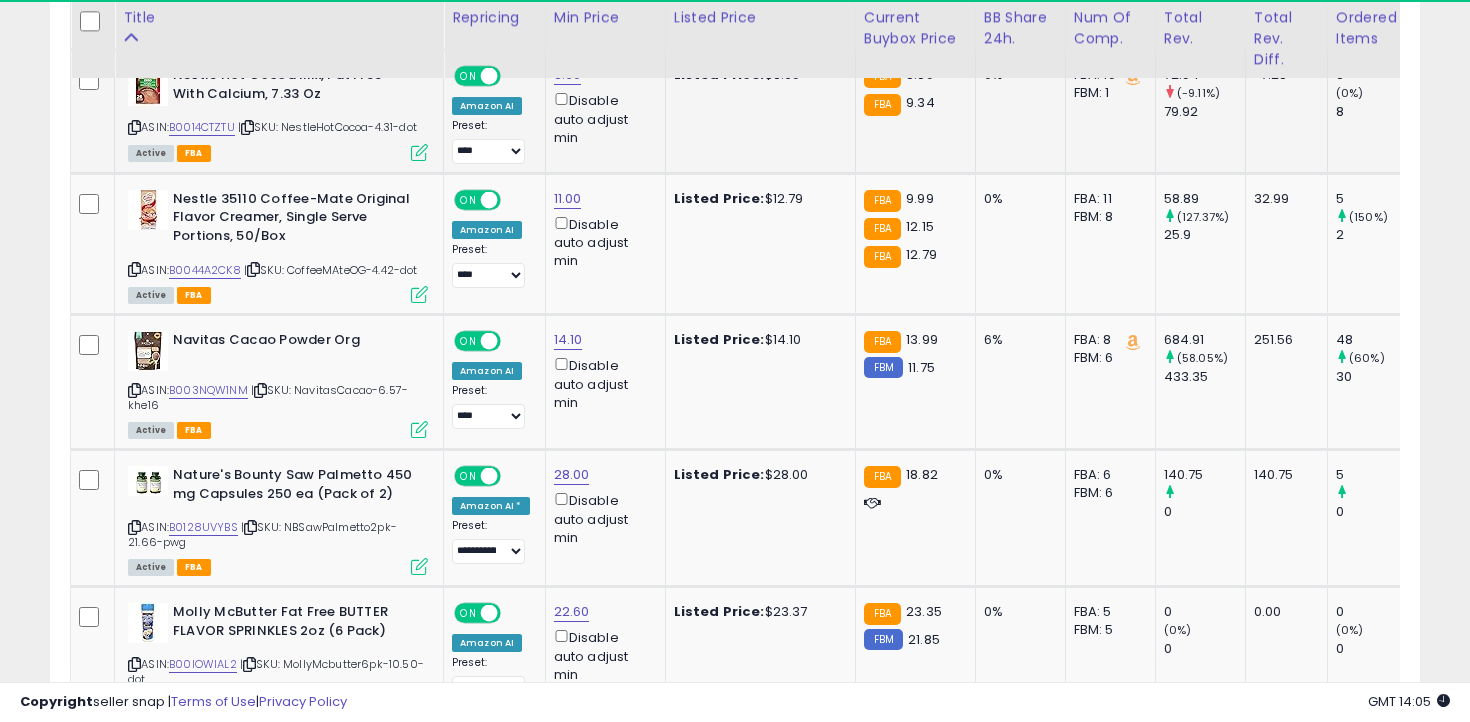 click at bounding box center [134, 127] 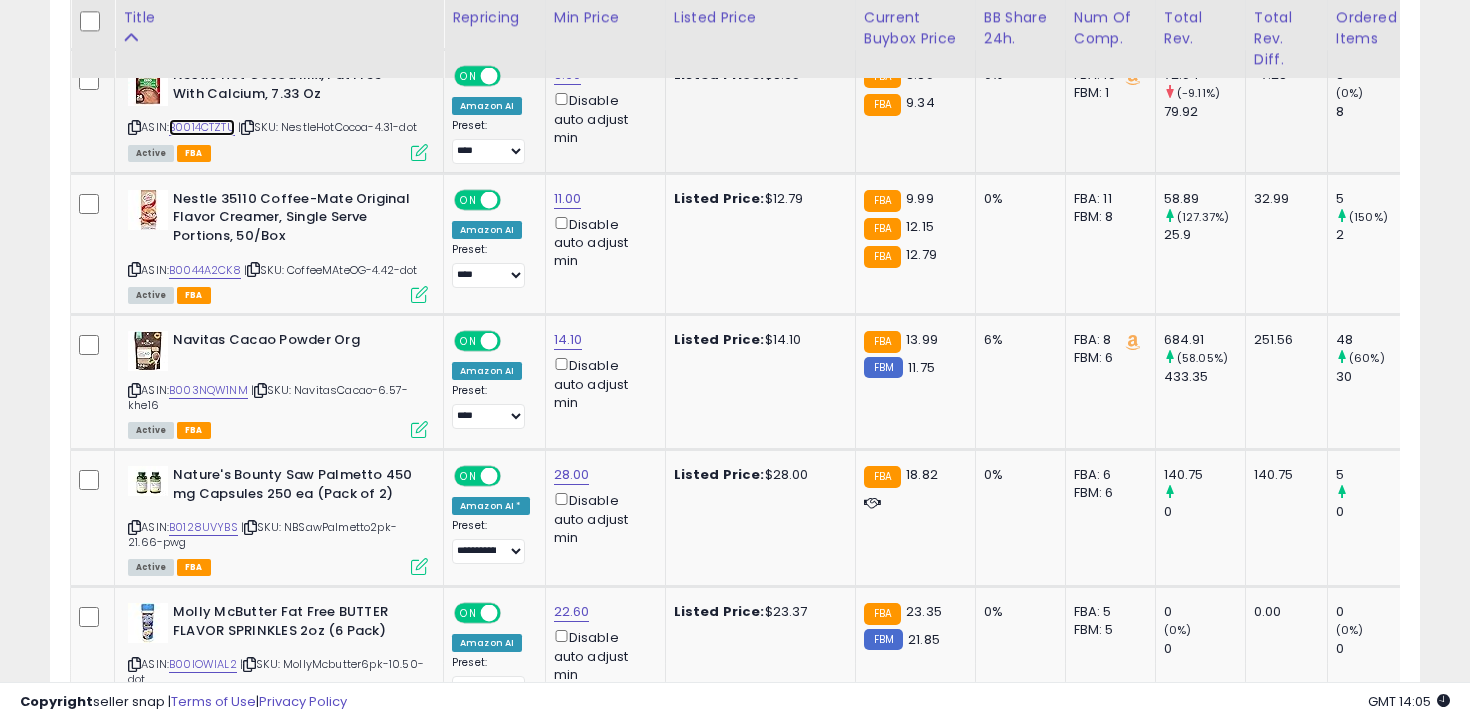 click on "B0014CTZTU" at bounding box center (202, 127) 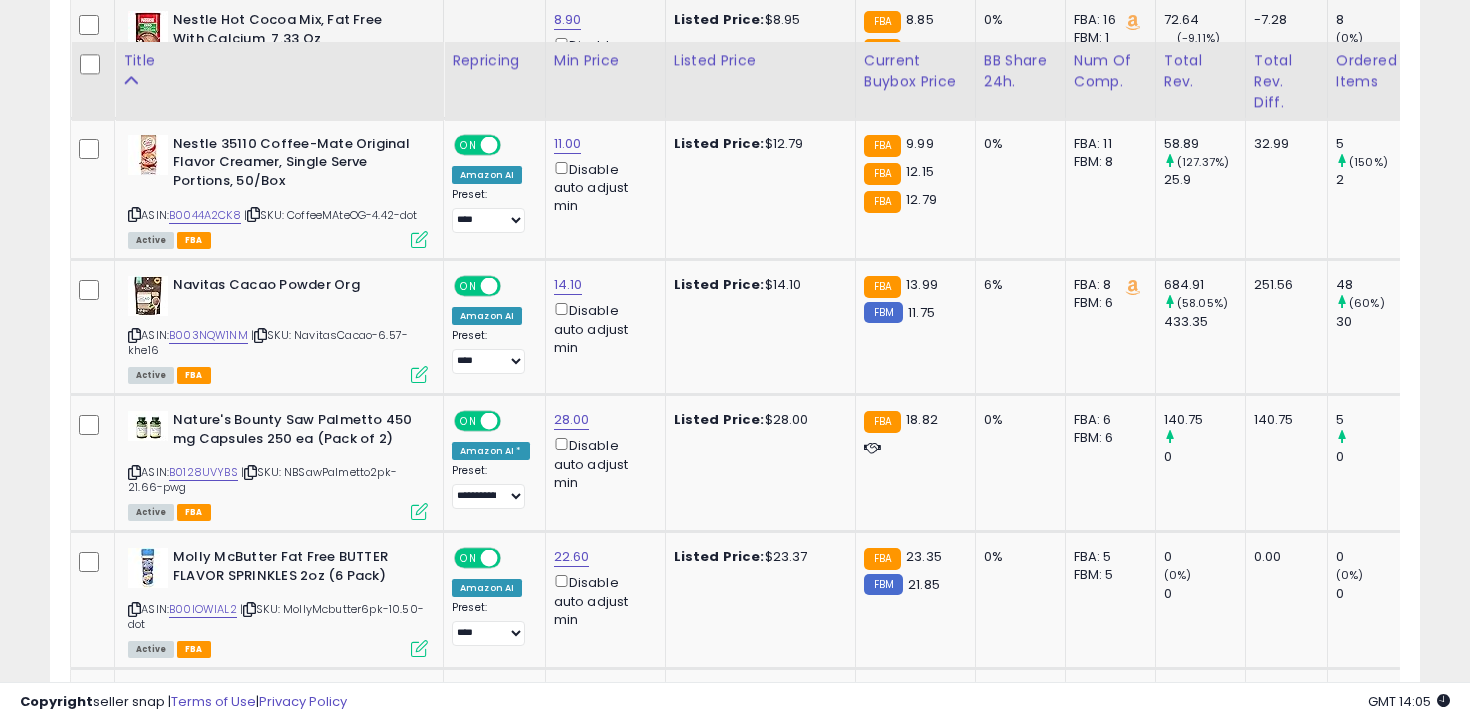 scroll, scrollTop: 5314, scrollLeft: 0, axis: vertical 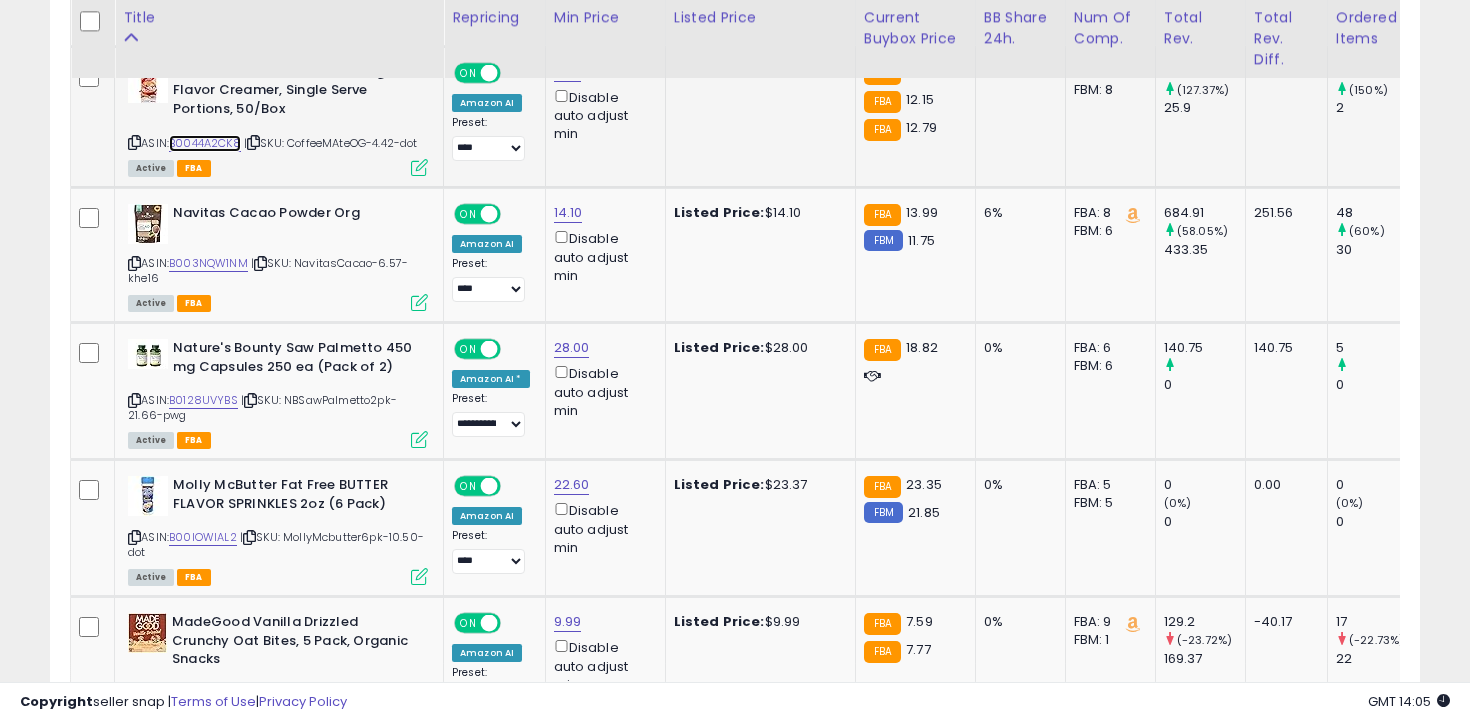 click on "B0044A2CK8" at bounding box center (205, 143) 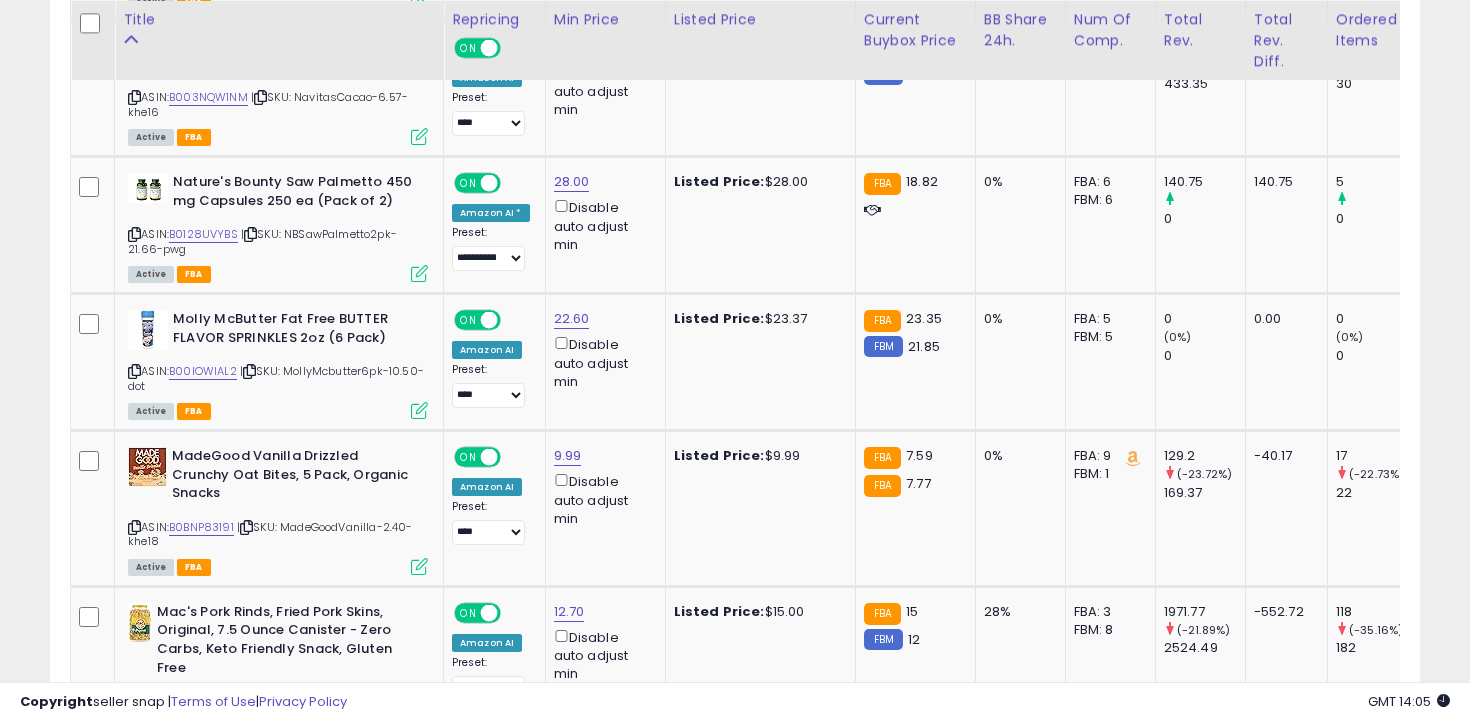 scroll, scrollTop: 5482, scrollLeft: 0, axis: vertical 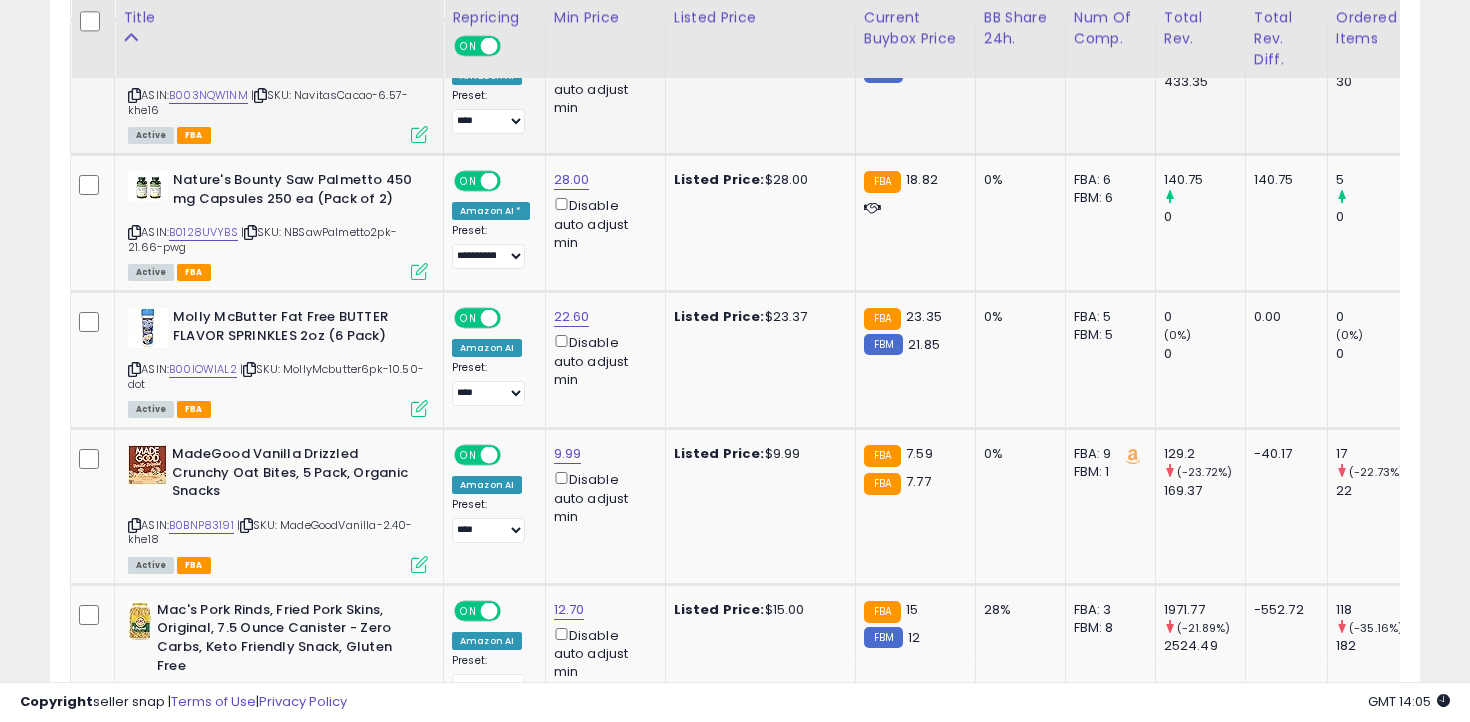 click on "ASIN:  B003NQW1NM    |   SKU: NavitasCacao-6.57-khe16 Active FBA" at bounding box center (278, 88) 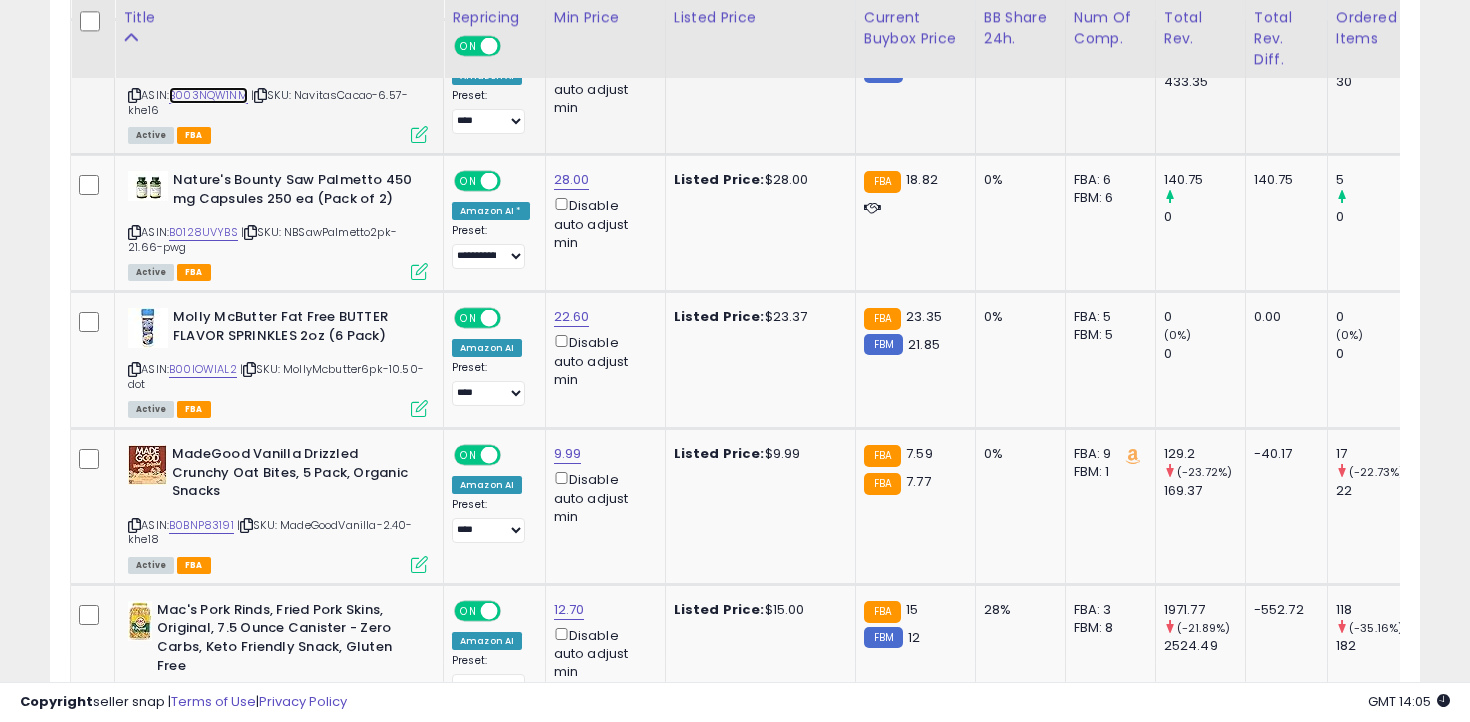 click on "B003NQW1NM" at bounding box center [208, 95] 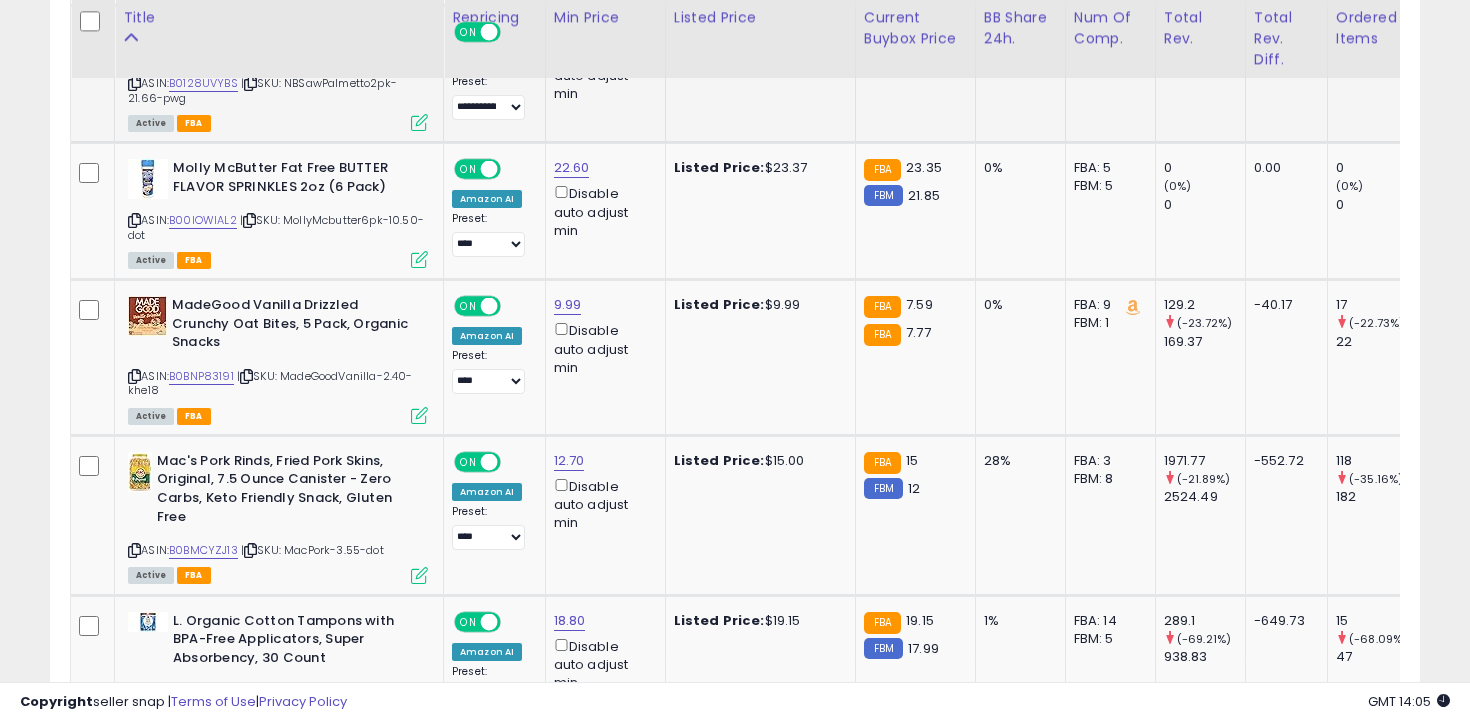 scroll, scrollTop: 5639, scrollLeft: 0, axis: vertical 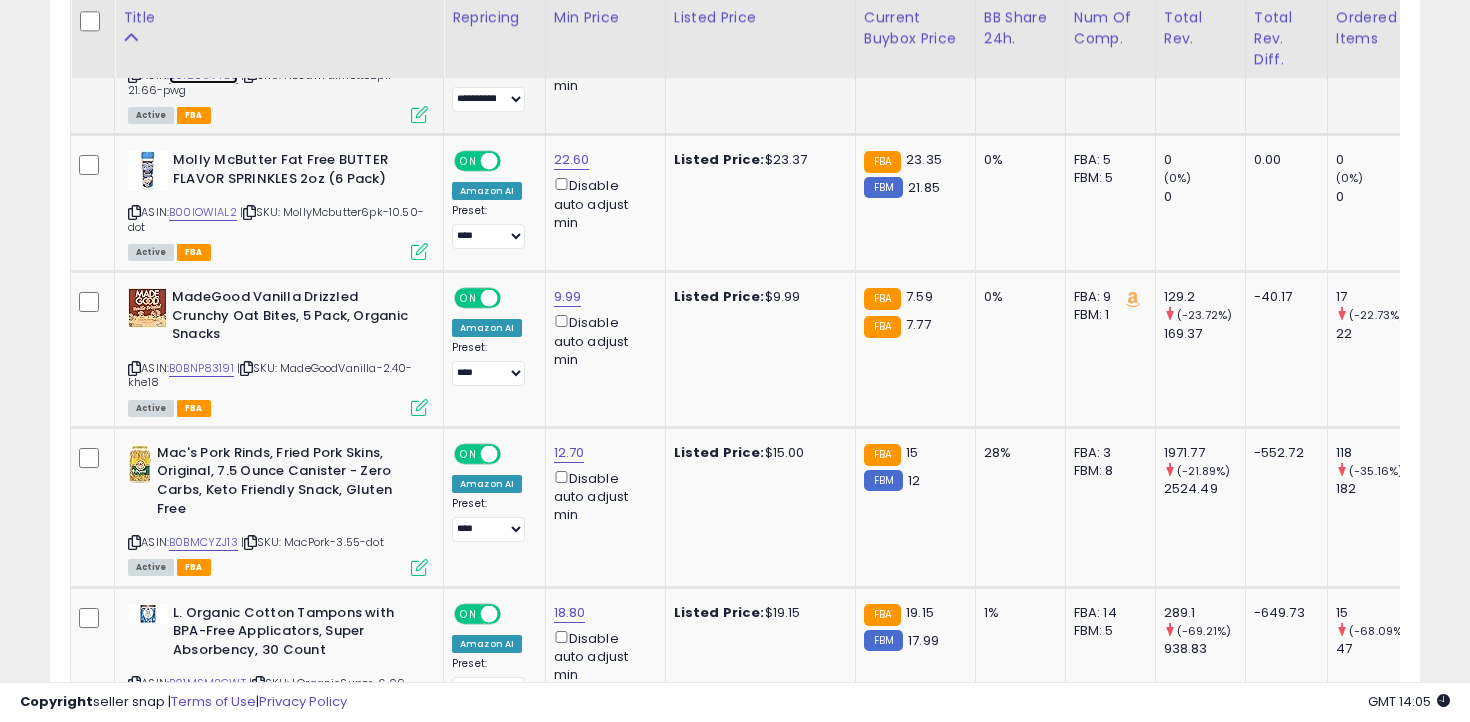 click on "B0128UVYBS" at bounding box center [203, 75] 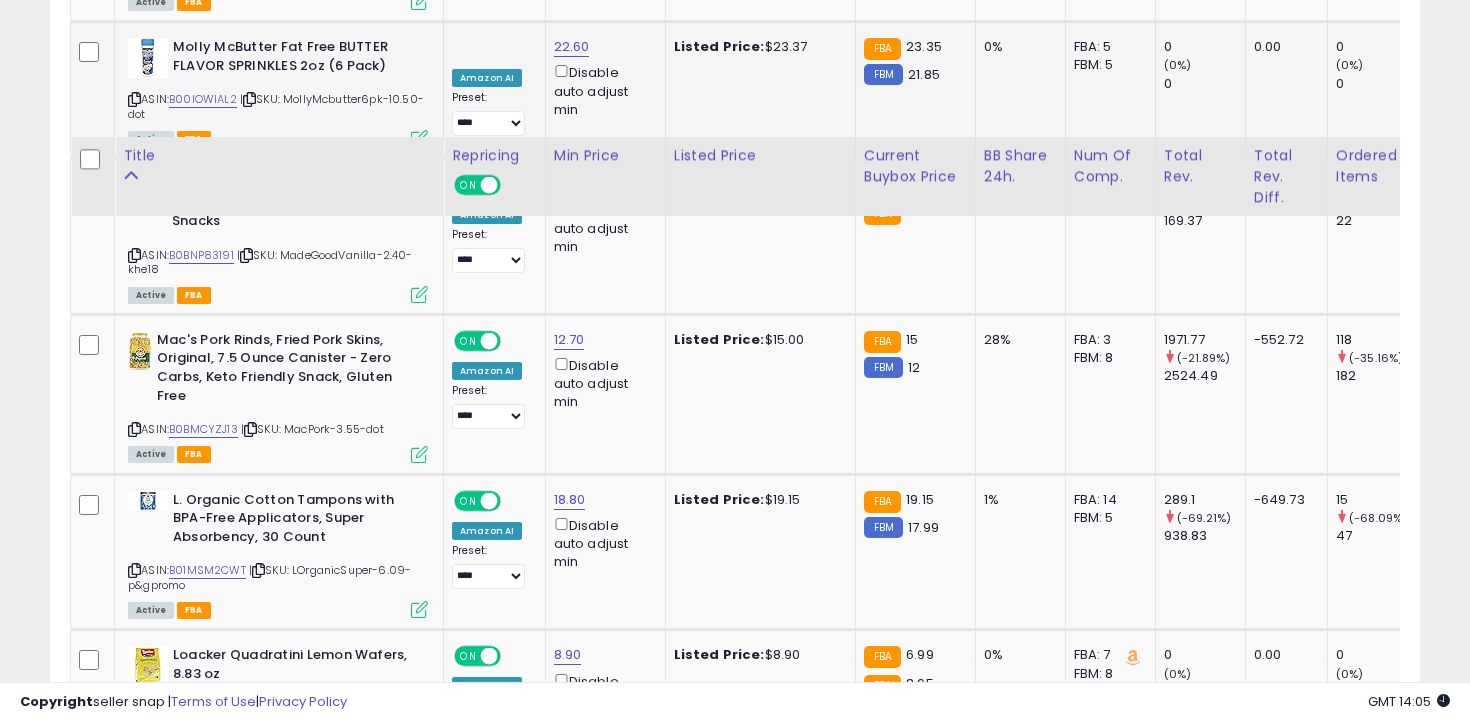 scroll, scrollTop: 5892, scrollLeft: 0, axis: vertical 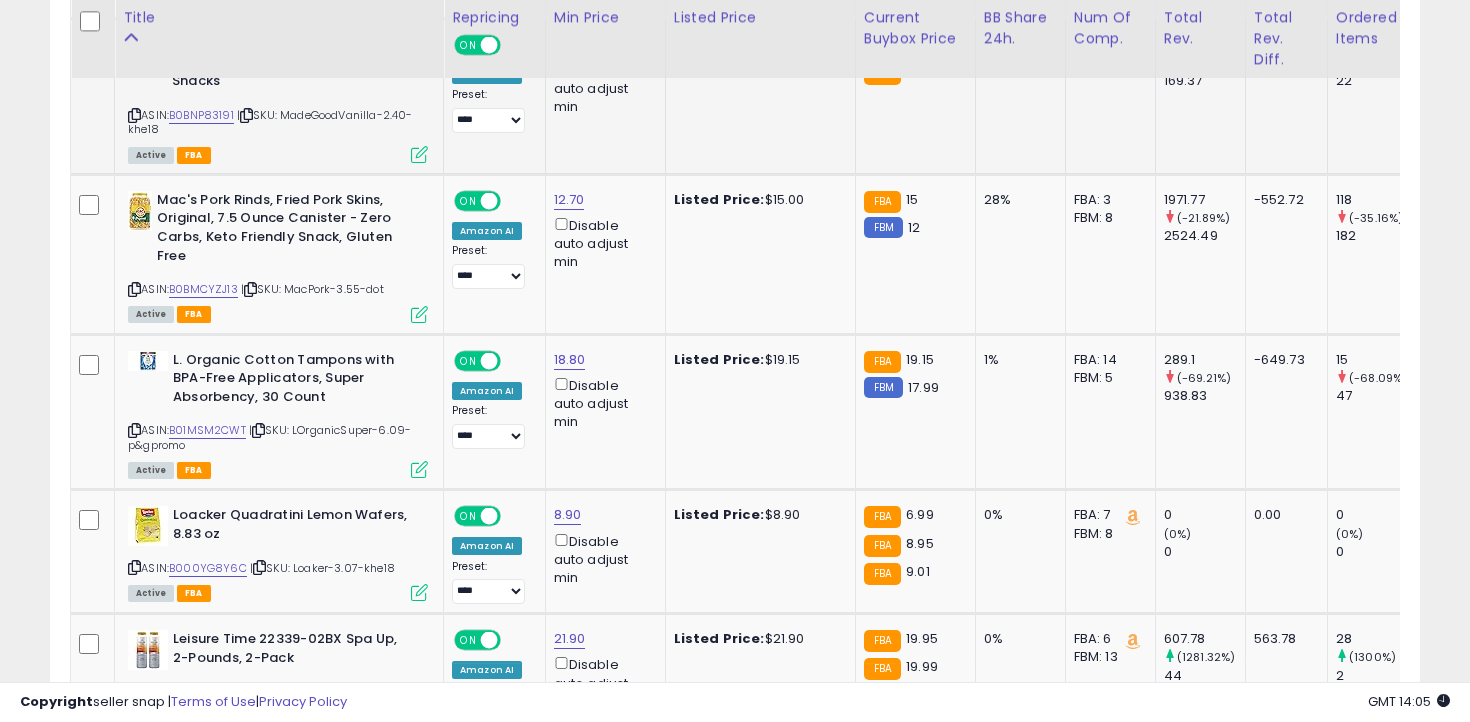 click at bounding box center (134, 115) 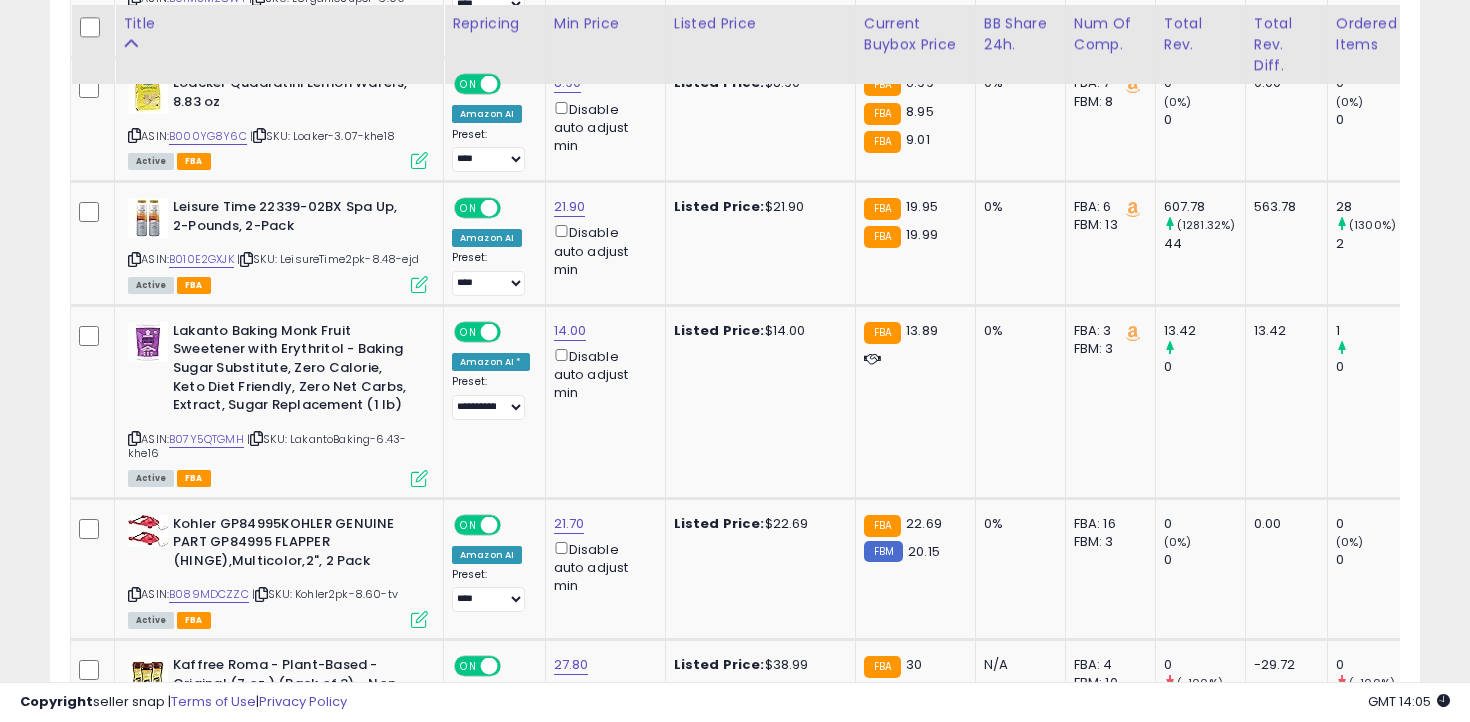scroll, scrollTop: 6338, scrollLeft: 0, axis: vertical 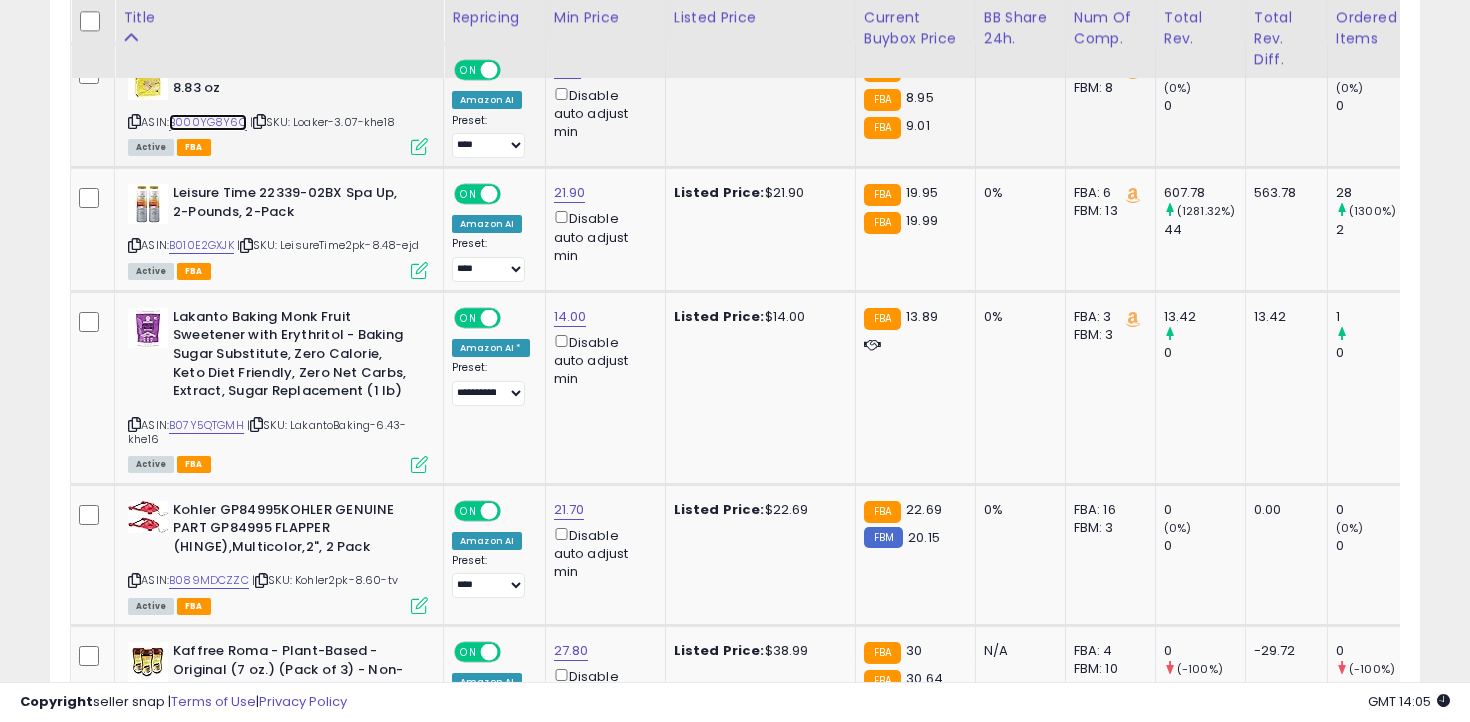 click on "B000YG8Y6C" at bounding box center [208, 122] 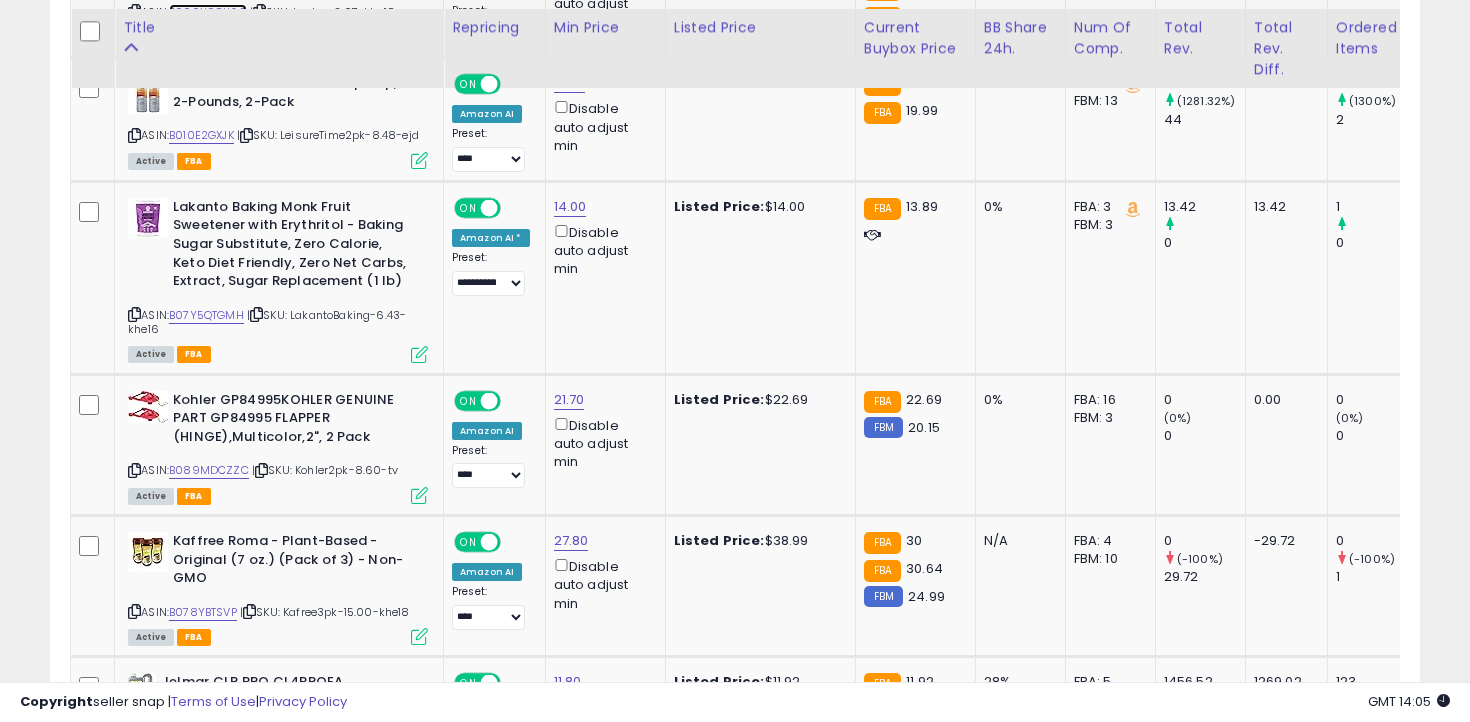 scroll, scrollTop: 6470, scrollLeft: 0, axis: vertical 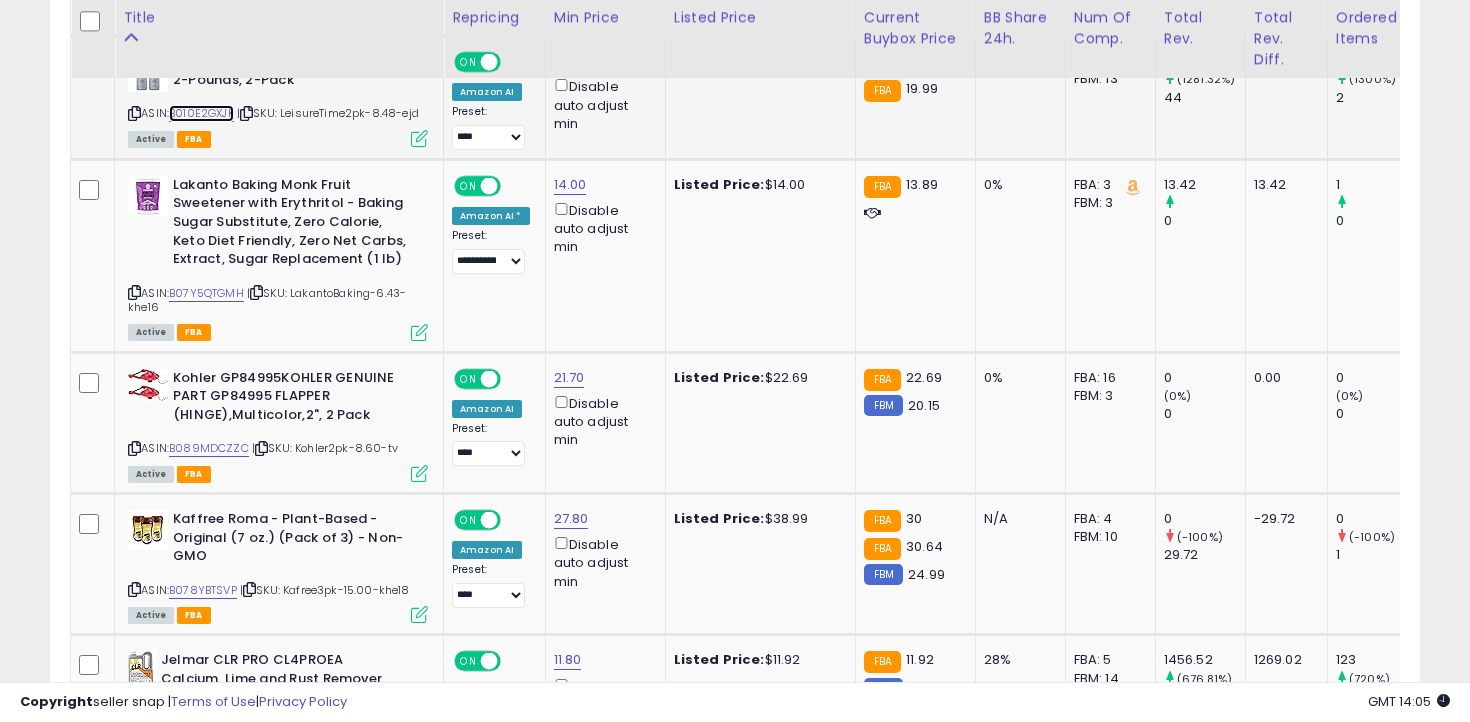 click on "B010E2GXJK" at bounding box center (201, 113) 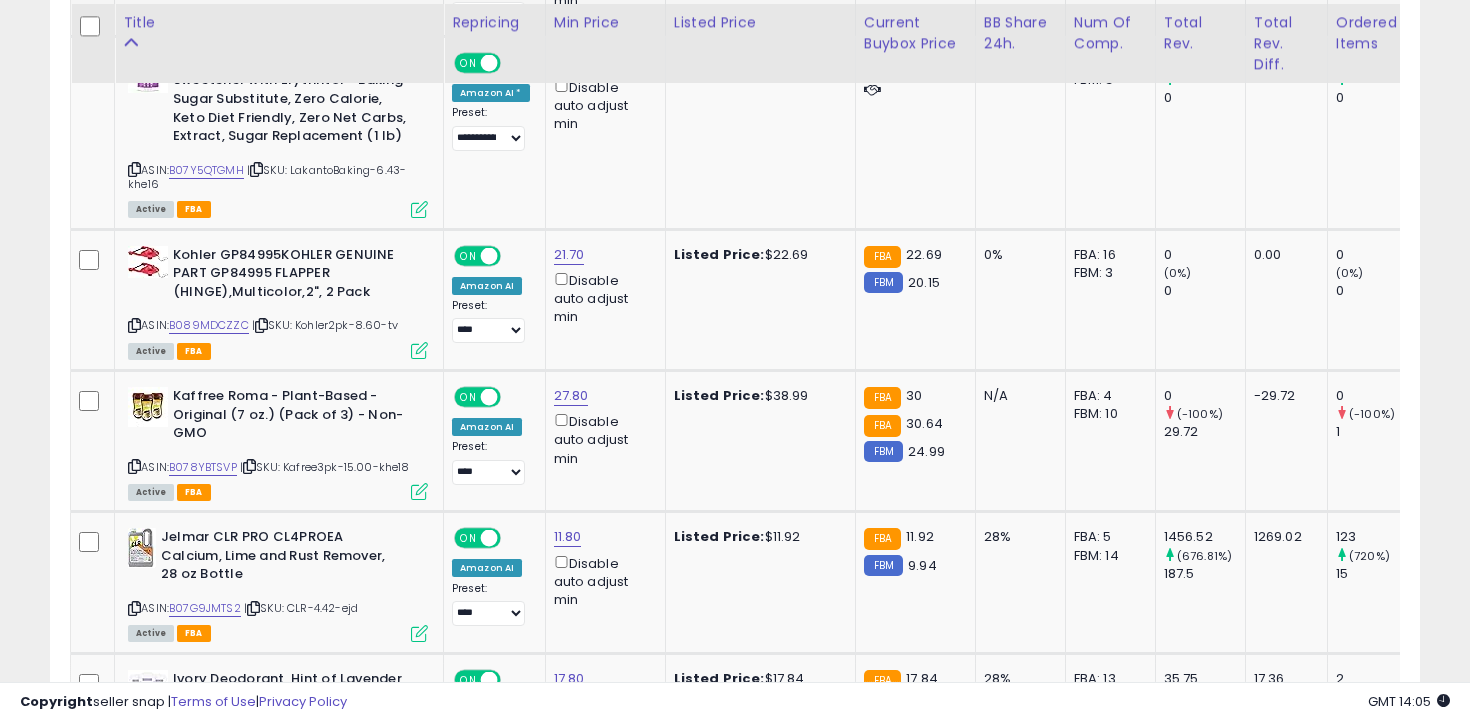 scroll, scrollTop: 6598, scrollLeft: 0, axis: vertical 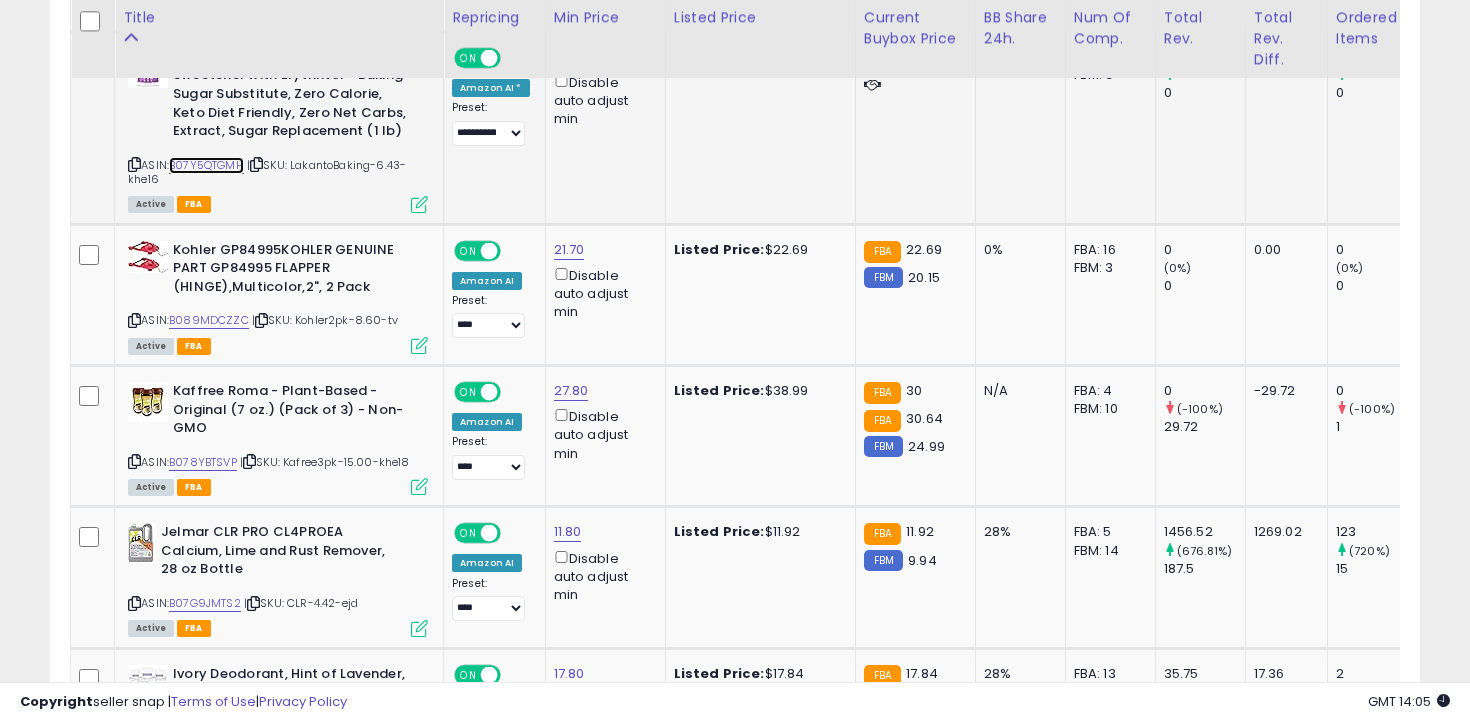 click on "B07Y5QTGMH" at bounding box center [206, 165] 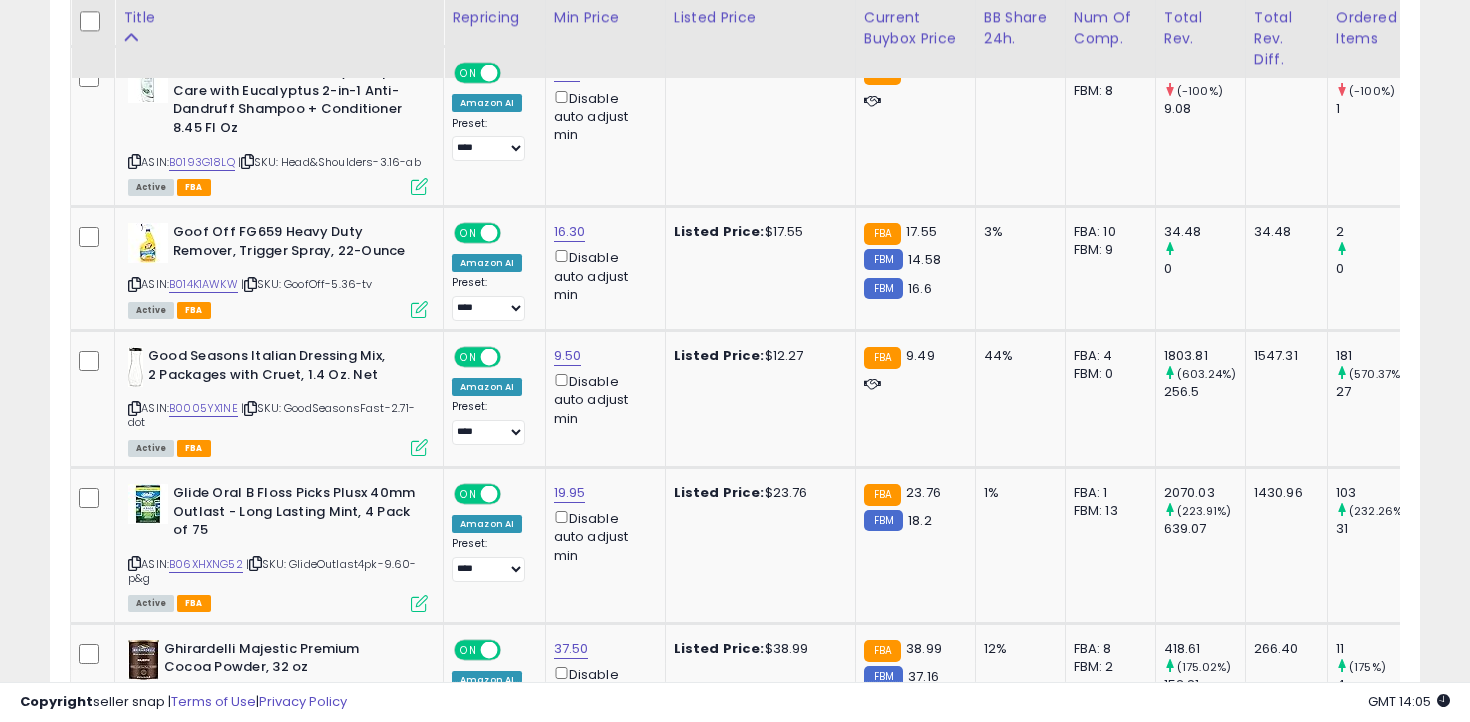 scroll, scrollTop: 7496, scrollLeft: 0, axis: vertical 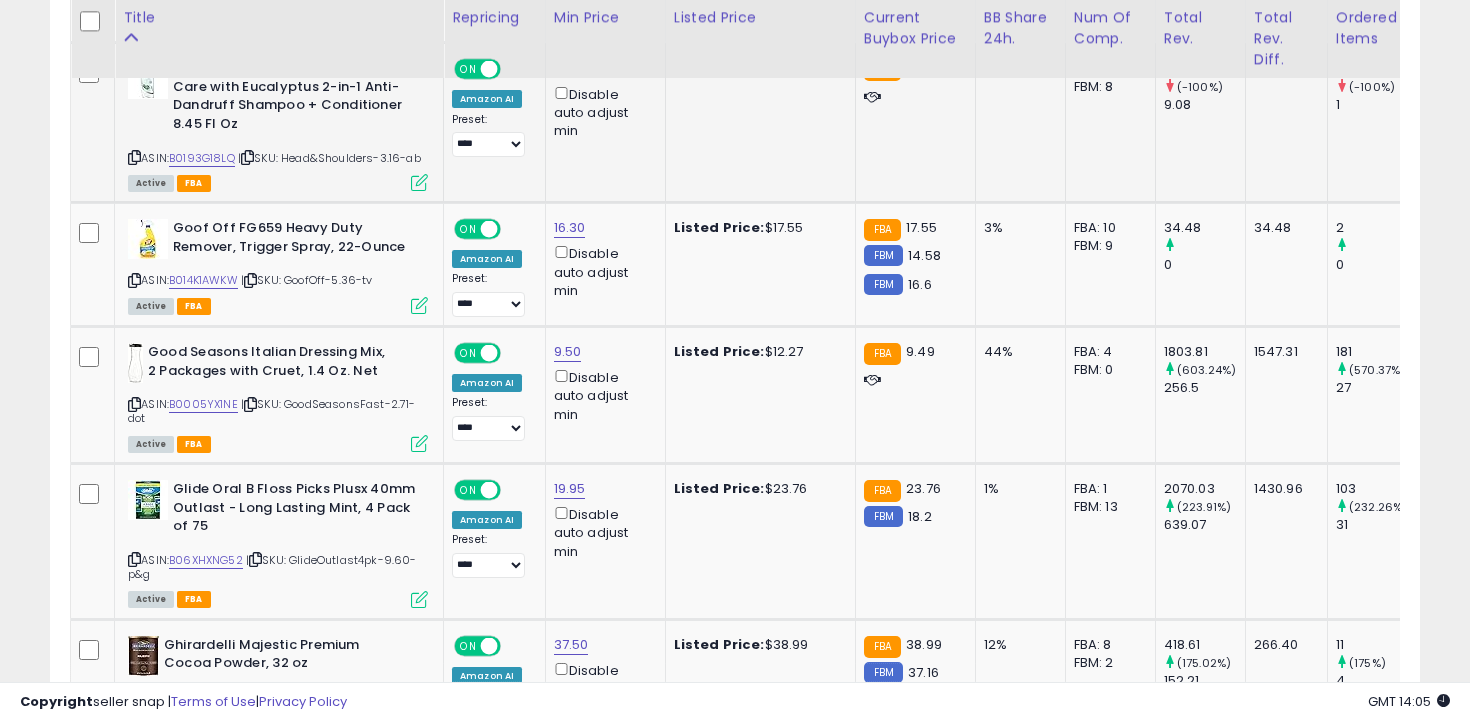 click at bounding box center [134, 157] 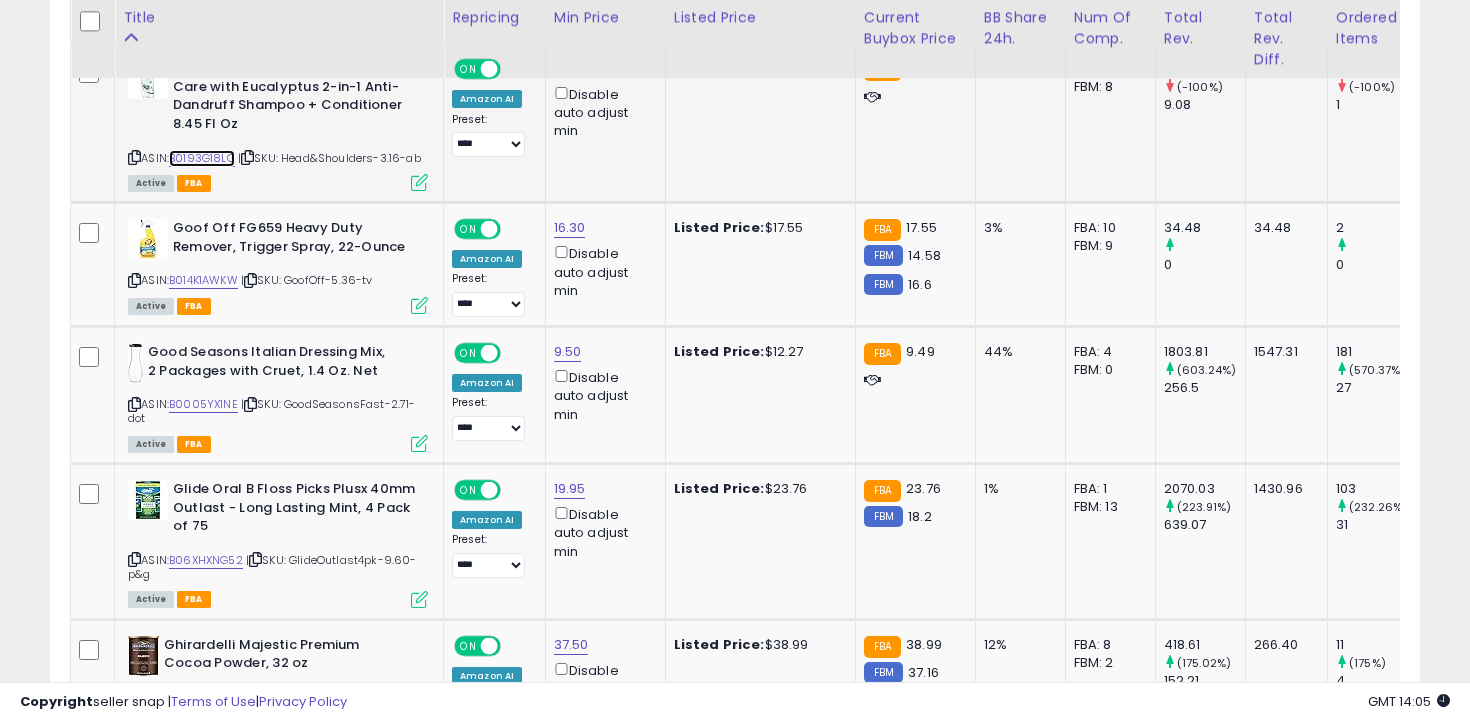 click on "B0193G18LQ" at bounding box center (202, 158) 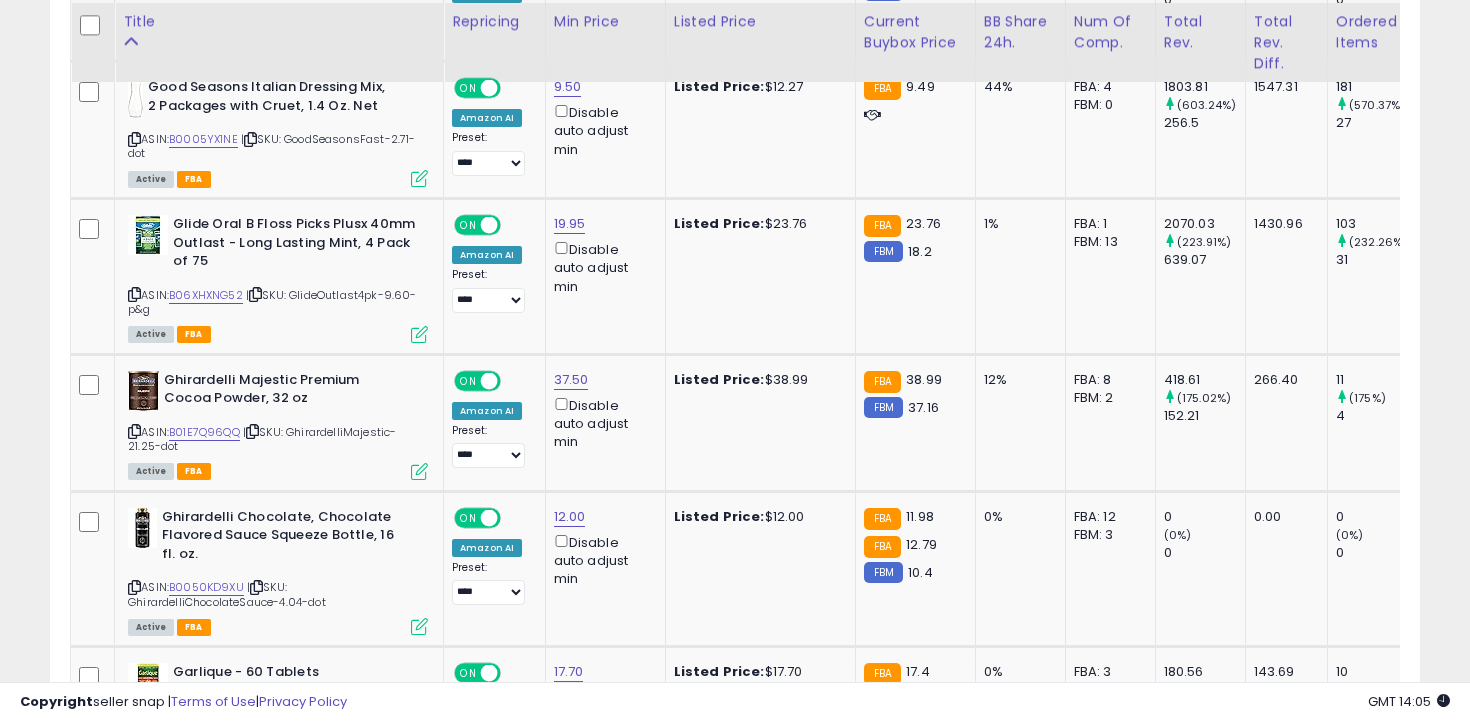 scroll, scrollTop: 7765, scrollLeft: 0, axis: vertical 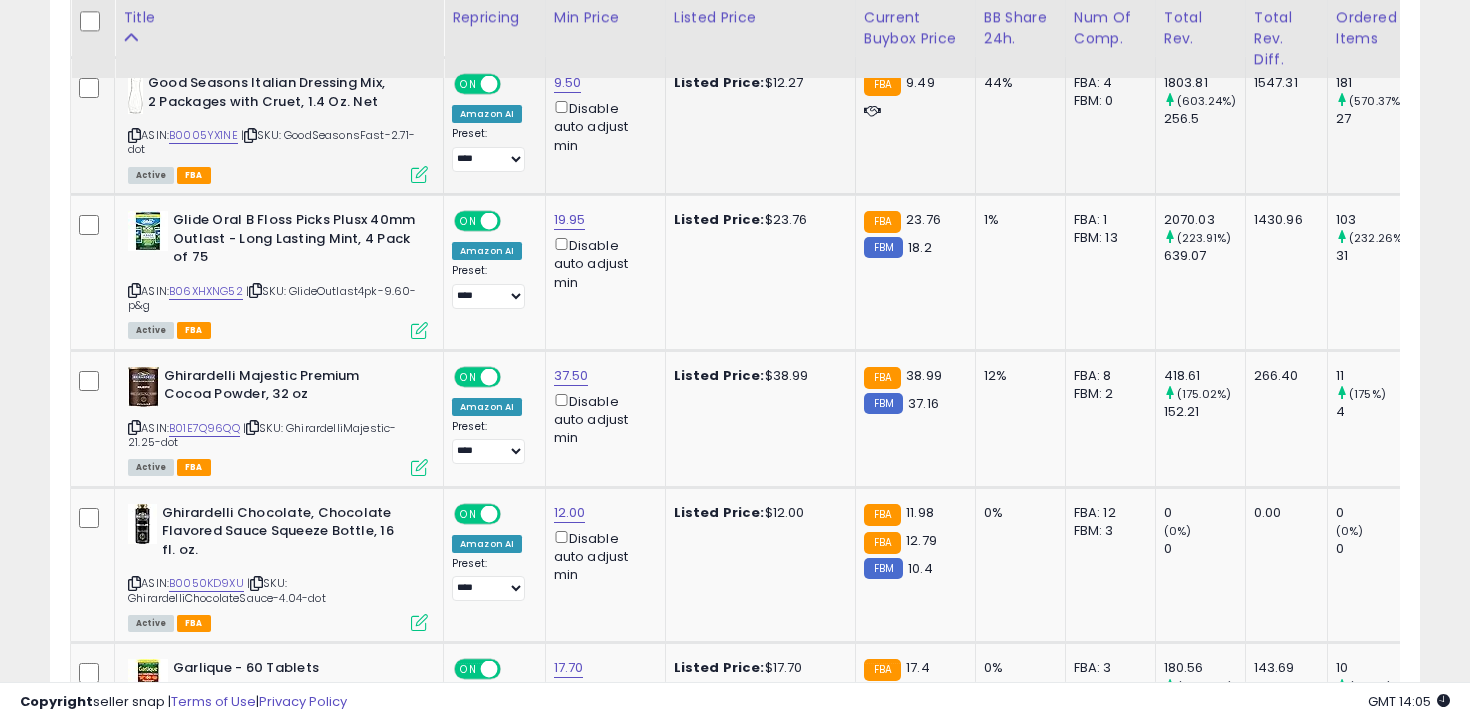 click at bounding box center [134, 135] 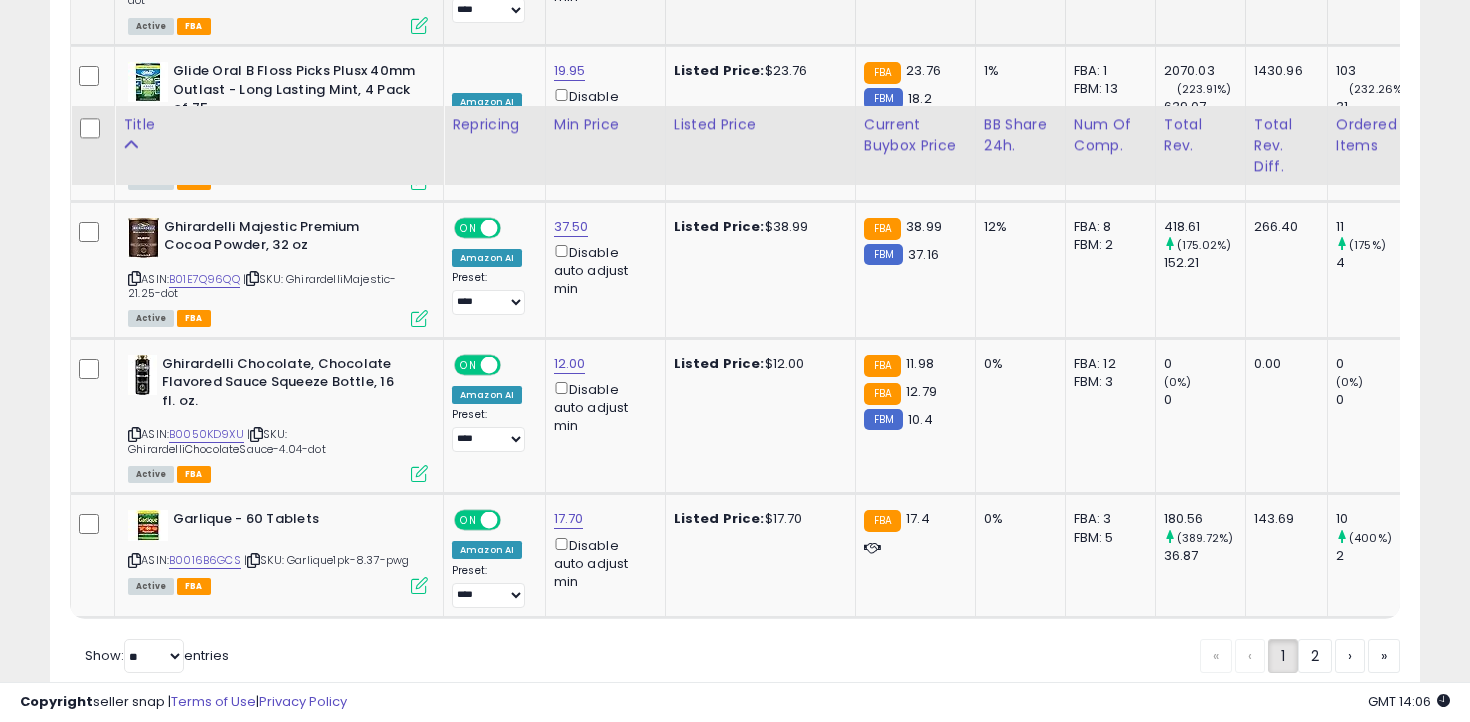 scroll, scrollTop: 8021, scrollLeft: 0, axis: vertical 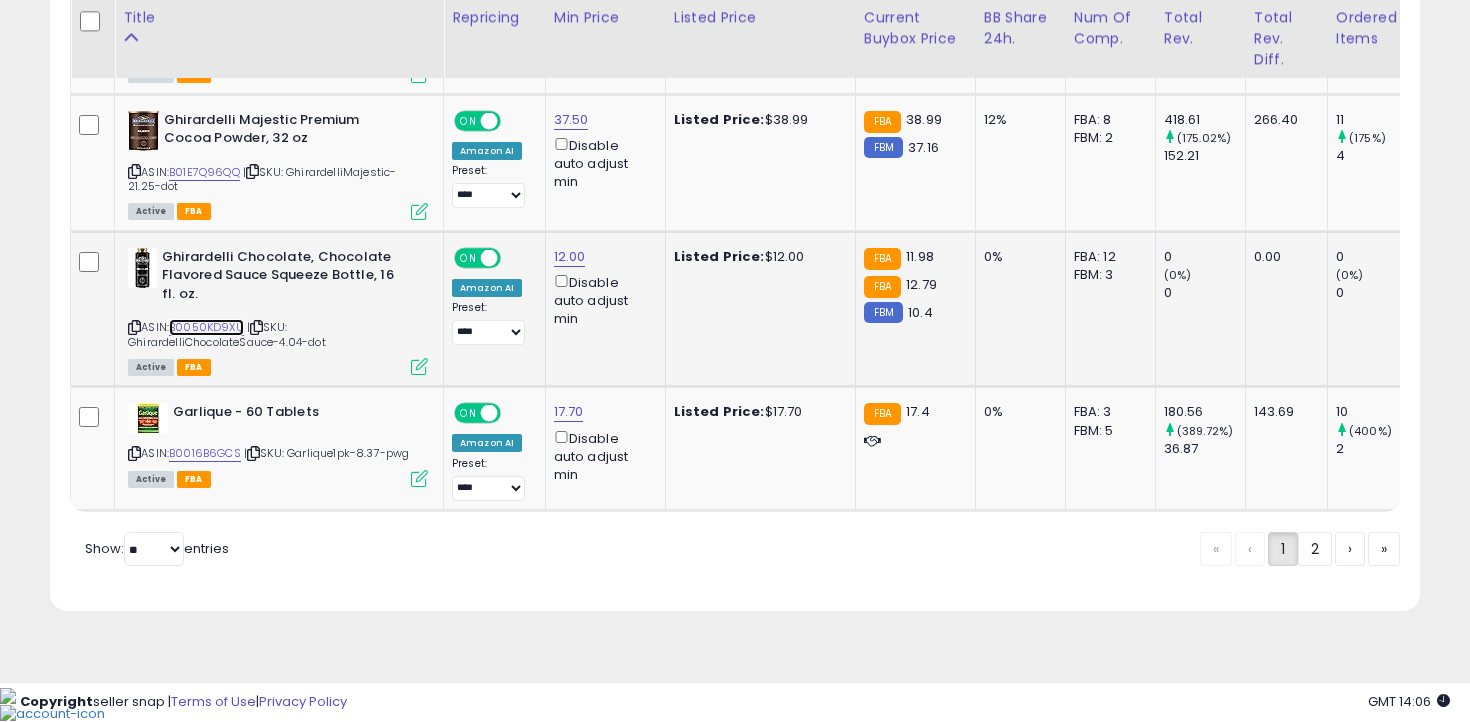 click on "B0050KD9XU" at bounding box center (206, 327) 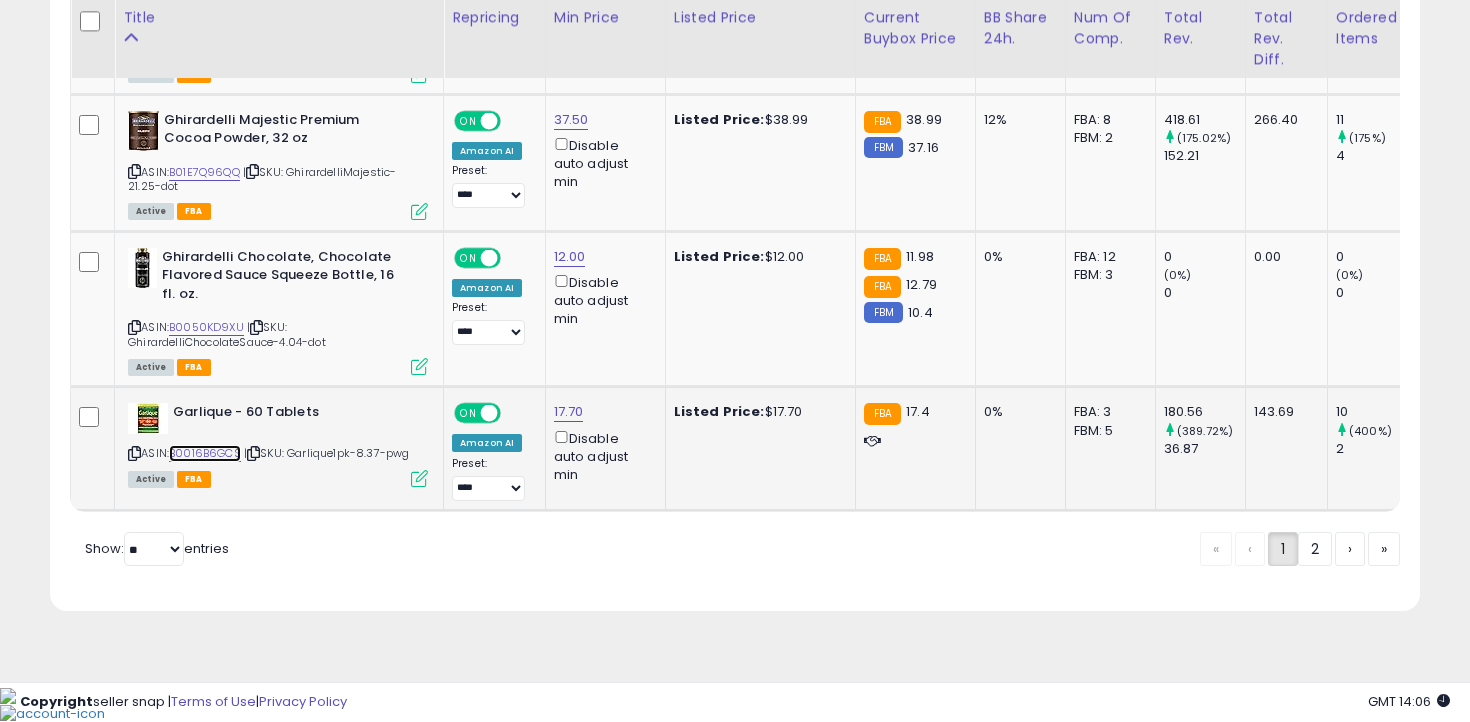 click on "B0016B6GCS" at bounding box center (205, 453) 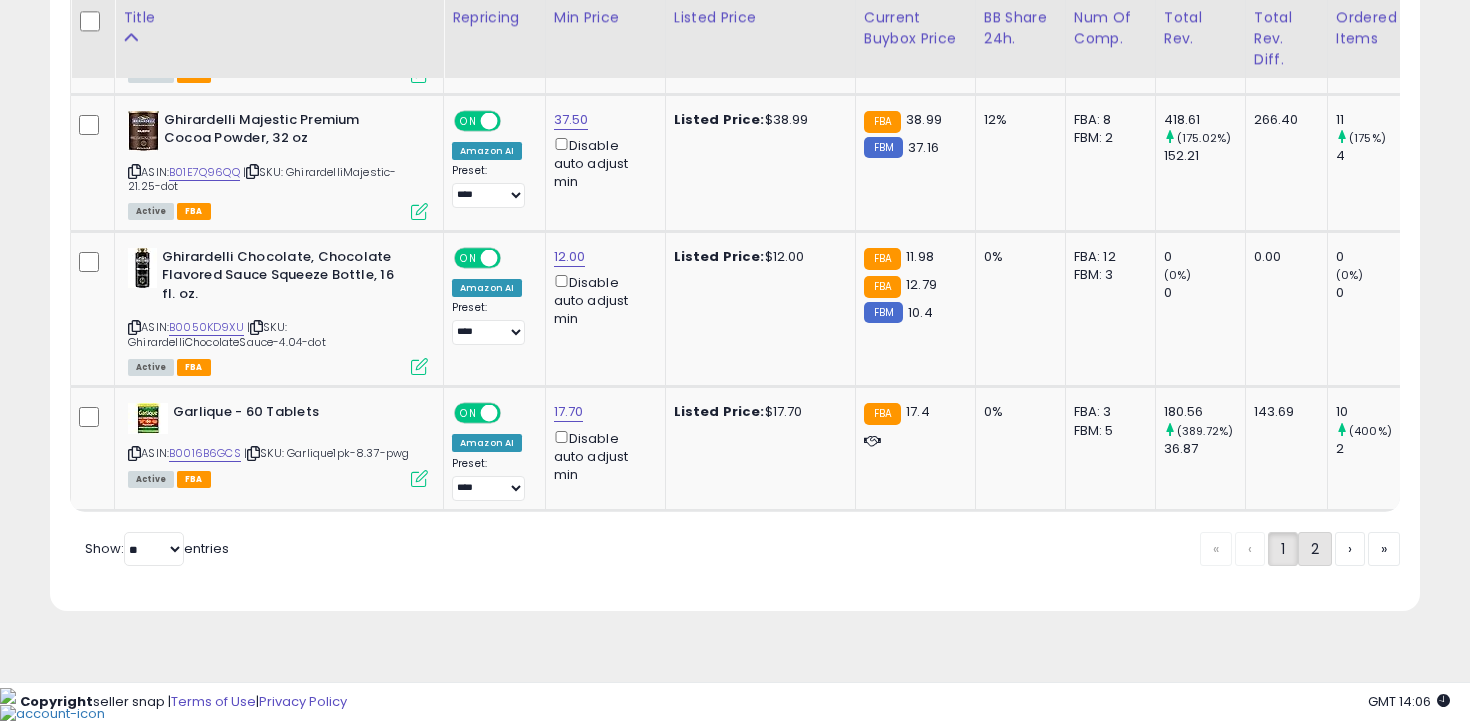 click on "2" 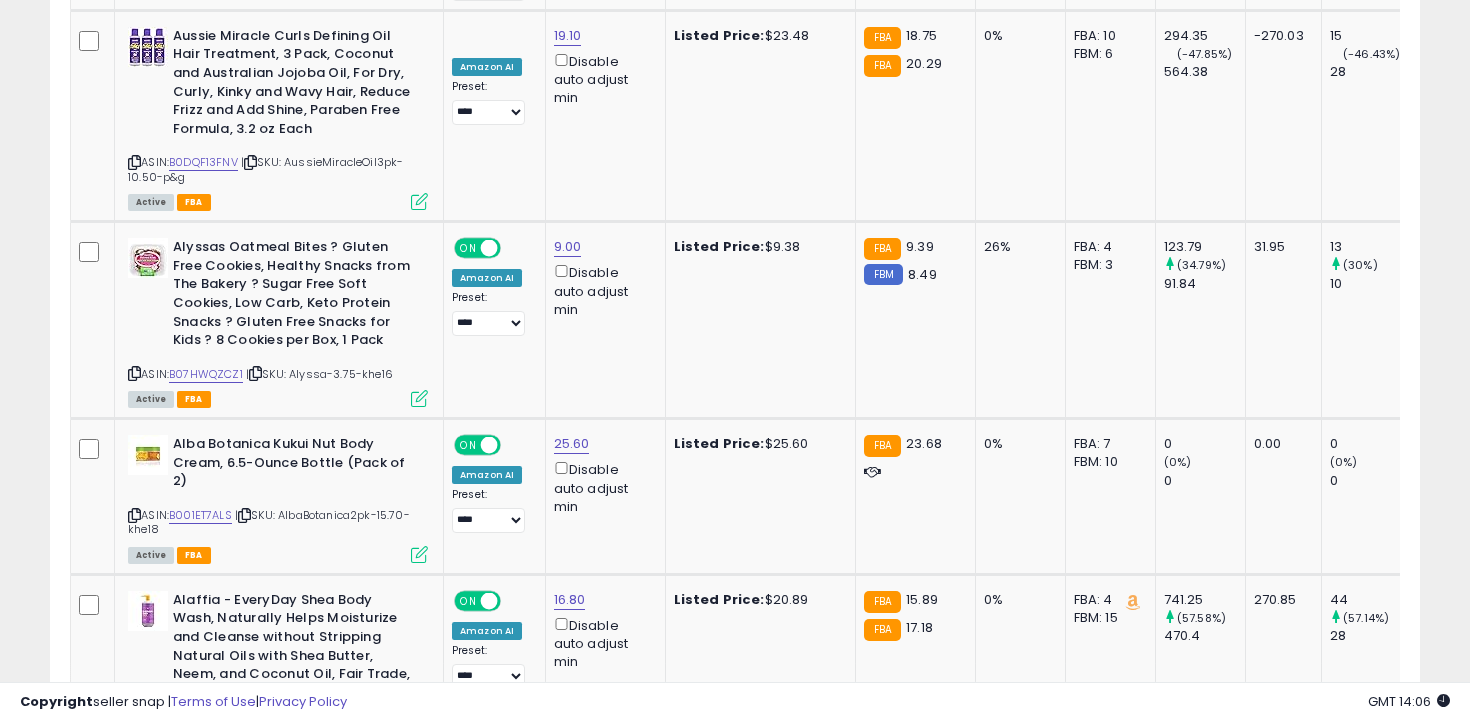 scroll, scrollTop: 5569, scrollLeft: 0, axis: vertical 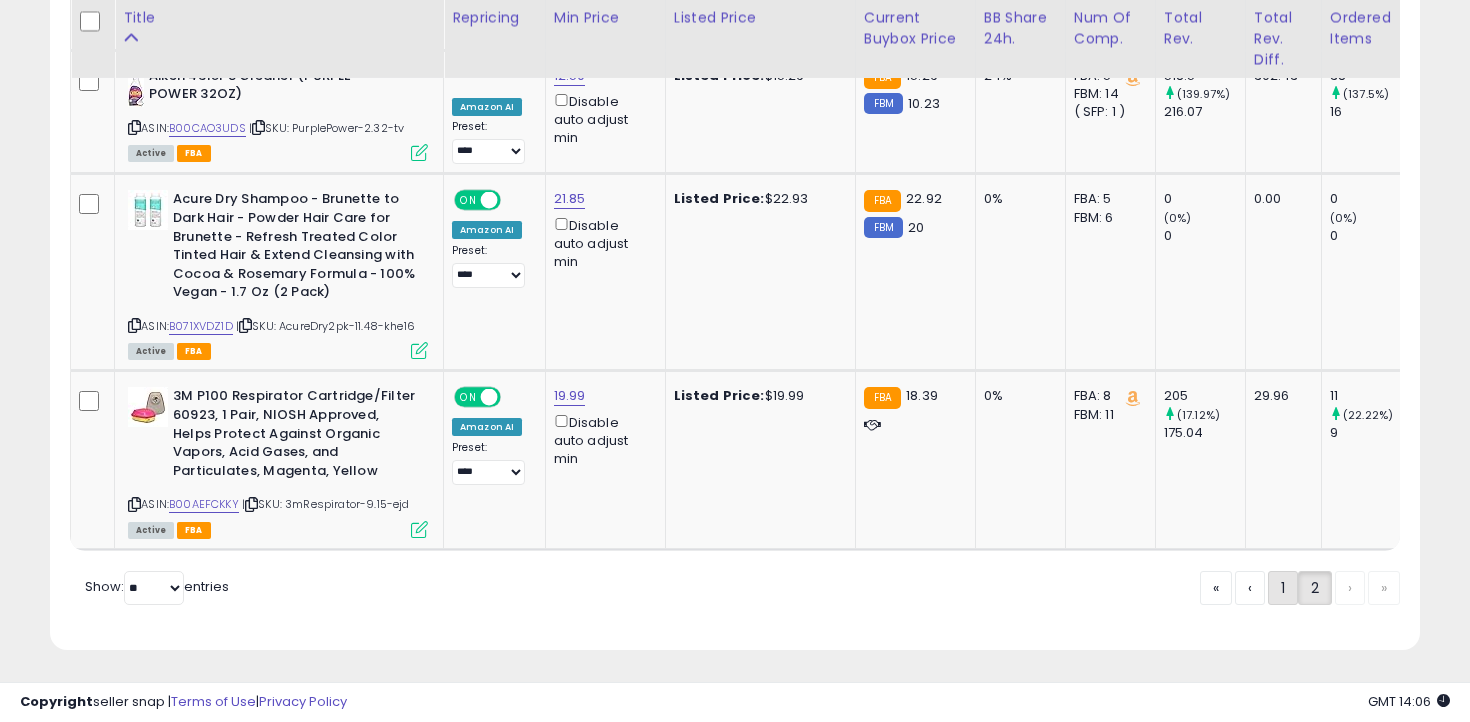 click on "1" 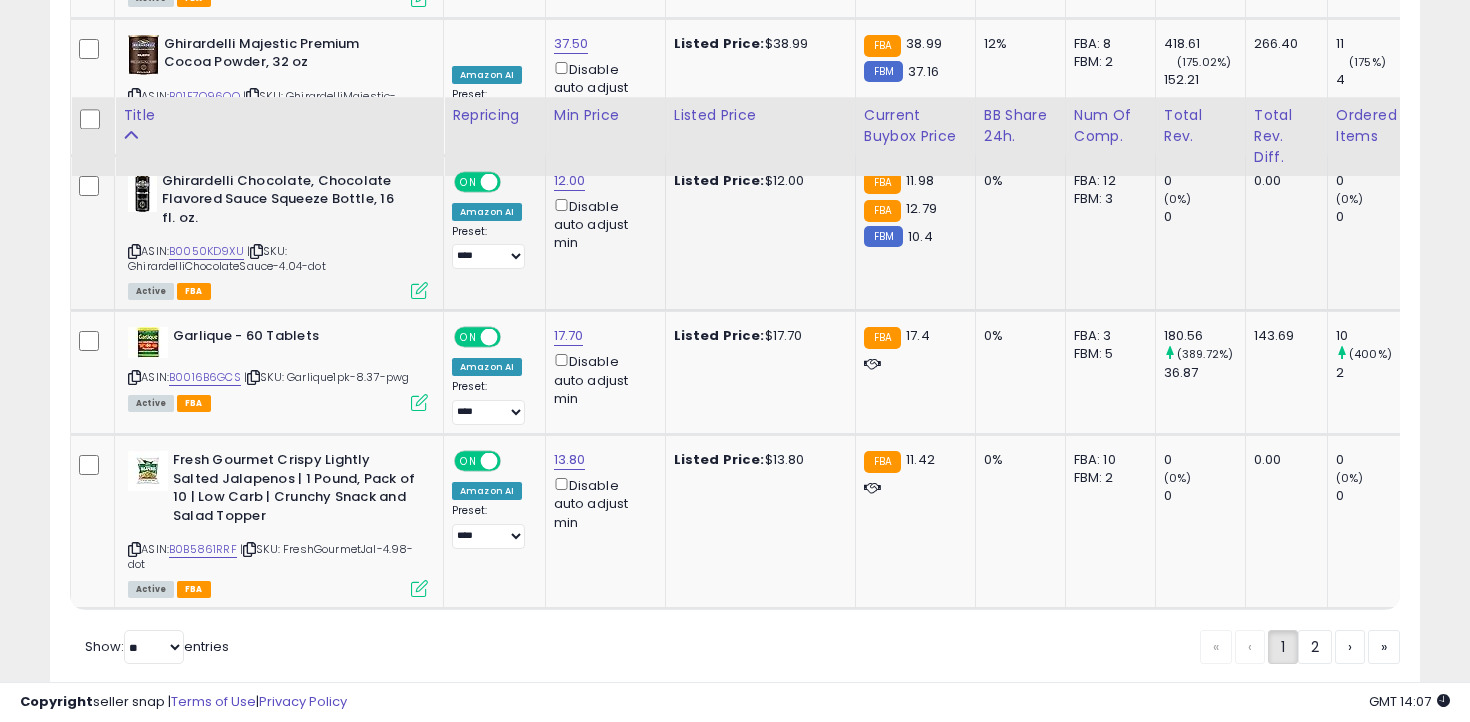 scroll, scrollTop: 8058, scrollLeft: 0, axis: vertical 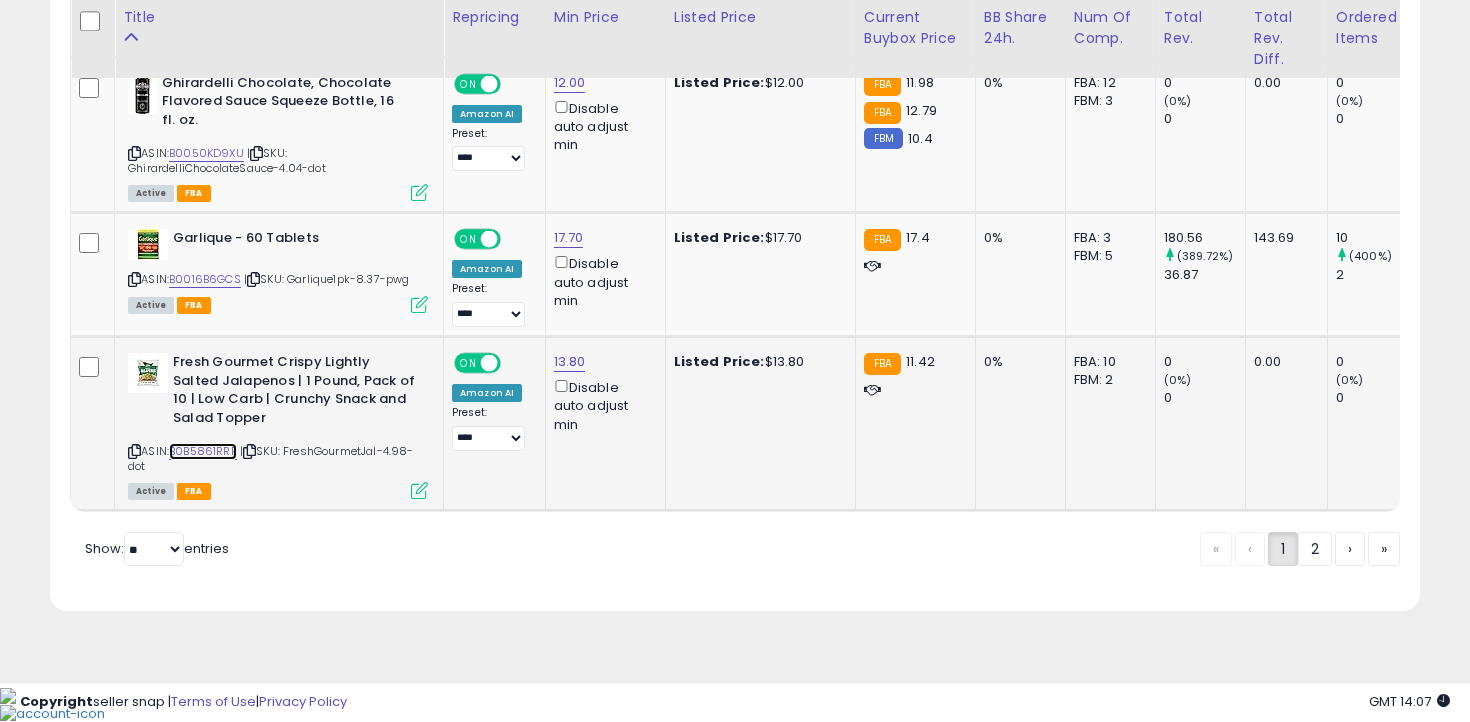 click on "B0B5861RRF" at bounding box center [203, 451] 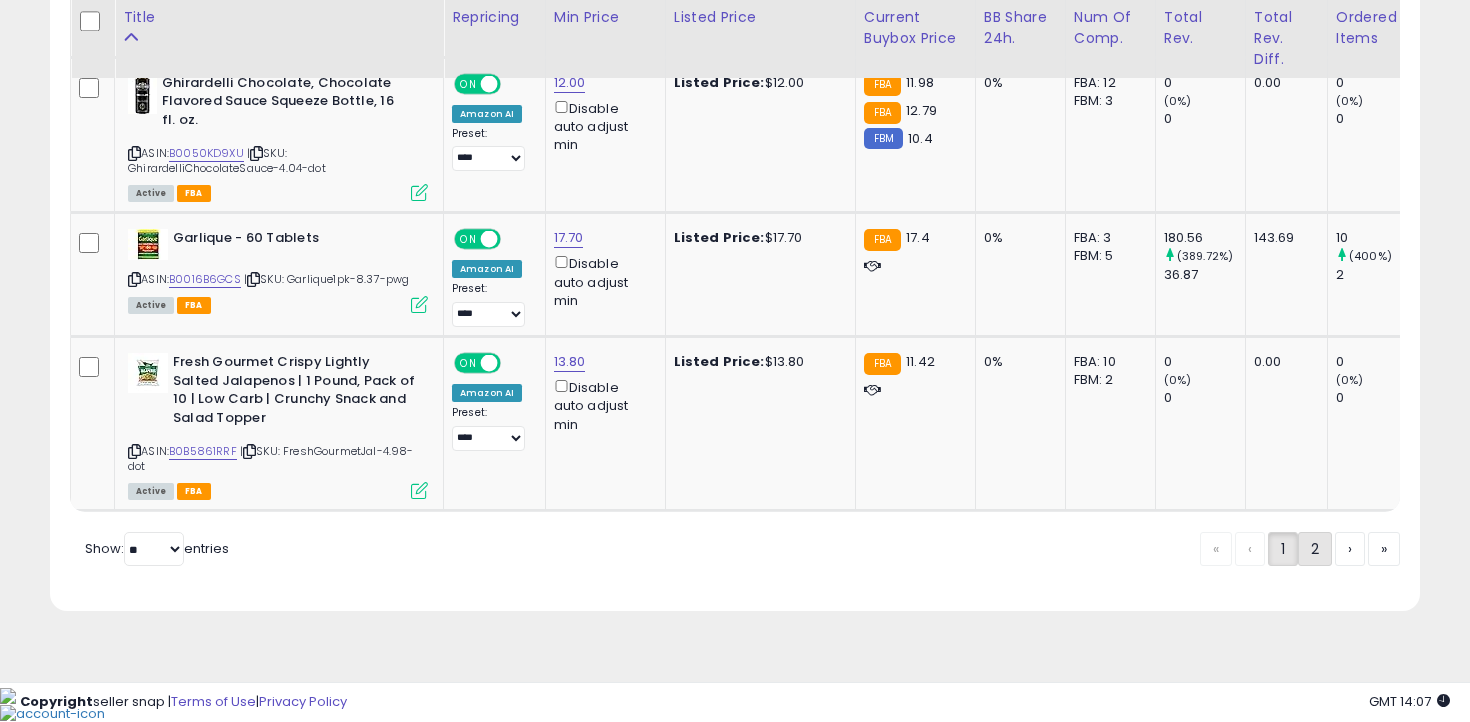 click on "2" 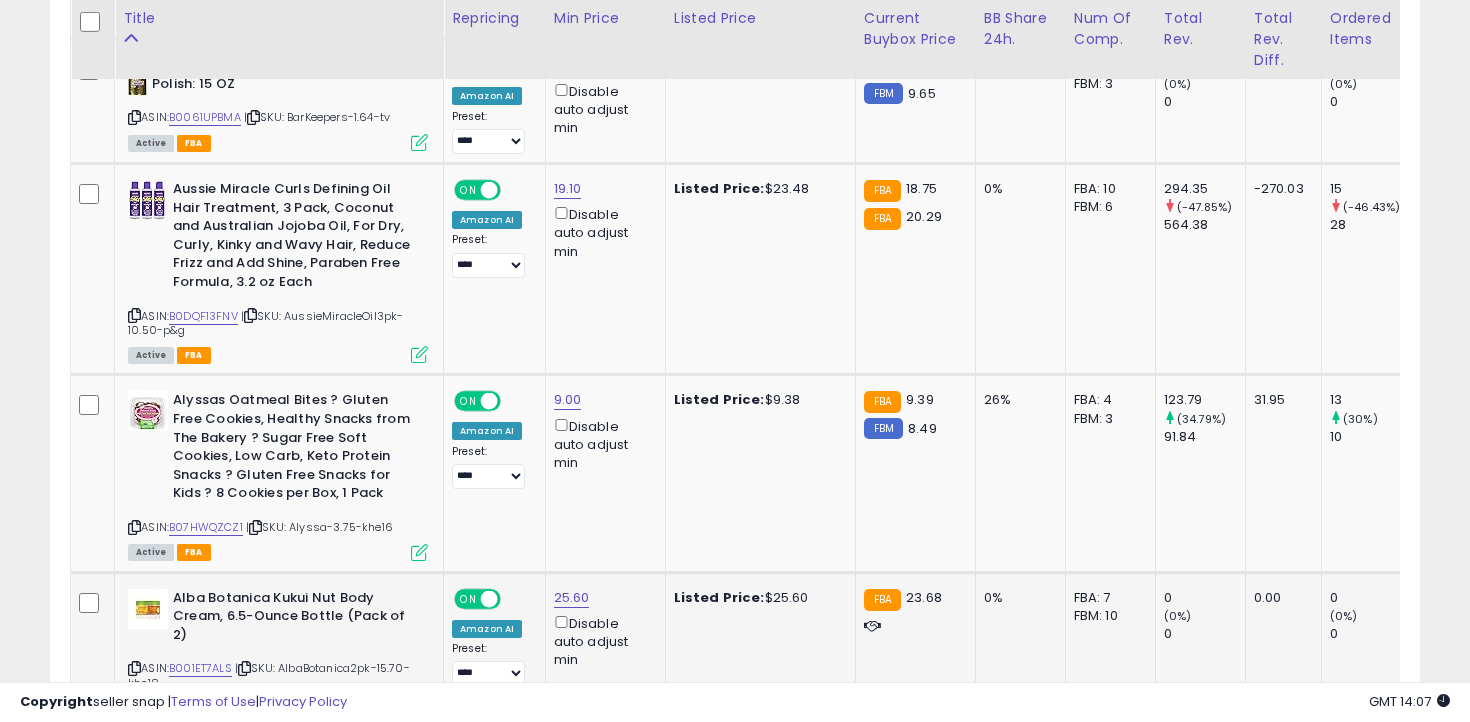 scroll, scrollTop: 5445, scrollLeft: 0, axis: vertical 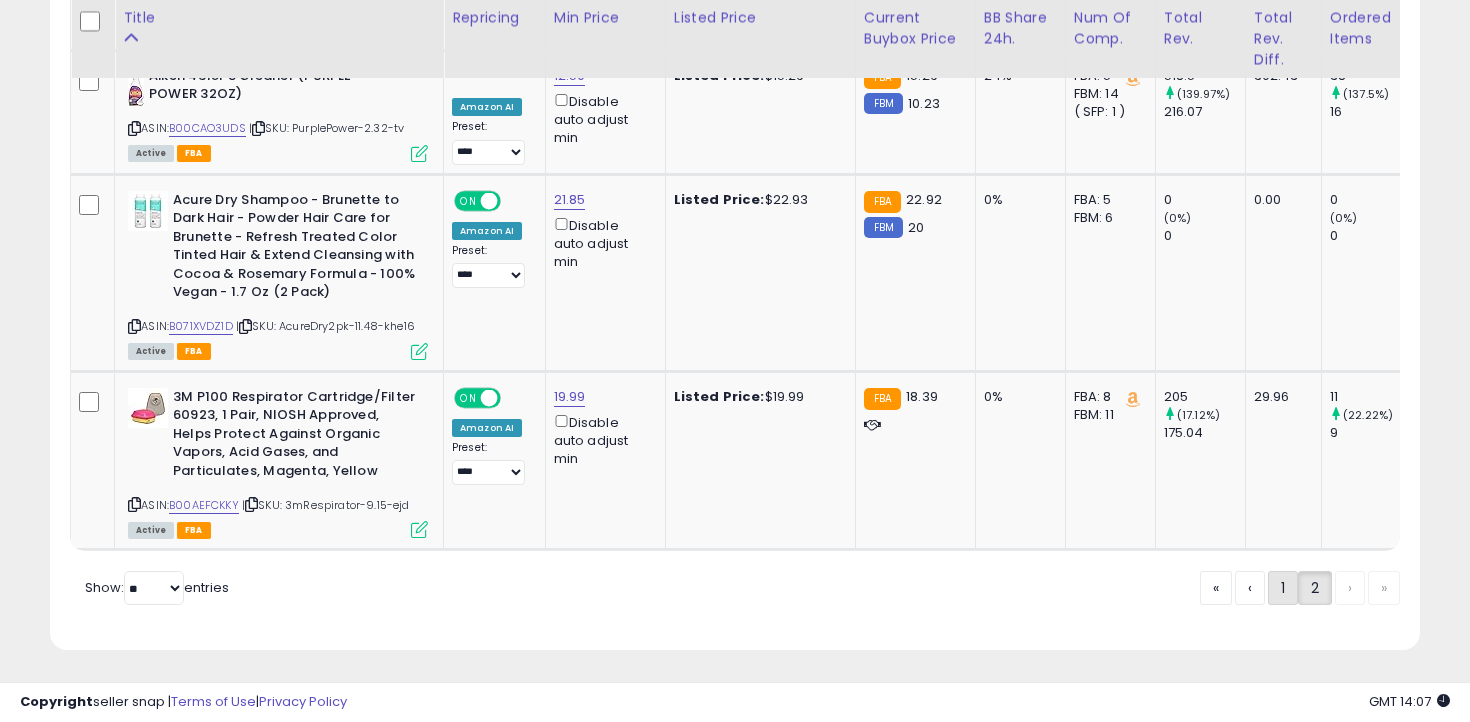 click on "1" 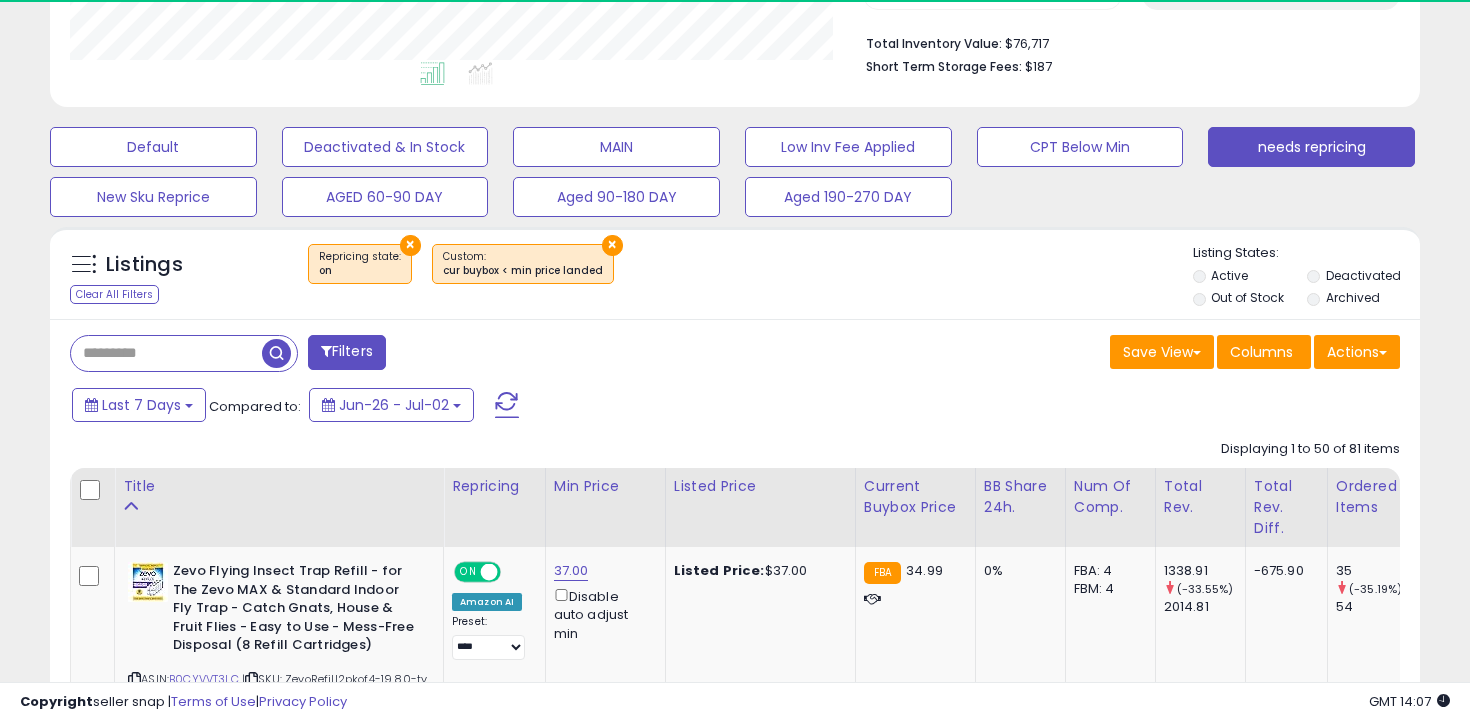scroll, scrollTop: 8045, scrollLeft: 0, axis: vertical 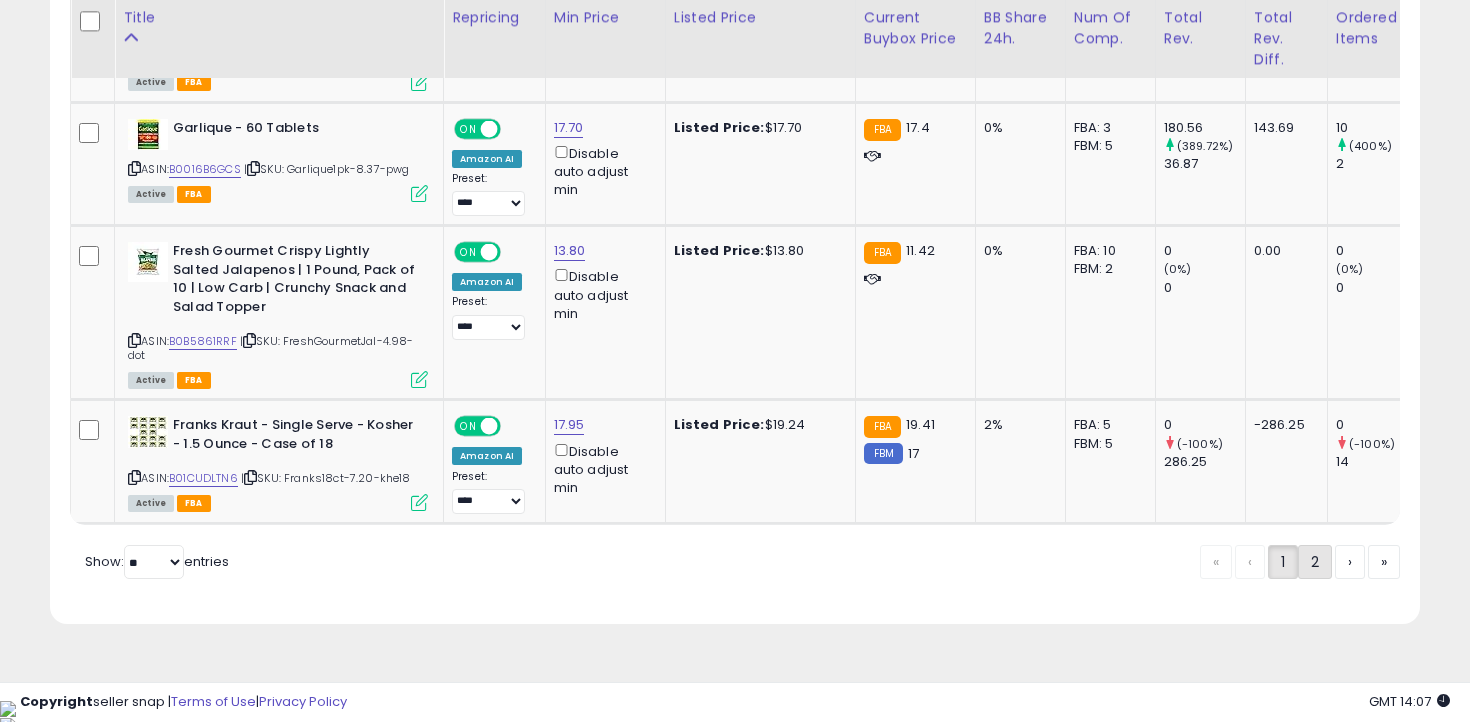 click on "2" 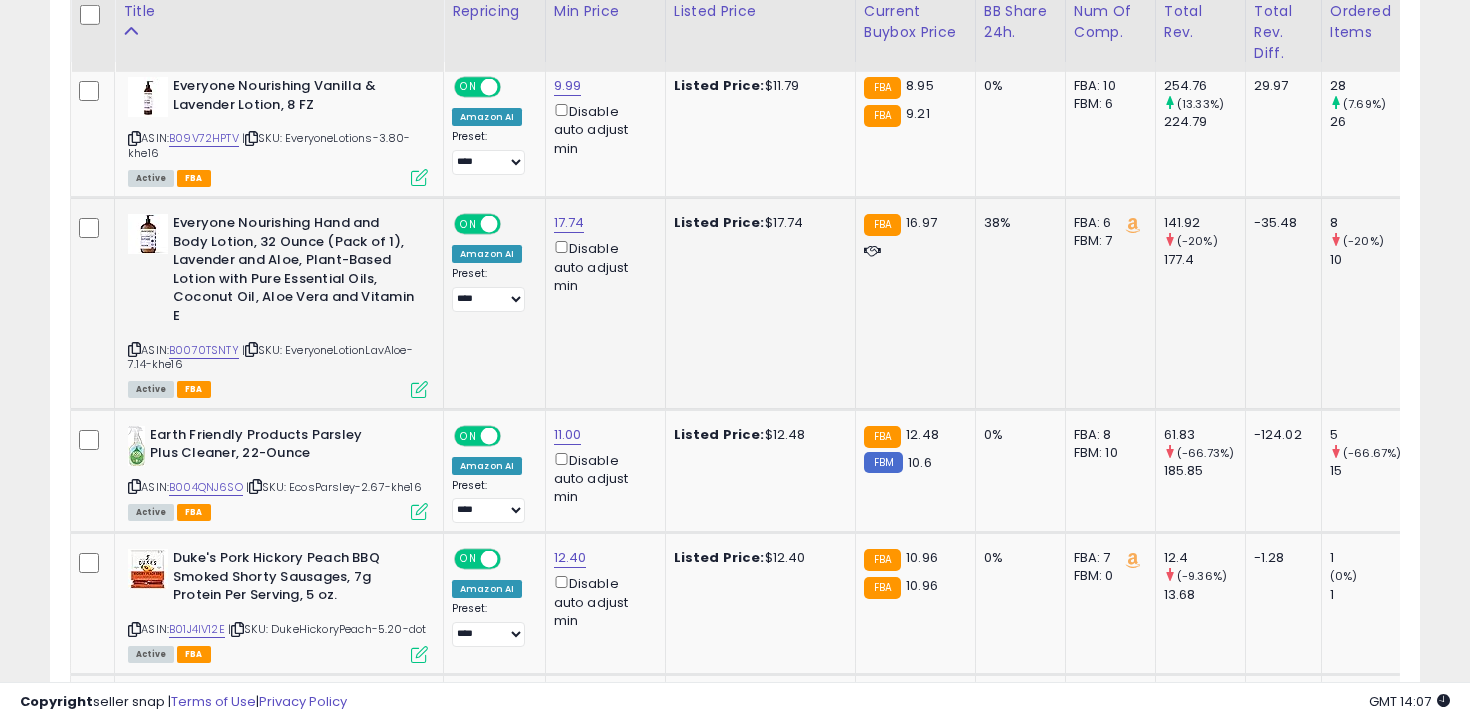 scroll, scrollTop: 951, scrollLeft: 0, axis: vertical 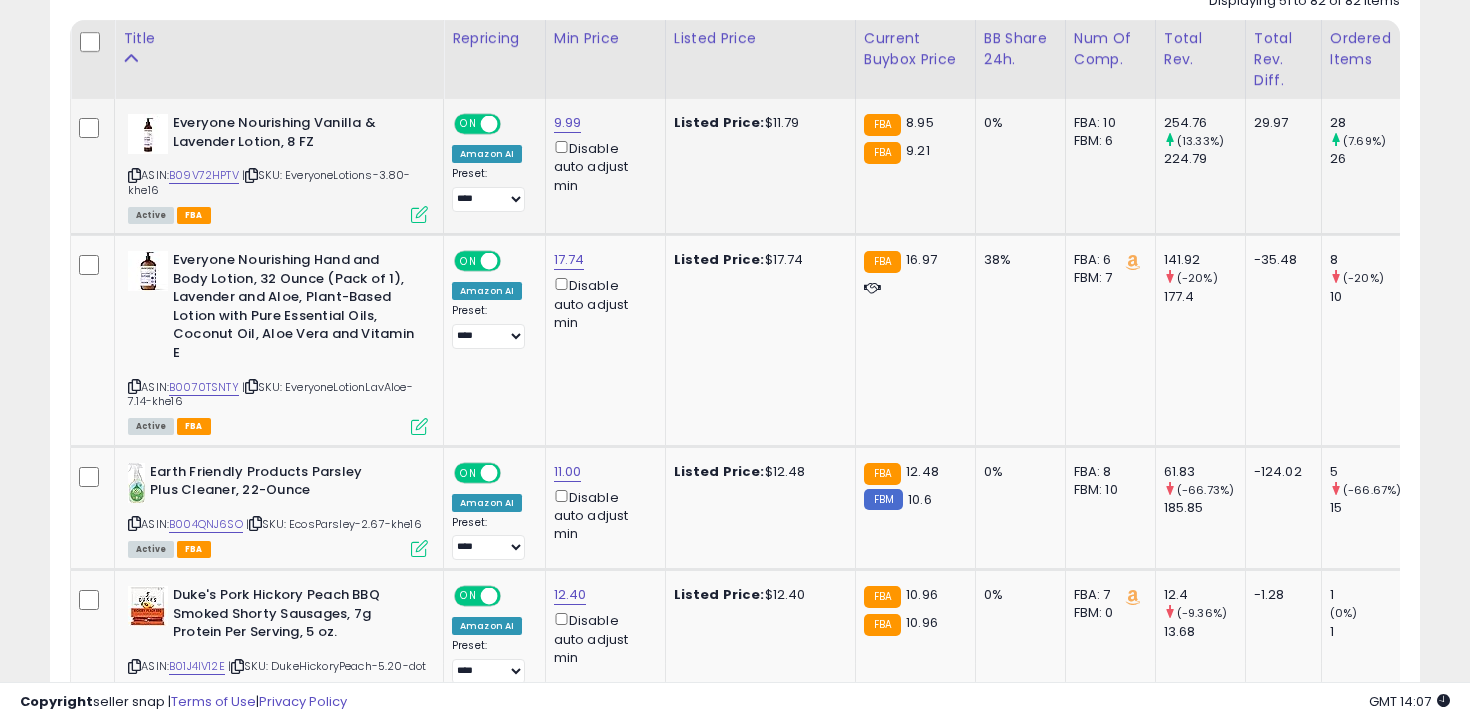 click at bounding box center (134, 175) 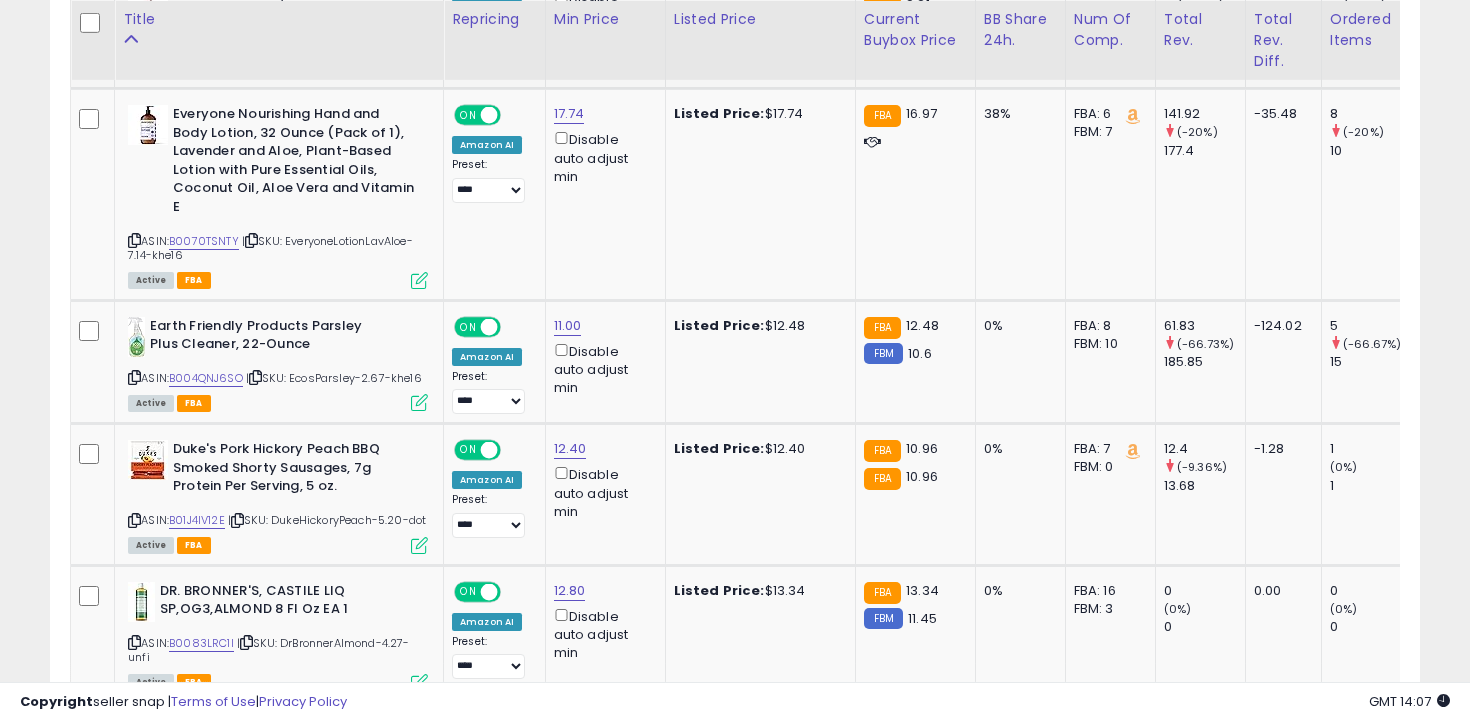 scroll, scrollTop: 1098, scrollLeft: 0, axis: vertical 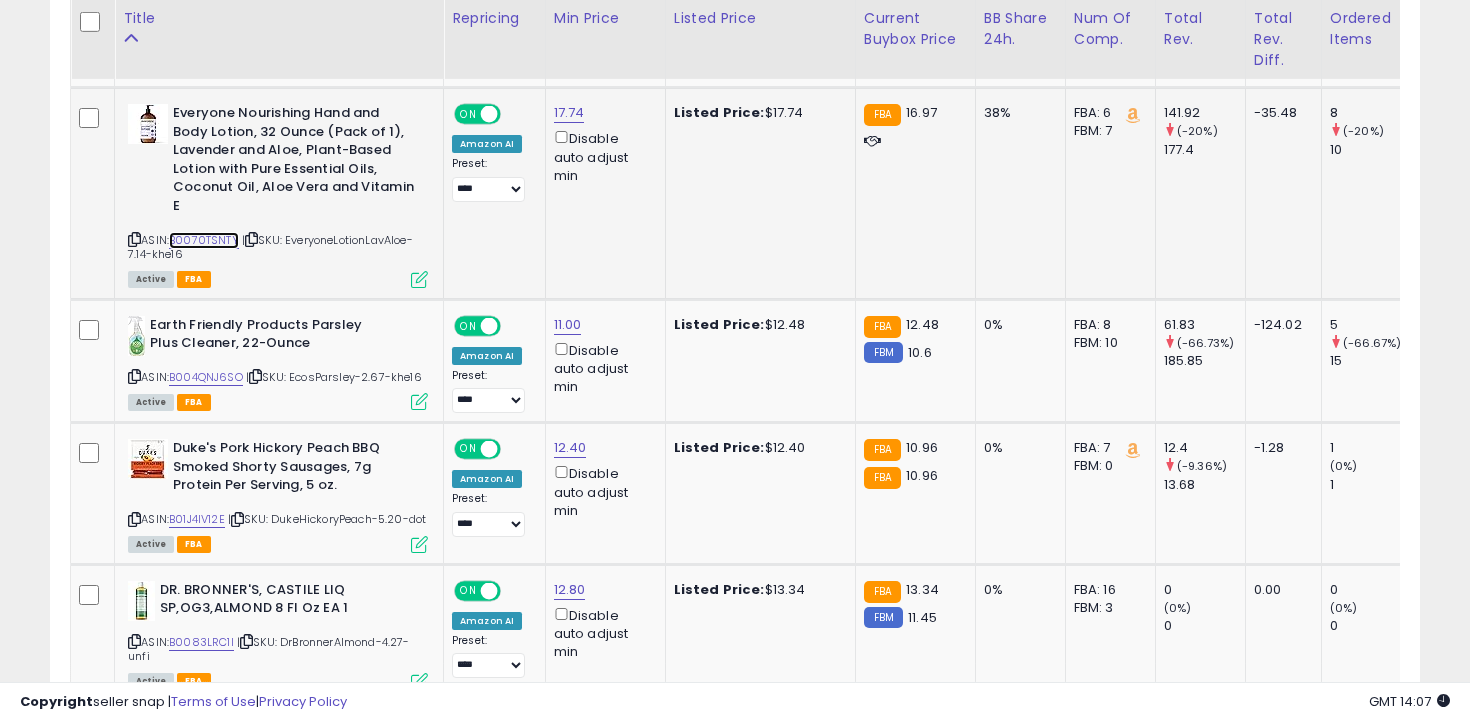 click on "B0070TSNTY" at bounding box center [204, 240] 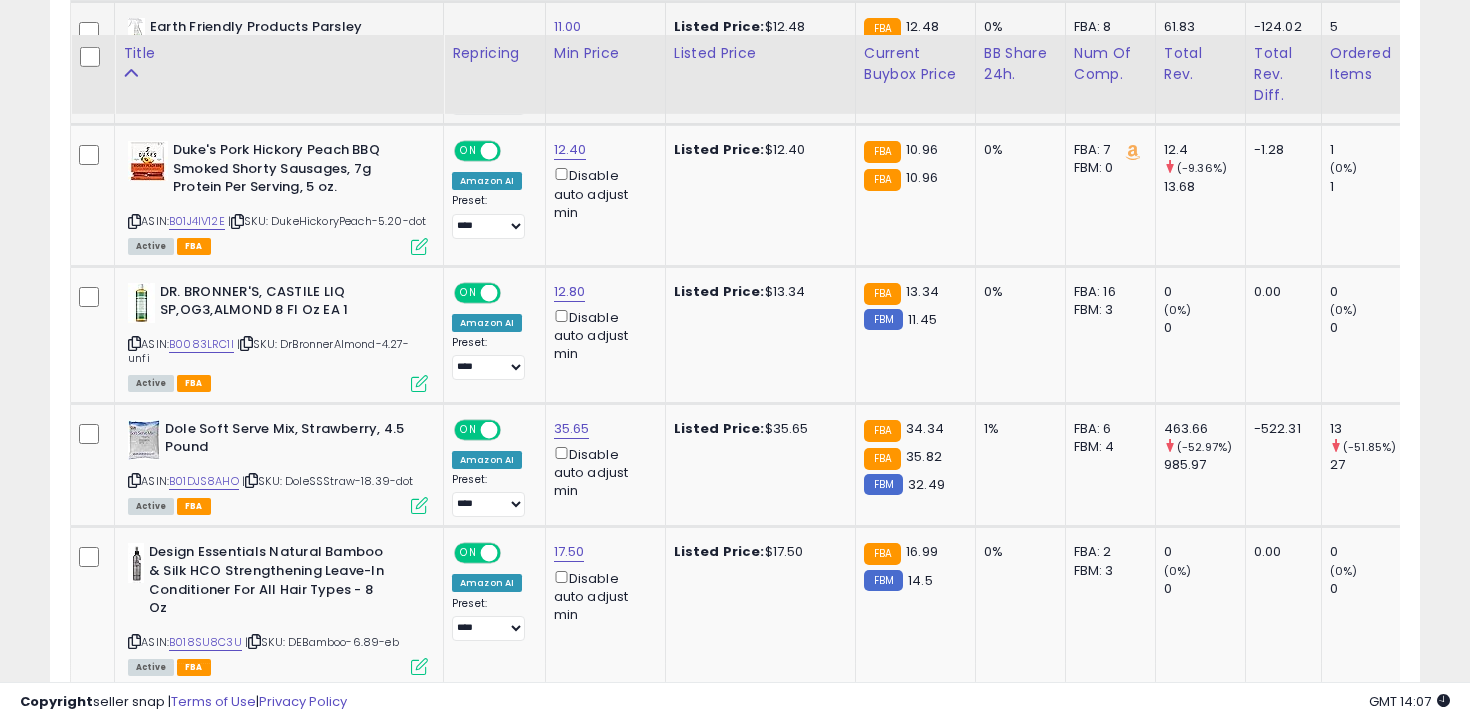 scroll, scrollTop: 1433, scrollLeft: 0, axis: vertical 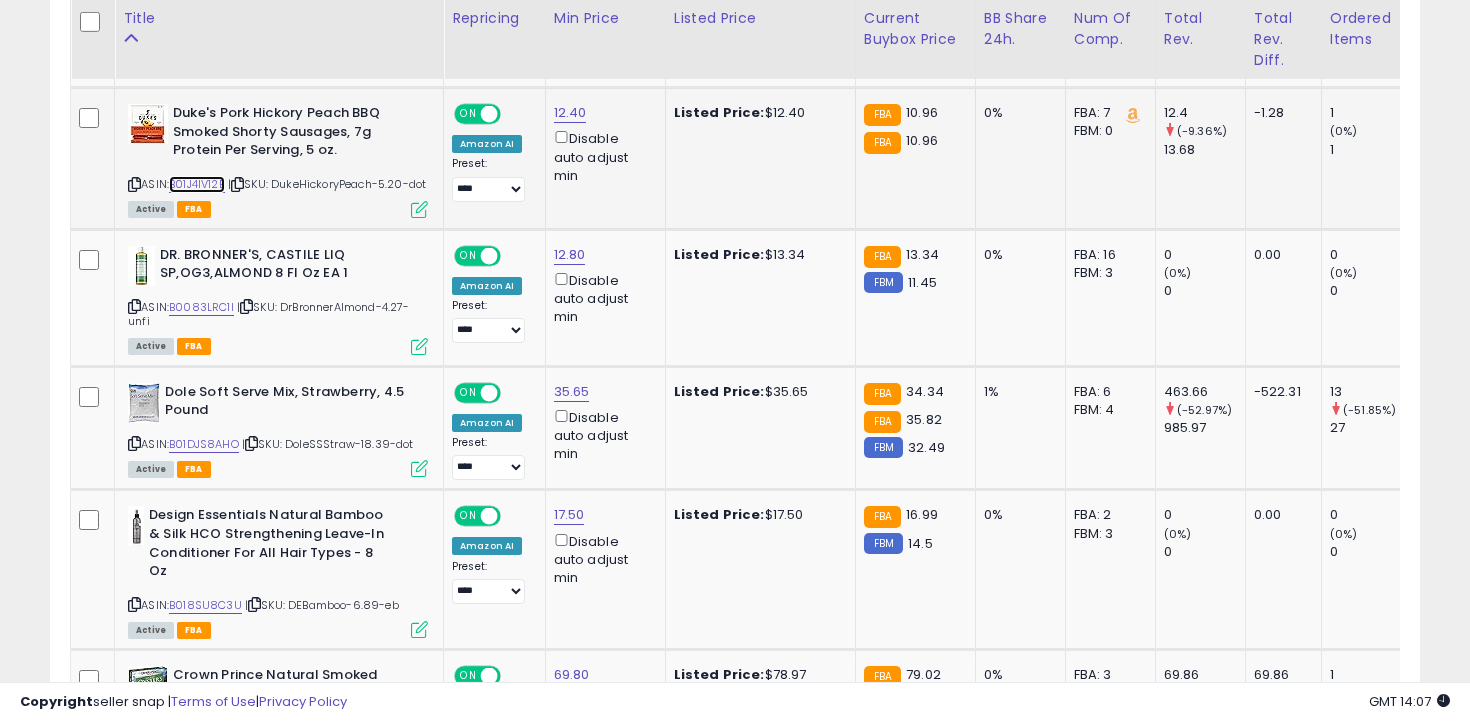 click on "B01J4IV12E" at bounding box center [197, 184] 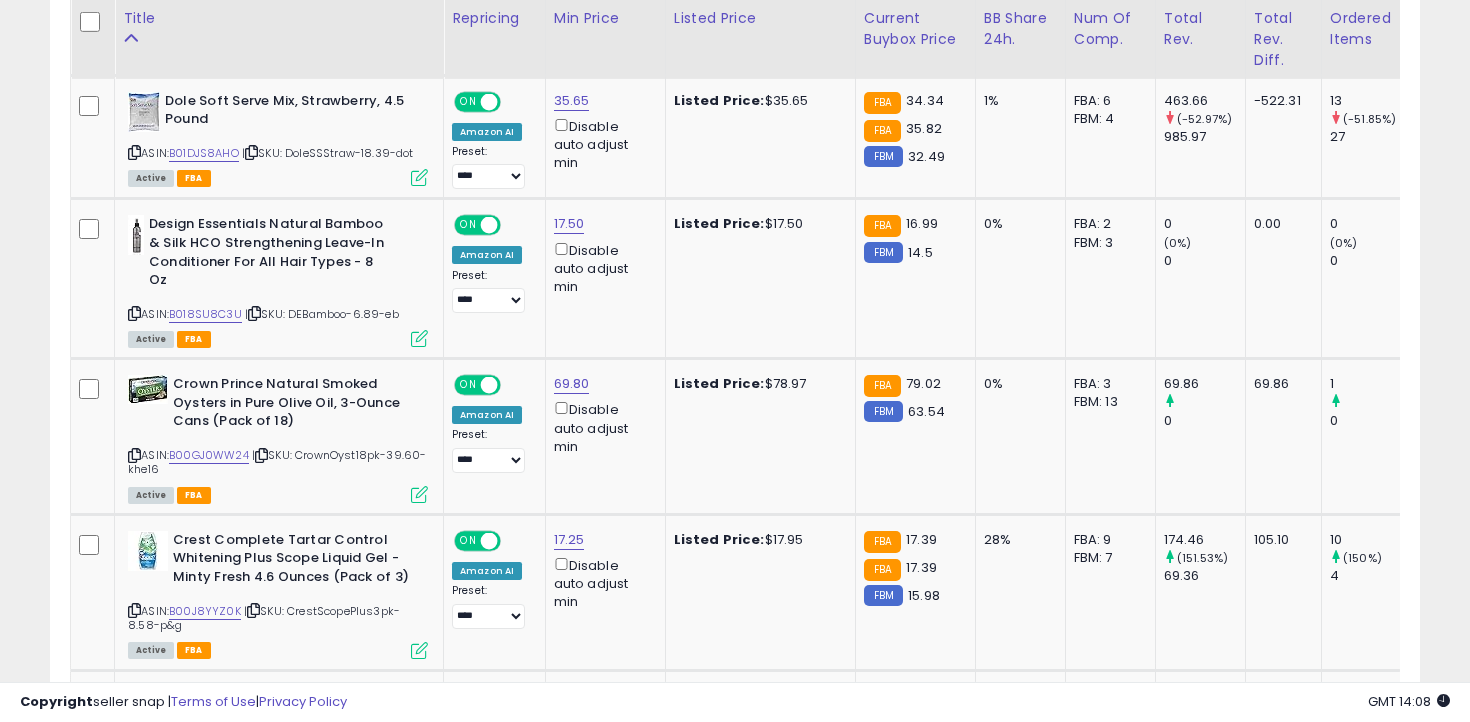 scroll, scrollTop: 1726, scrollLeft: 0, axis: vertical 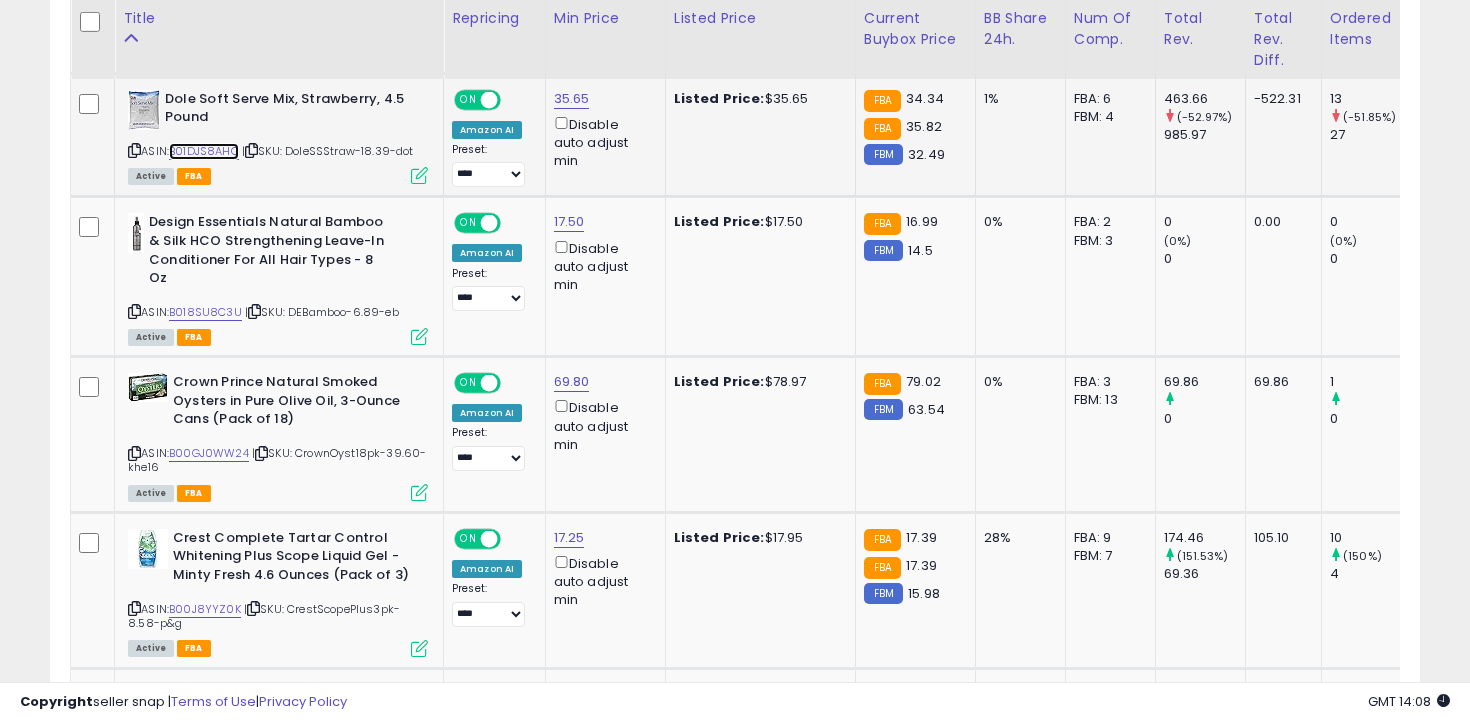 click on "B01DJS8AHO" at bounding box center [204, 151] 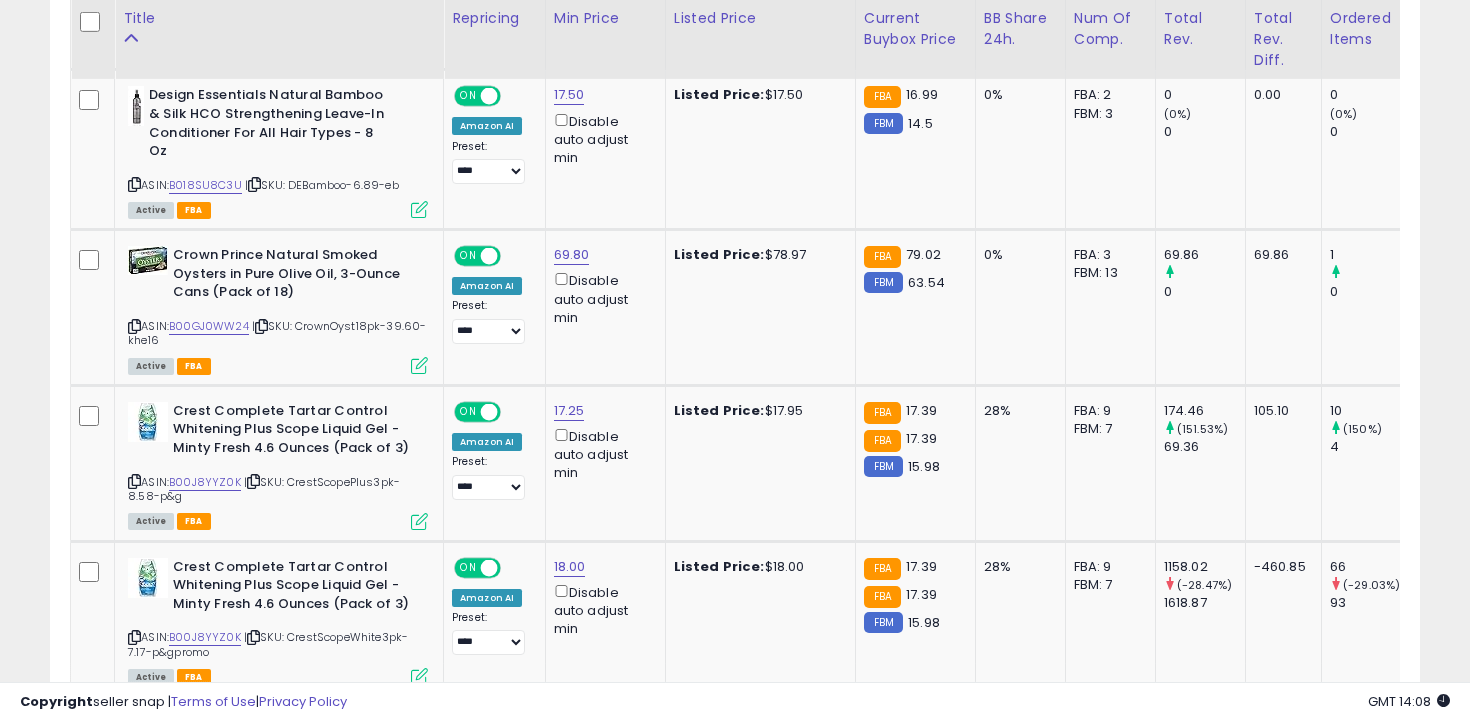 scroll, scrollTop: 1865, scrollLeft: 0, axis: vertical 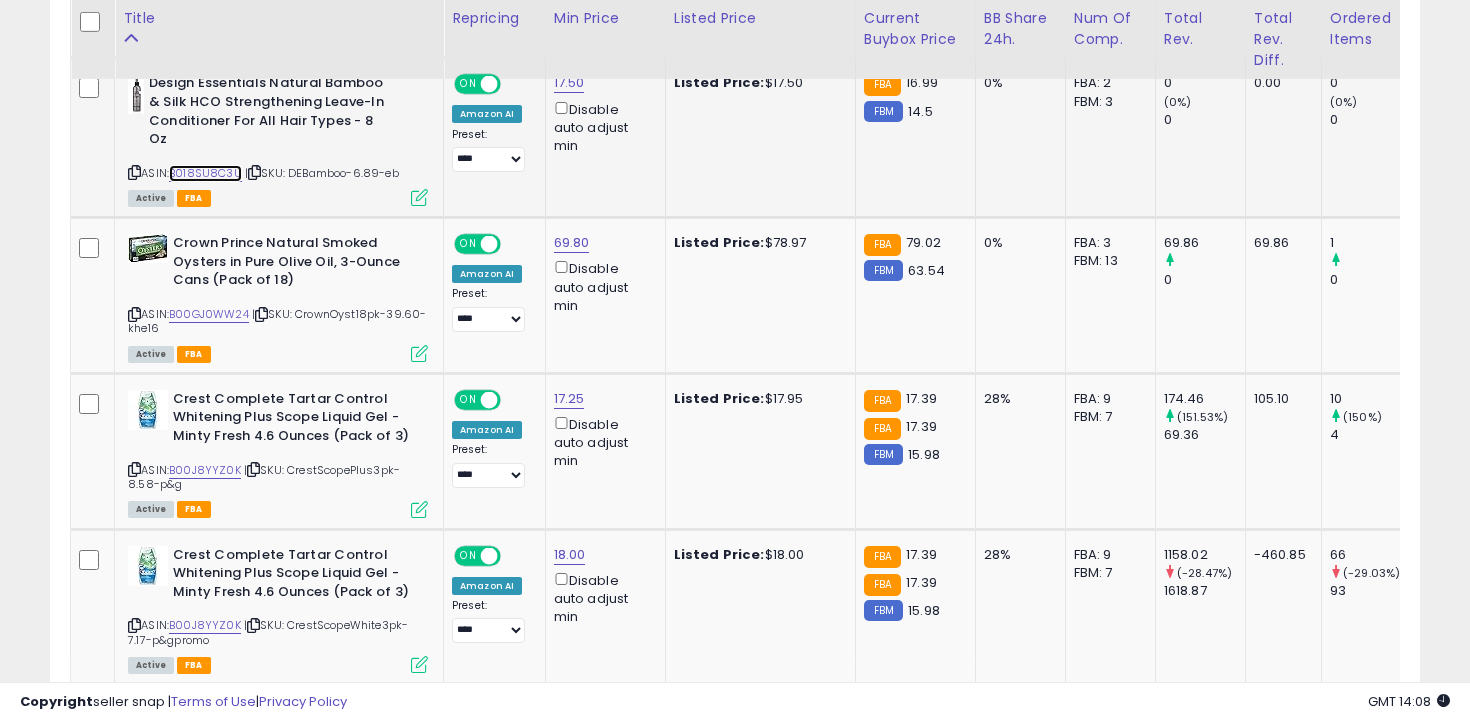 click on "B018SU8C3U" at bounding box center [205, 173] 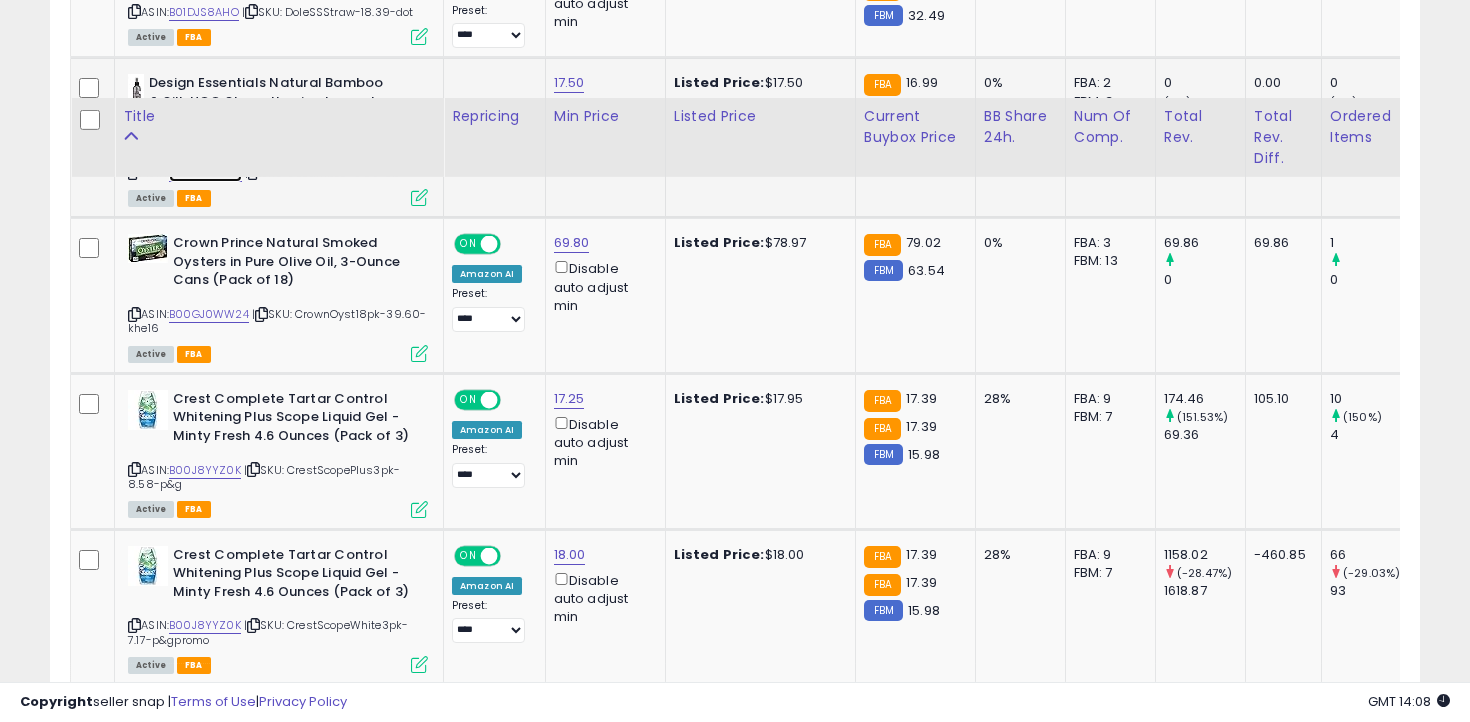 scroll, scrollTop: 2000, scrollLeft: 0, axis: vertical 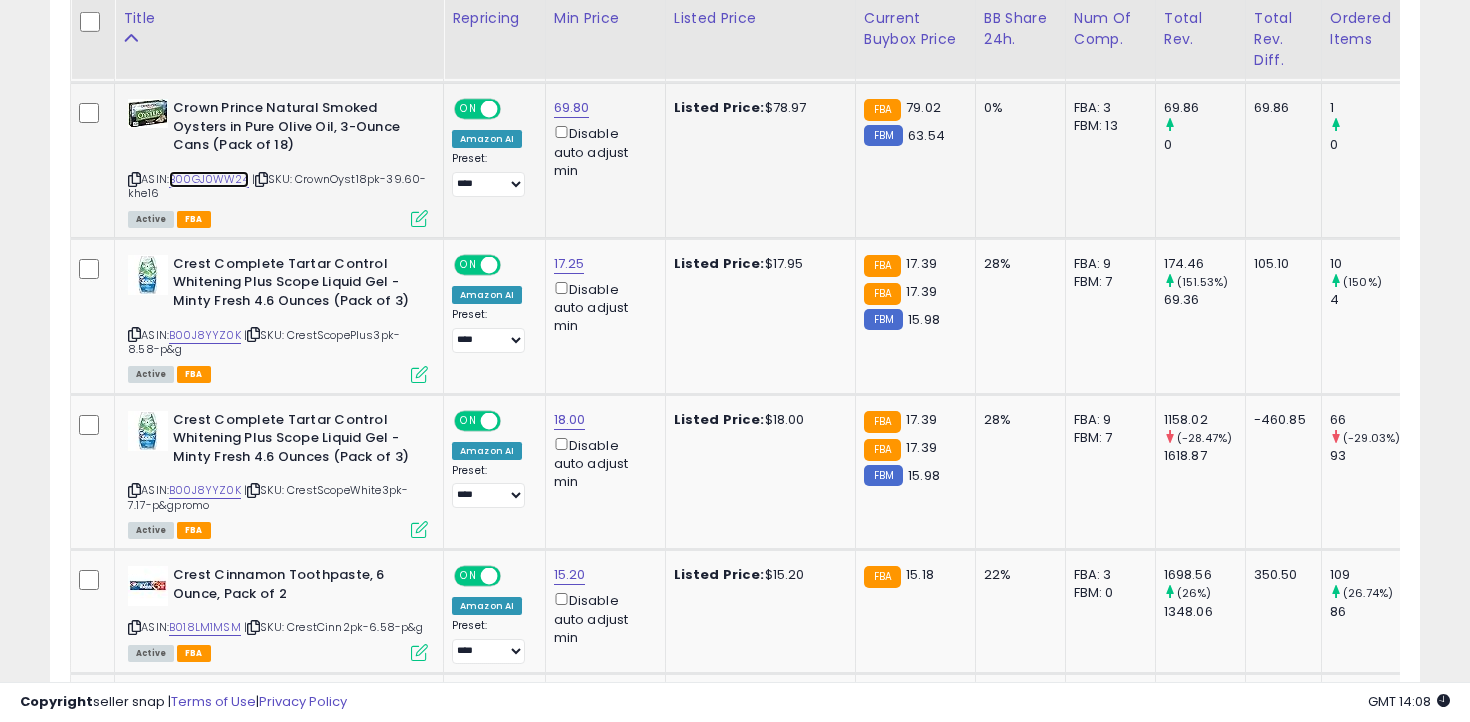 click on "B00GJ0WW24" at bounding box center [209, 179] 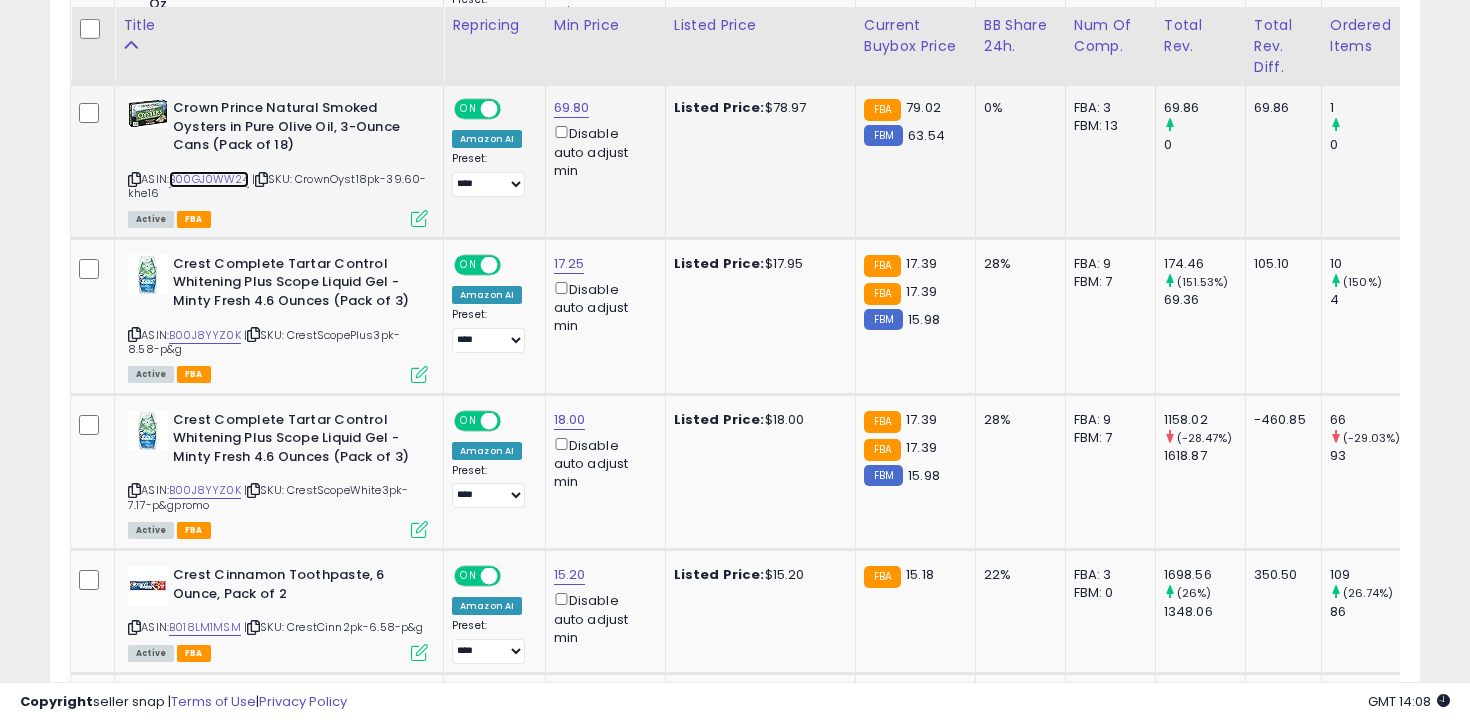 scroll, scrollTop: 2143, scrollLeft: 0, axis: vertical 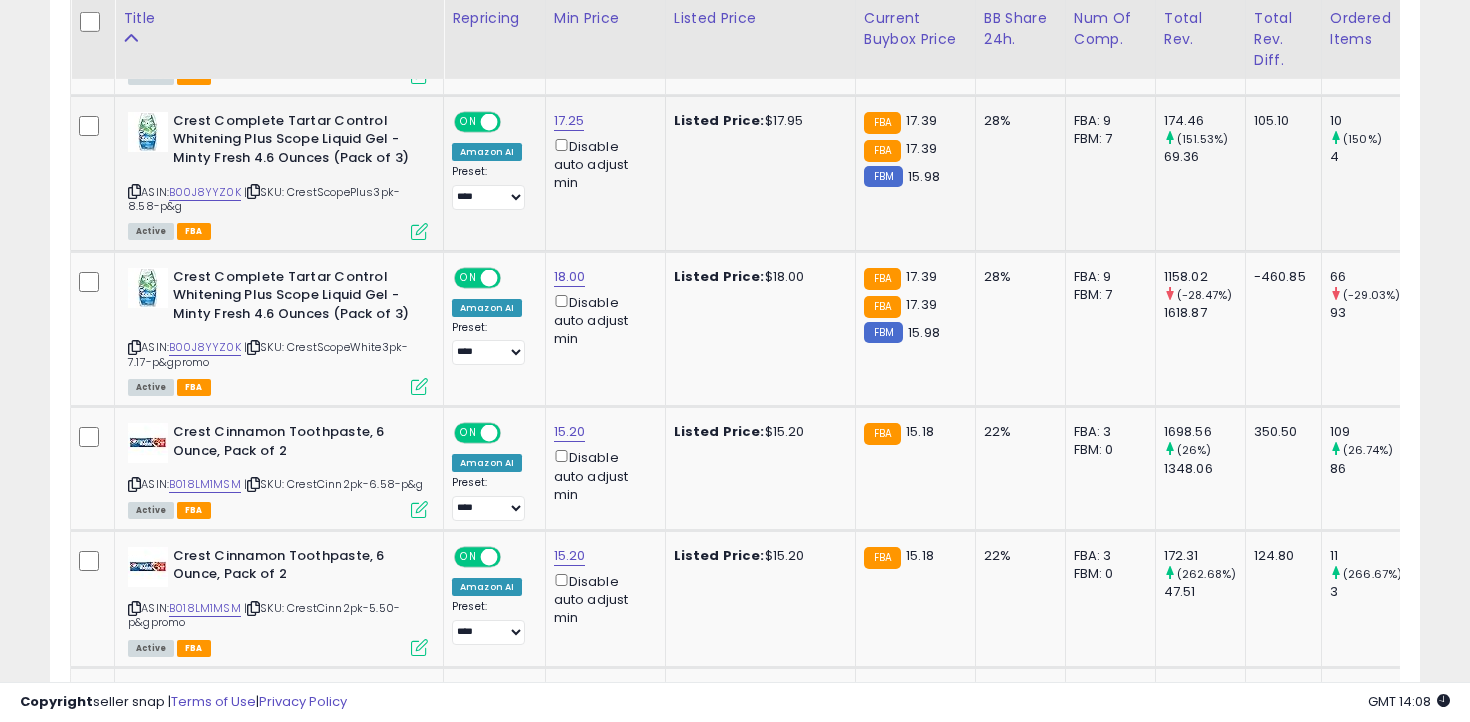 click at bounding box center (134, 191) 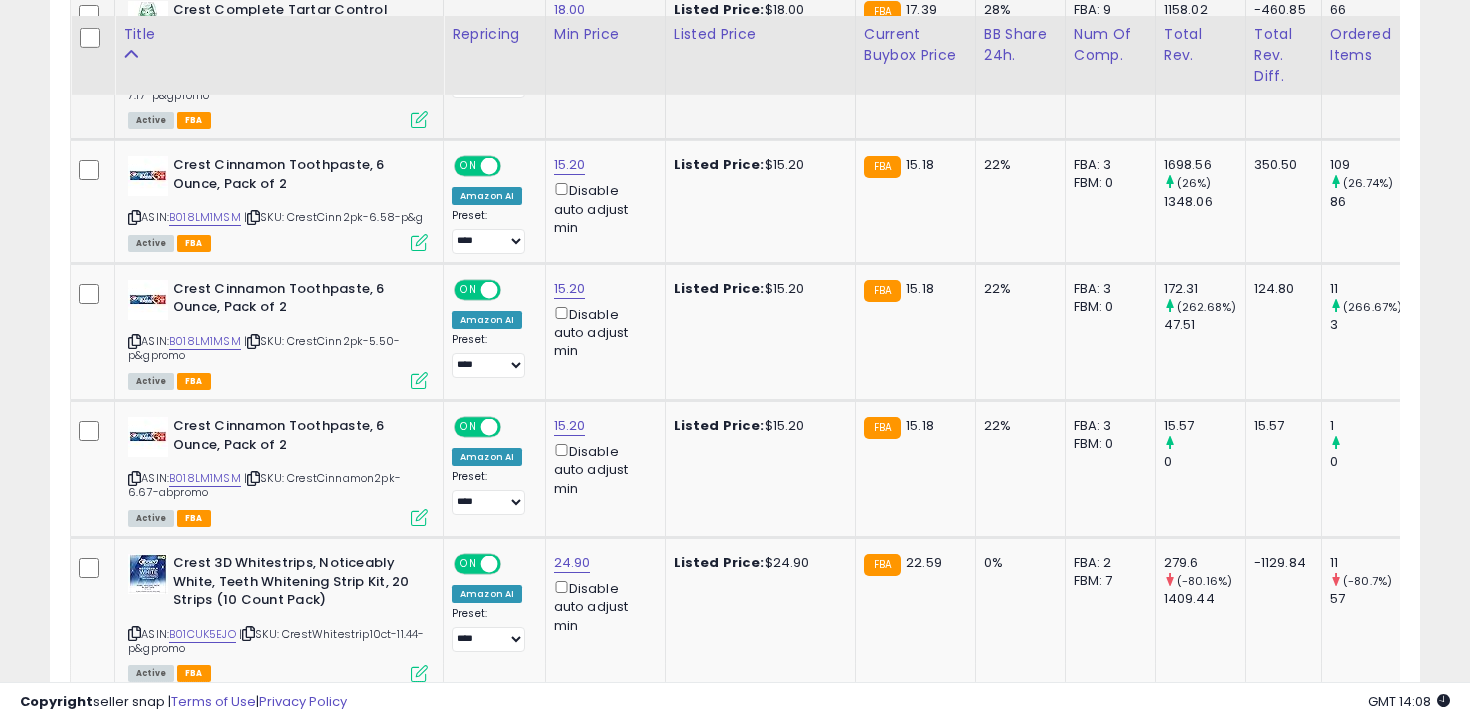scroll, scrollTop: 2436, scrollLeft: 0, axis: vertical 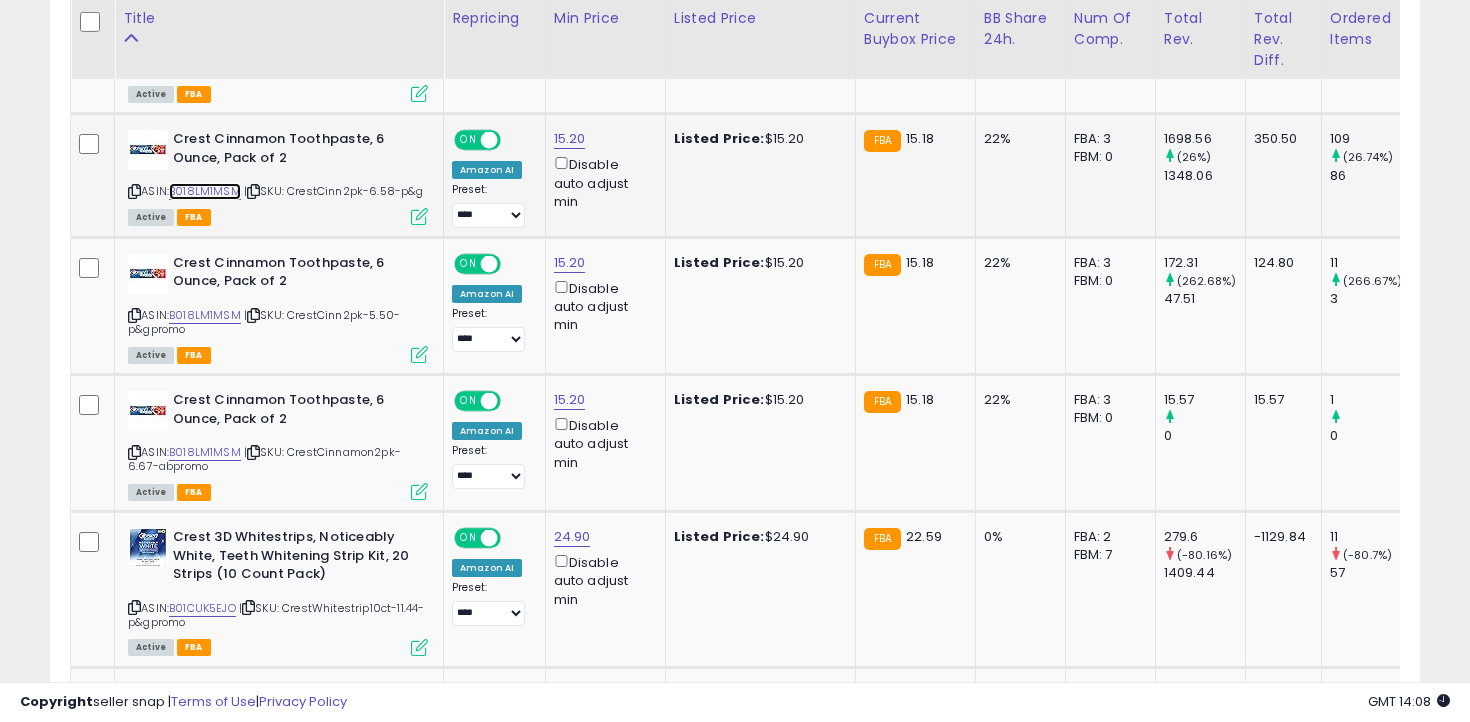 click on "B018LM1MSM" at bounding box center [205, 191] 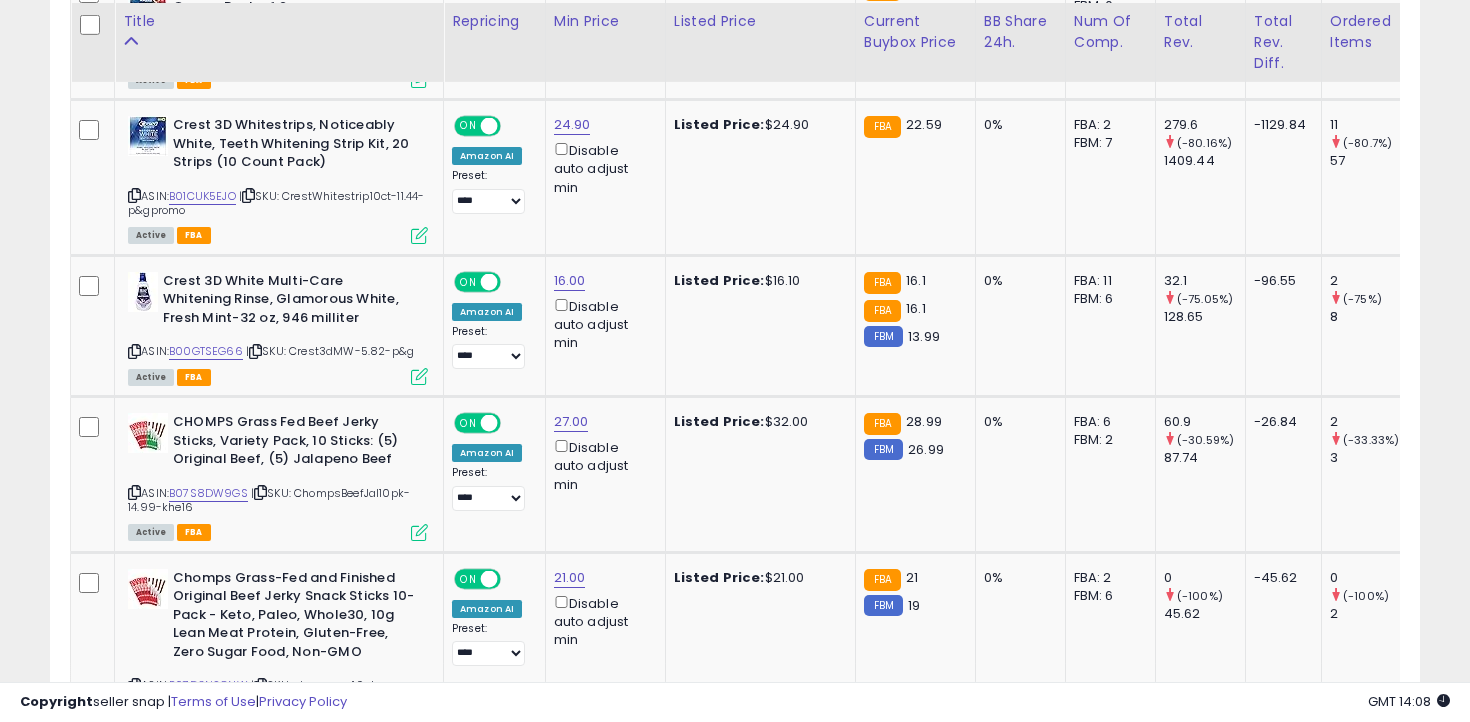 scroll, scrollTop: 2853, scrollLeft: 0, axis: vertical 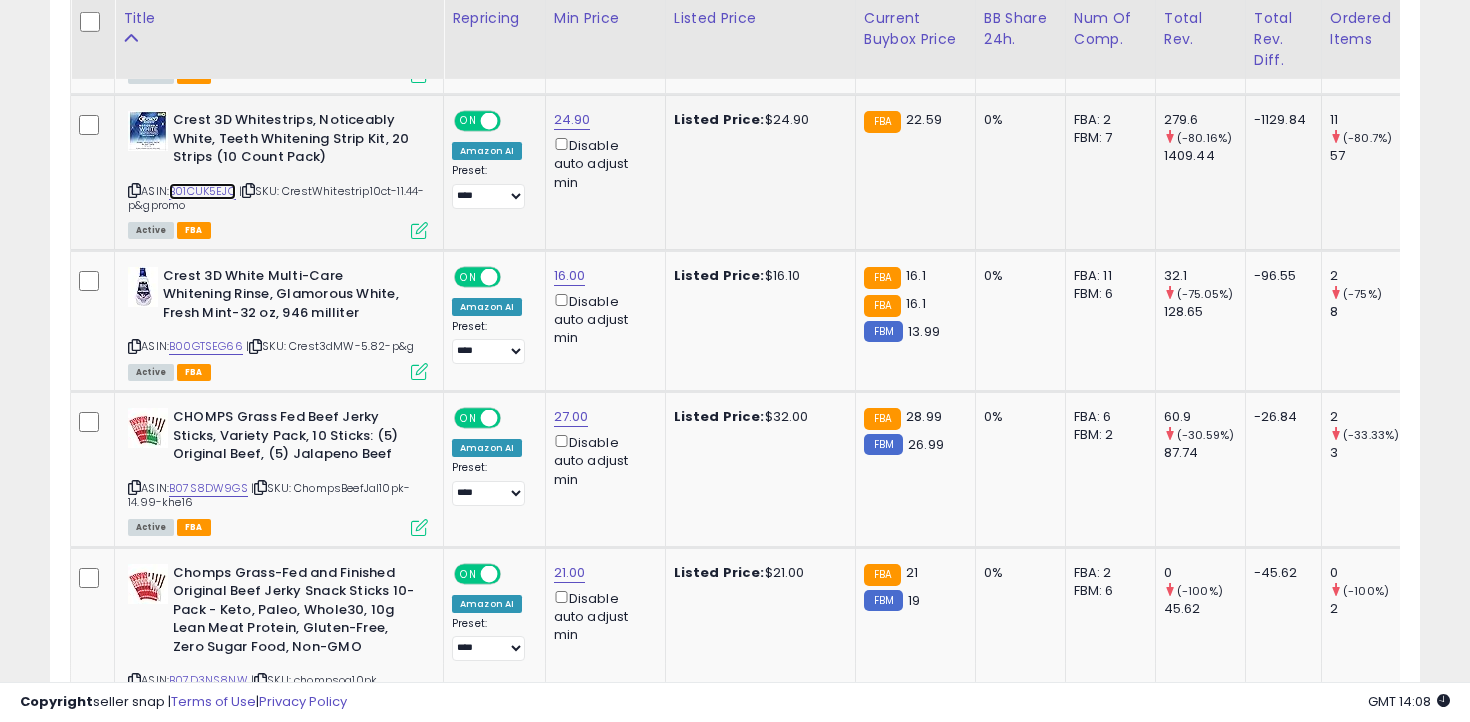 click on "B01CUK5EJO" at bounding box center (202, 191) 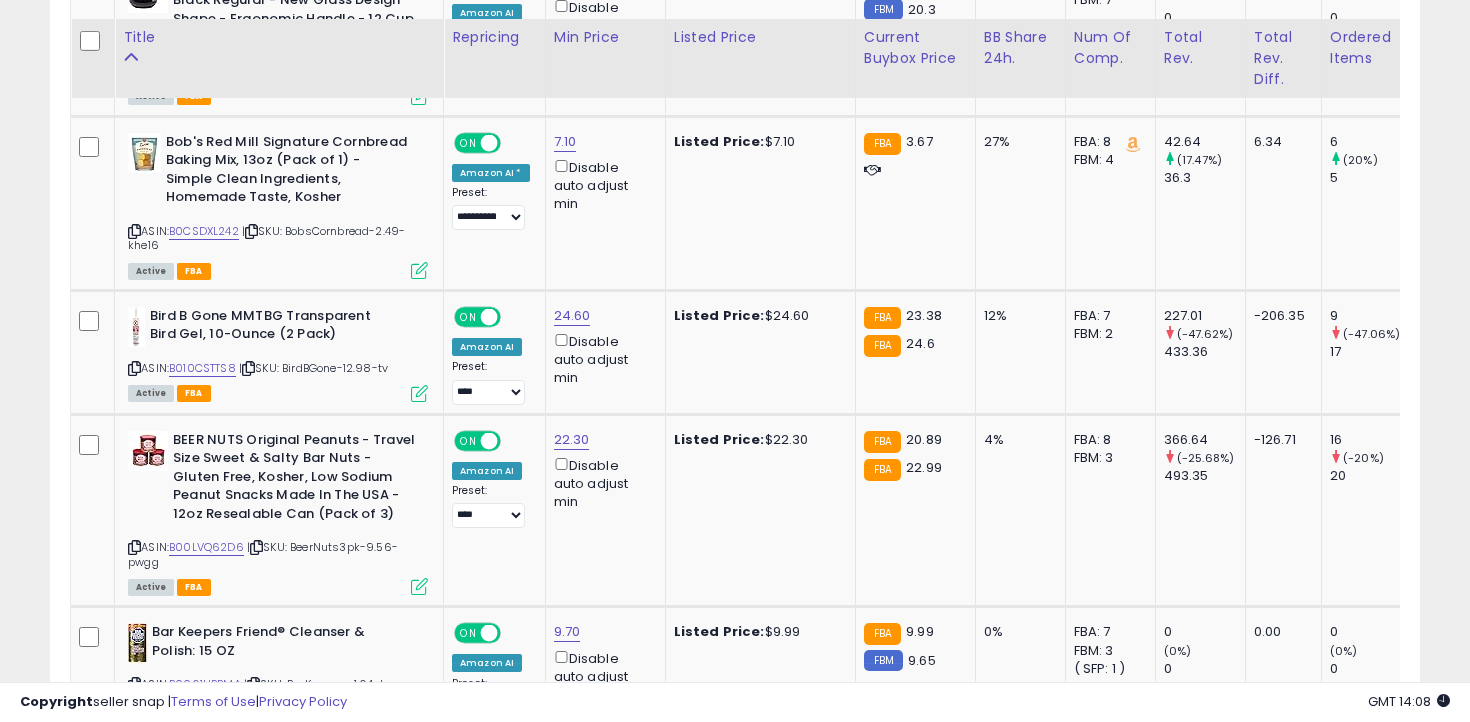 scroll, scrollTop: 3820, scrollLeft: 0, axis: vertical 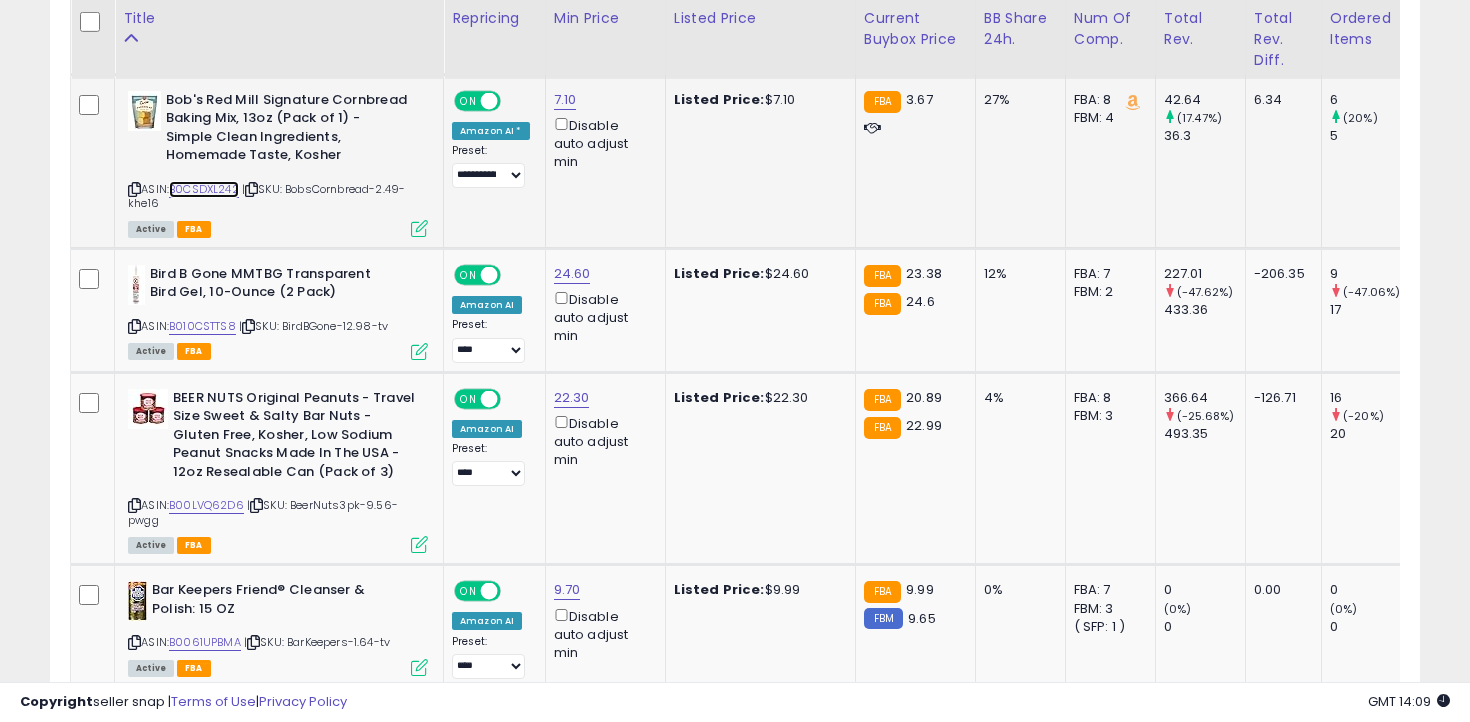 click on "B0CSDXL242" at bounding box center [204, 189] 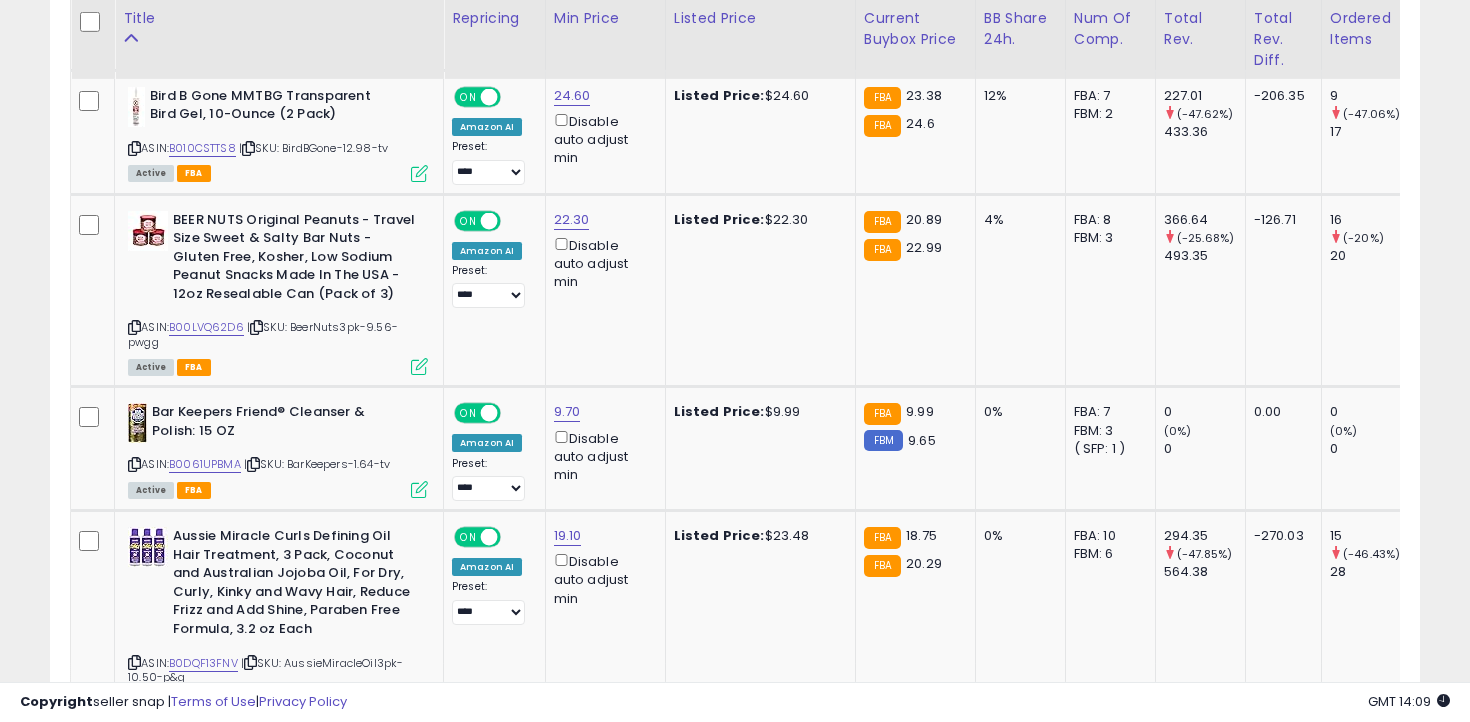 scroll, scrollTop: 4000, scrollLeft: 0, axis: vertical 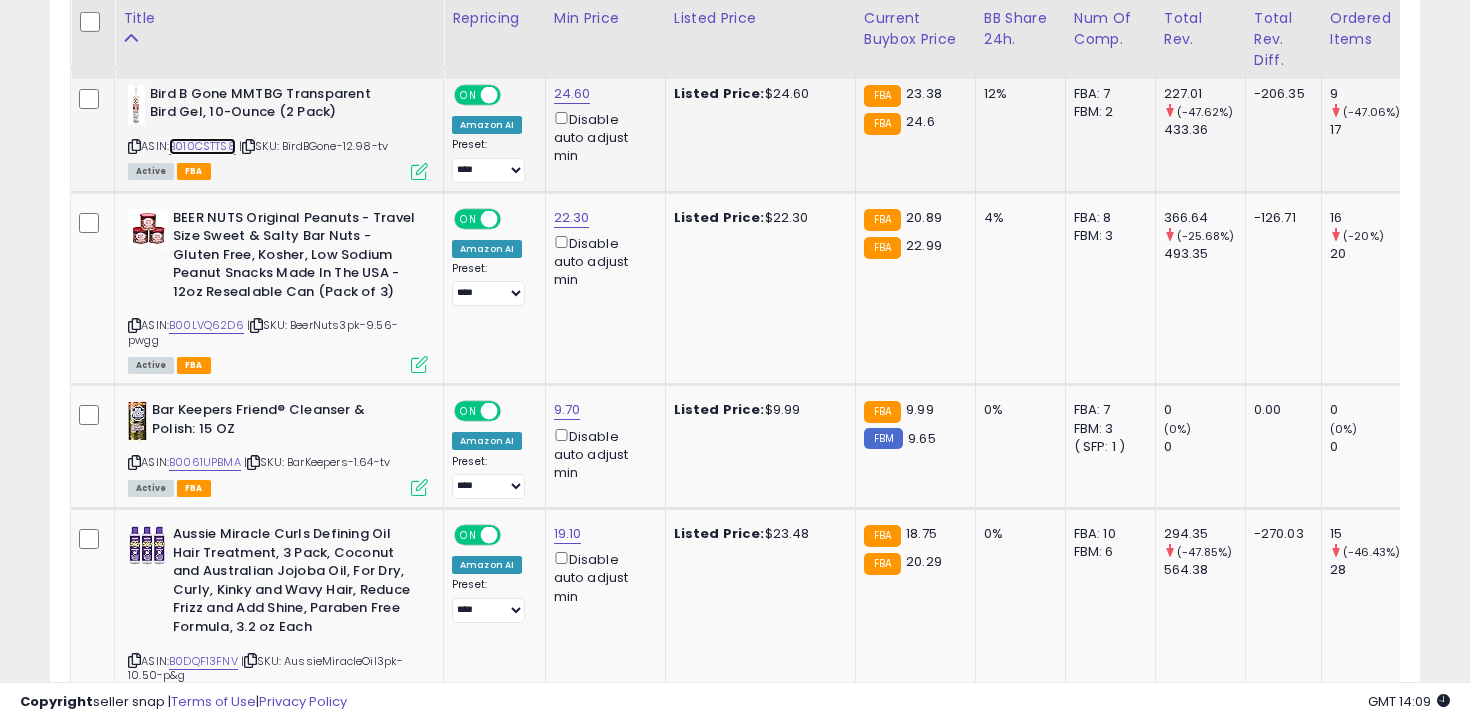 click on "B010CSTTS8" at bounding box center [202, 146] 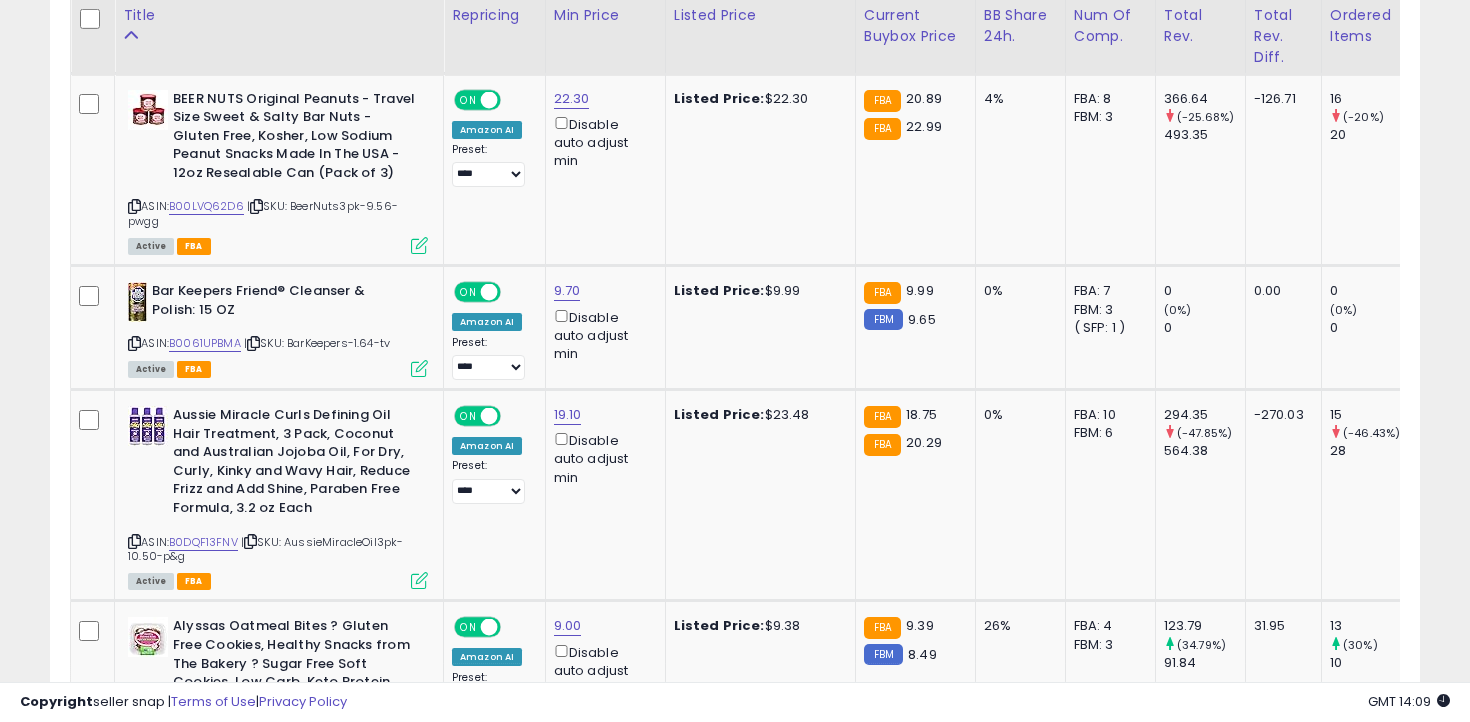 scroll, scrollTop: 4122, scrollLeft: 0, axis: vertical 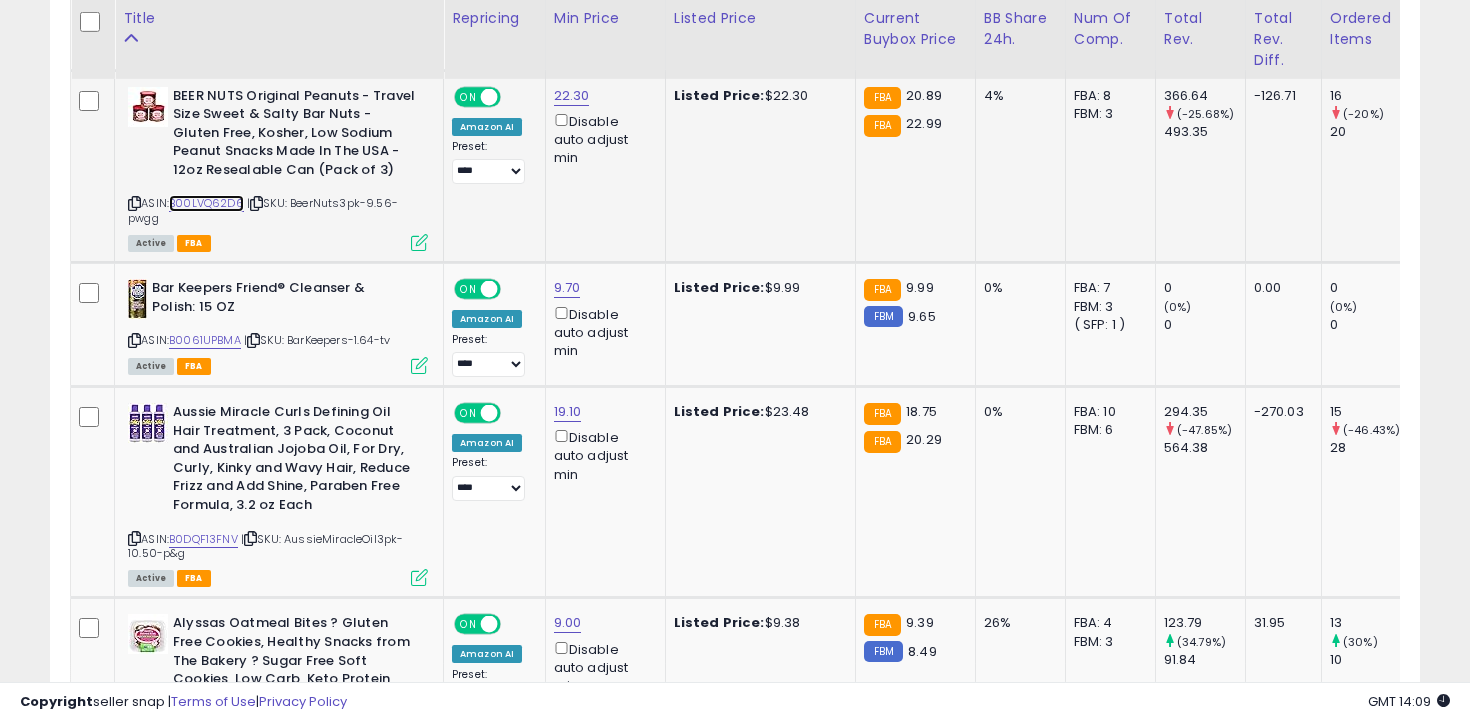 click on "B00LVQ62D6" at bounding box center [206, 203] 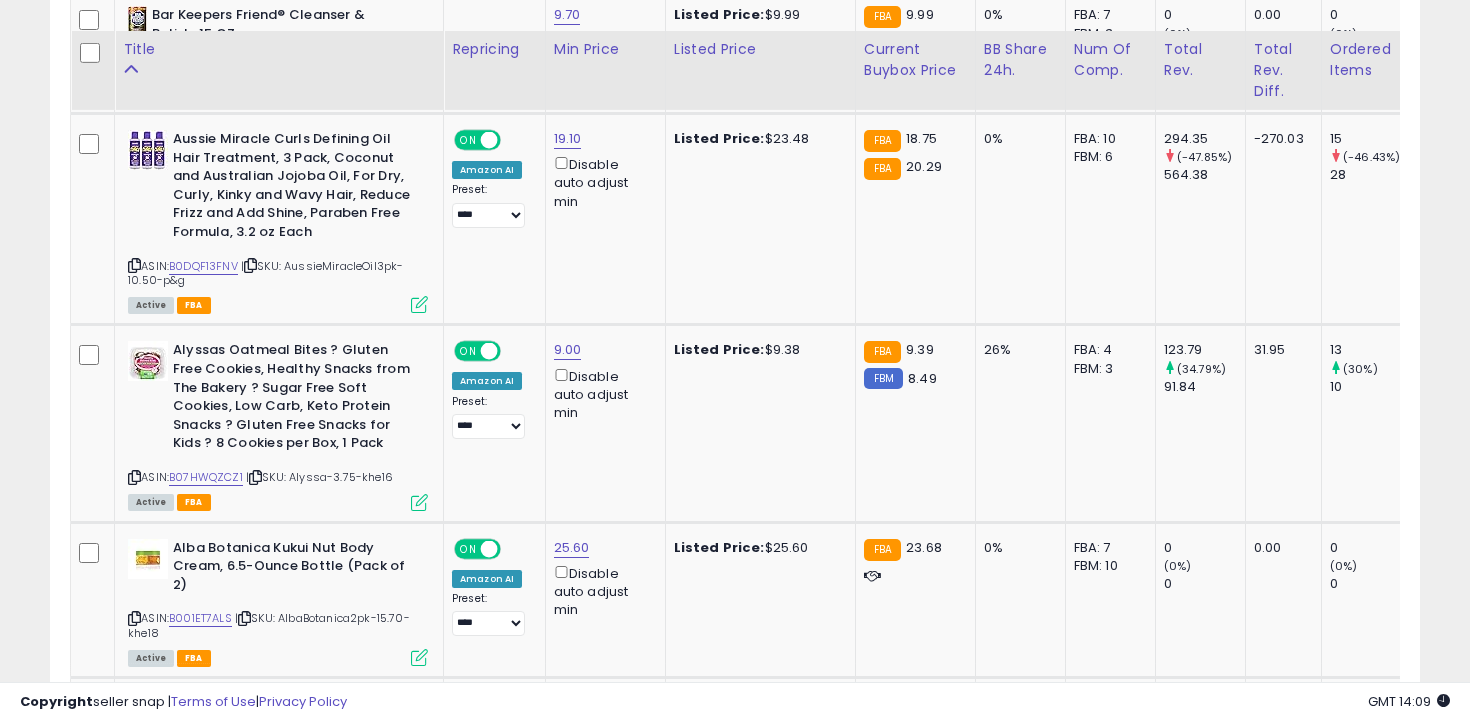 scroll, scrollTop: 4431, scrollLeft: 0, axis: vertical 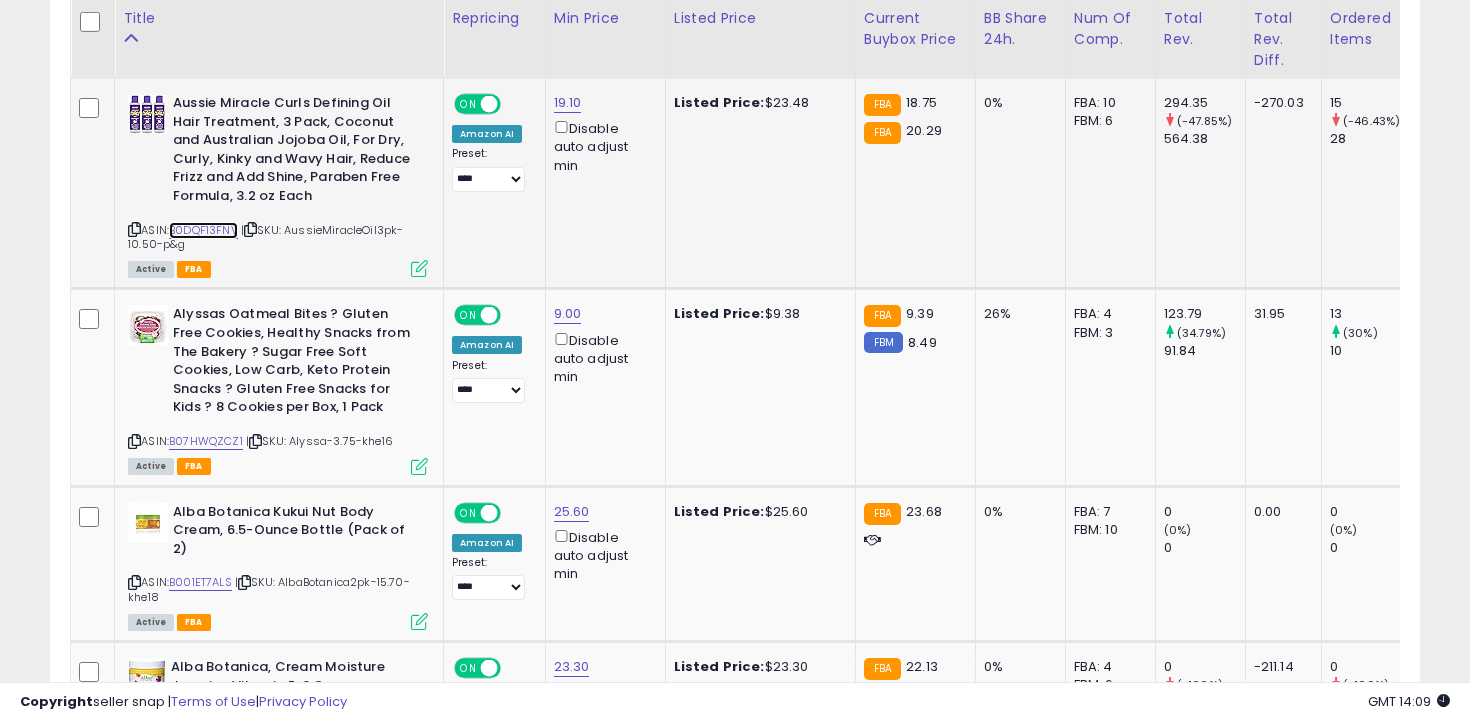 click on "B0DQF13FNV" at bounding box center [203, 230] 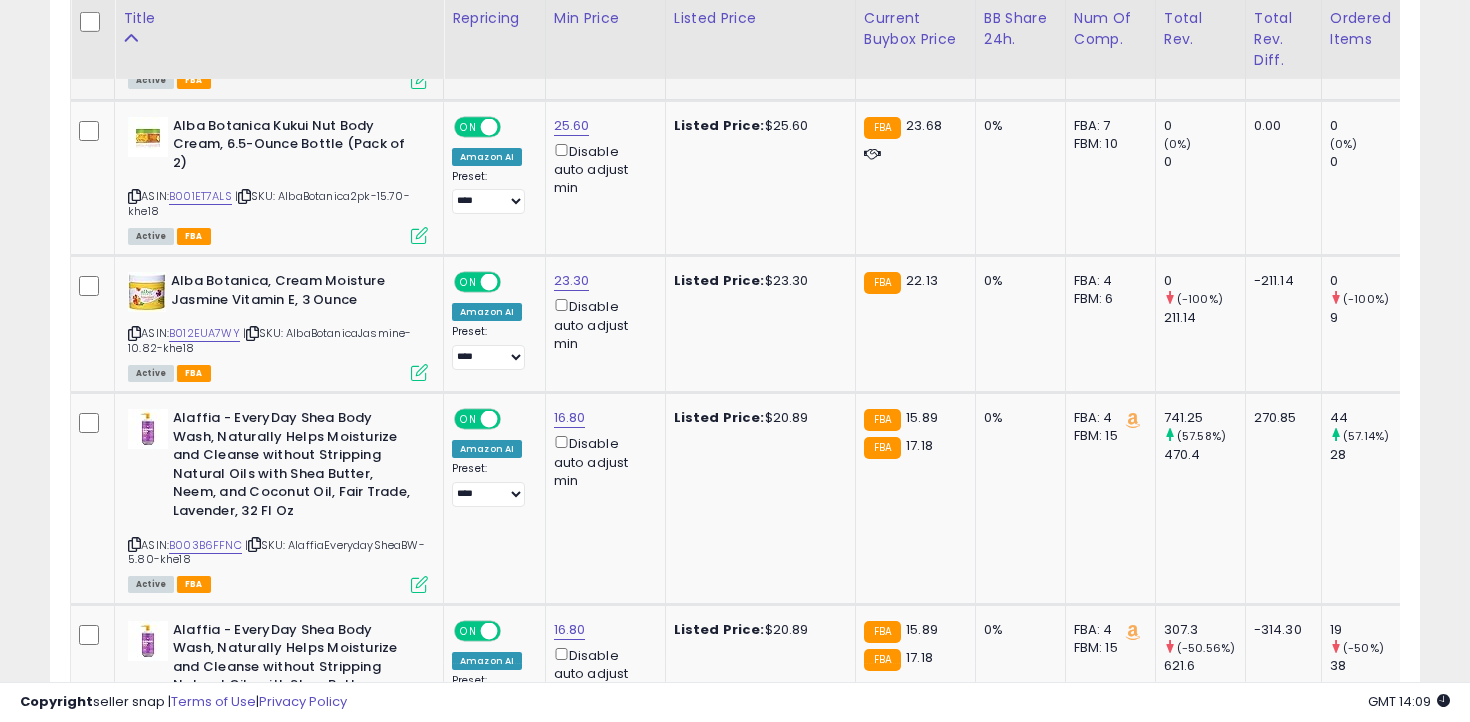 scroll, scrollTop: 4835, scrollLeft: 0, axis: vertical 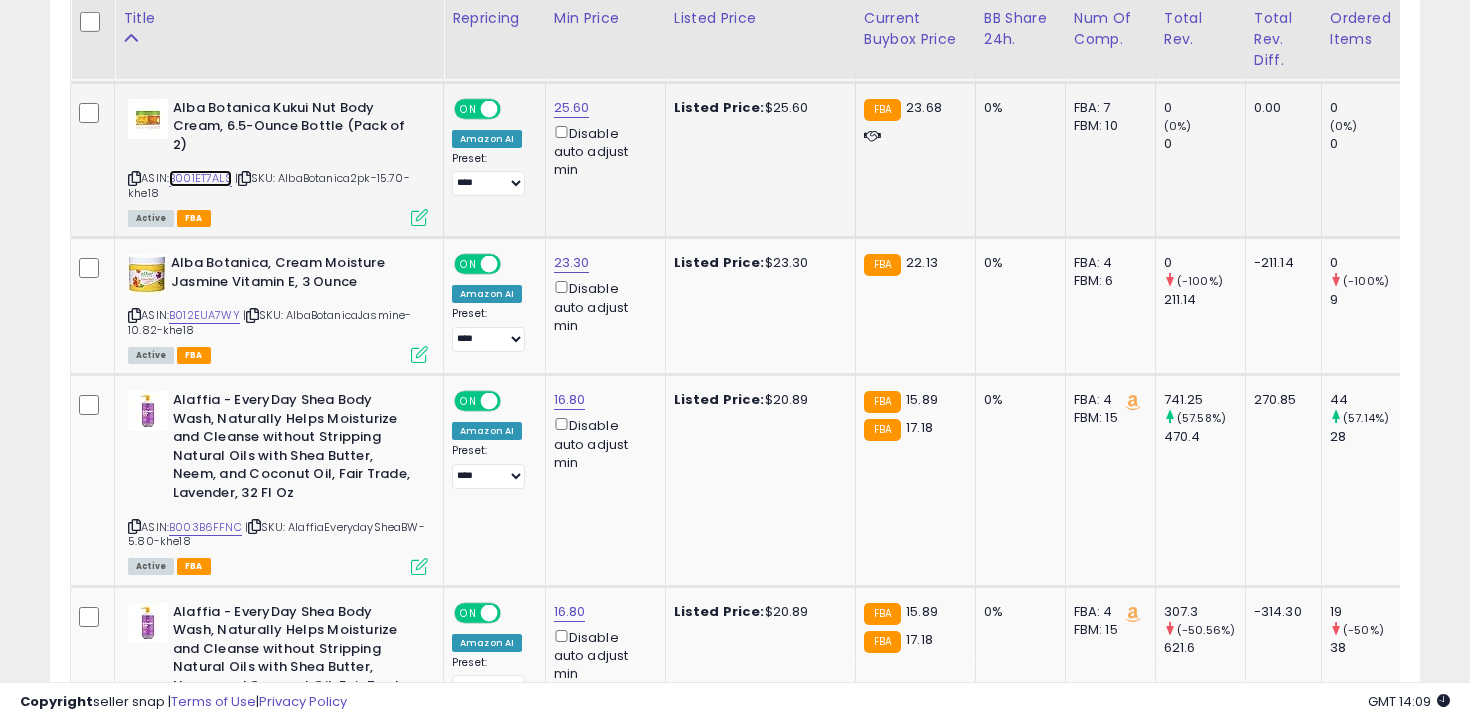 click on "B001ET7ALS" at bounding box center [200, 178] 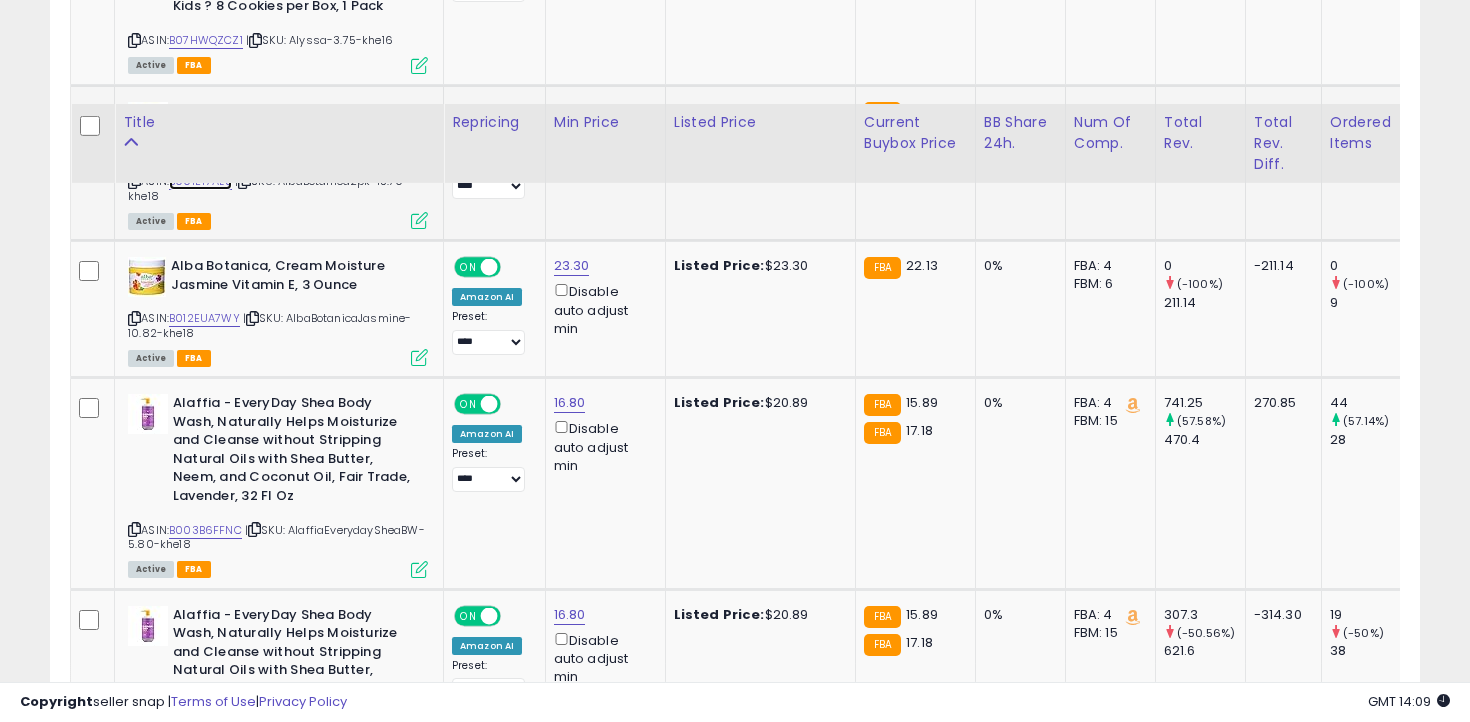 scroll, scrollTop: 4975, scrollLeft: 0, axis: vertical 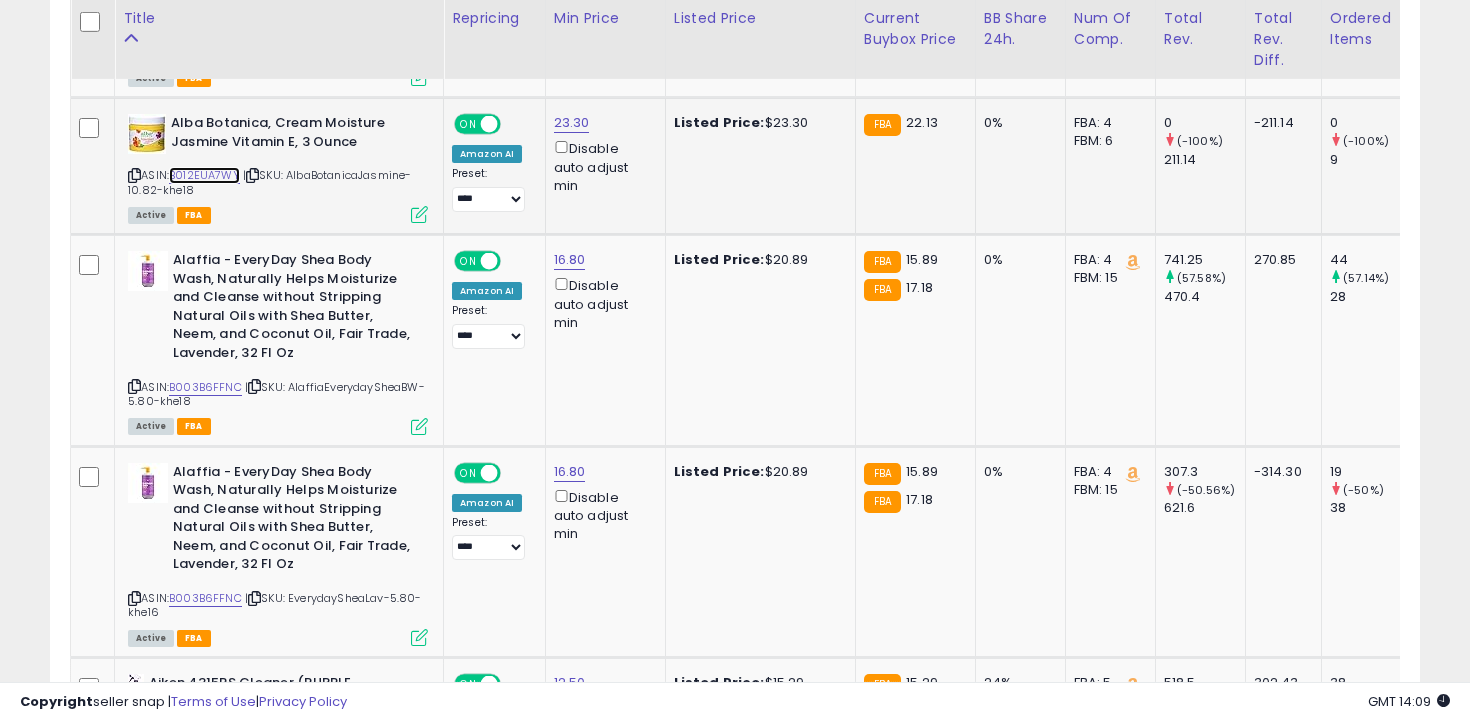click on "B012EUA7WY" at bounding box center [204, 175] 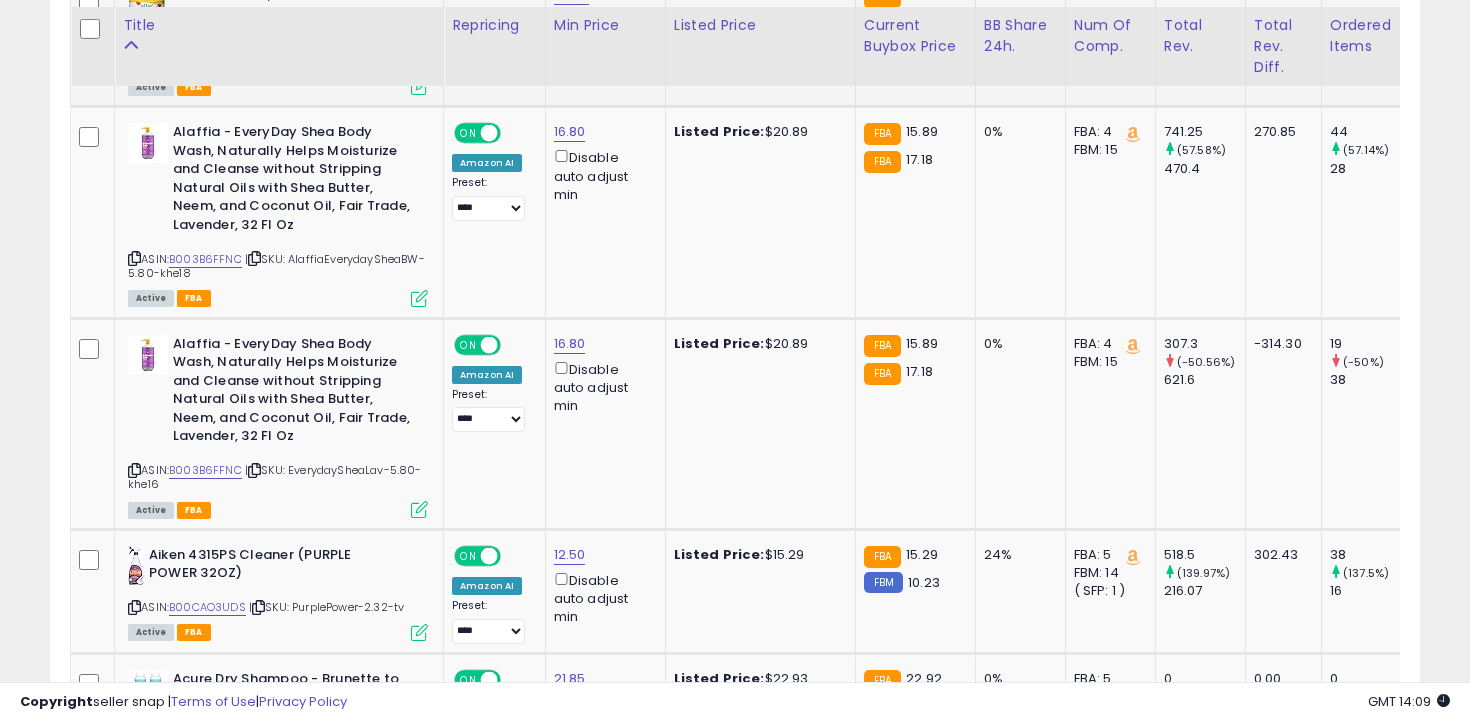 scroll, scrollTop: 5113, scrollLeft: 0, axis: vertical 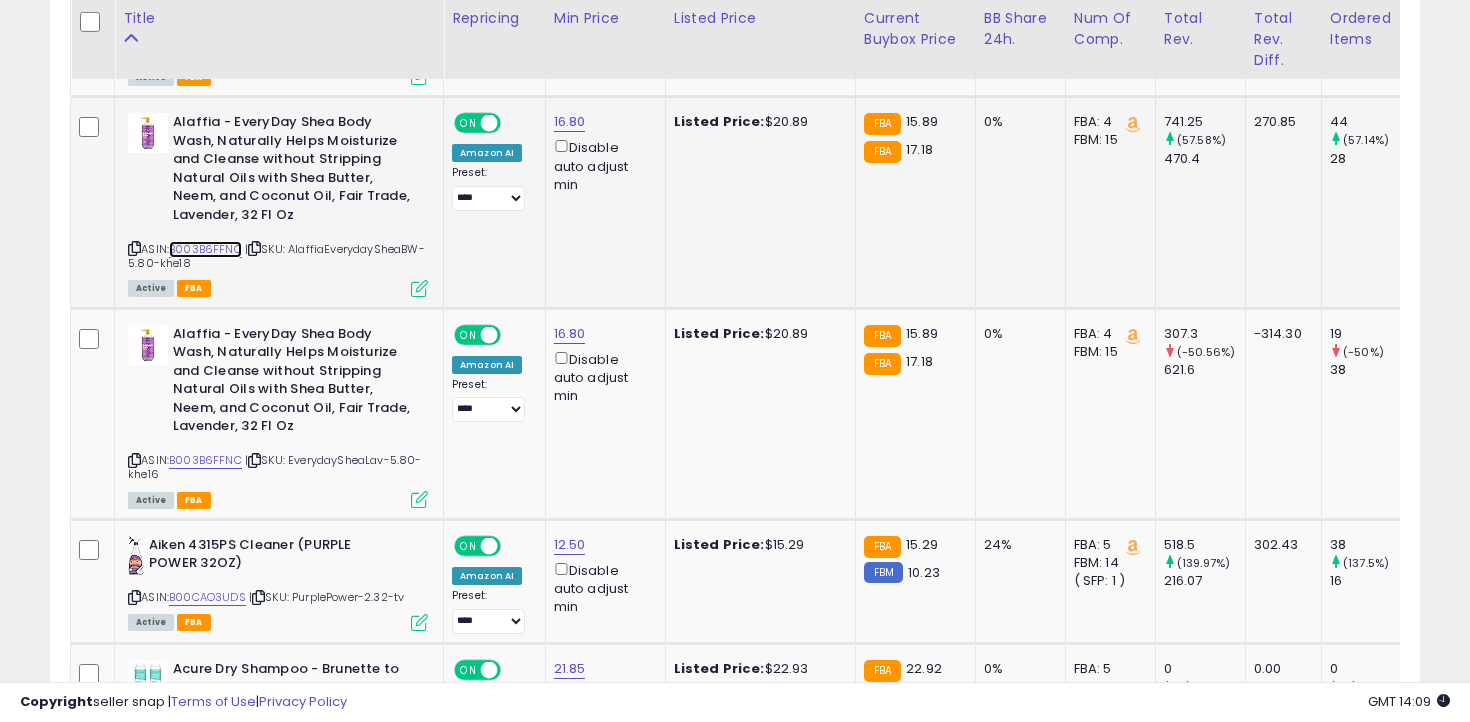click on "B003B6FFNC" at bounding box center [205, 249] 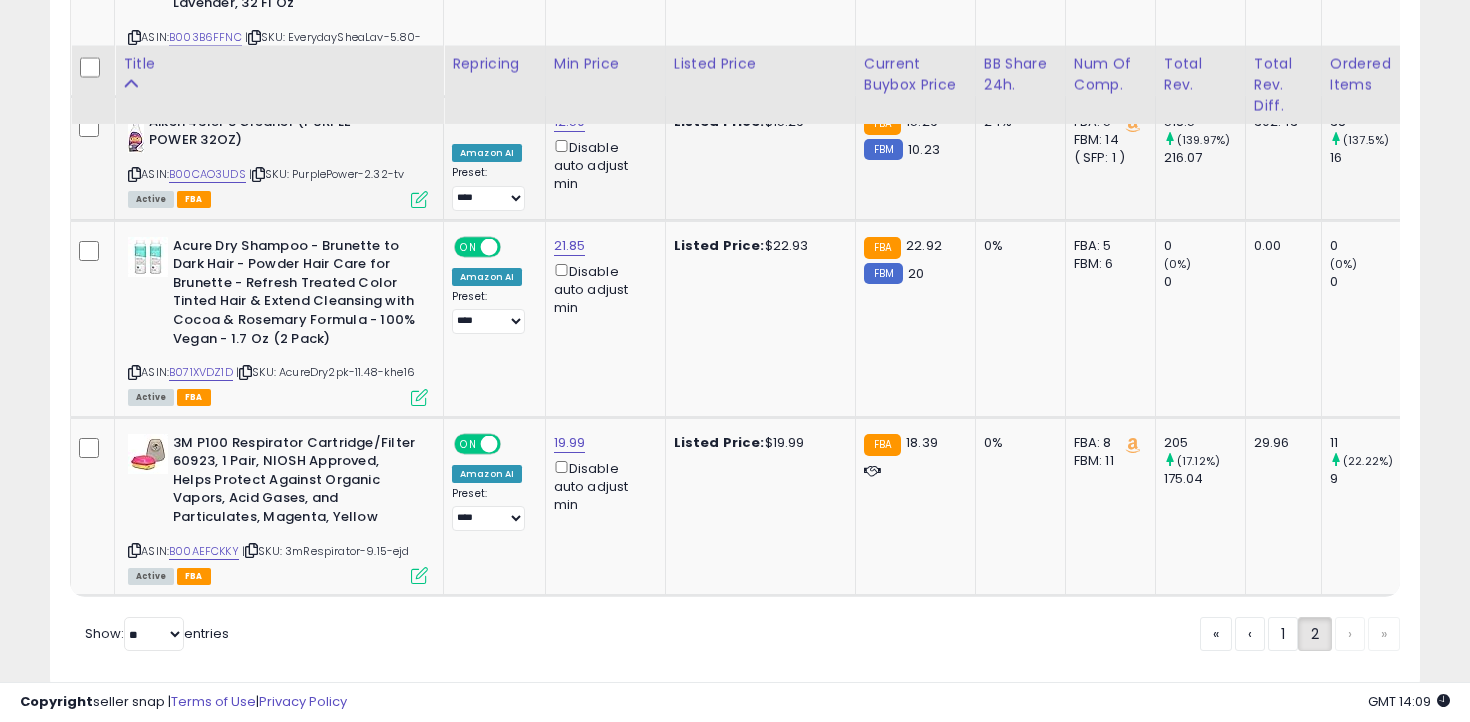scroll, scrollTop: 5582, scrollLeft: 0, axis: vertical 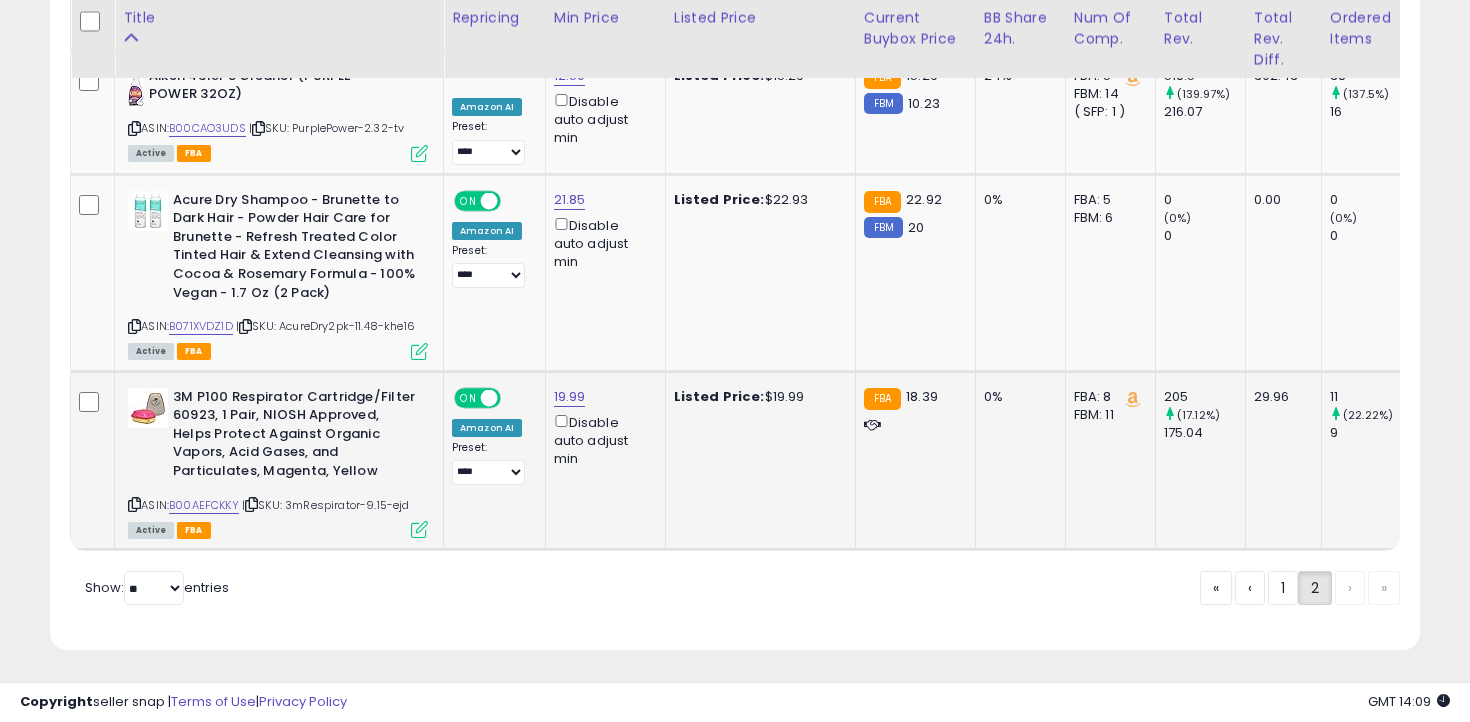 click at bounding box center (134, 504) 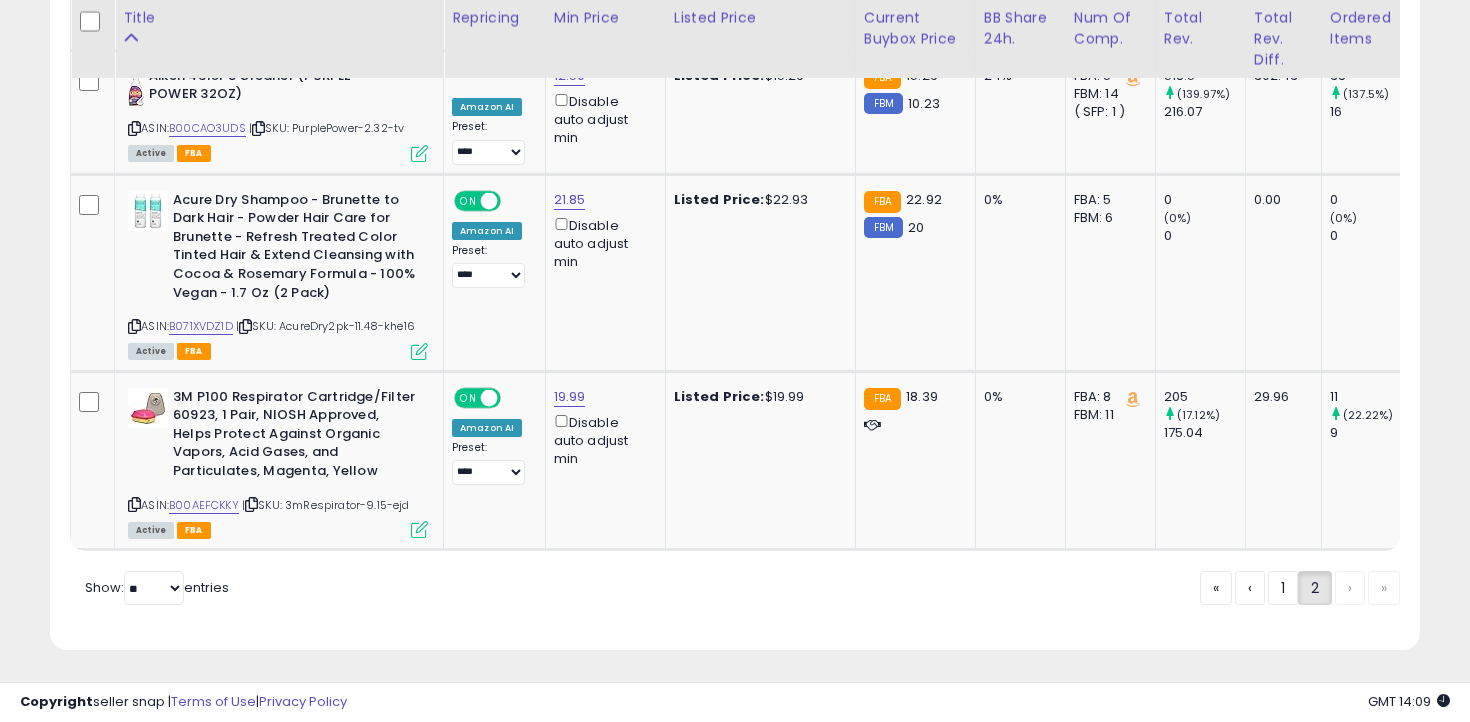 click on "«
‹
1
2
›
»" at bounding box center (1300, 590) 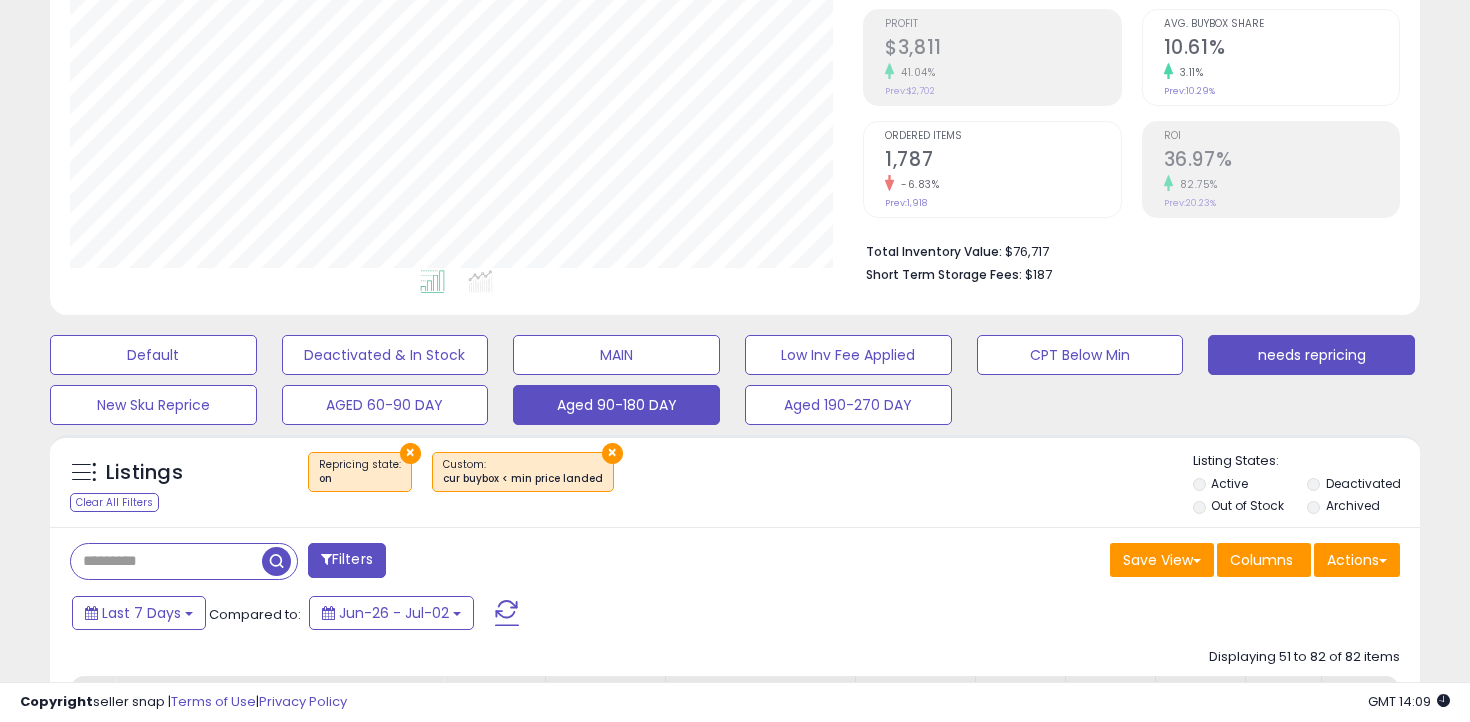 scroll, scrollTop: 306, scrollLeft: 0, axis: vertical 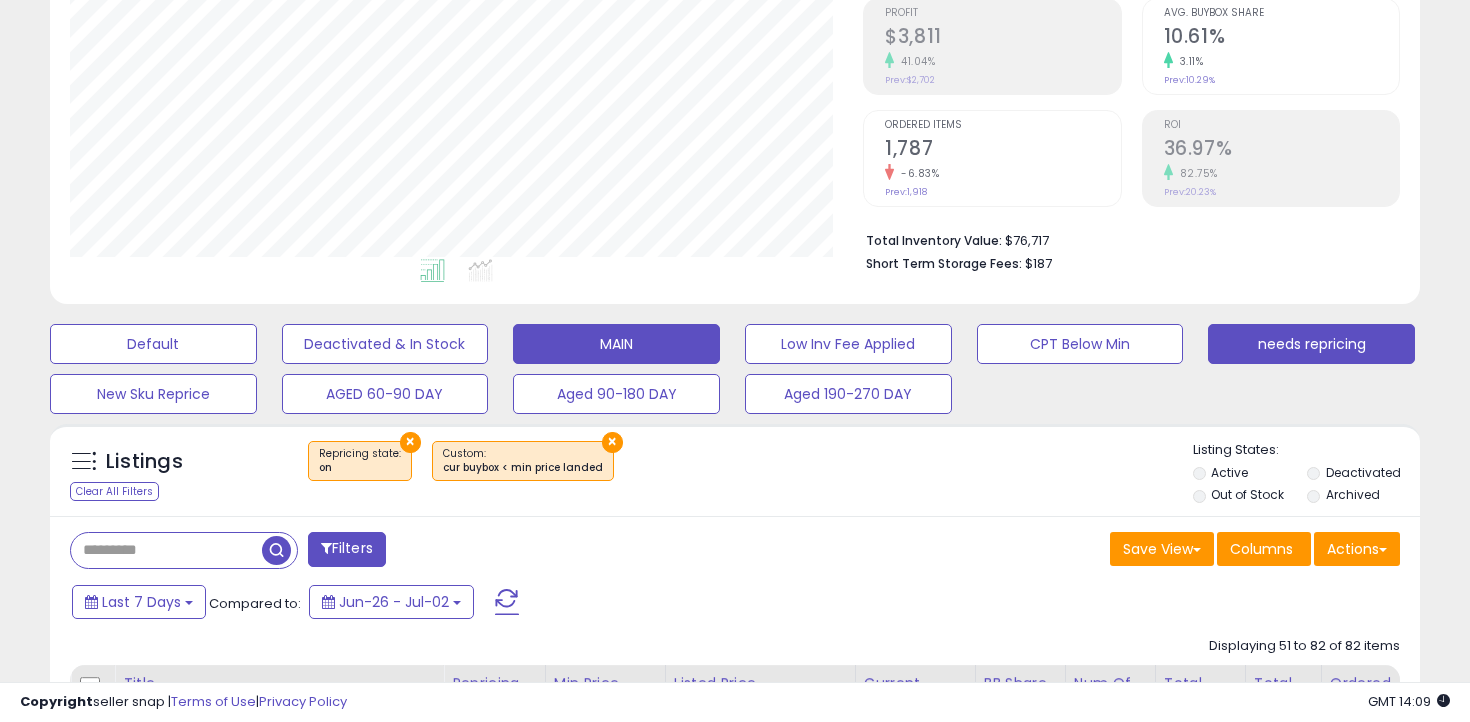 click on "MAIN" at bounding box center [153, 344] 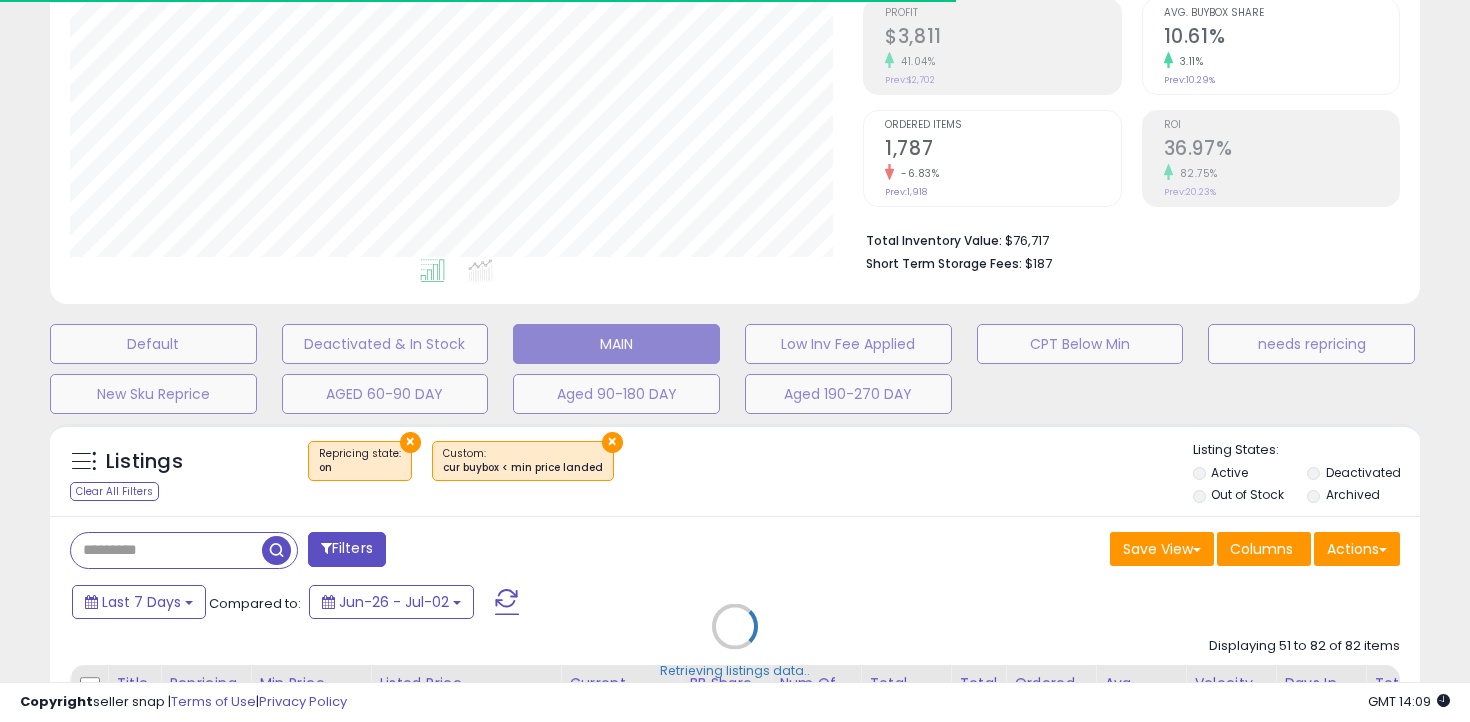 select on "**" 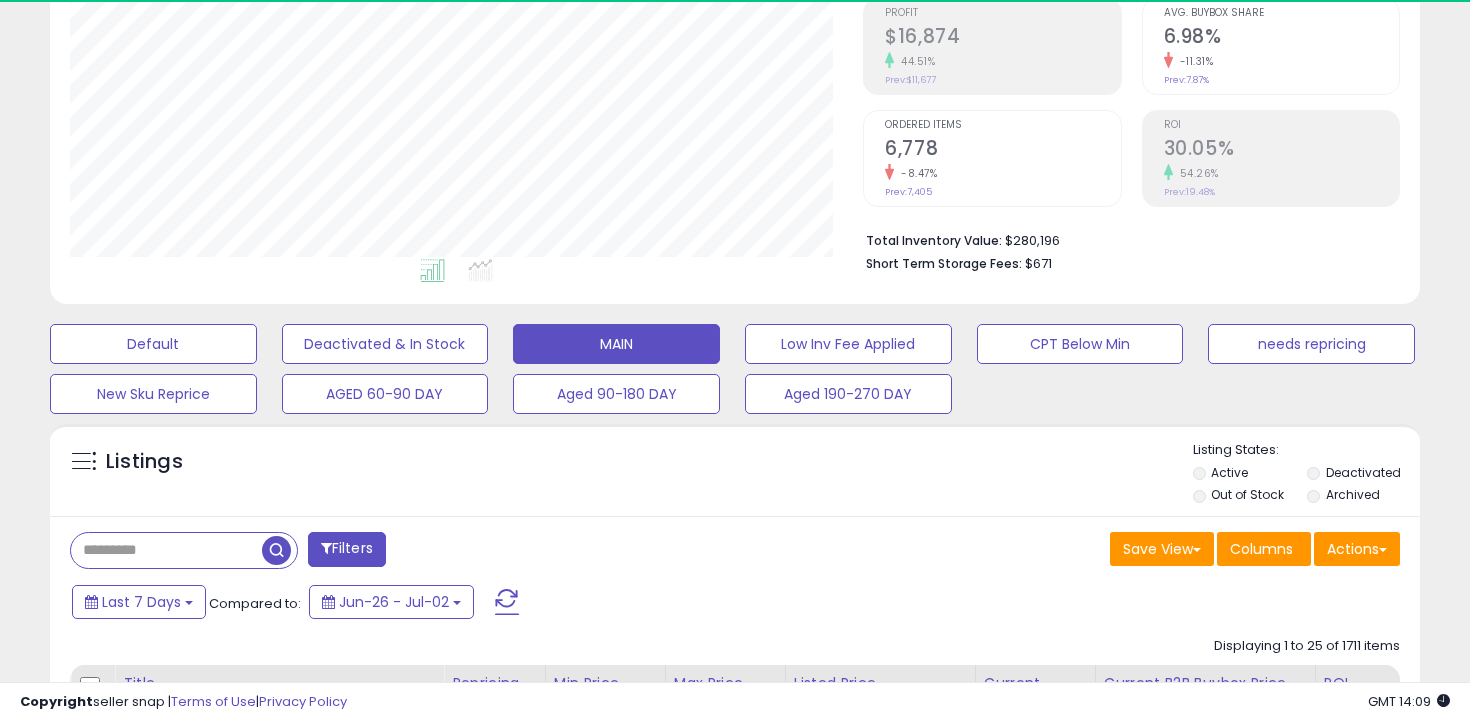 scroll, scrollTop: 999590, scrollLeft: 999206, axis: both 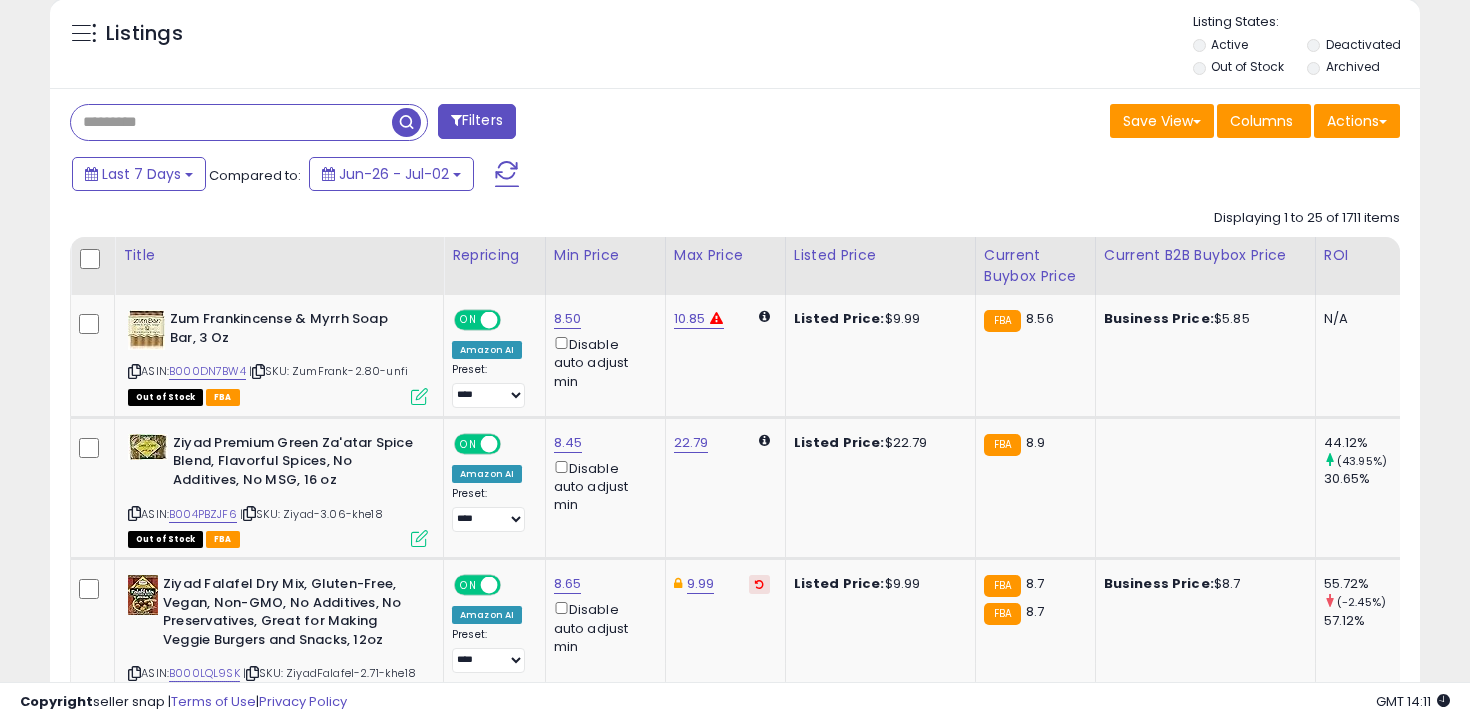 click at bounding box center [231, 122] 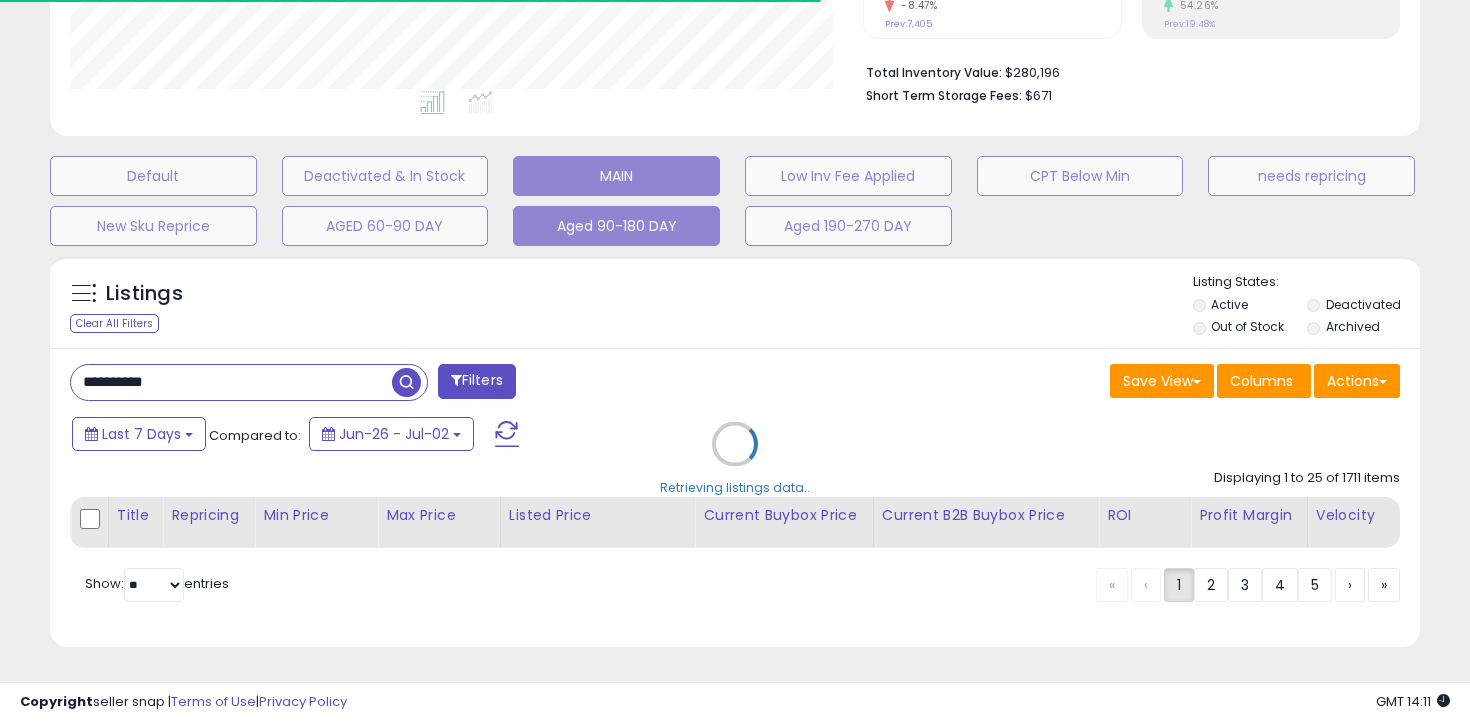 scroll, scrollTop: 734, scrollLeft: 0, axis: vertical 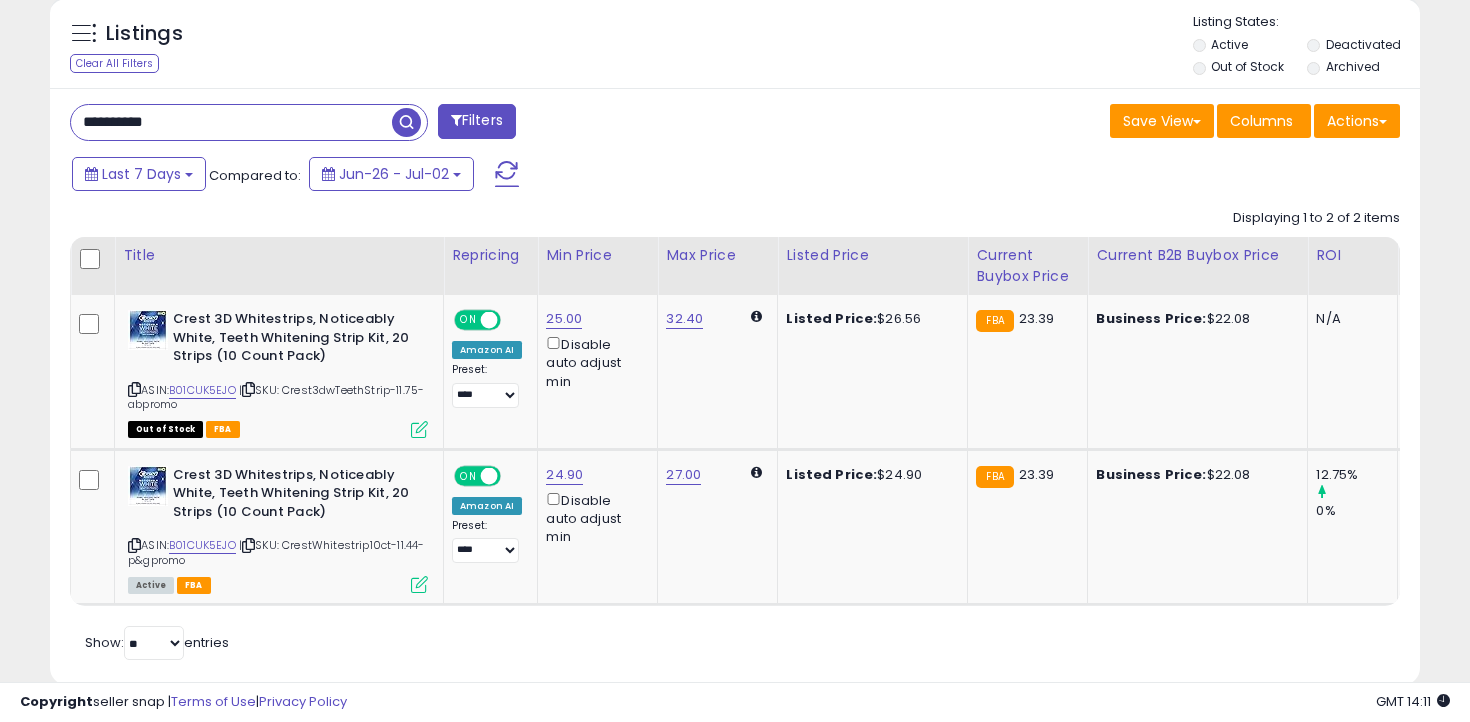 click on "**********" at bounding box center (231, 122) 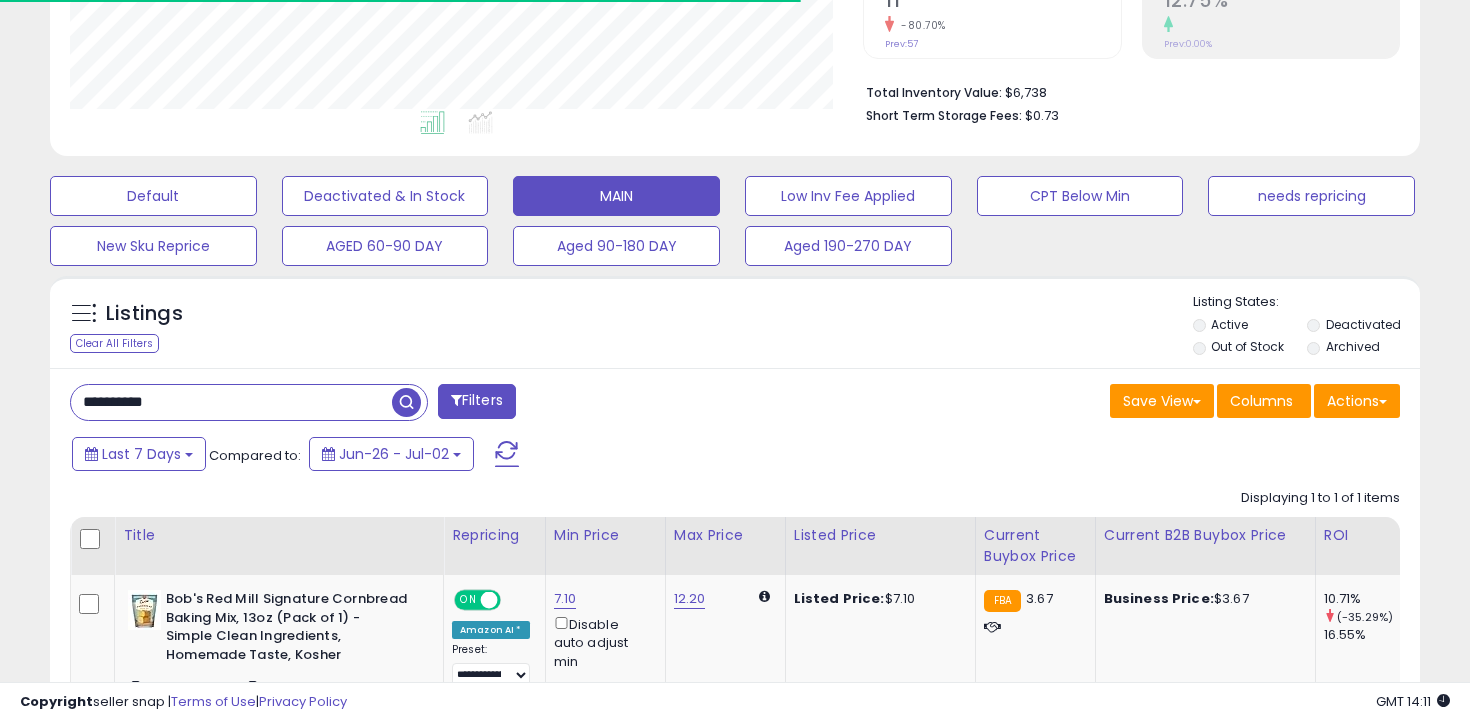 scroll, scrollTop: 636, scrollLeft: 0, axis: vertical 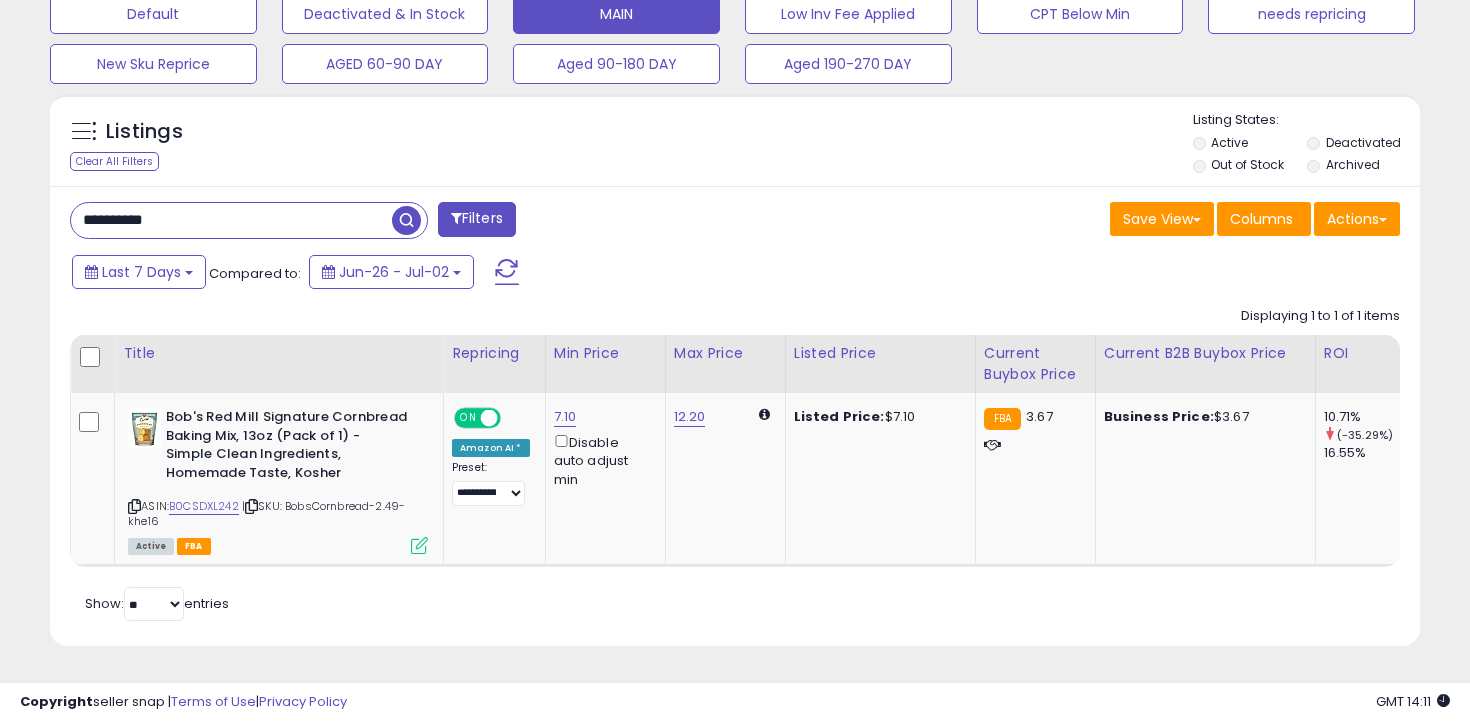 click on "**********" at bounding box center (231, 220) 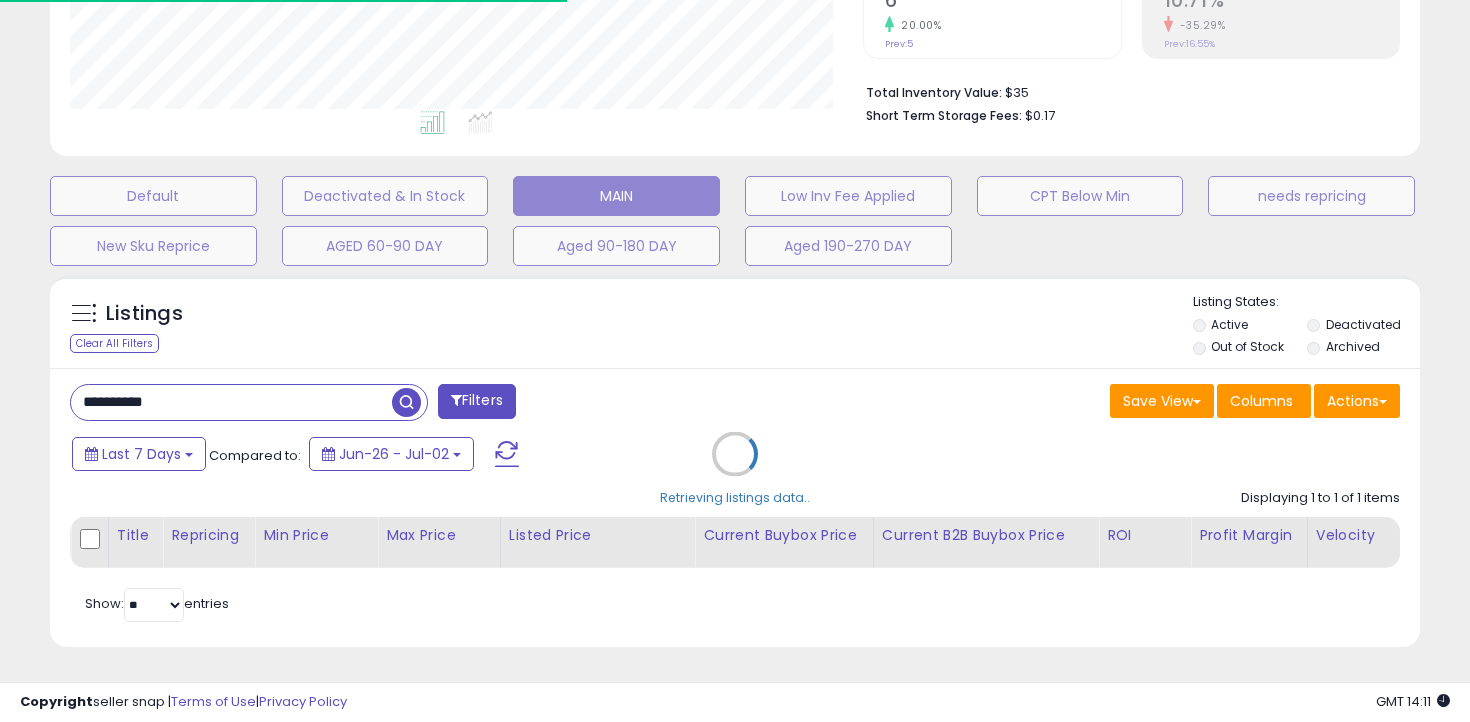 scroll, scrollTop: 585, scrollLeft: 0, axis: vertical 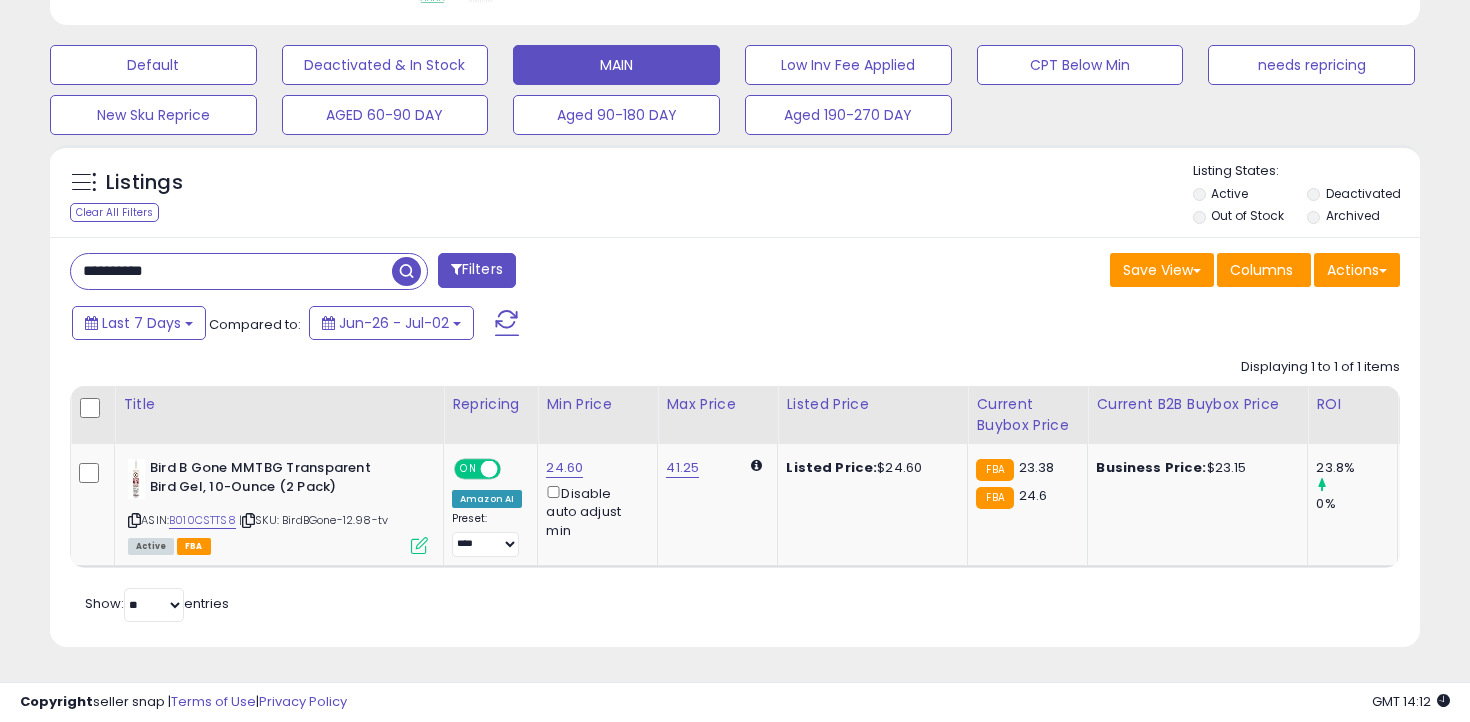 click on "**********" at bounding box center (231, 271) 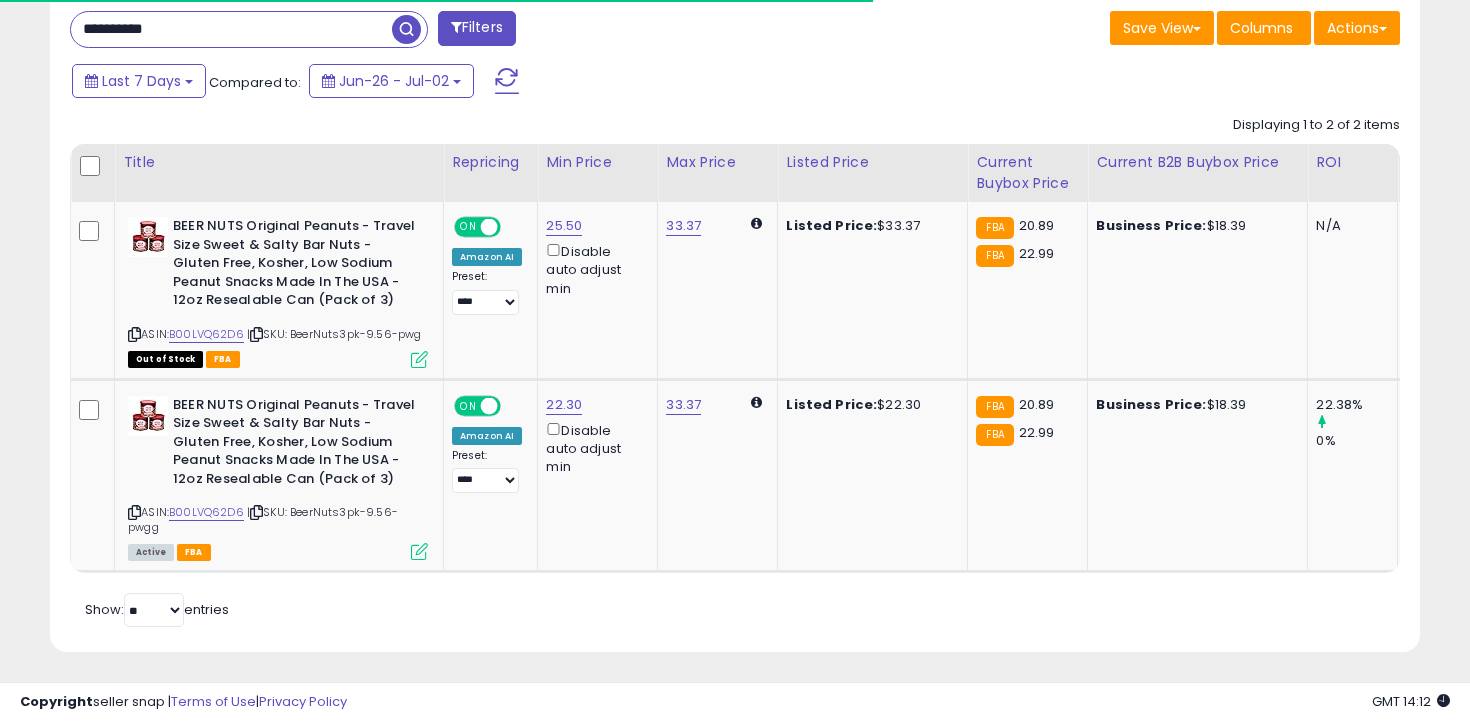 scroll, scrollTop: 833, scrollLeft: 0, axis: vertical 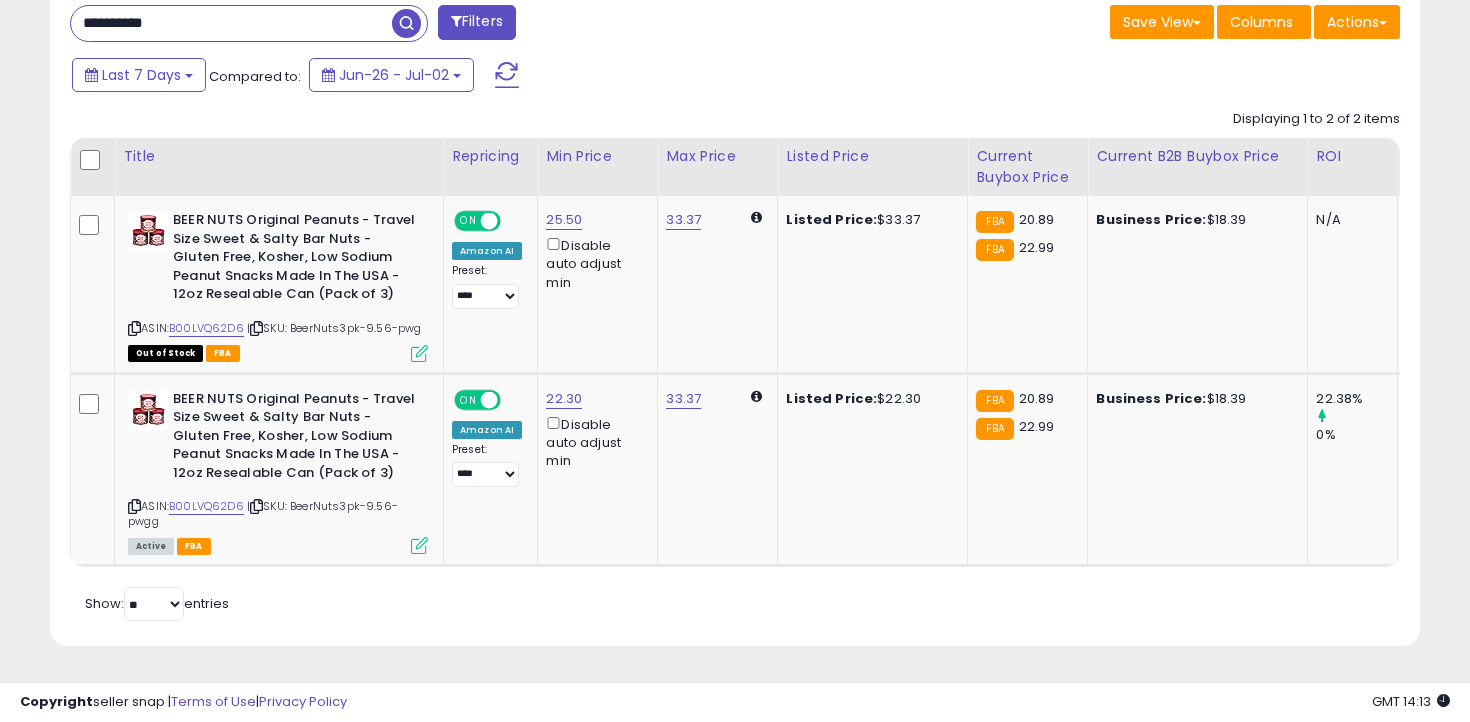 click on "**********" at bounding box center (231, 23) 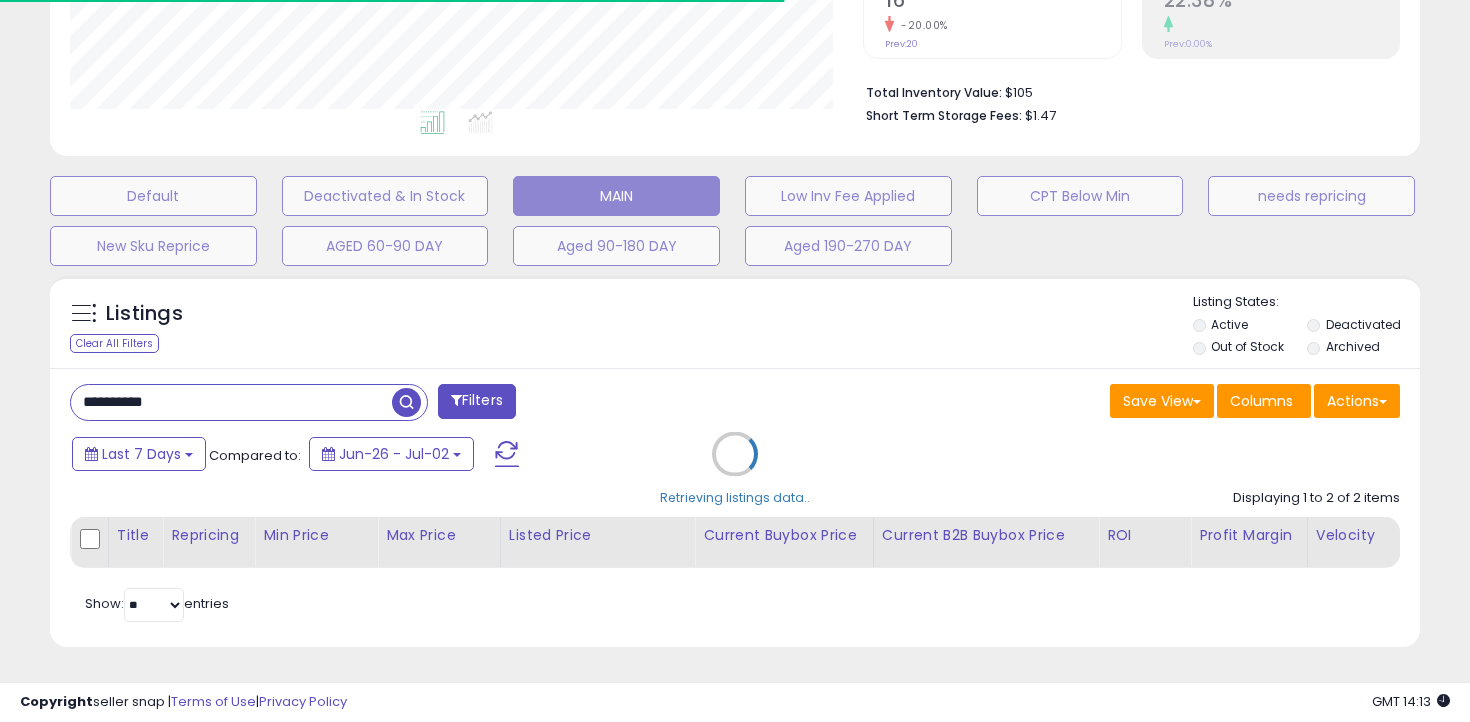scroll, scrollTop: 673, scrollLeft: 0, axis: vertical 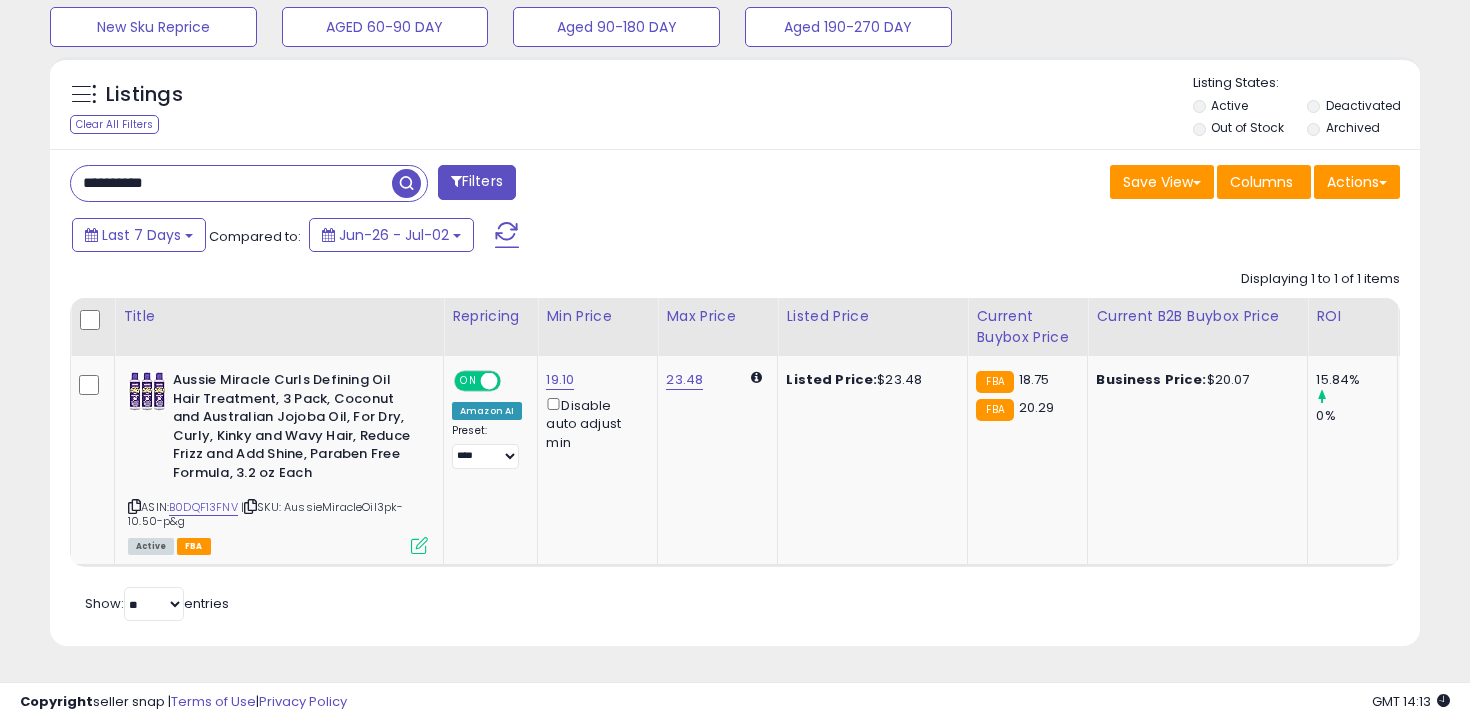 click on "**********" at bounding box center (231, 183) 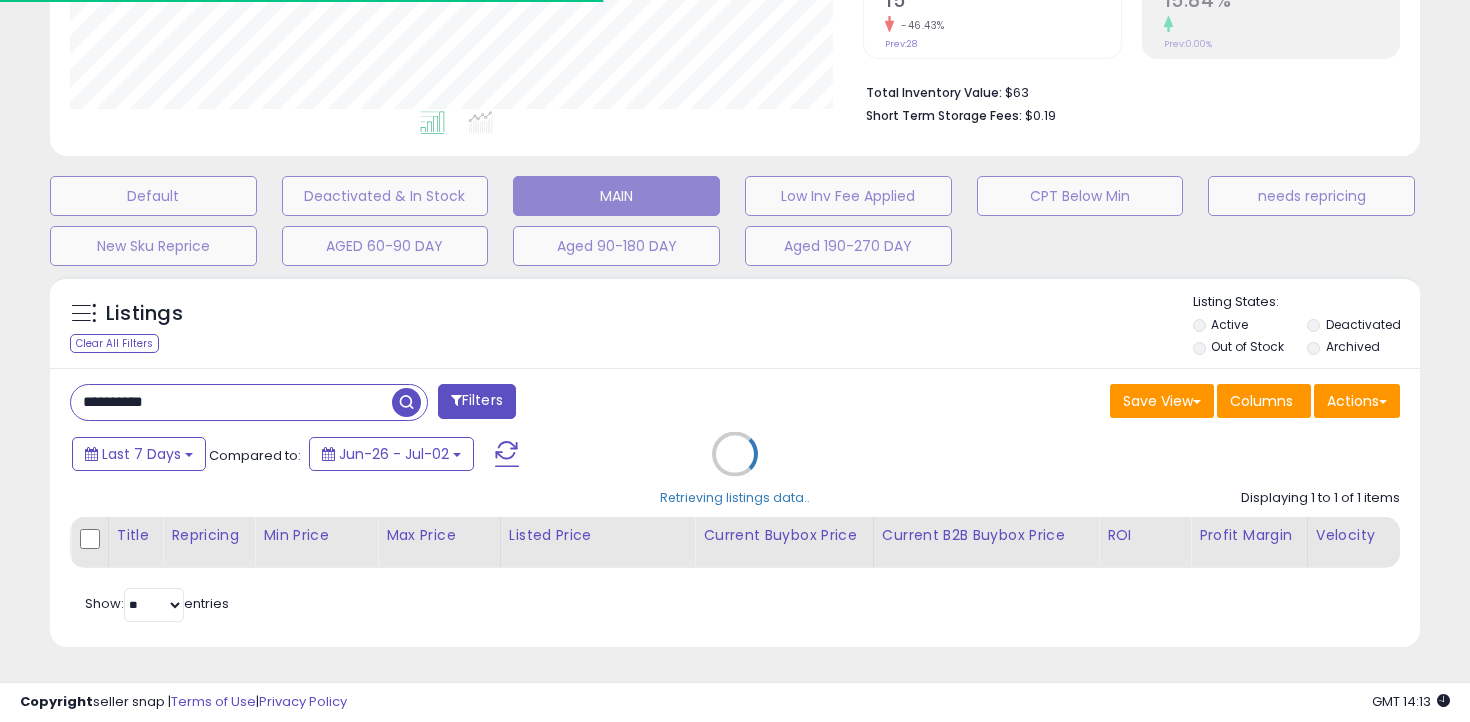 scroll, scrollTop: 617, scrollLeft: 0, axis: vertical 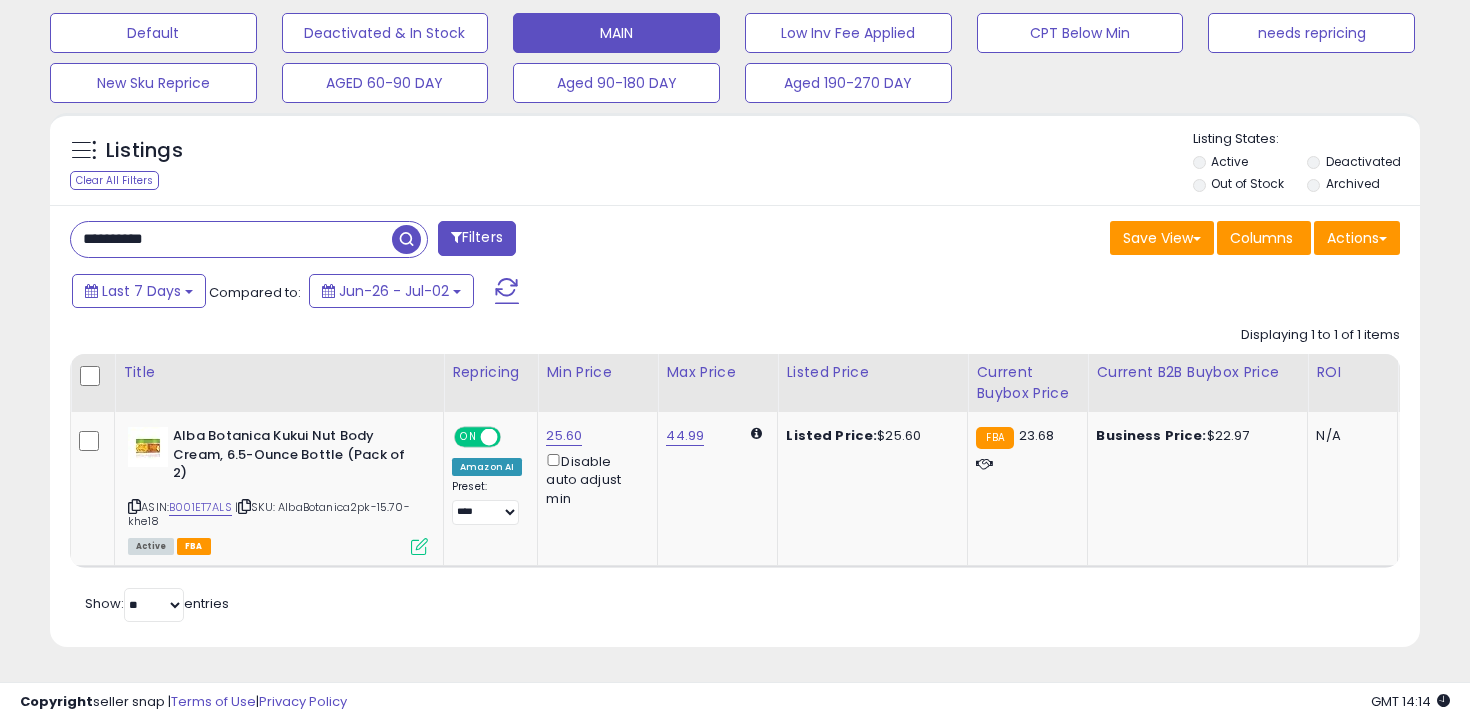 click on "**********" at bounding box center (231, 239) 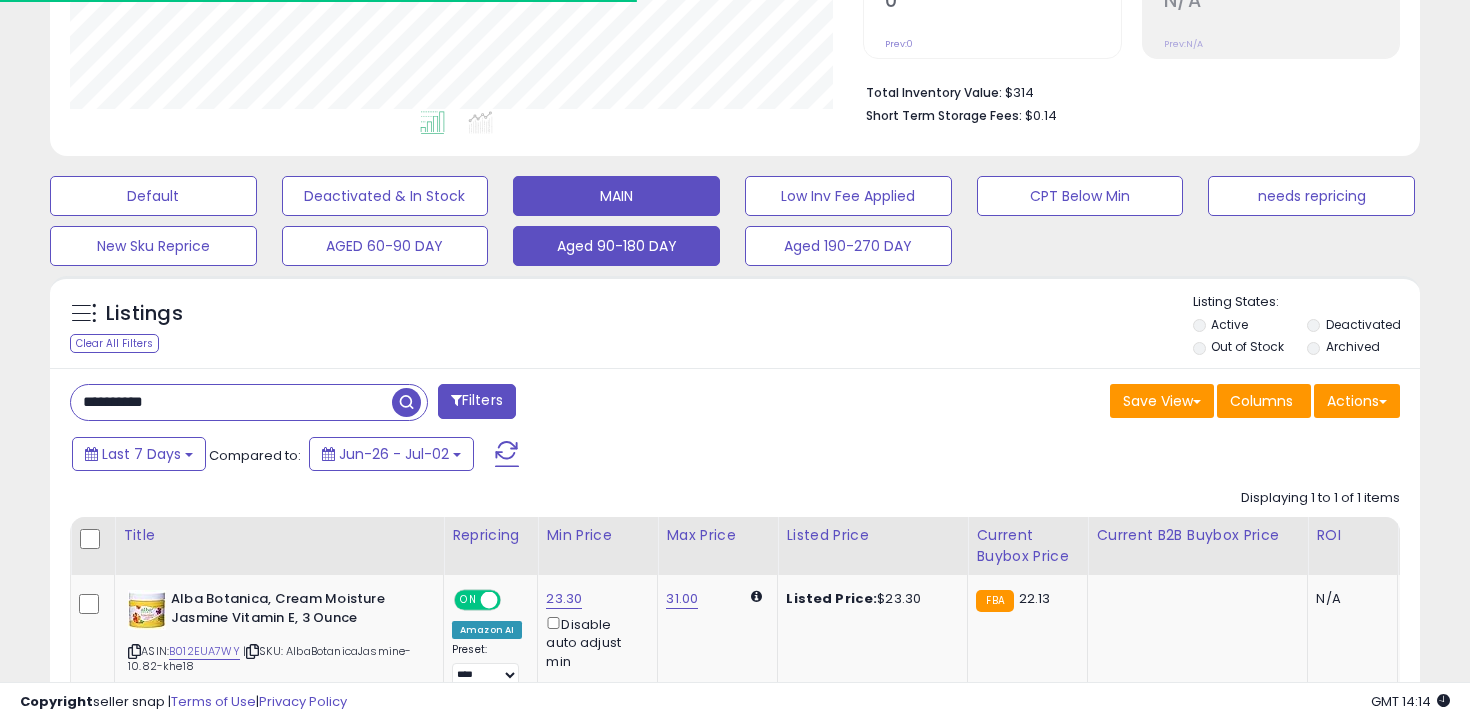 scroll, scrollTop: 598, scrollLeft: 0, axis: vertical 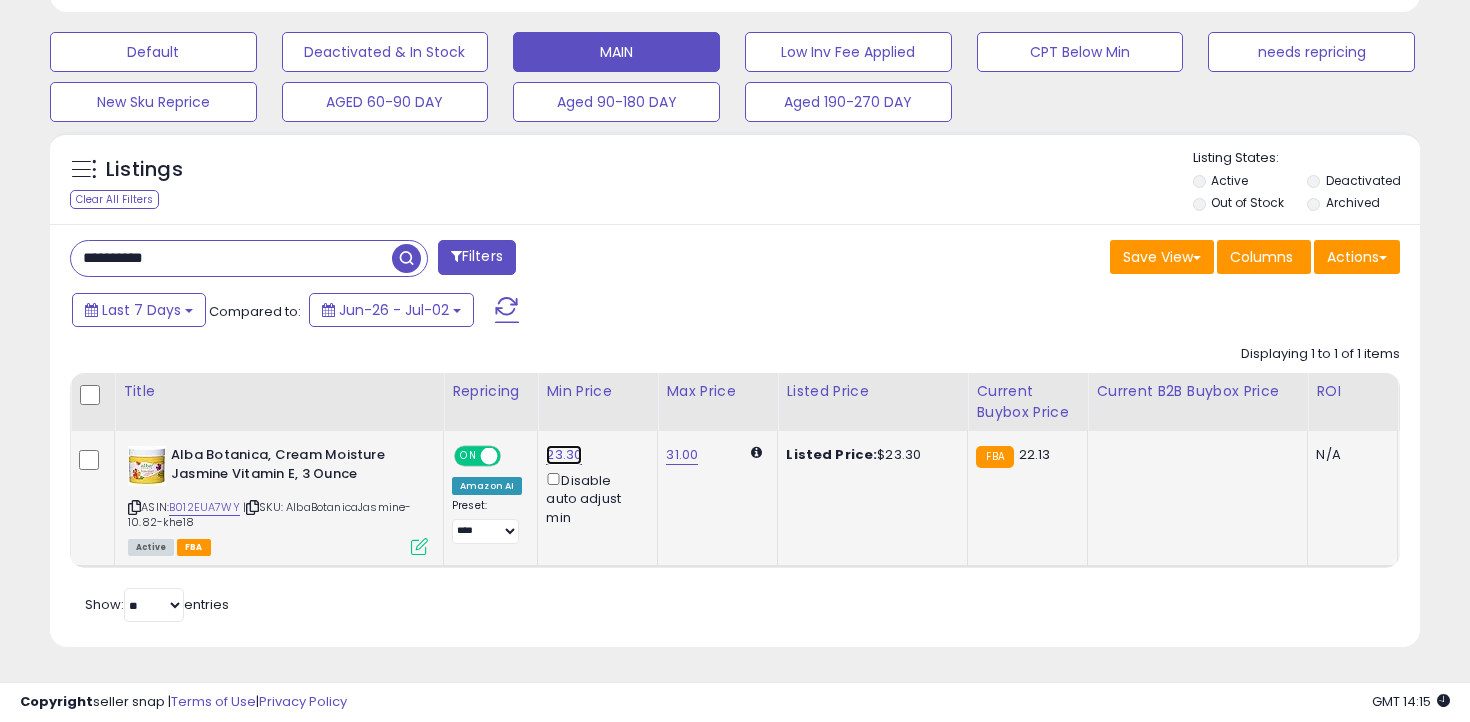 click on "23.30" at bounding box center [564, 455] 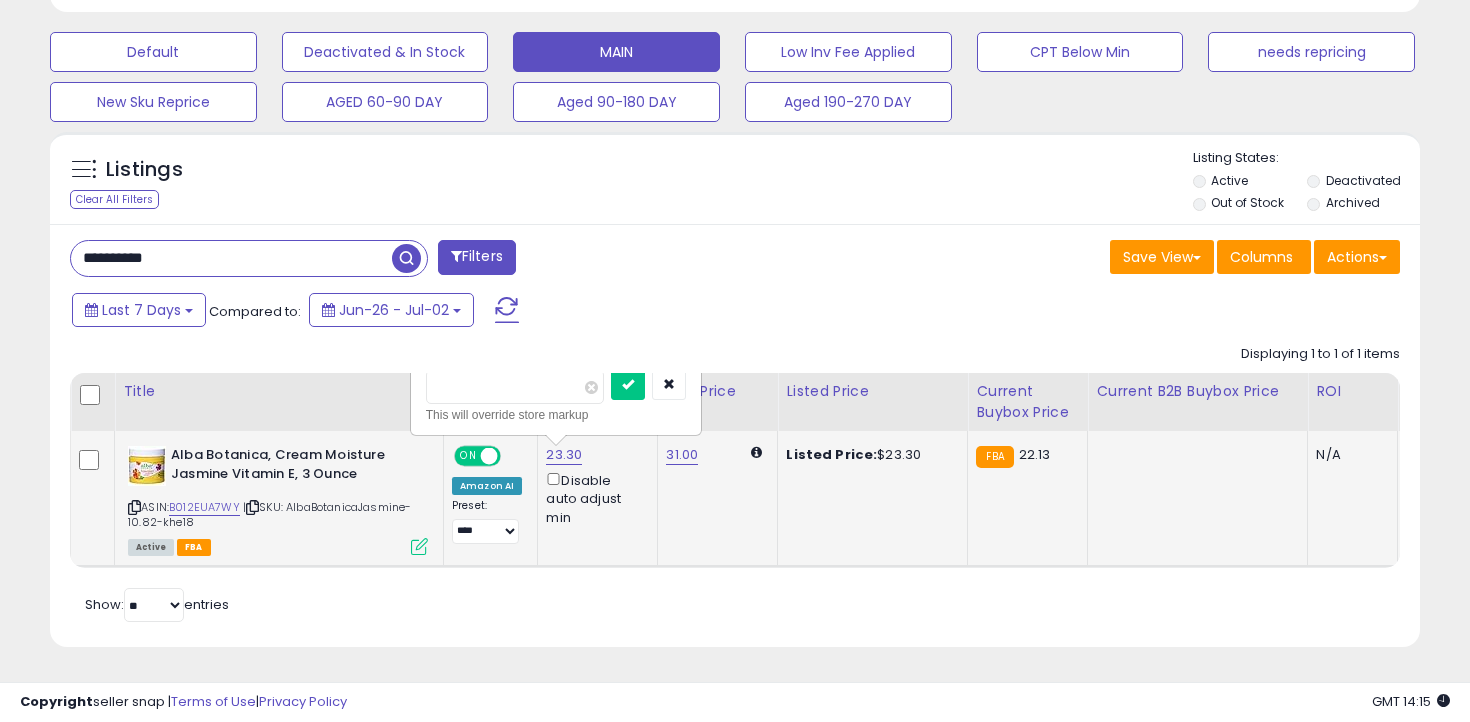 click on "*****" at bounding box center (515, 387) 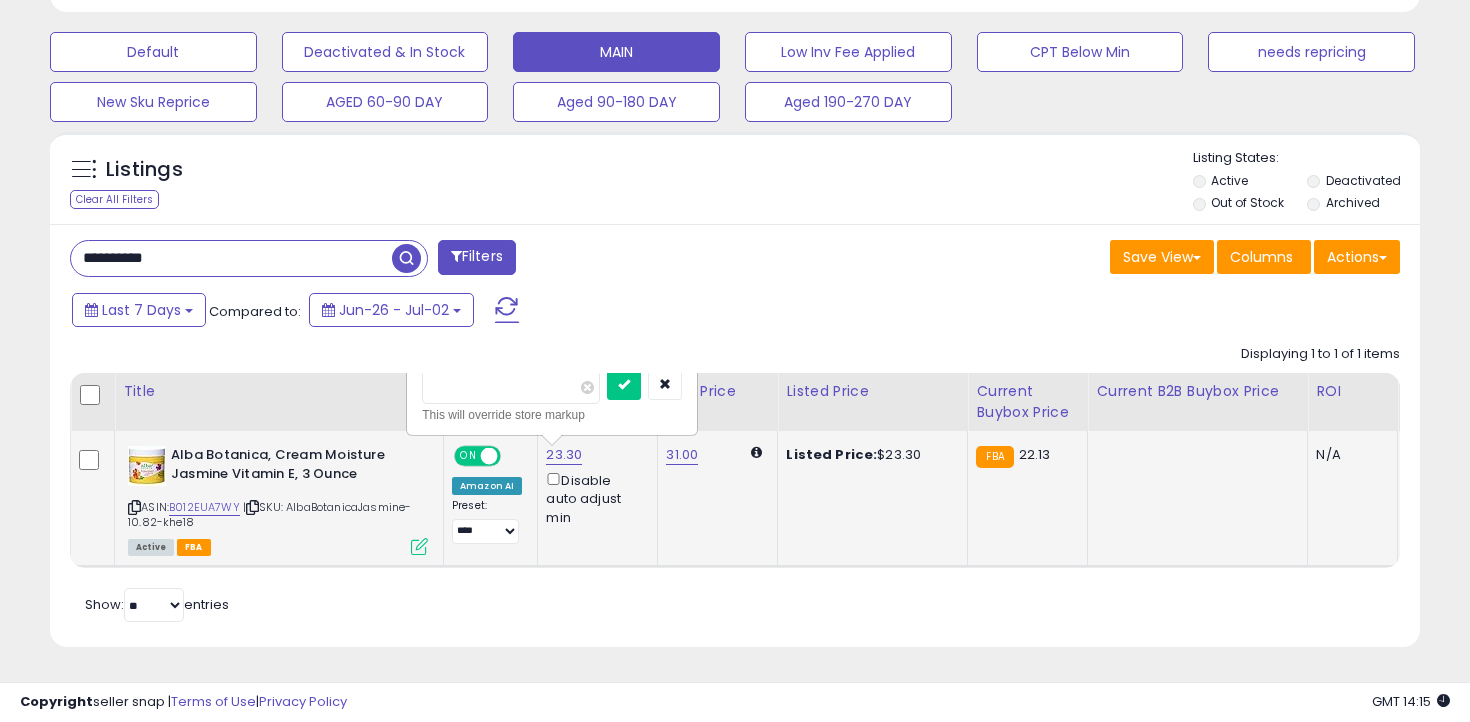 click on "*****" at bounding box center (511, 387) 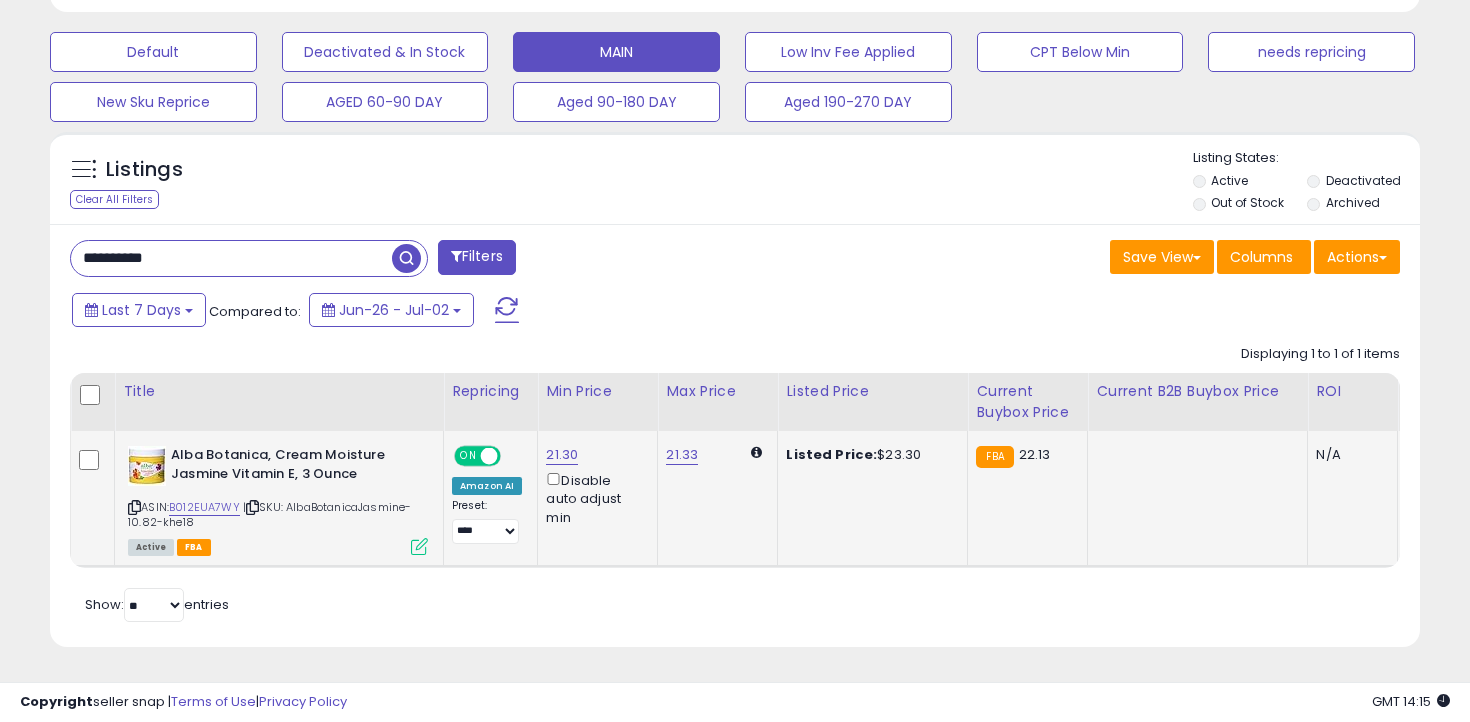 click on "**********" at bounding box center [231, 258] 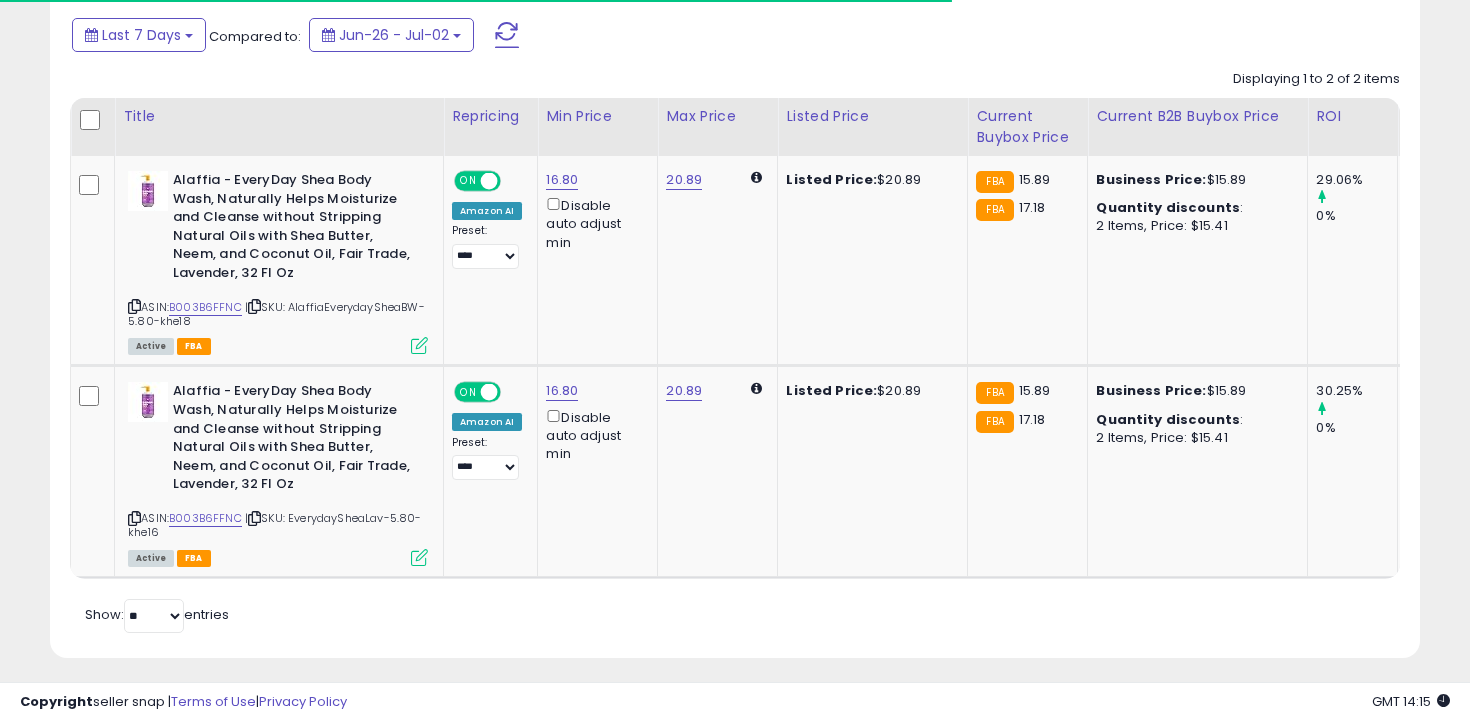 scroll, scrollTop: 884, scrollLeft: 0, axis: vertical 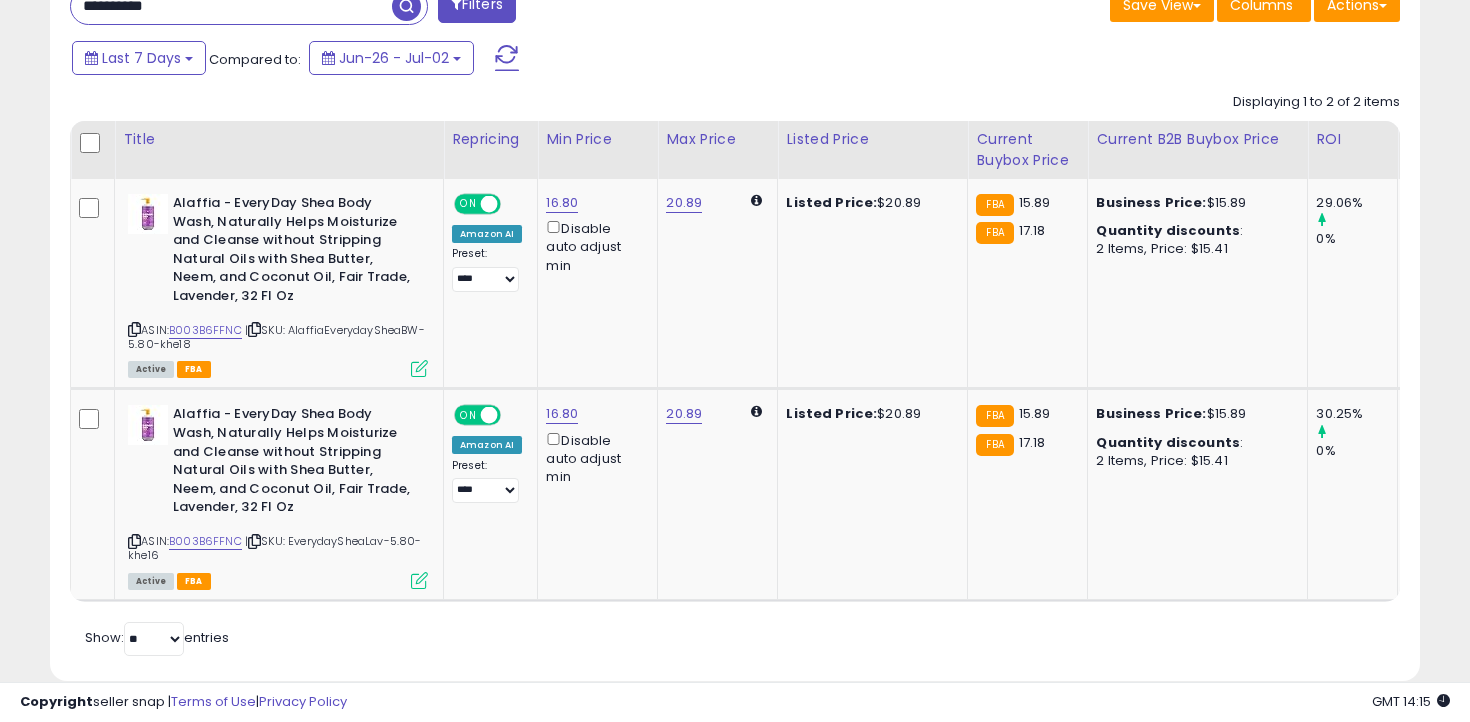 click on "**********" at bounding box center (231, 6) 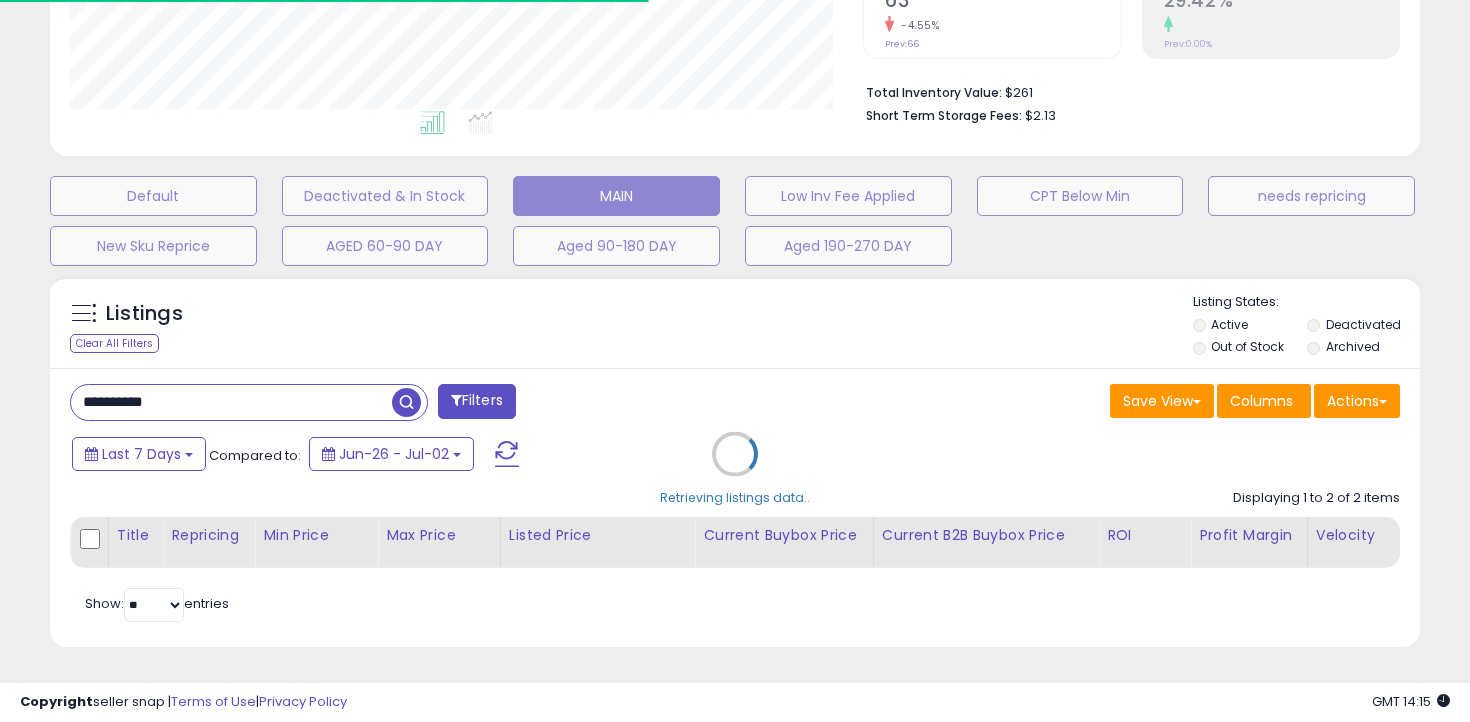 scroll, scrollTop: 617, scrollLeft: 0, axis: vertical 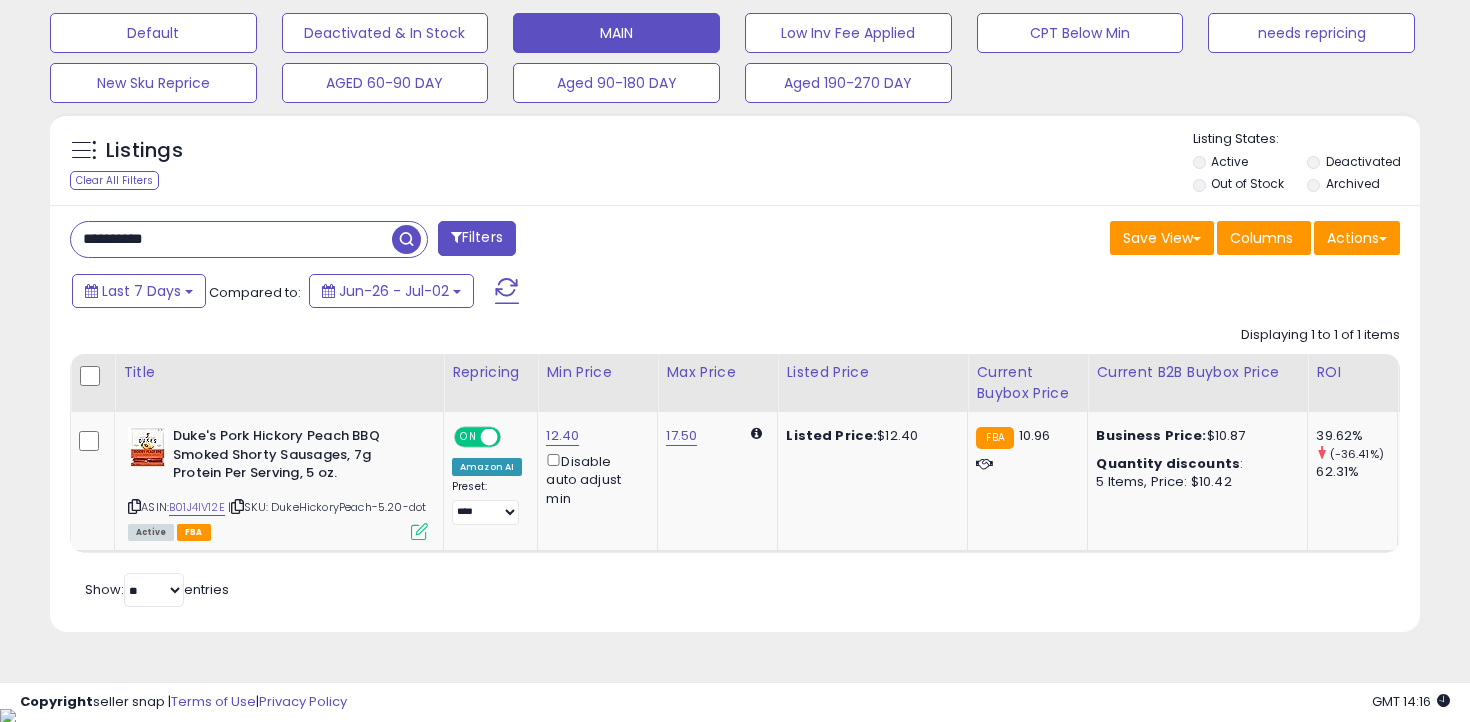 click on "**********" at bounding box center [231, 239] 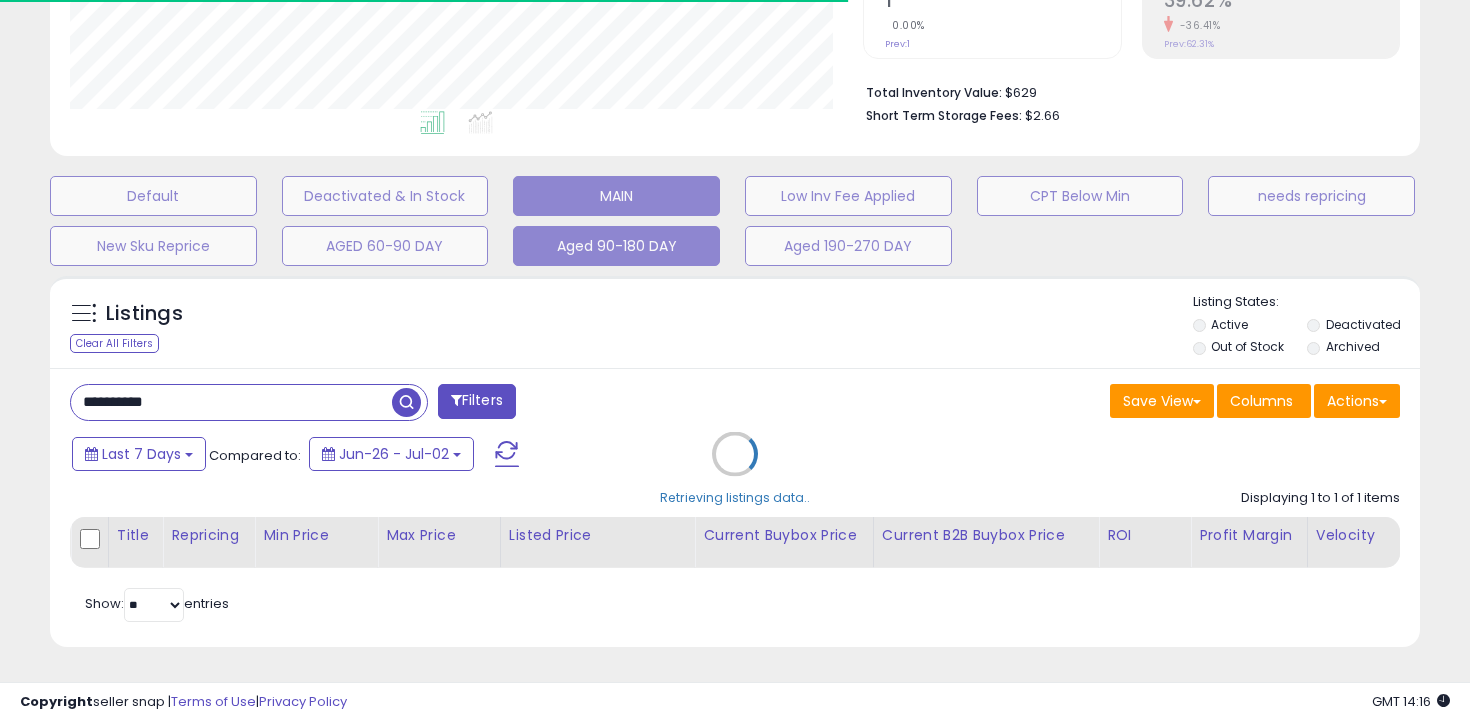 scroll, scrollTop: 585, scrollLeft: 0, axis: vertical 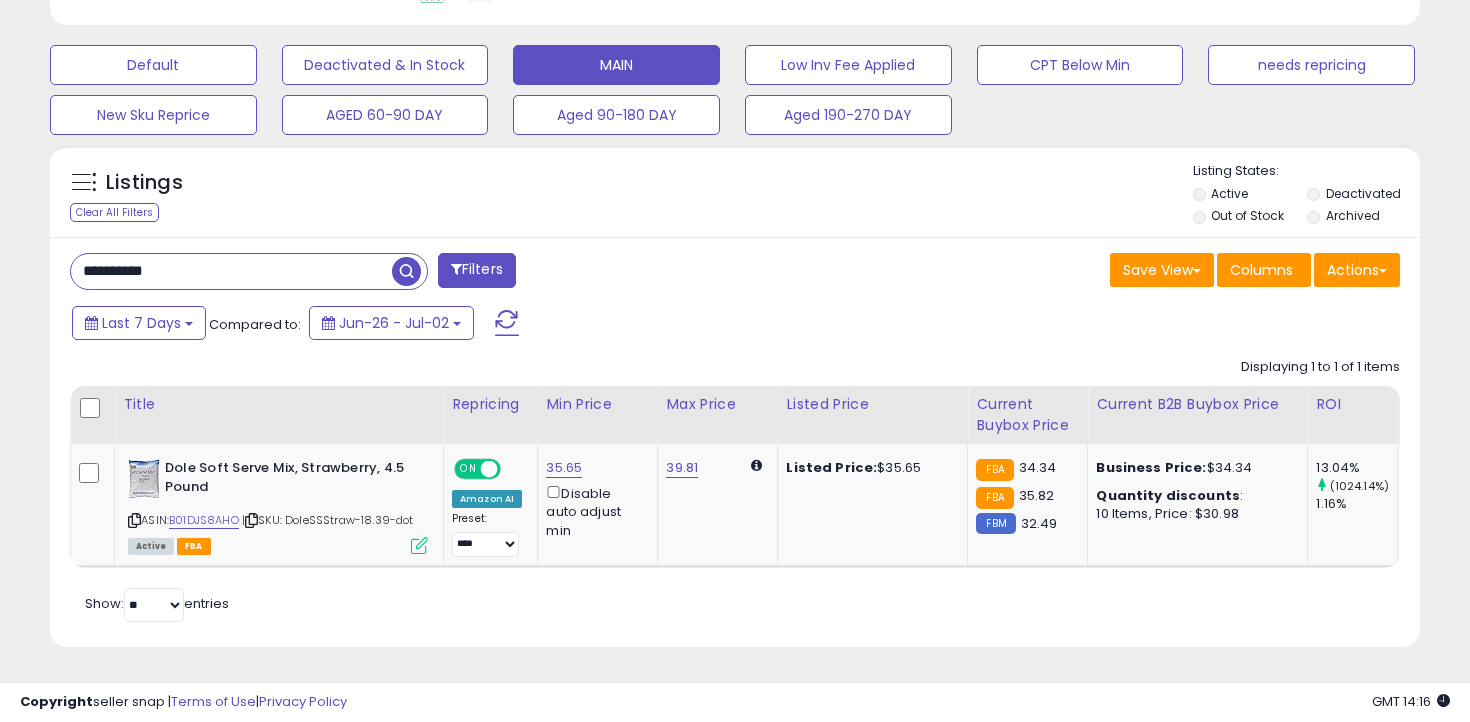 click on "**********" at bounding box center (231, 271) 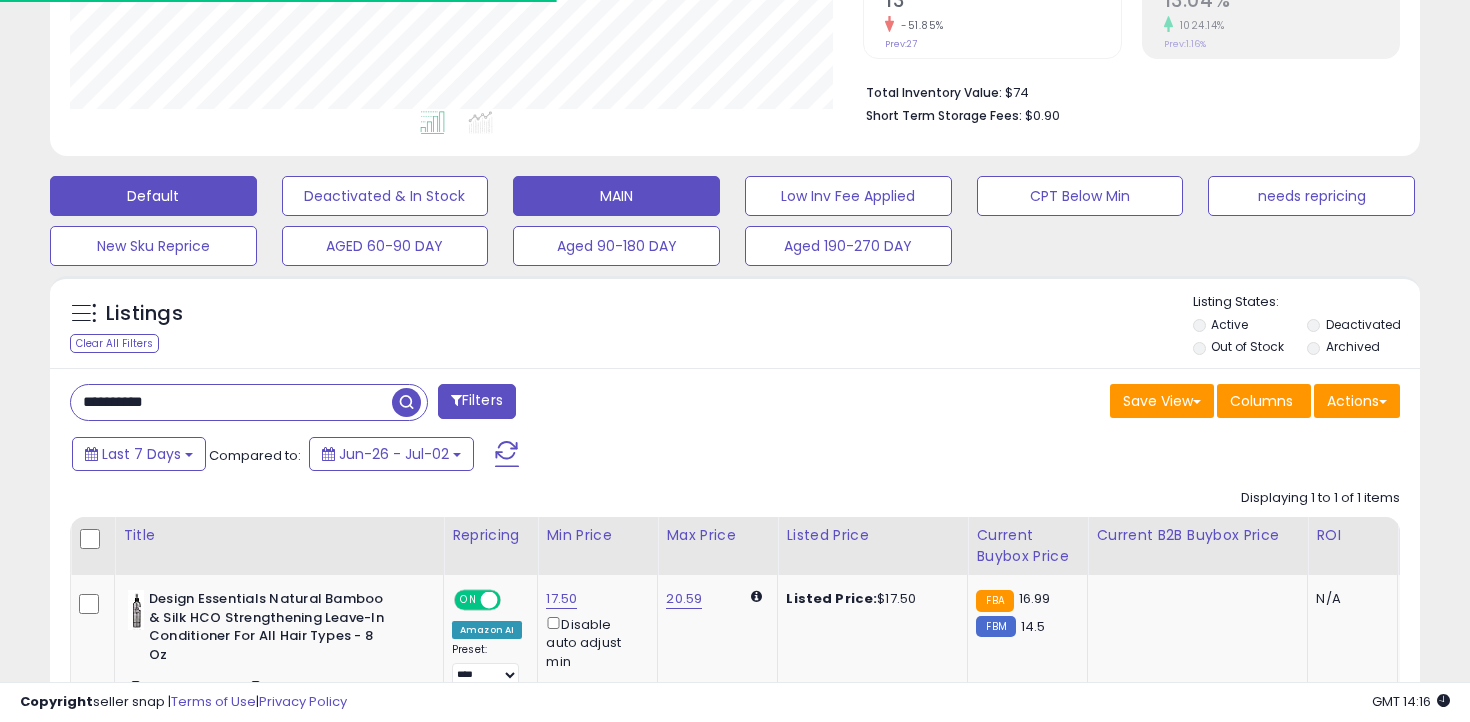scroll, scrollTop: 585, scrollLeft: 0, axis: vertical 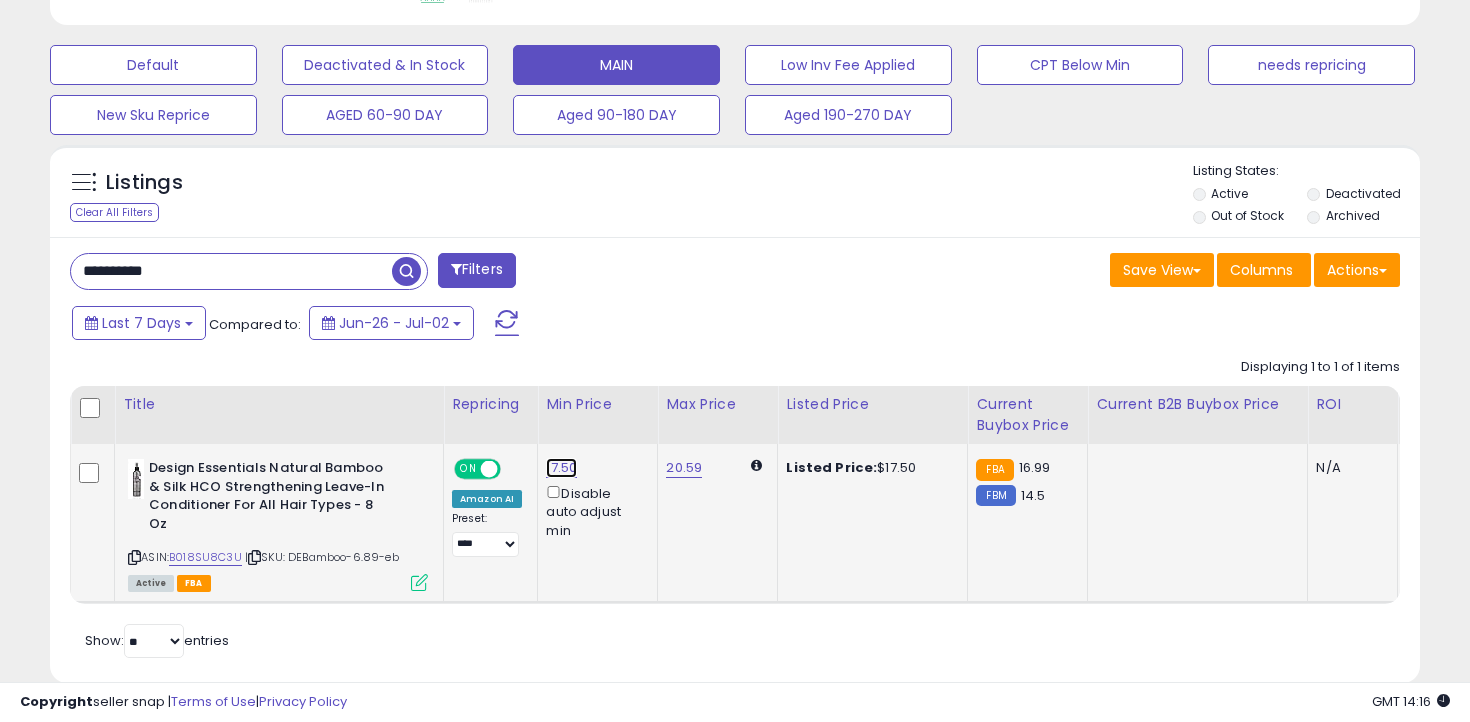 click on "17.50" at bounding box center [561, 468] 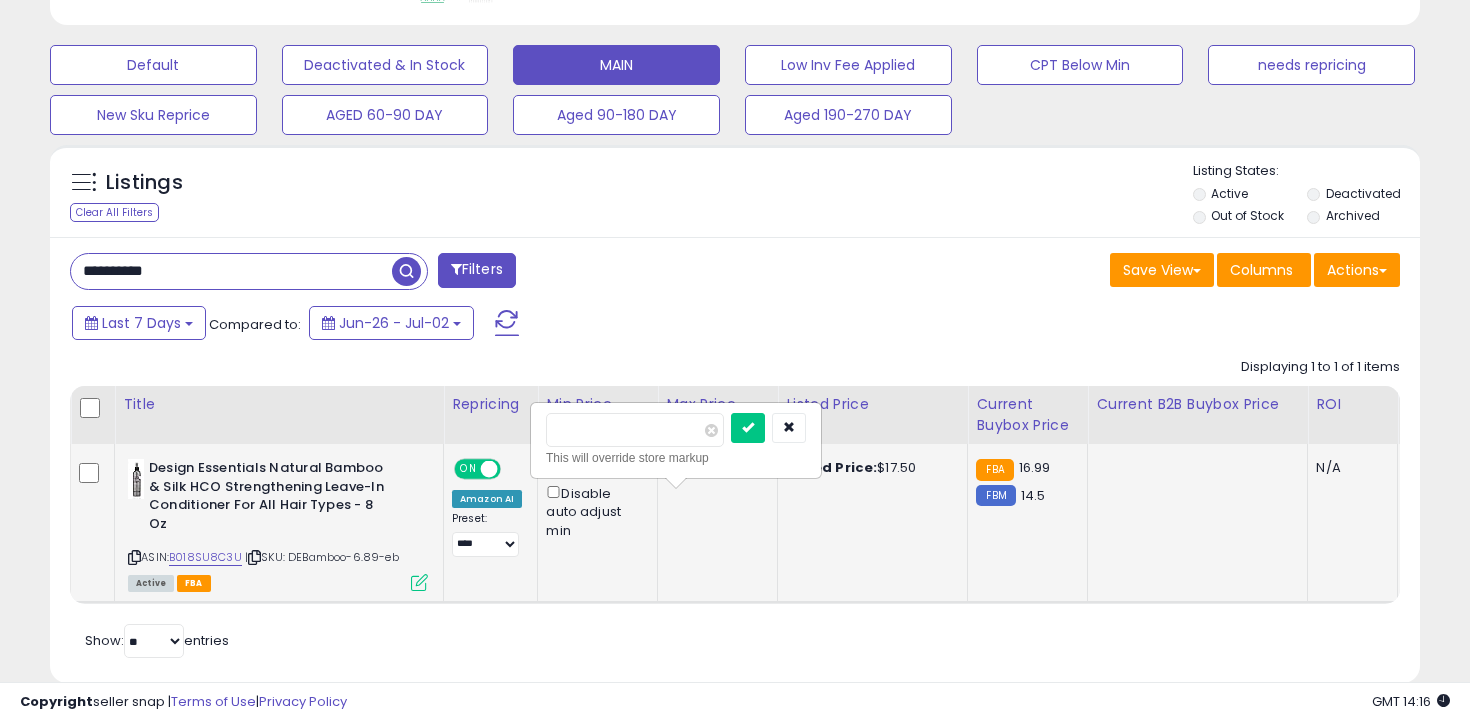 click on "*****" at bounding box center [635, 430] 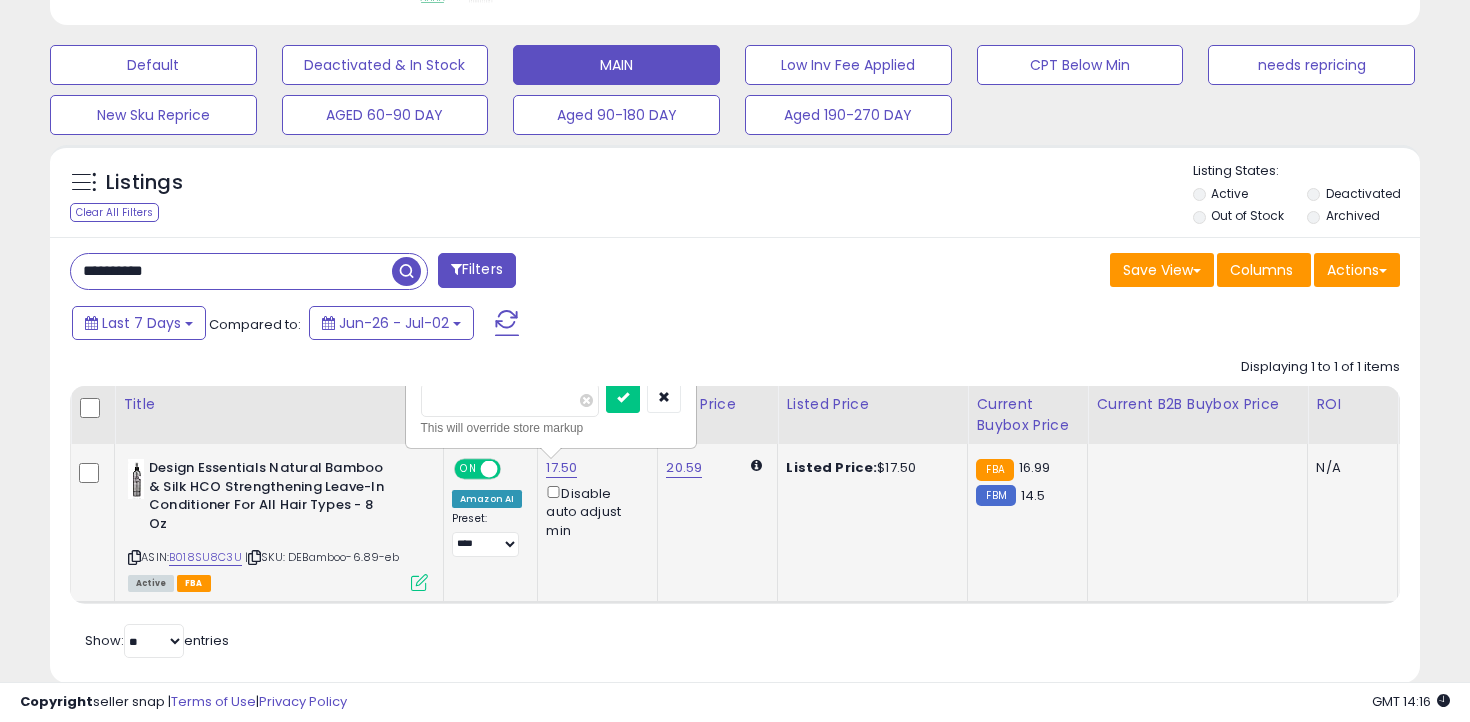 click on "*****" at bounding box center (510, 400) 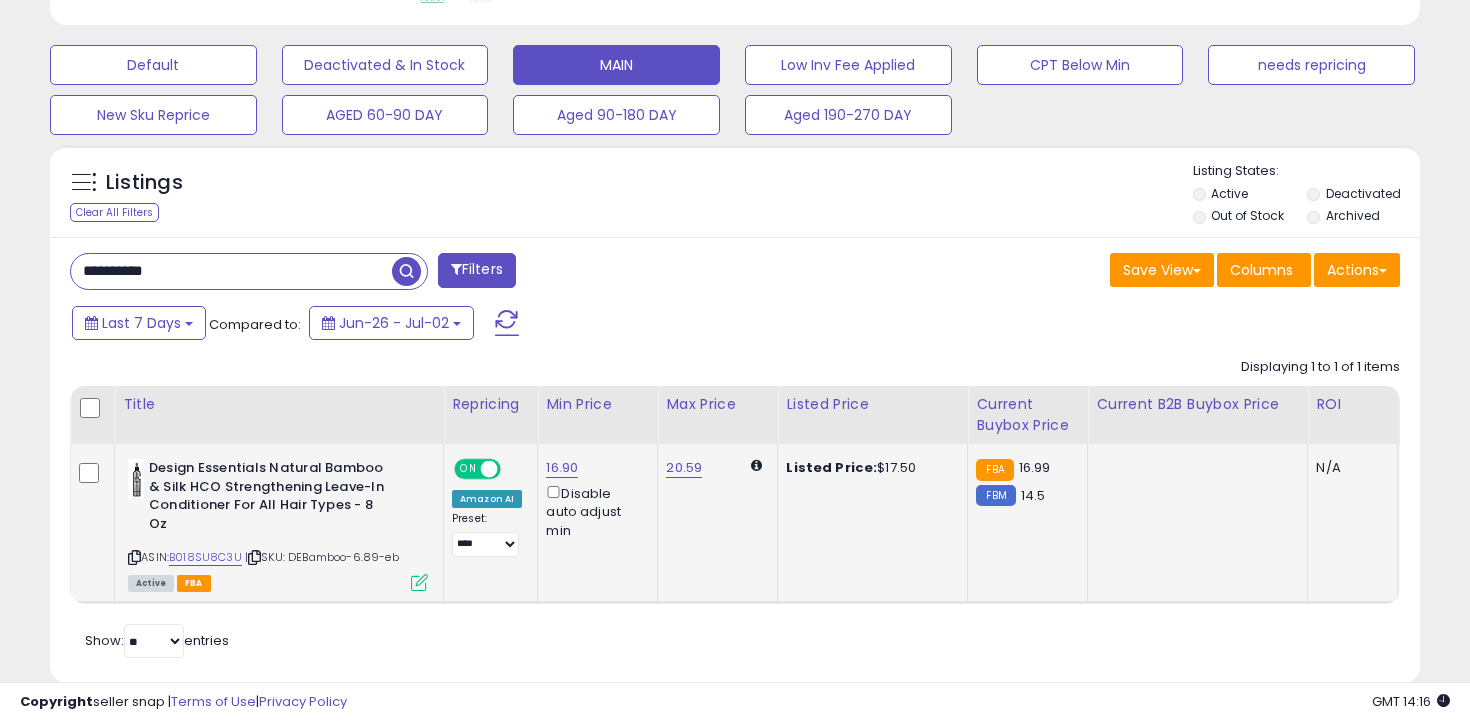 click on "**********" at bounding box center (231, 271) 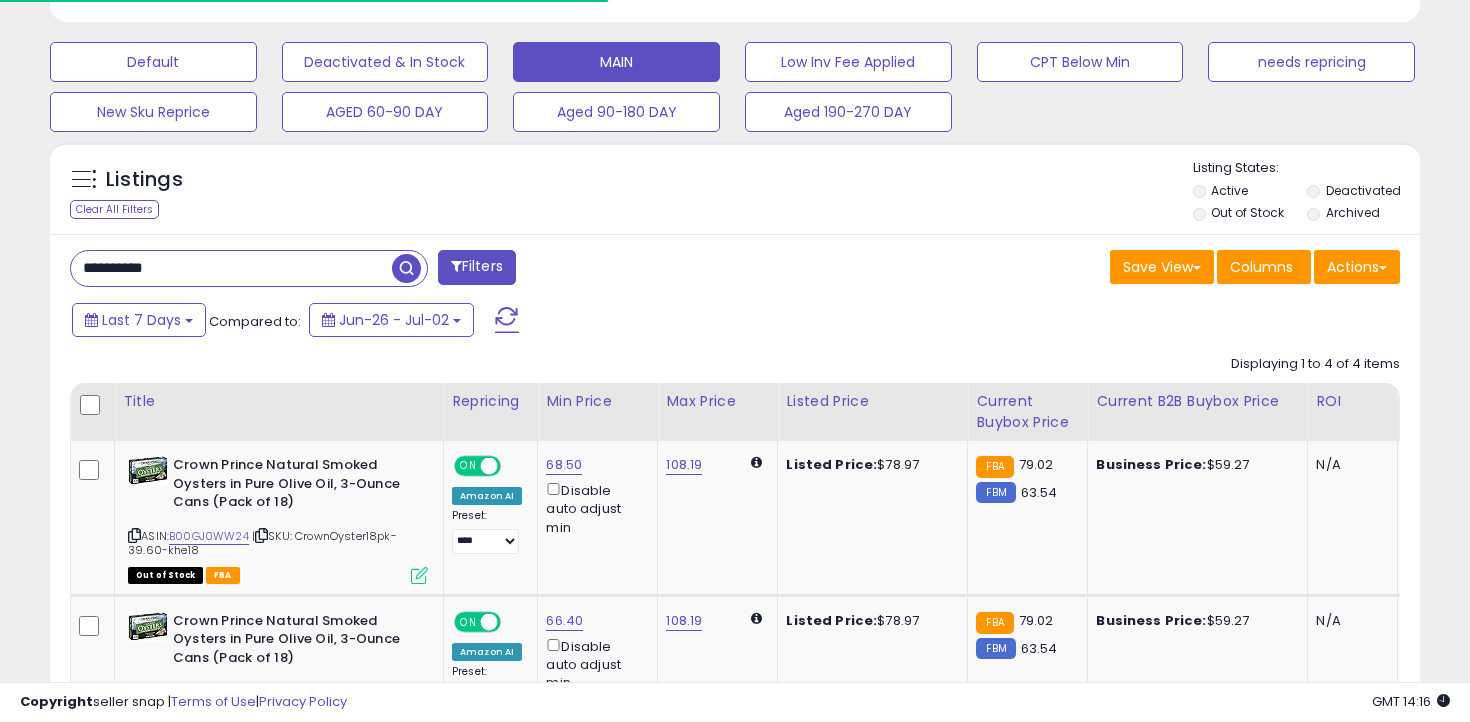 scroll, scrollTop: 1084, scrollLeft: 0, axis: vertical 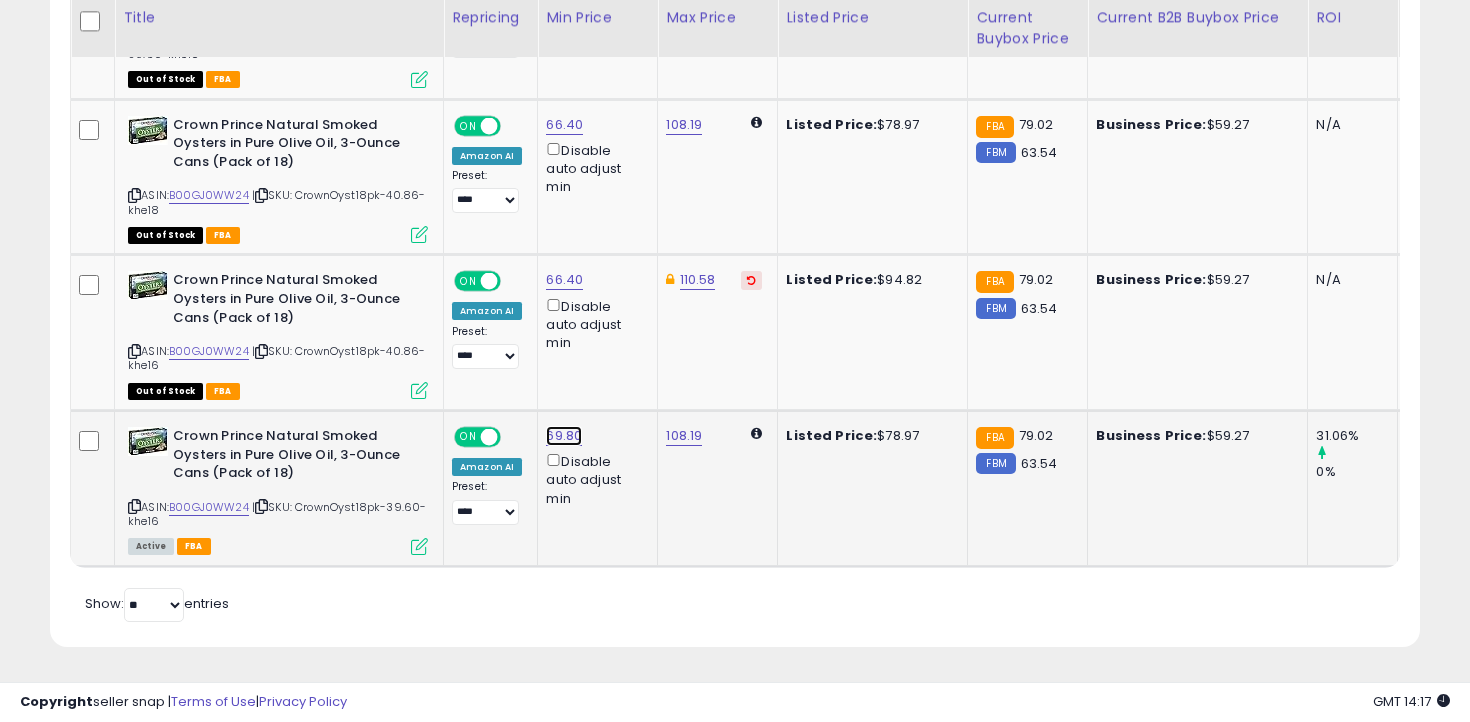 click on "69.80" at bounding box center [564, -31] 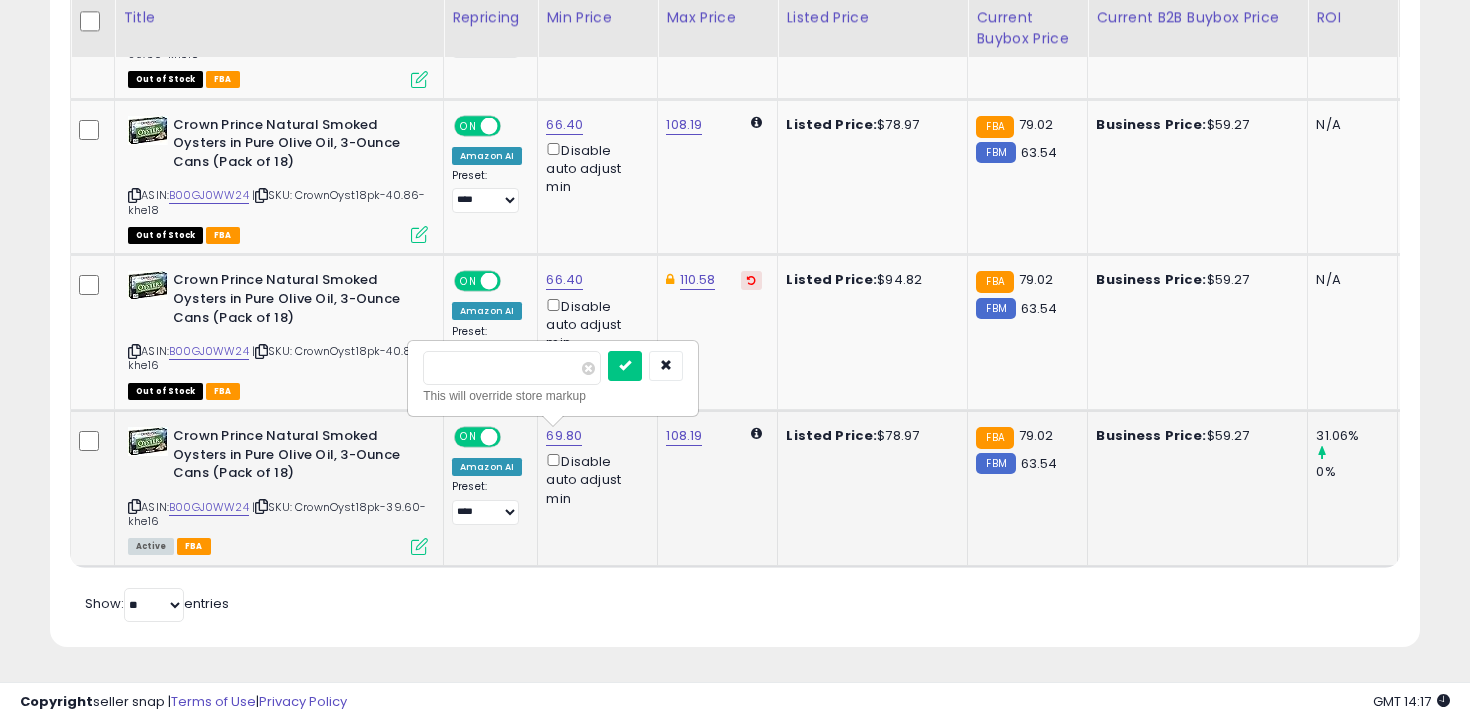 click on "*****" at bounding box center [512, 368] 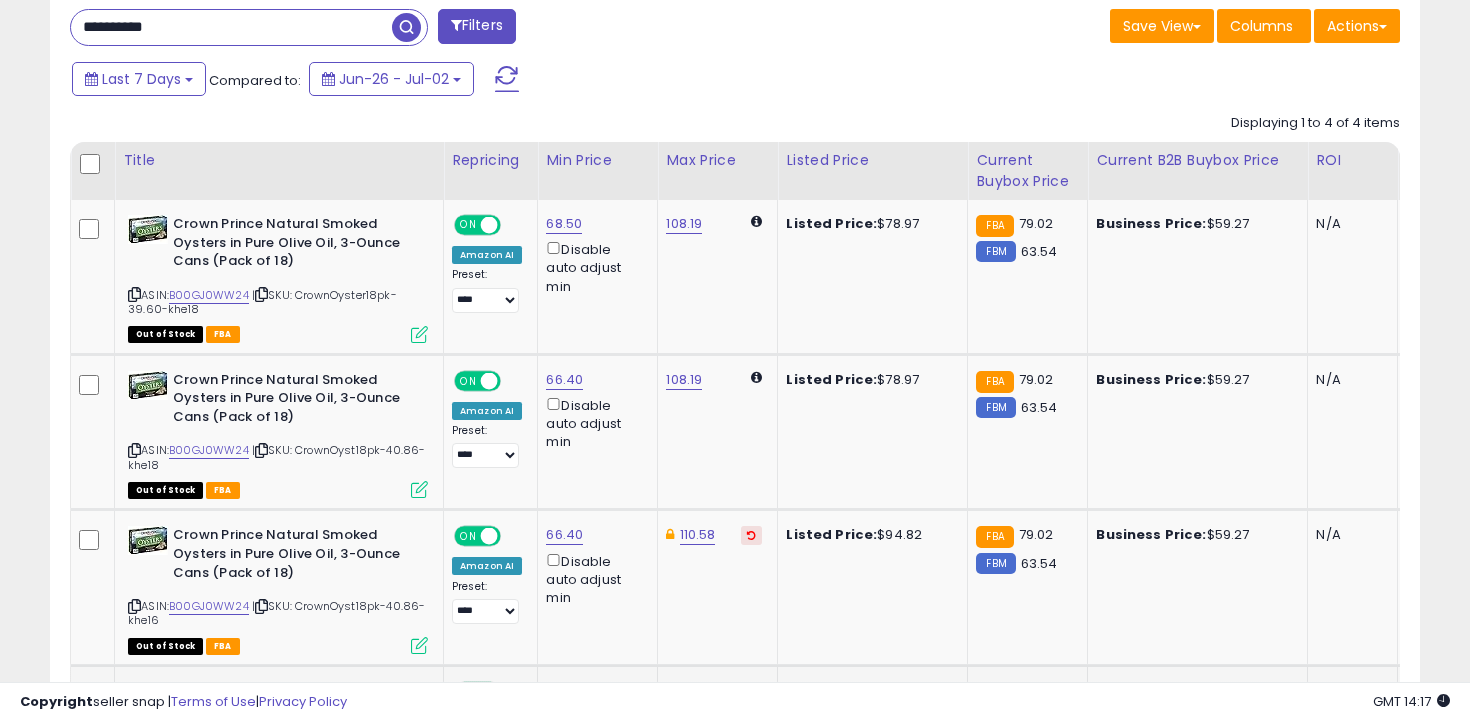 click on "**********" at bounding box center [231, 27] 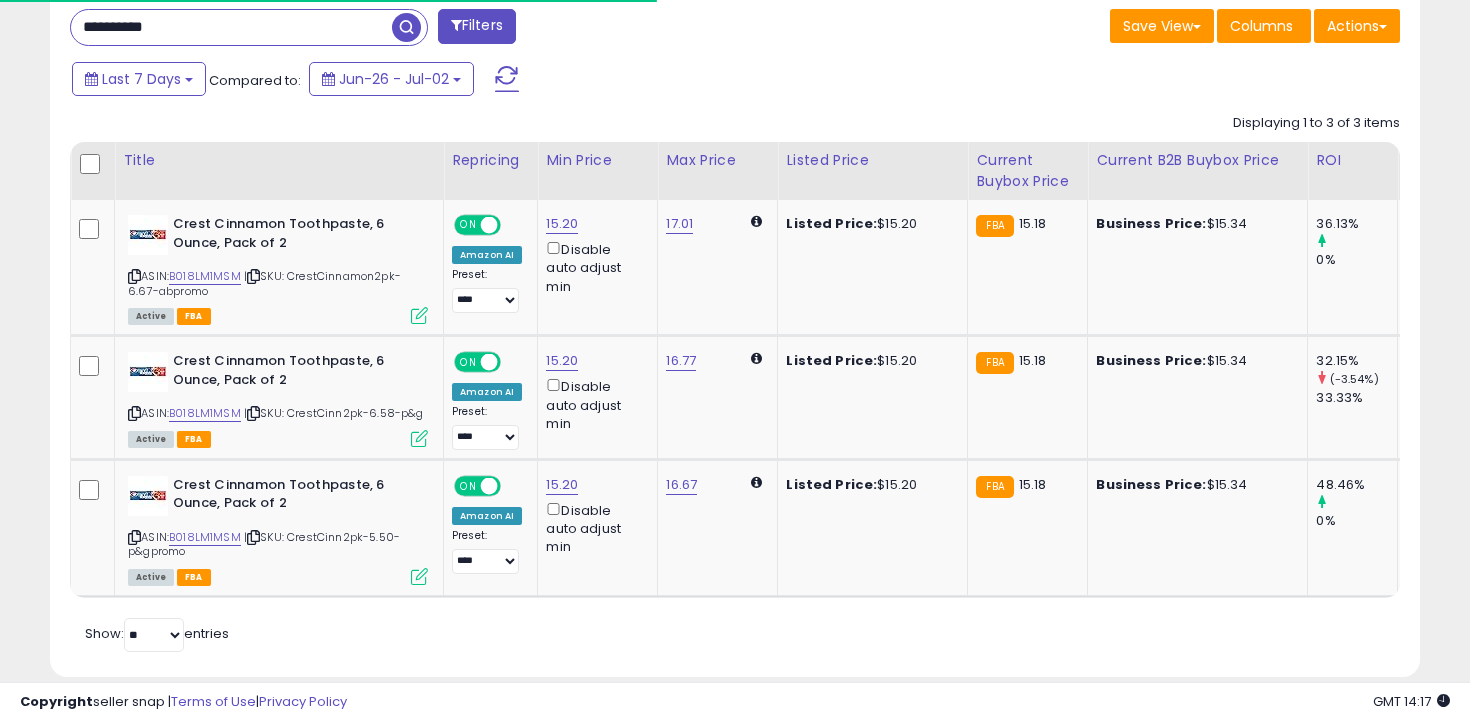 scroll, scrollTop: 859, scrollLeft: 0, axis: vertical 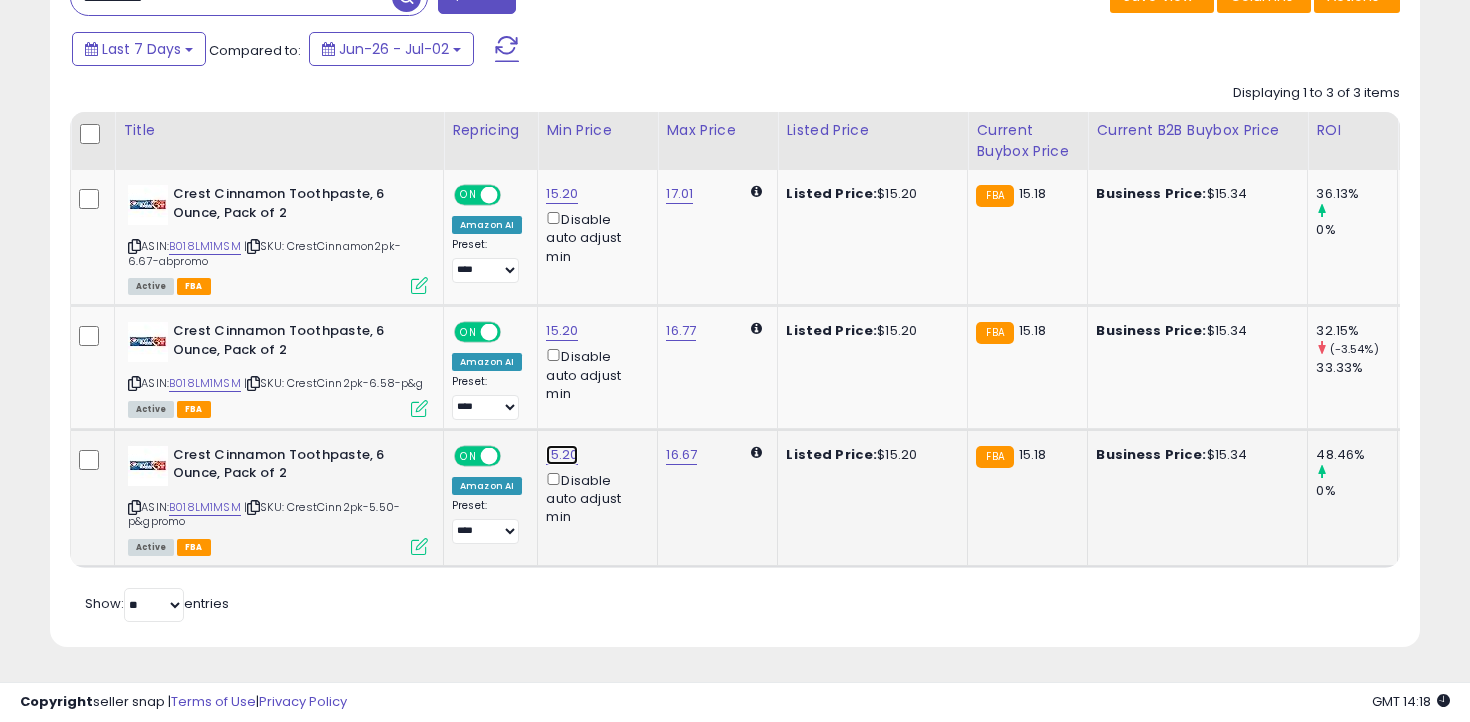 click on "15.20" at bounding box center [562, 194] 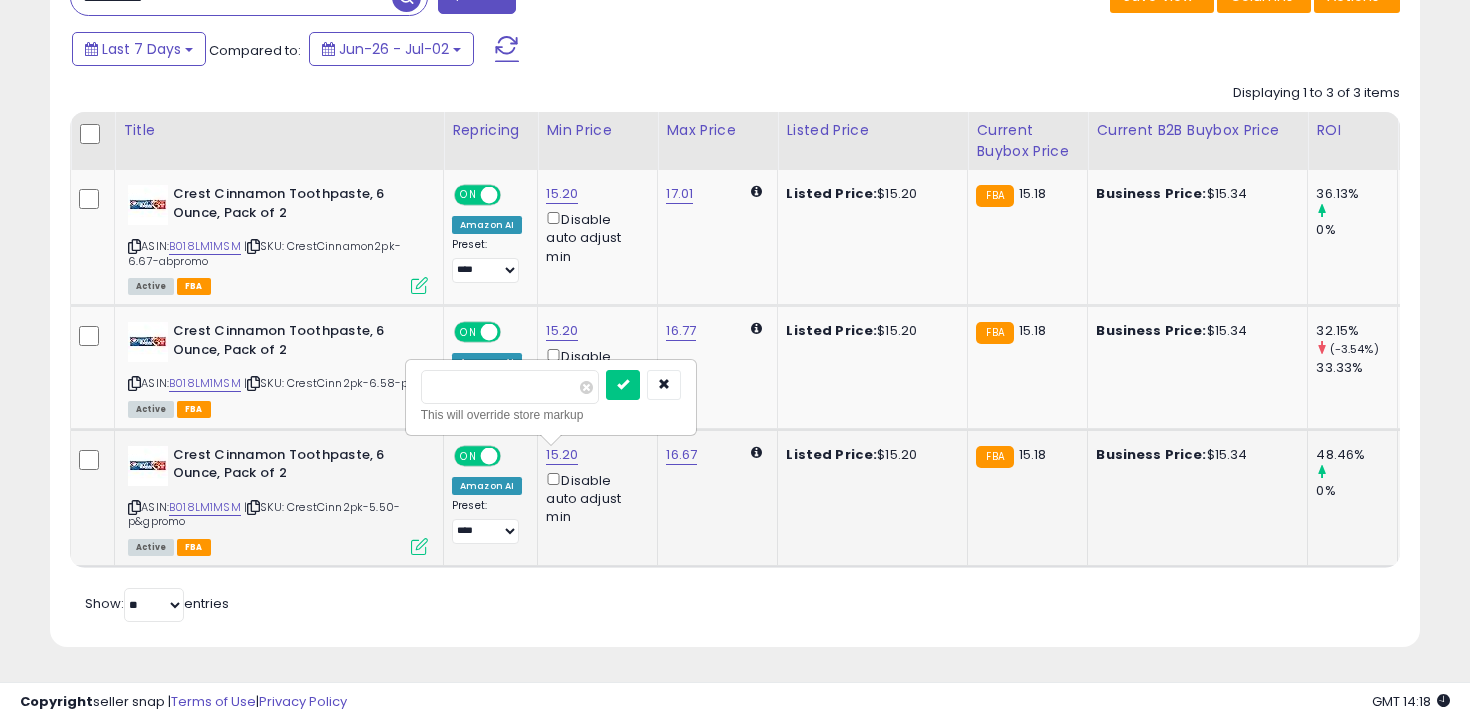 type on "****" 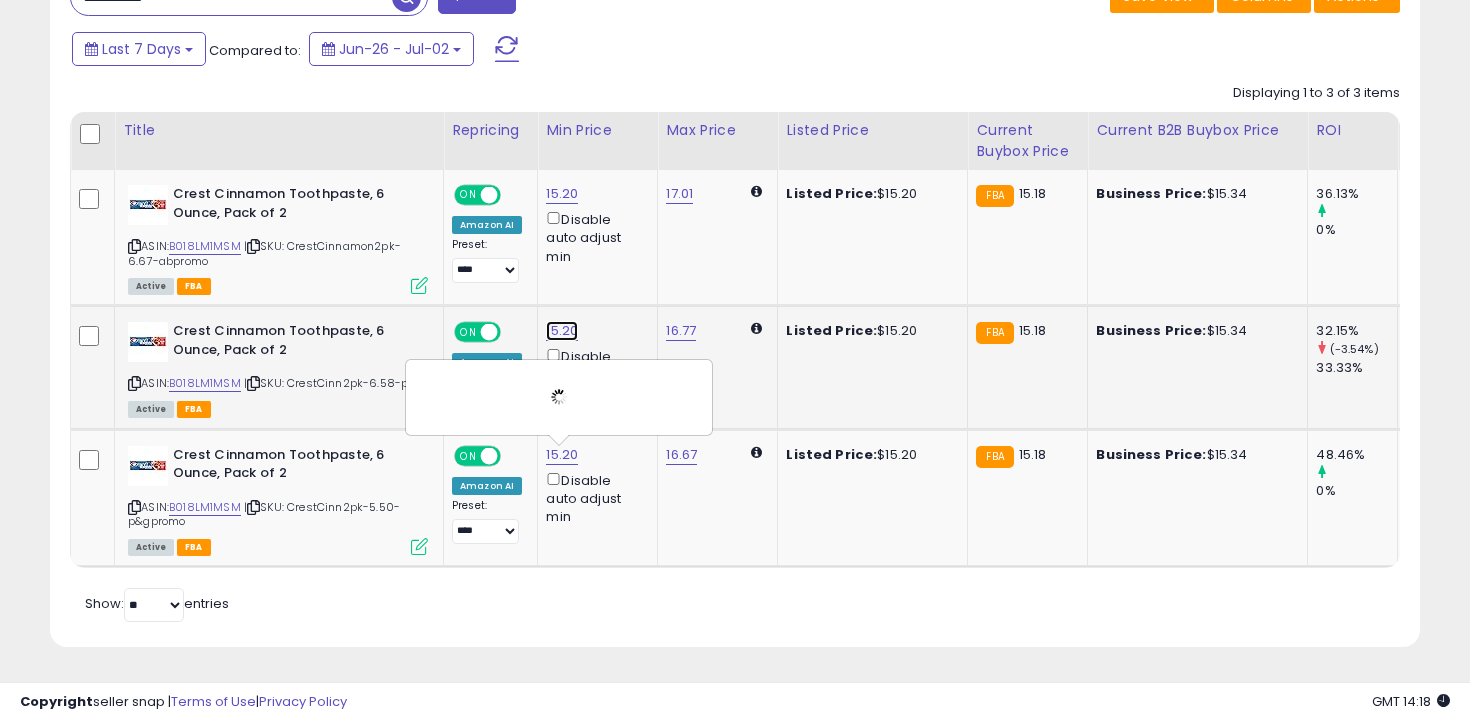 click on "15.20" at bounding box center (562, 194) 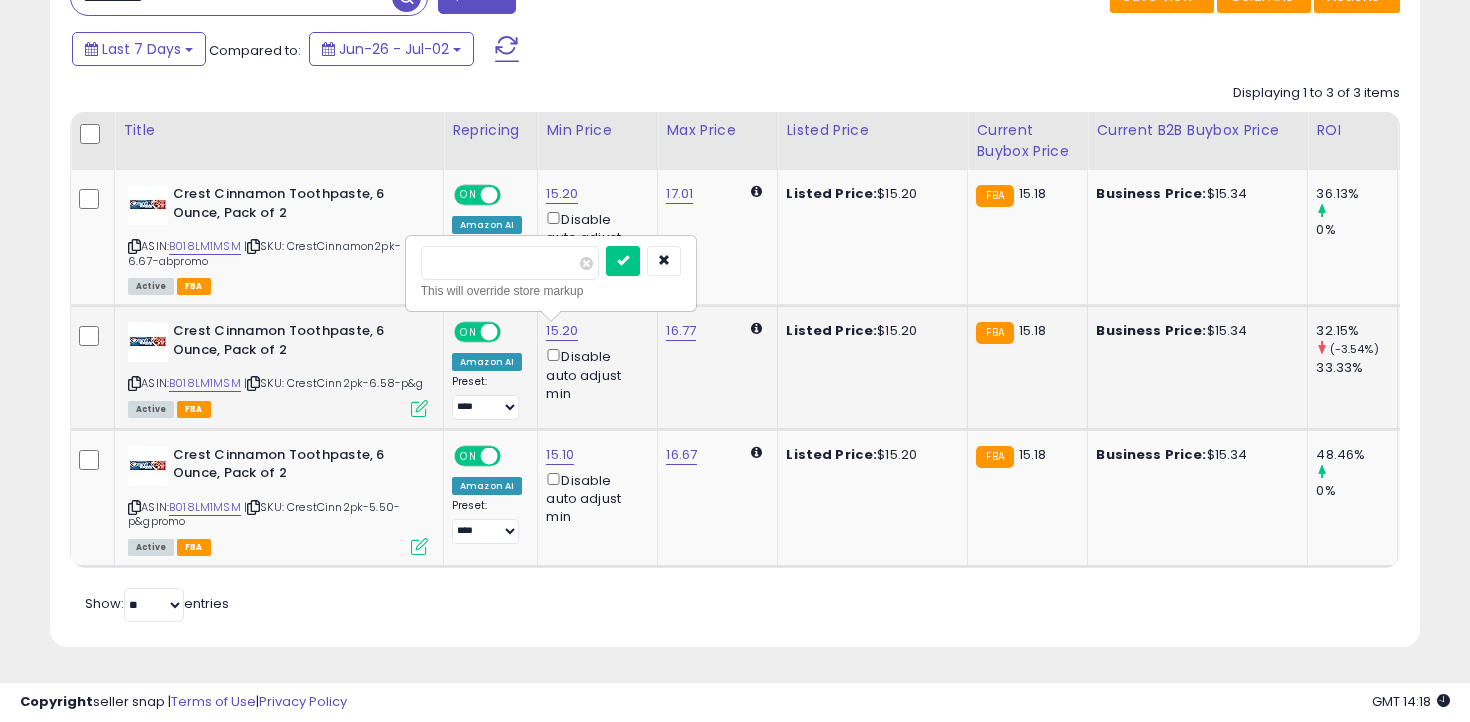 type on "****" 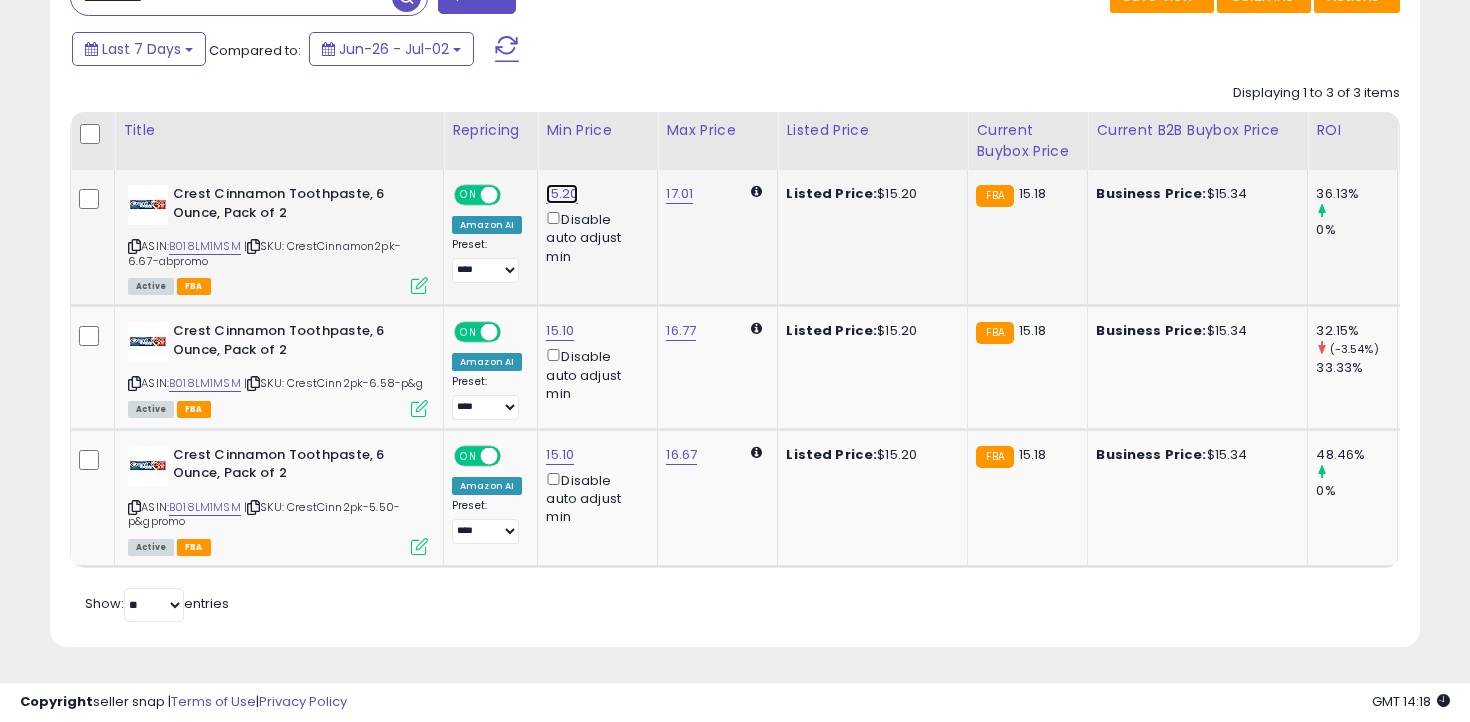 click on "15.20" at bounding box center (562, 194) 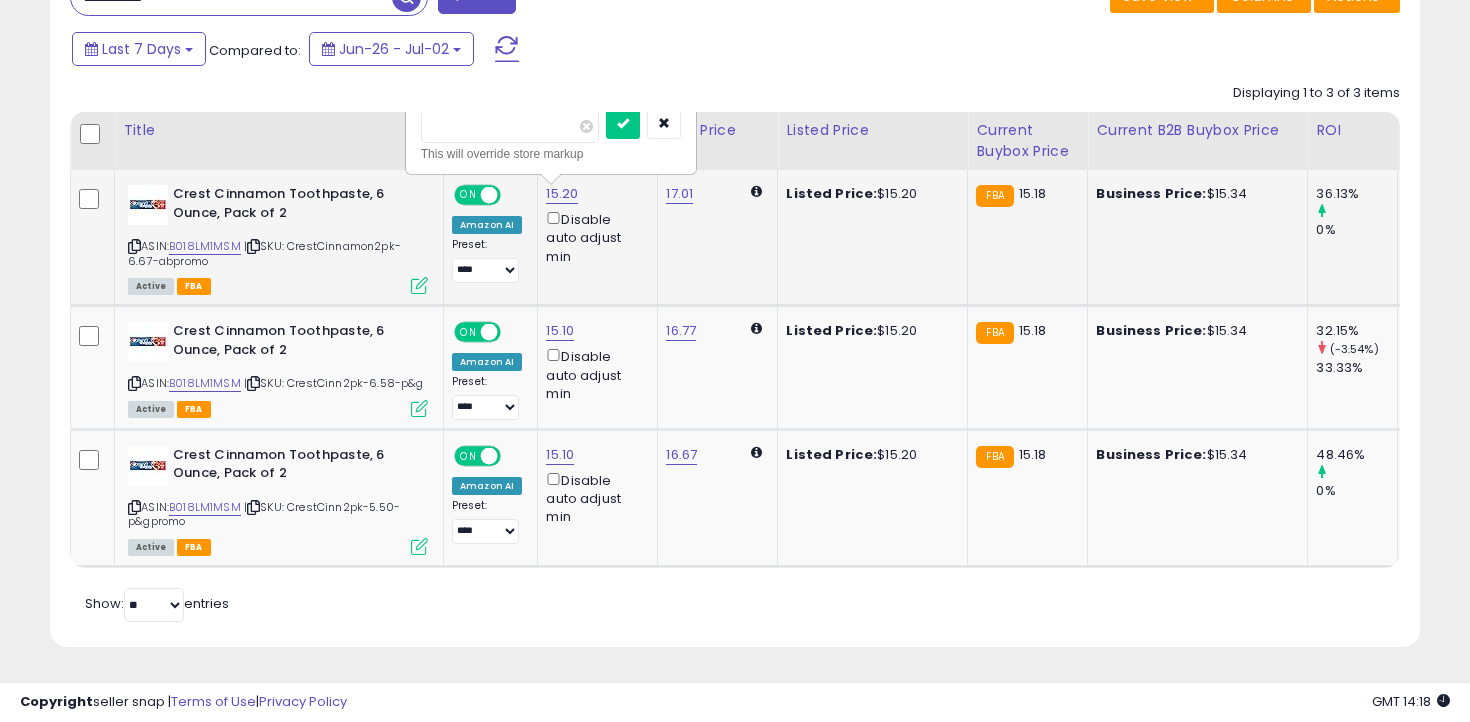 type on "****" 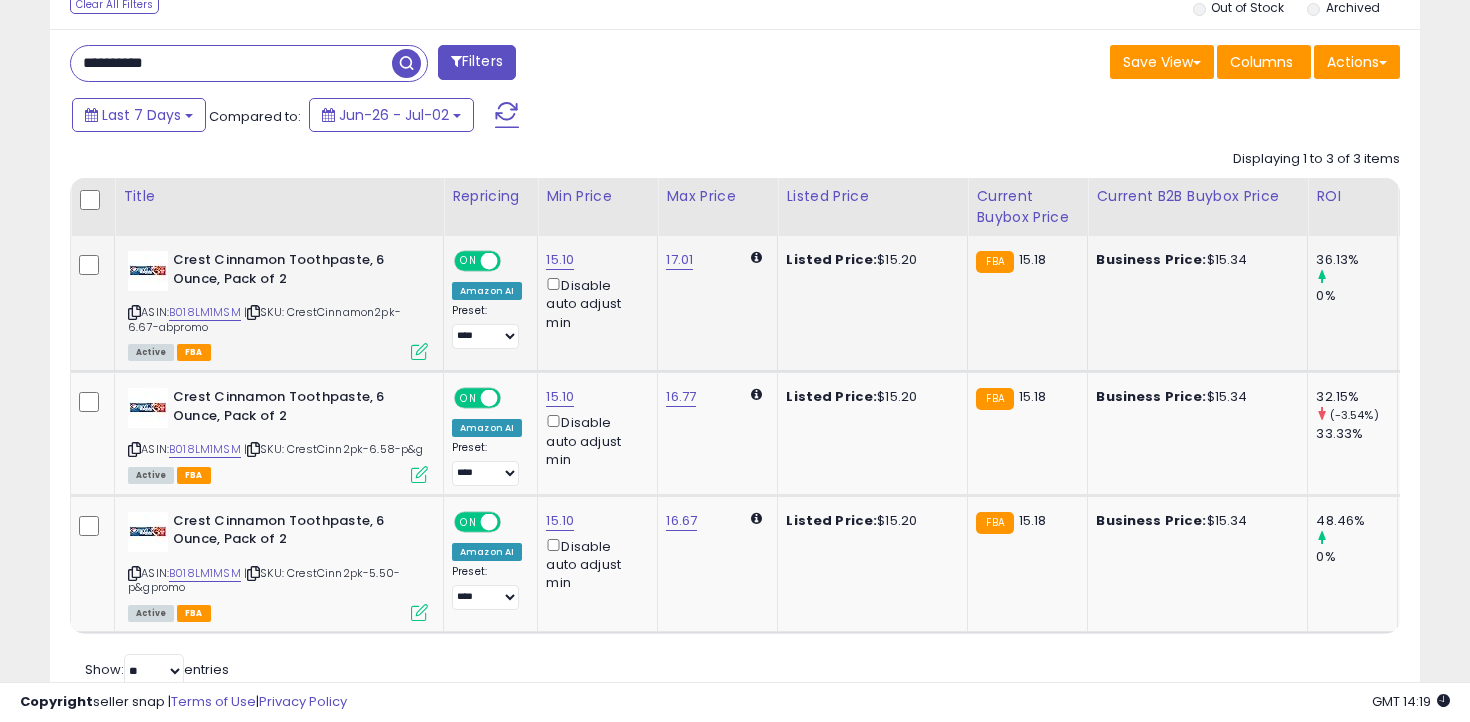 click on "**********" at bounding box center [231, 63] 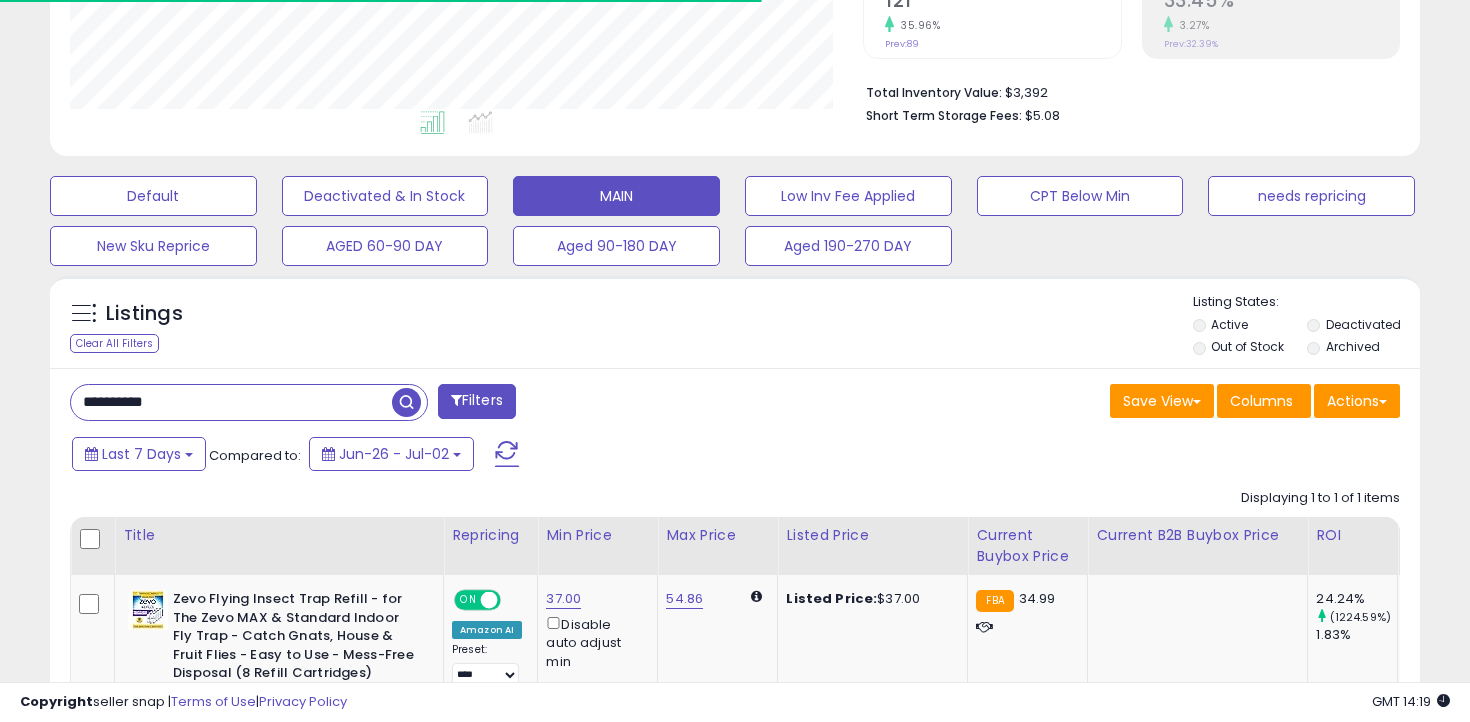 scroll, scrollTop: 654, scrollLeft: 0, axis: vertical 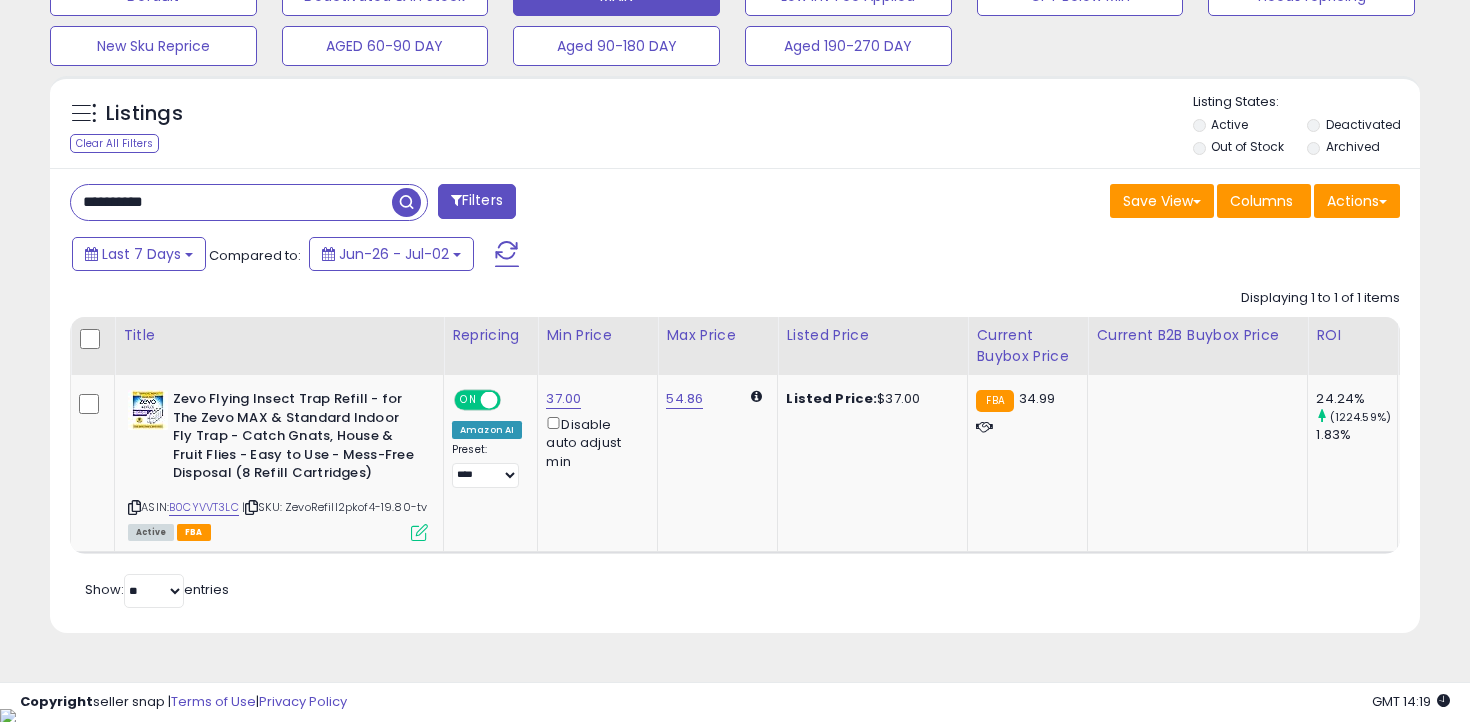 click on "**********" at bounding box center (231, 202) 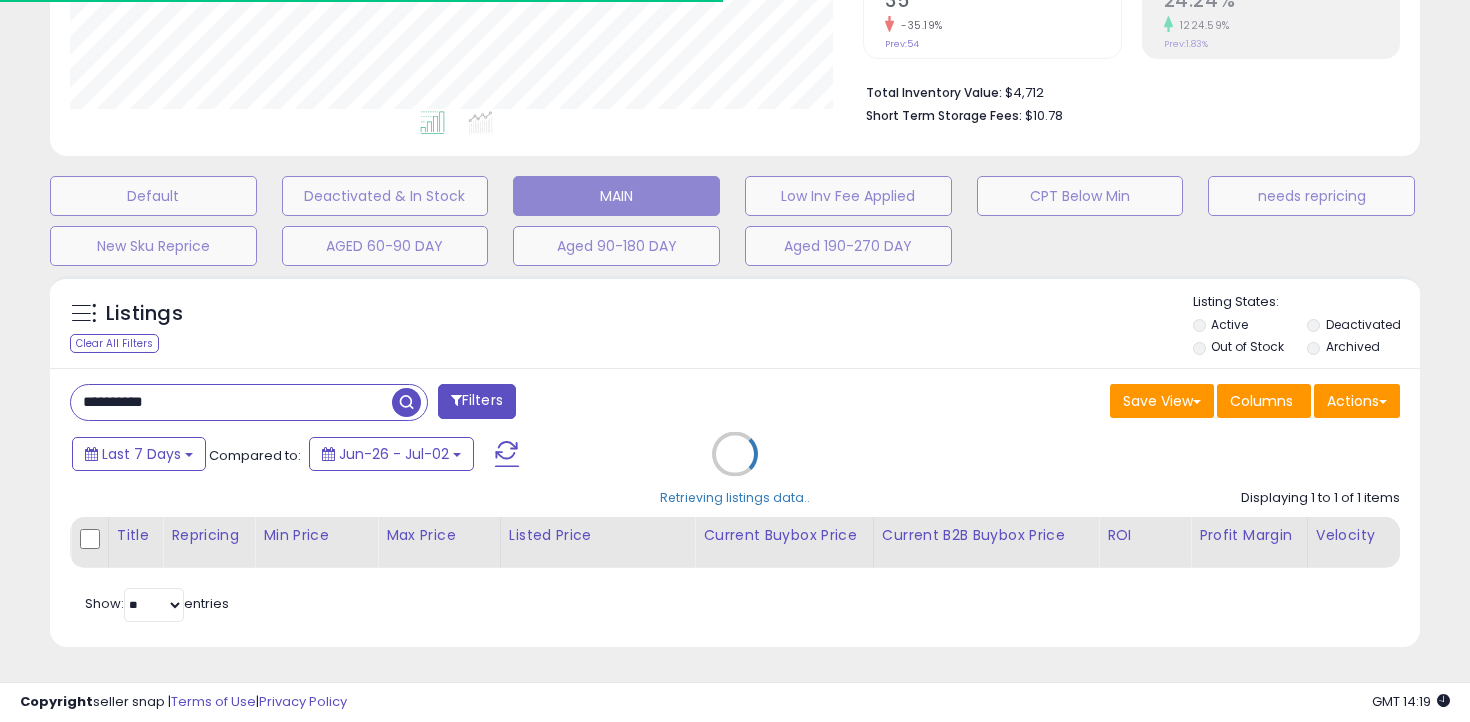scroll, scrollTop: 636, scrollLeft: 0, axis: vertical 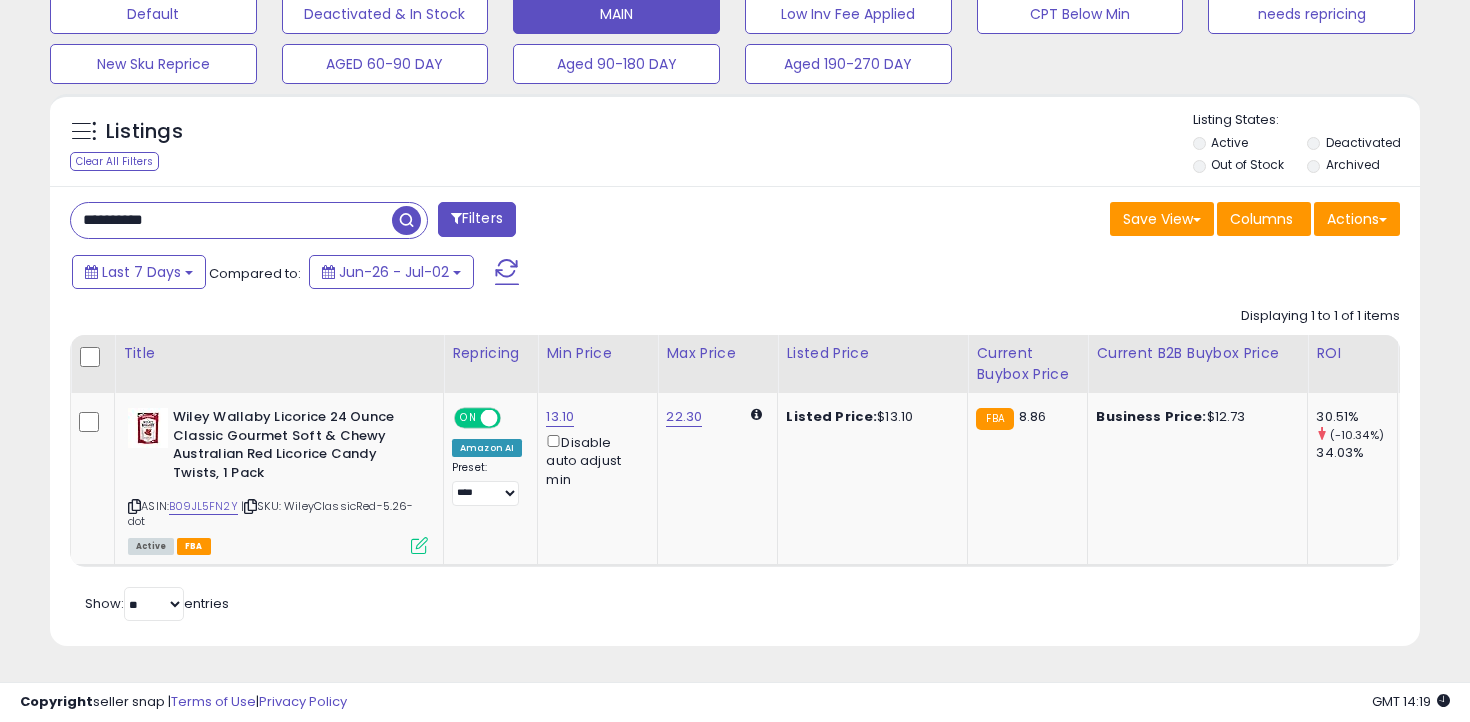 click on "**********" at bounding box center [735, 416] 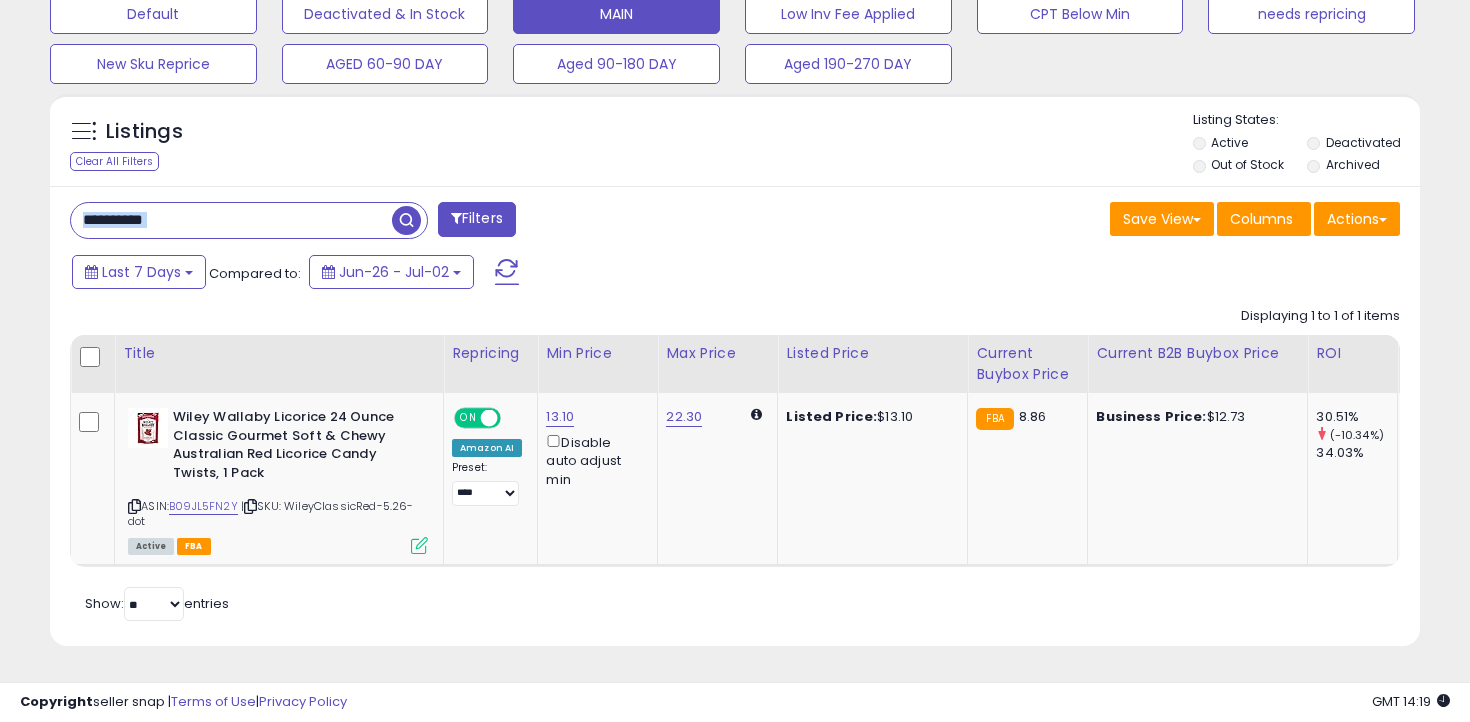 click on "**********" at bounding box center [735, 416] 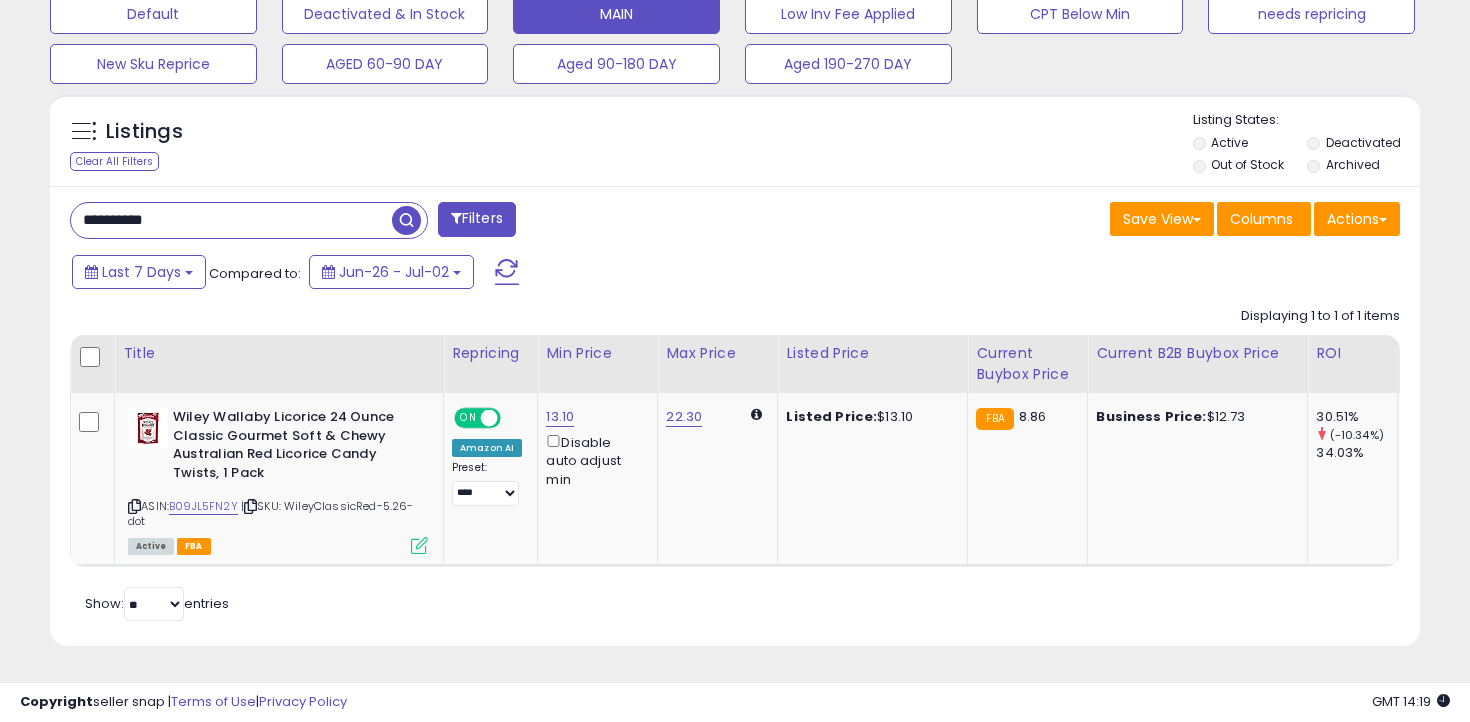 click on "**********" at bounding box center (231, 220) 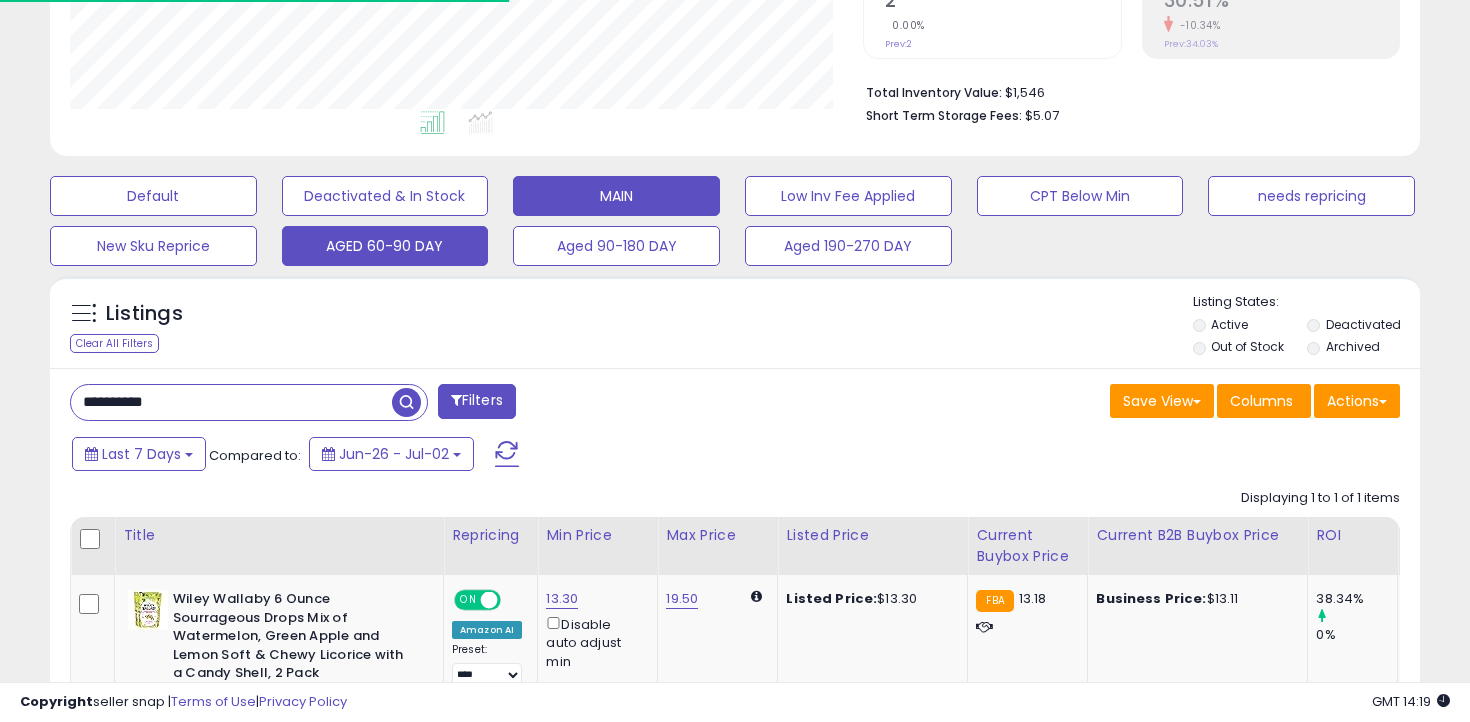 scroll, scrollTop: 636, scrollLeft: 0, axis: vertical 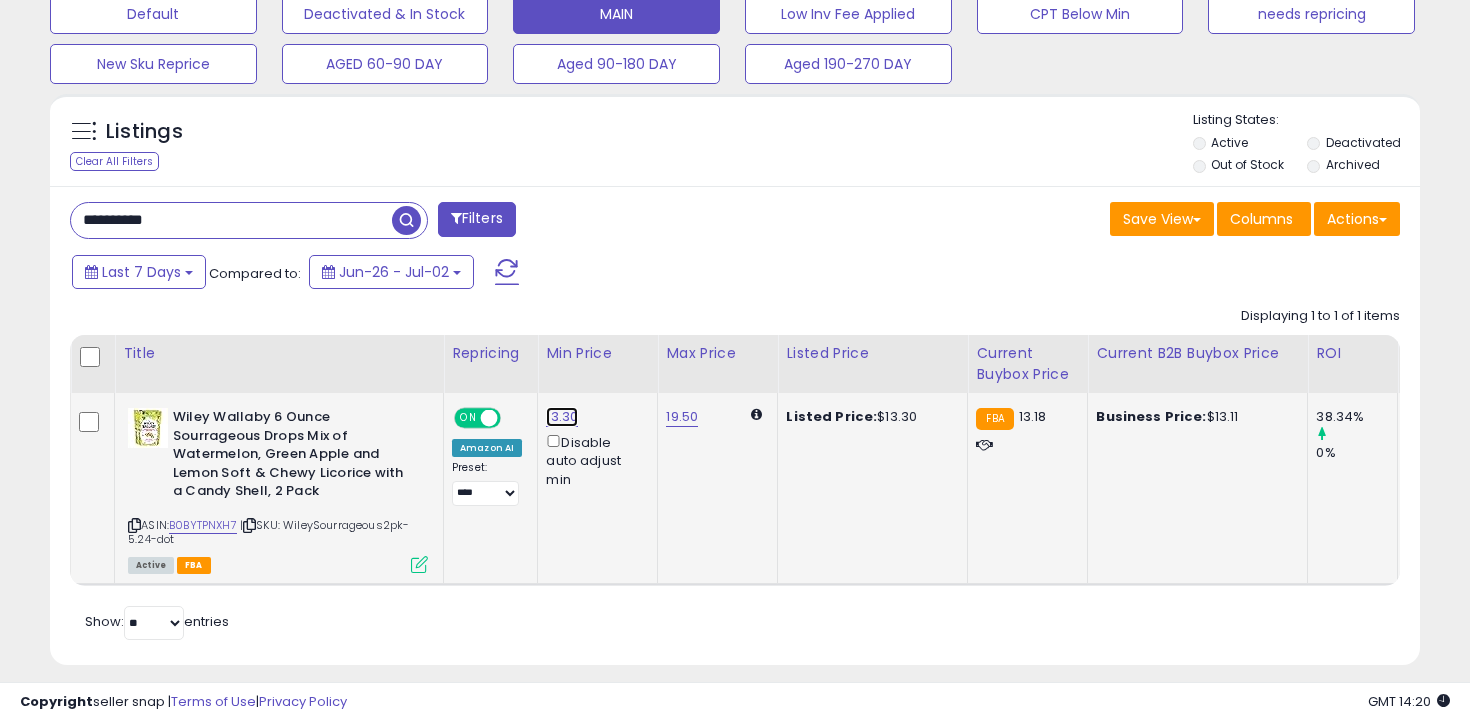 click on "13.30" at bounding box center [562, 417] 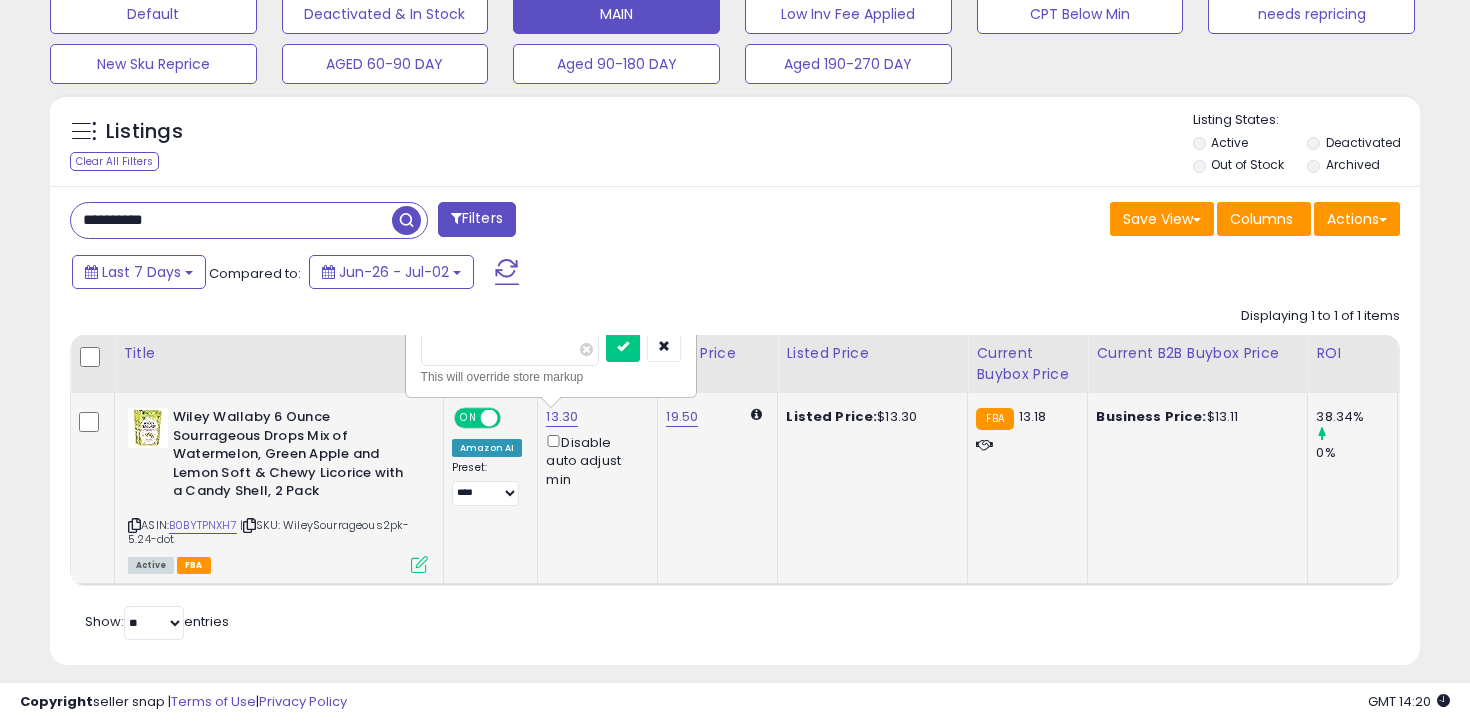 type on "****" 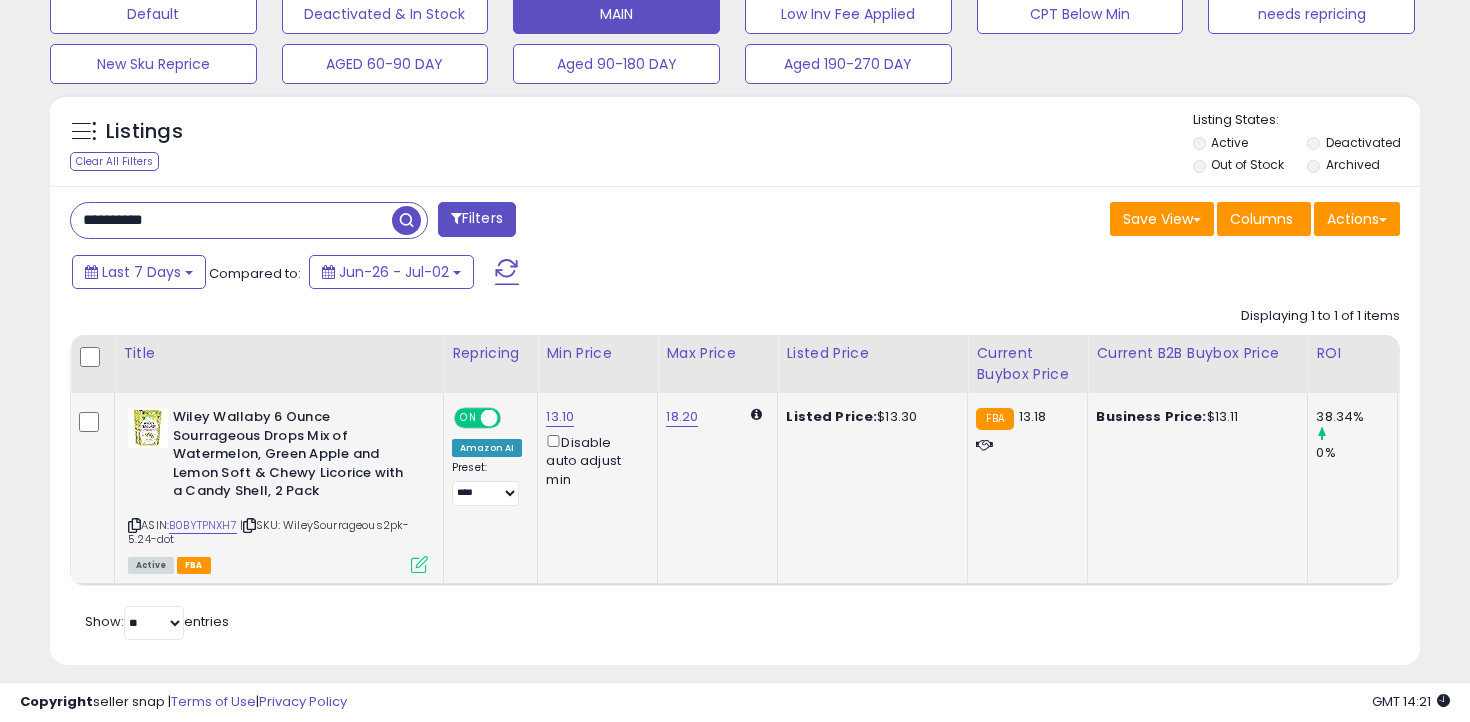 click on "**********" at bounding box center (231, 220) 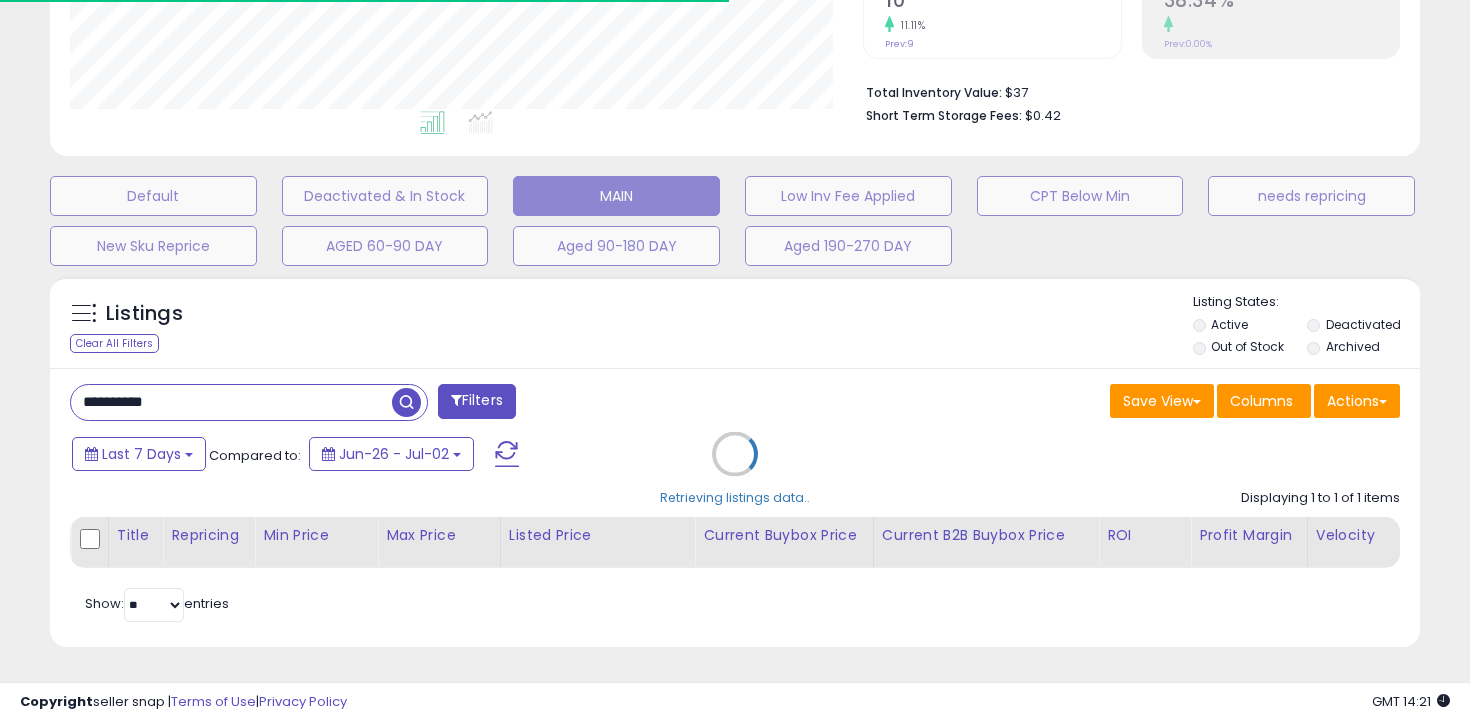 scroll, scrollTop: 636, scrollLeft: 0, axis: vertical 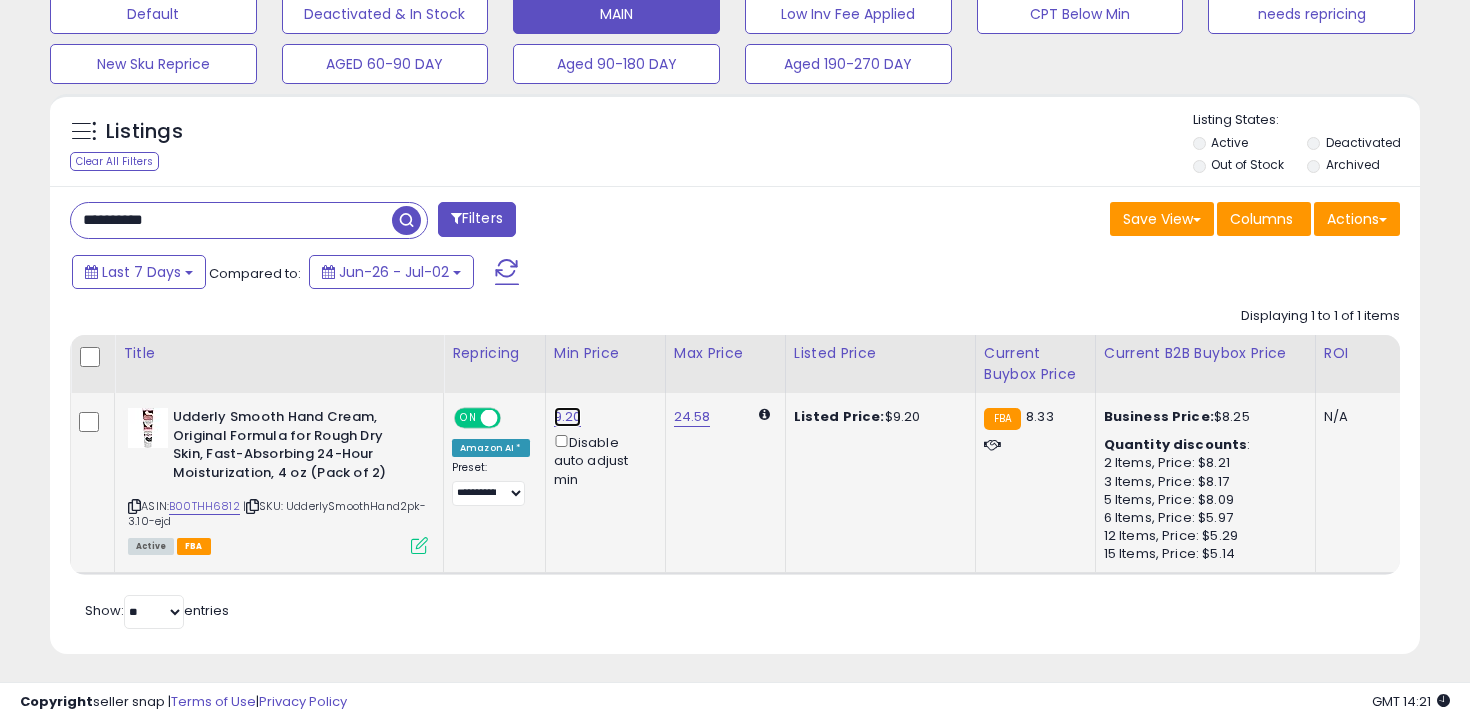 click on "9.20" at bounding box center [568, 417] 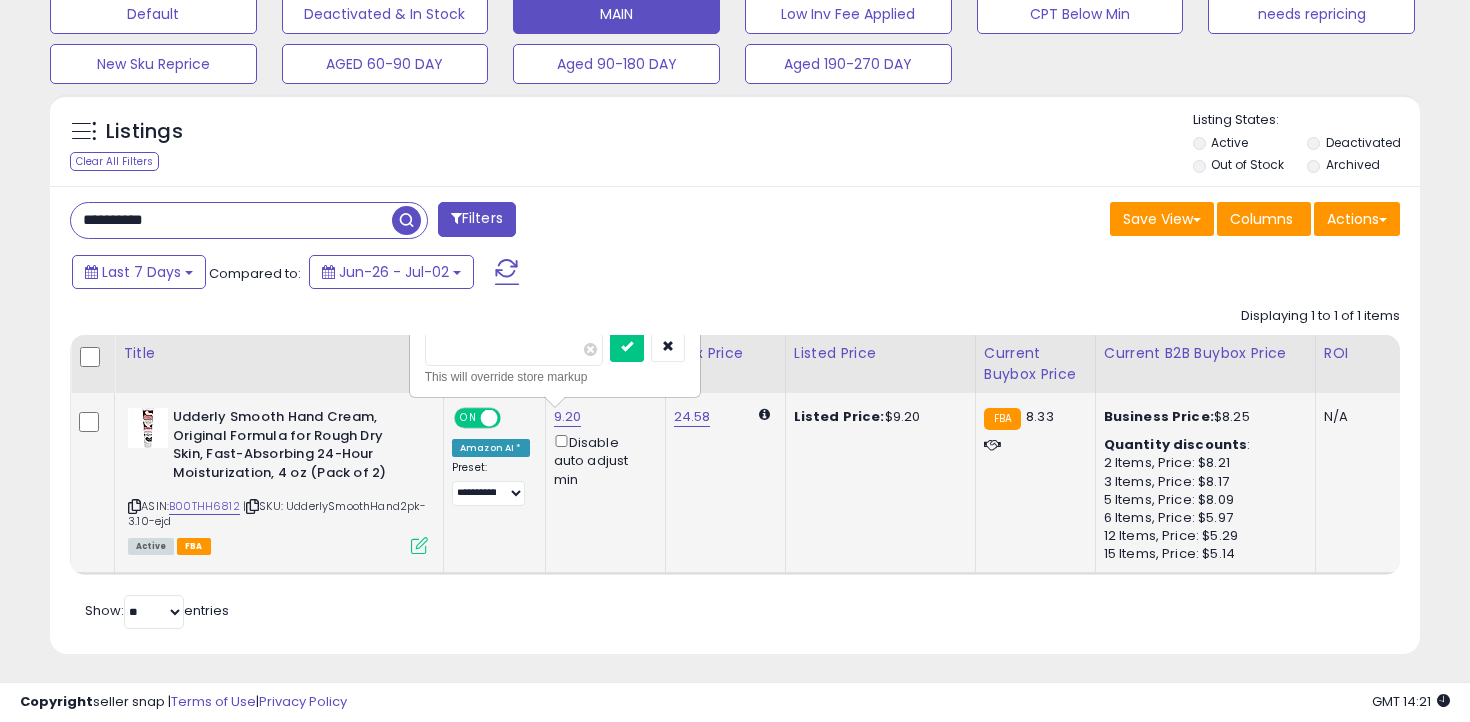click on "****" at bounding box center [514, 349] 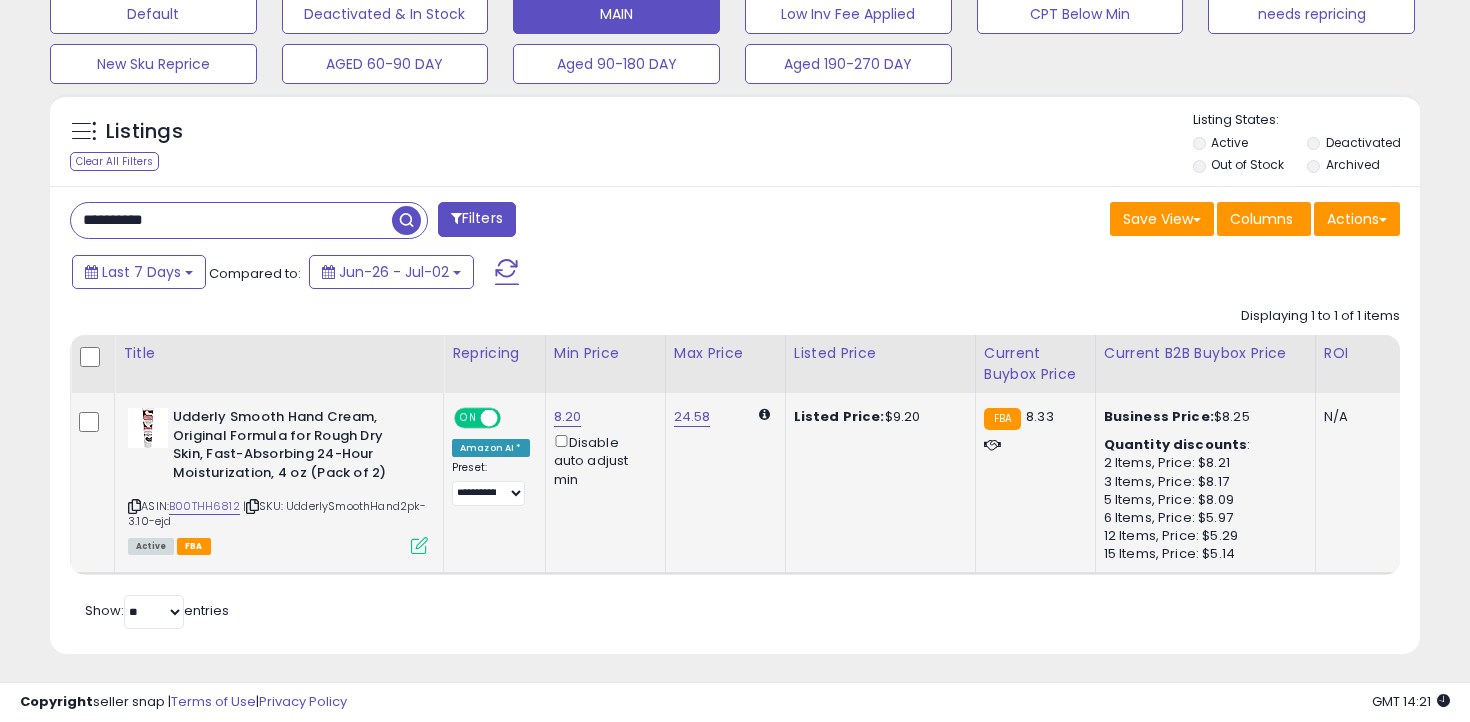 click on "**********" at bounding box center [735, 420] 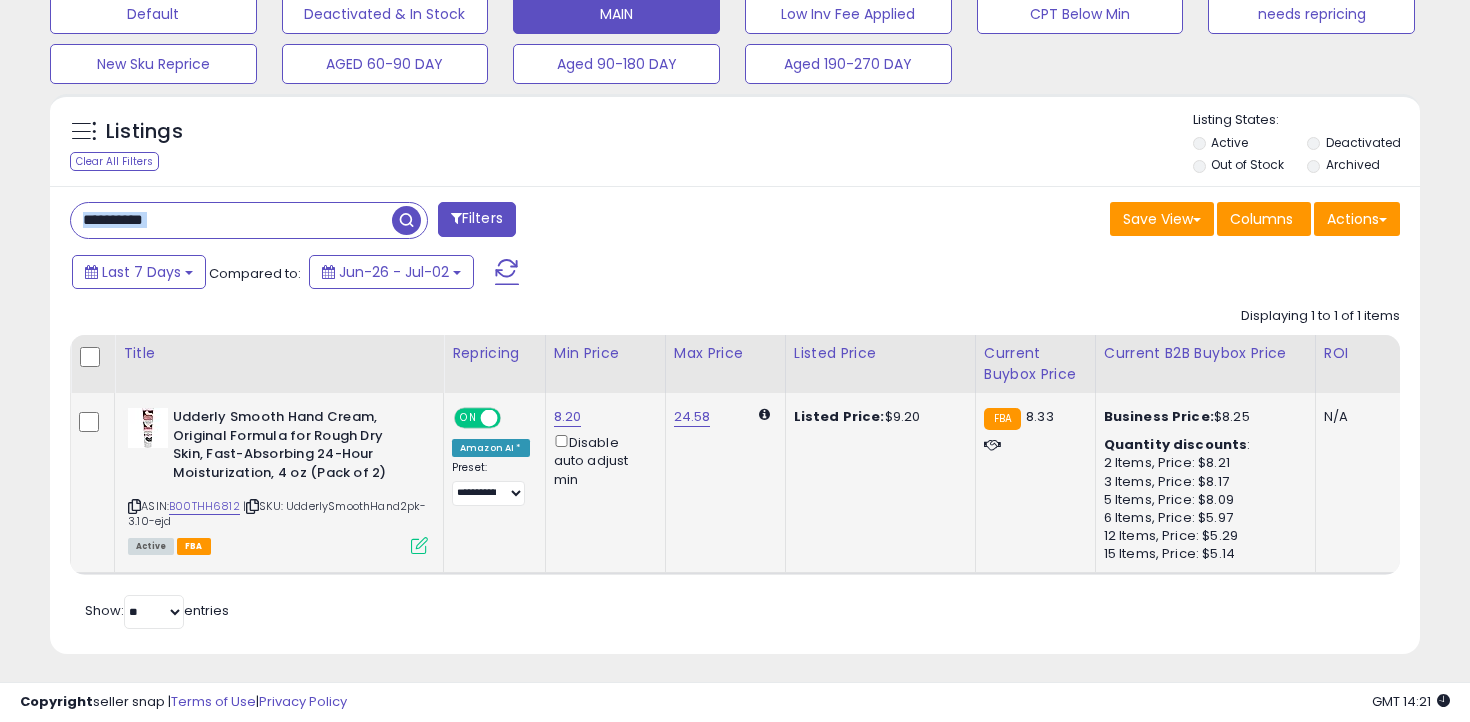 click on "**********" at bounding box center [735, 420] 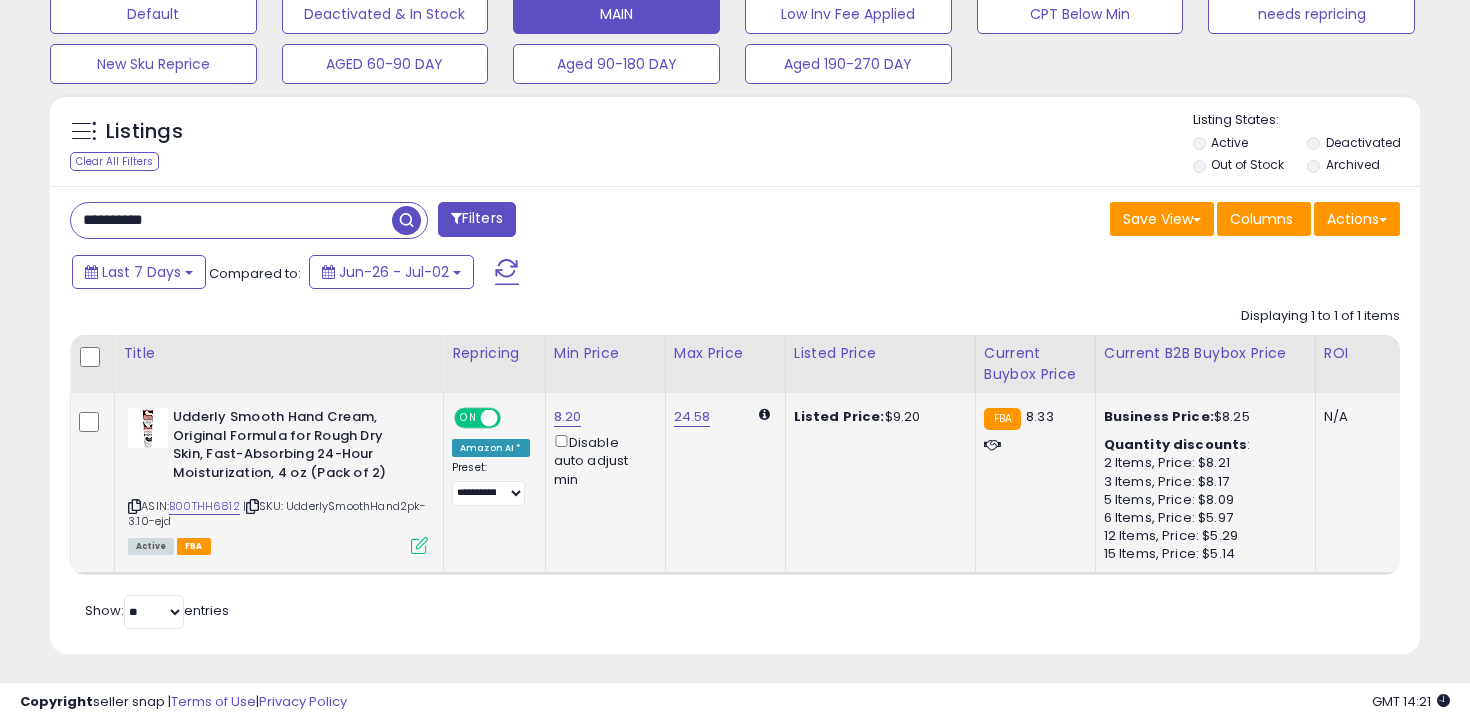 click on "**********" at bounding box center [231, 220] 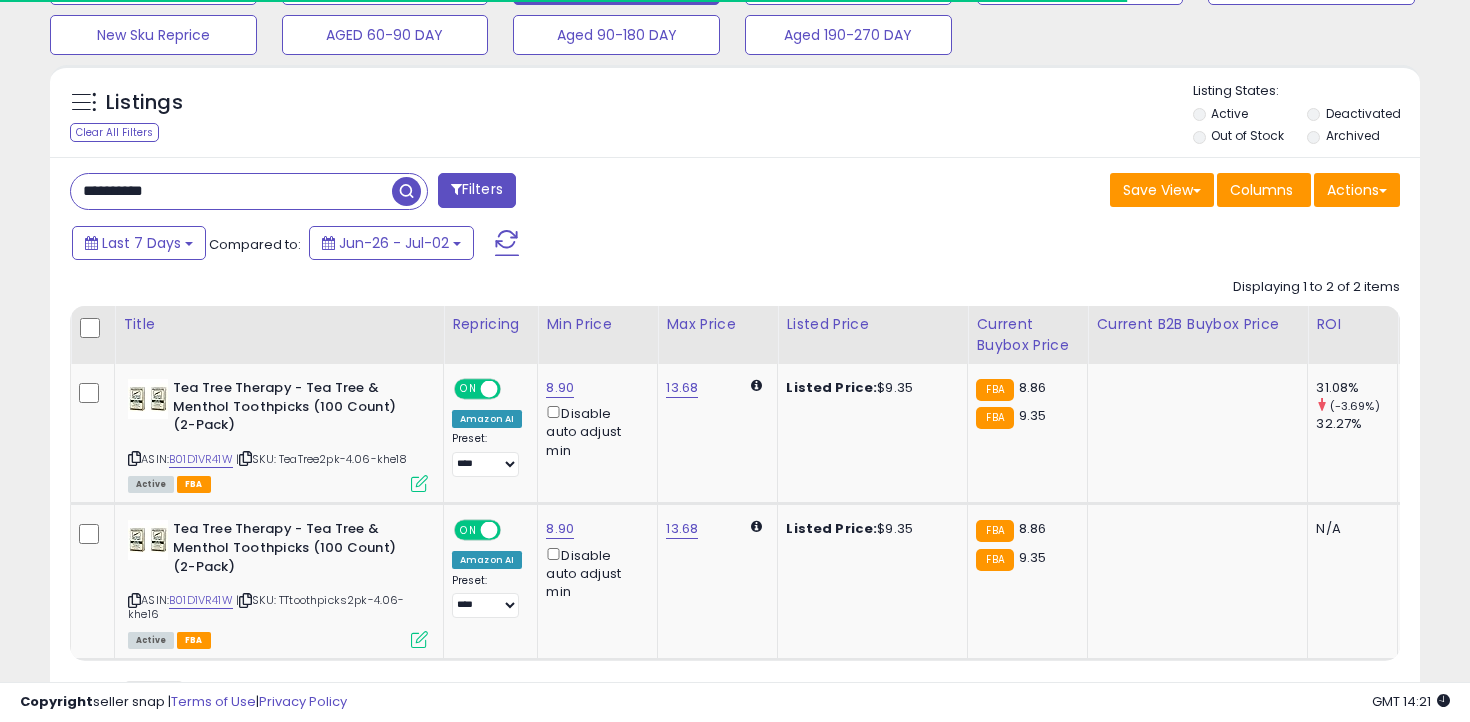 scroll, scrollTop: 752, scrollLeft: 0, axis: vertical 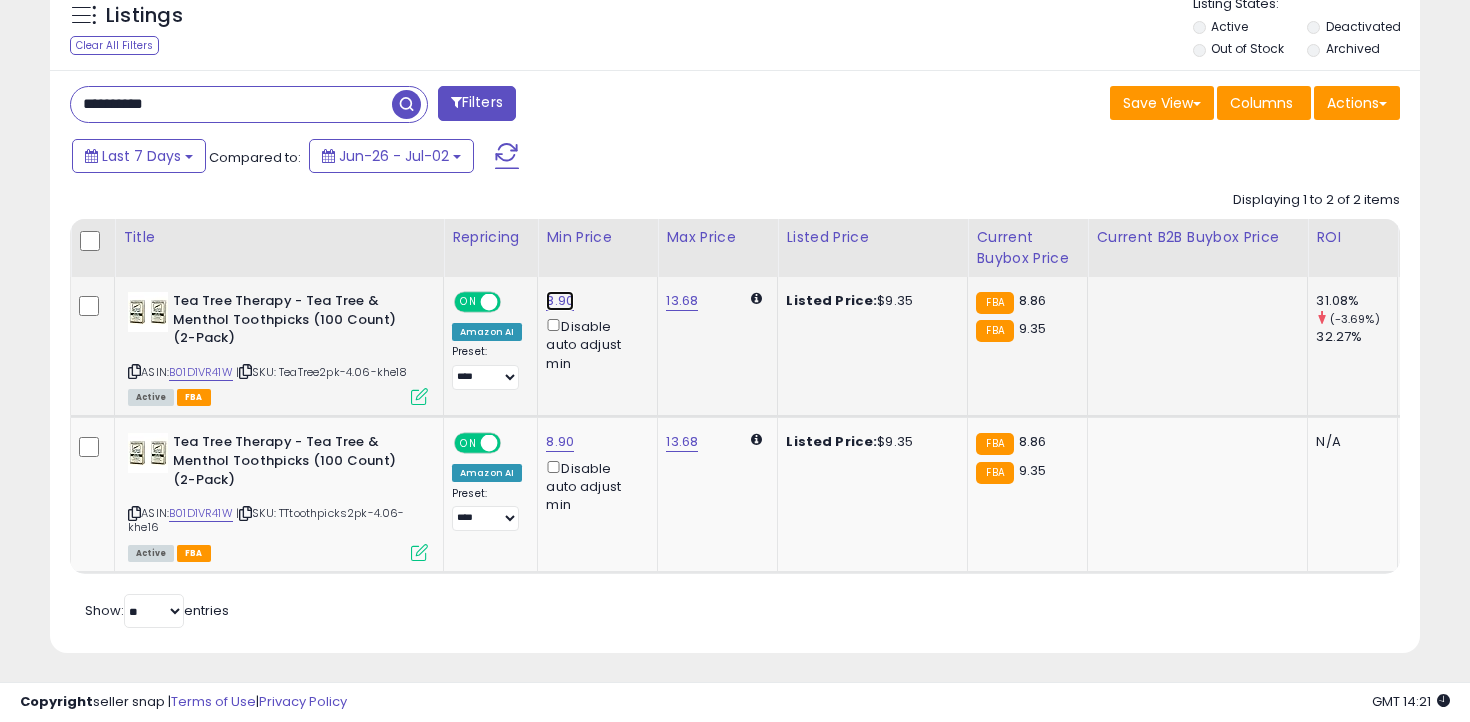 click on "8.90" at bounding box center (560, 301) 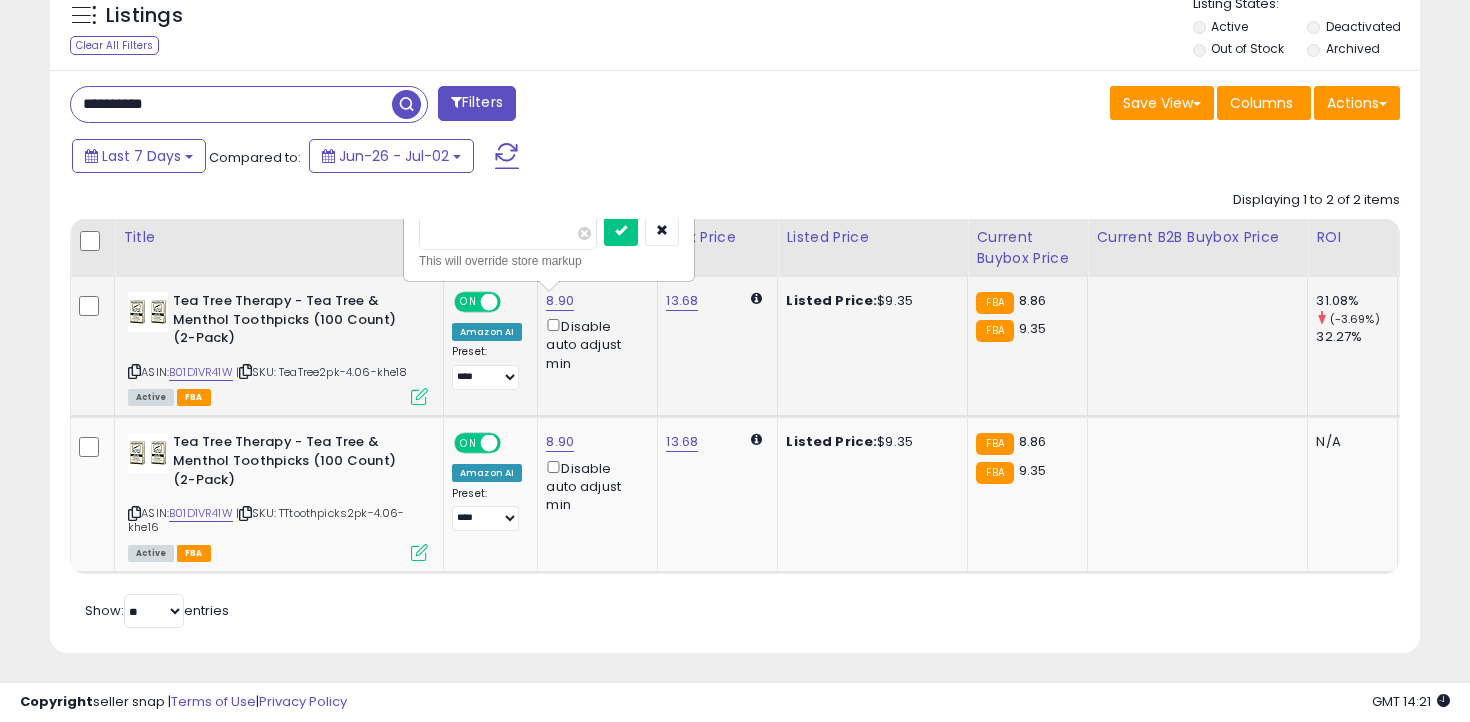 type on "*" 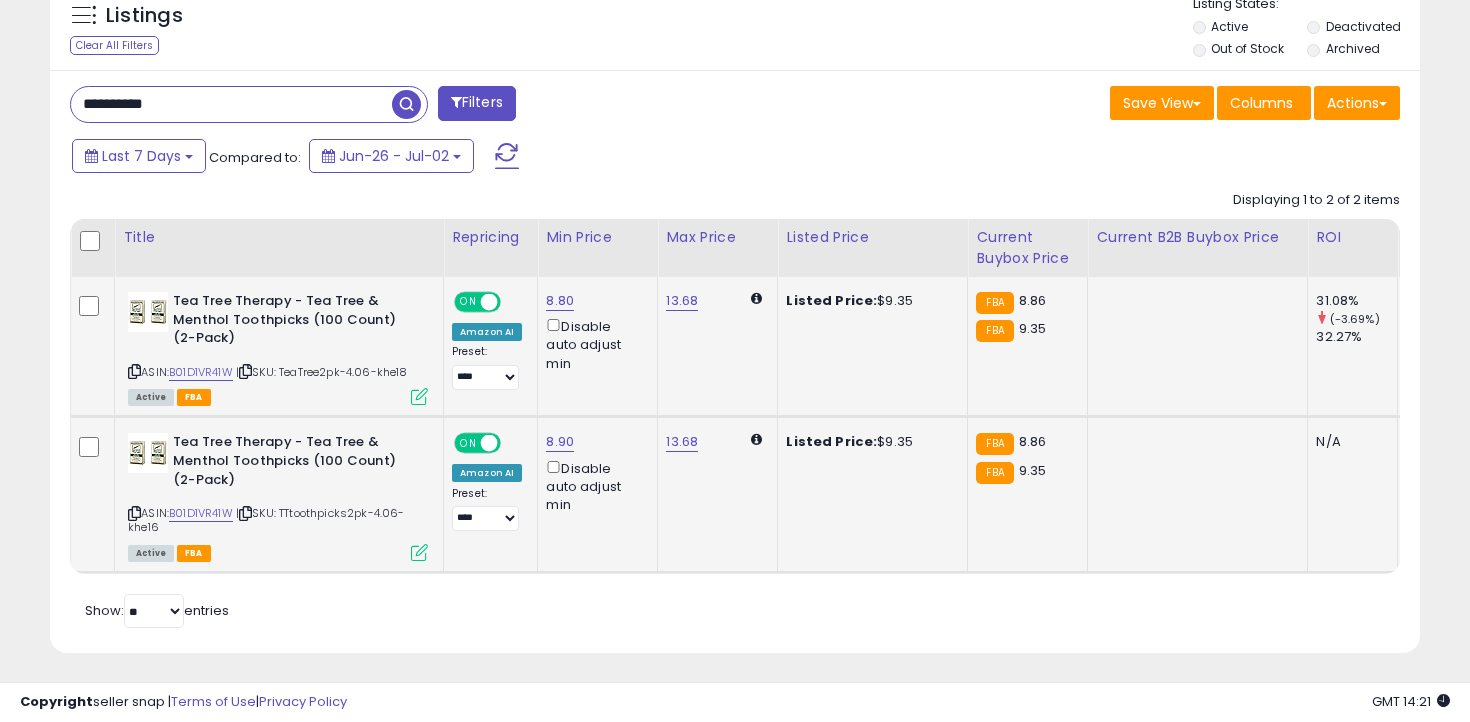 click on "8.90  Disable auto adjust min" at bounding box center [594, 473] 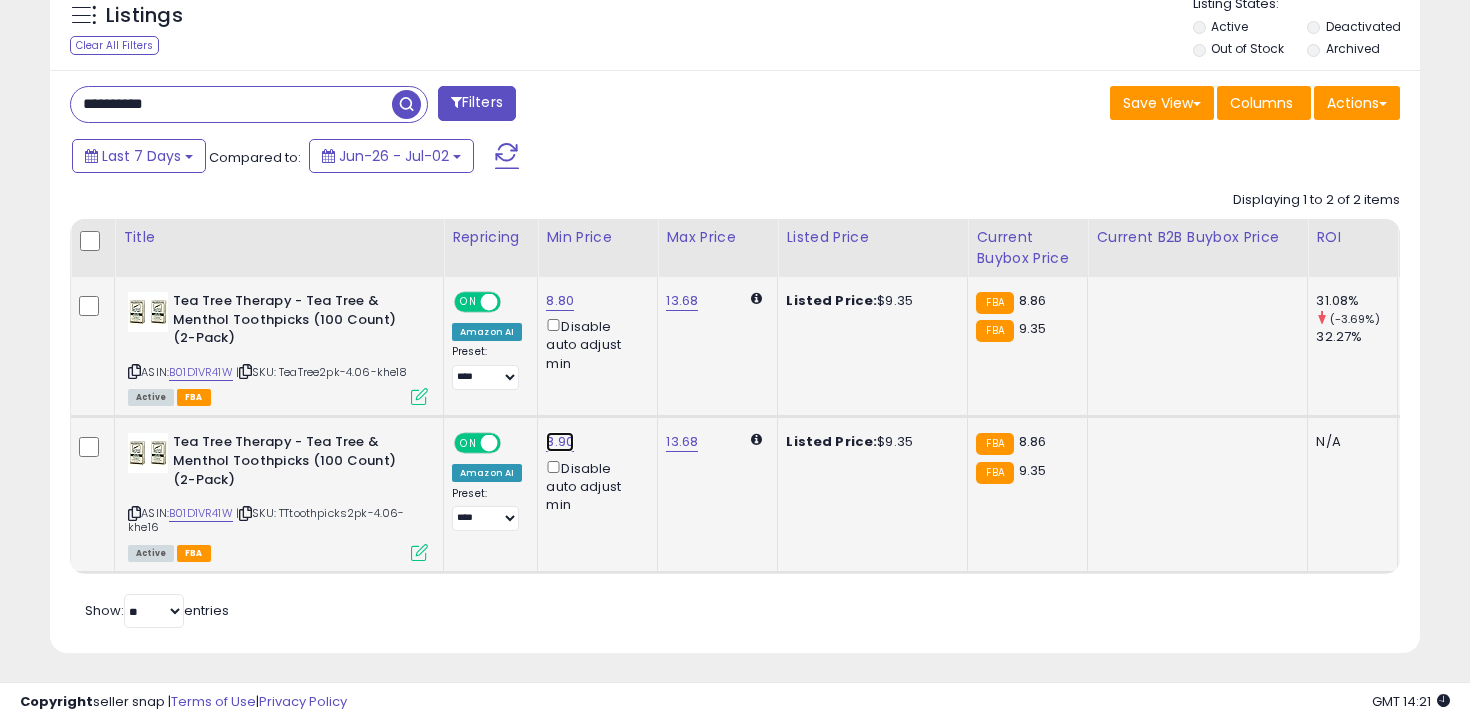 click on "8.90" at bounding box center [560, 301] 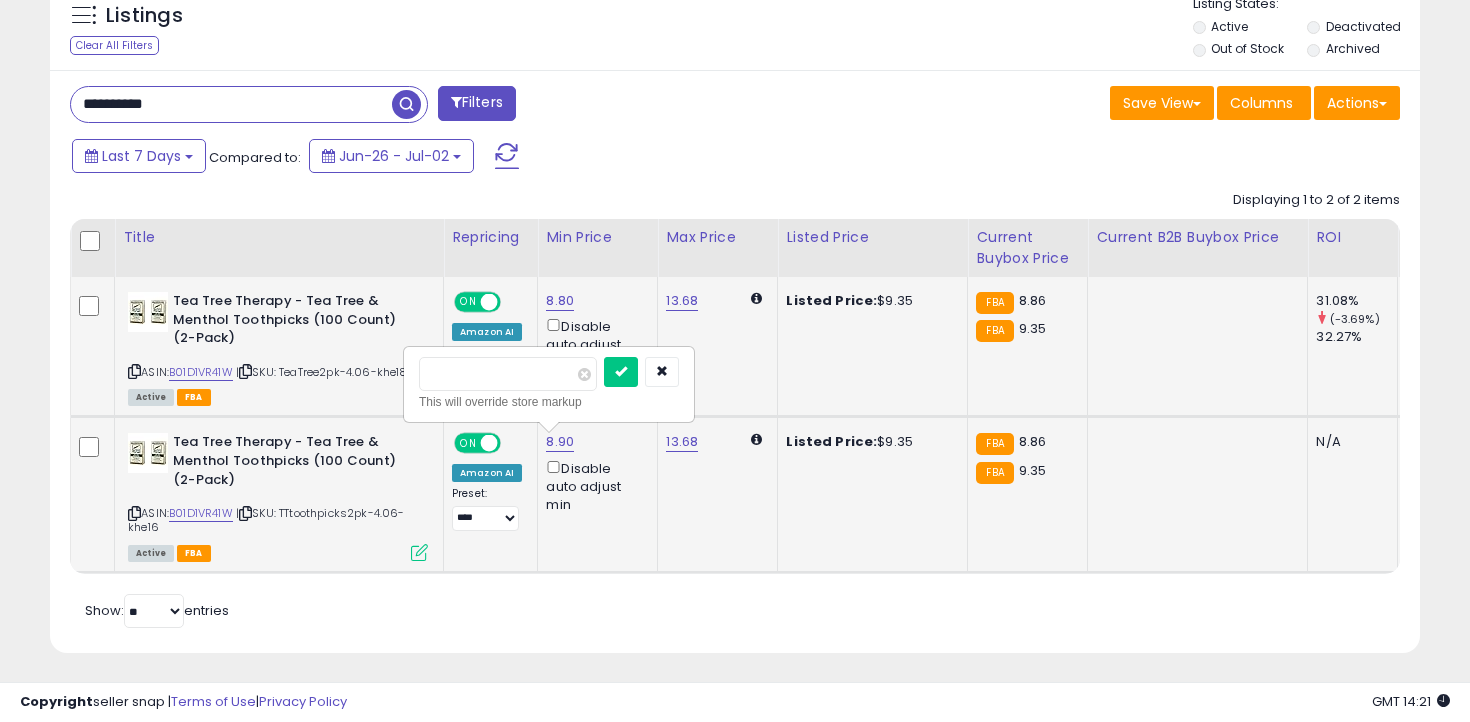 type on "***" 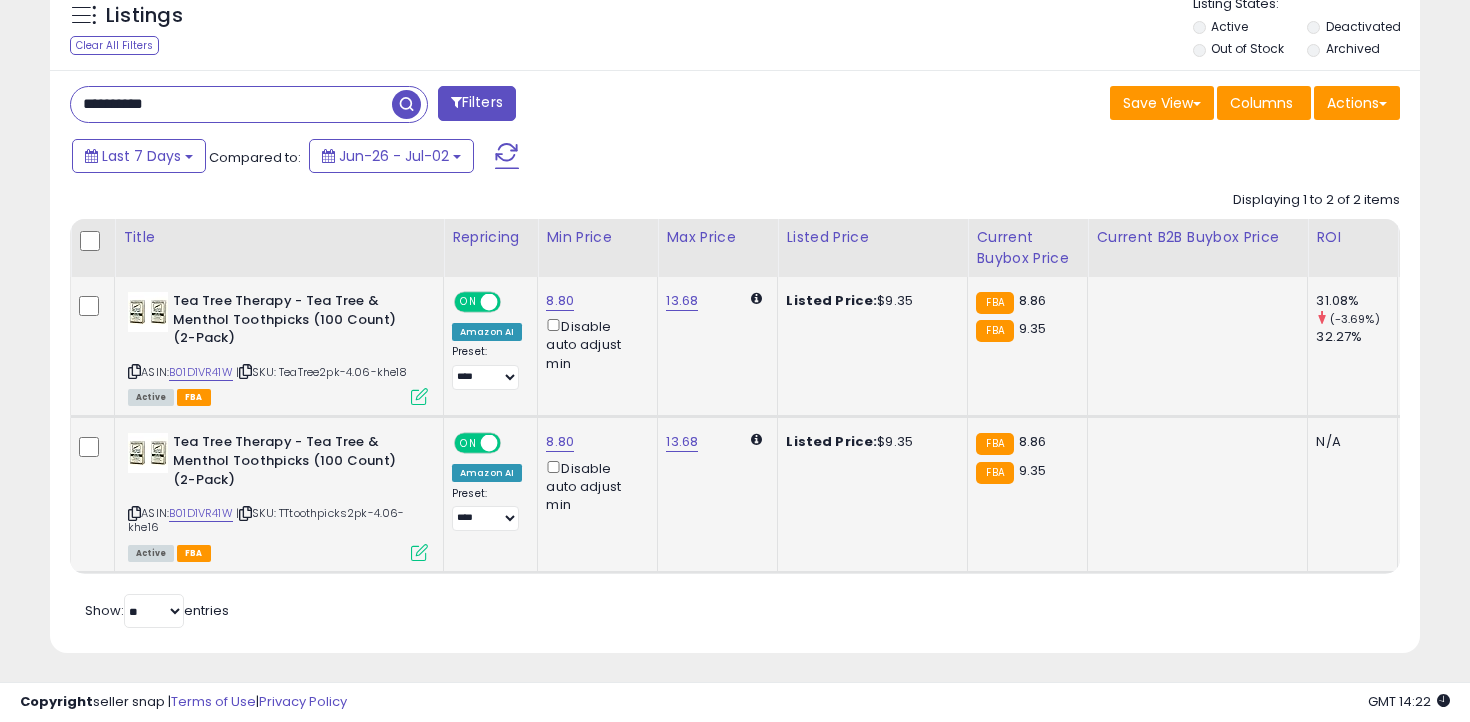 click on "**********" at bounding box center [231, 104] 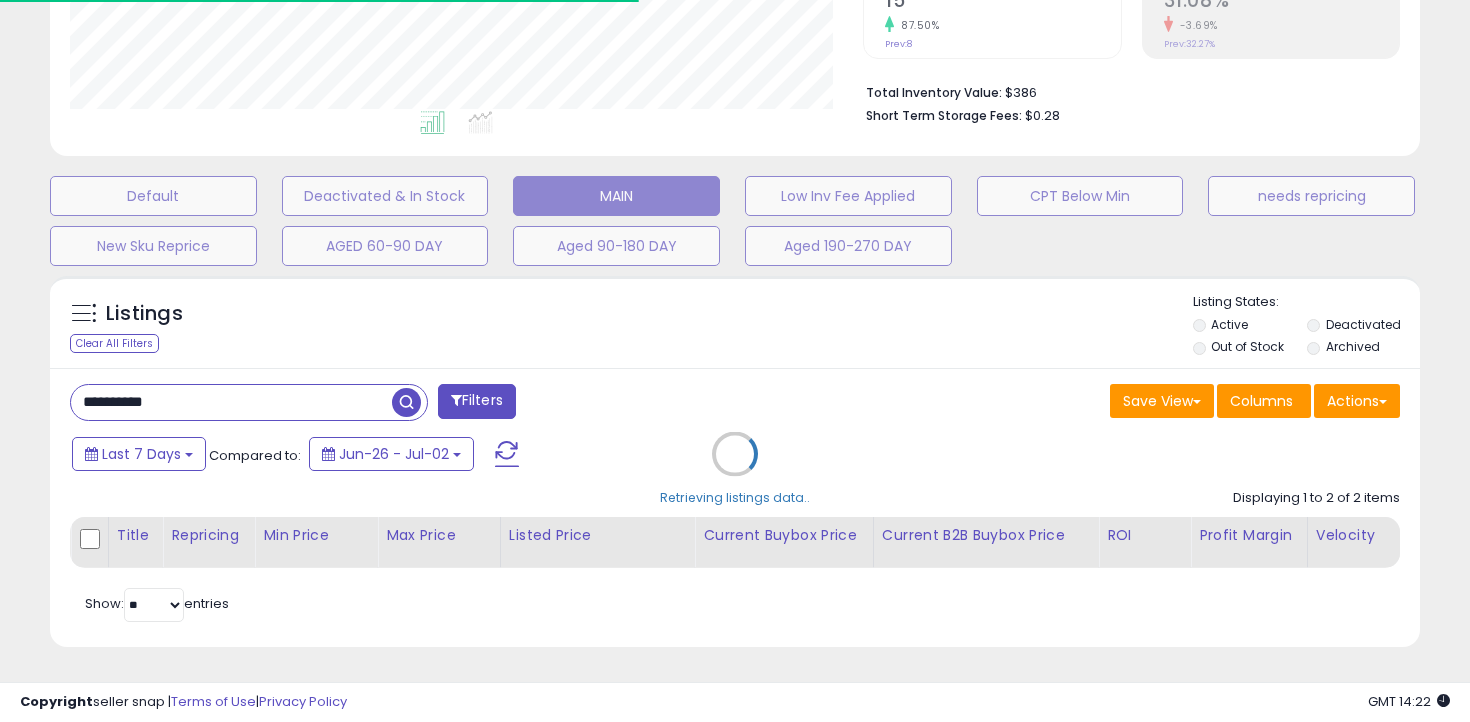scroll, scrollTop: 596, scrollLeft: 0, axis: vertical 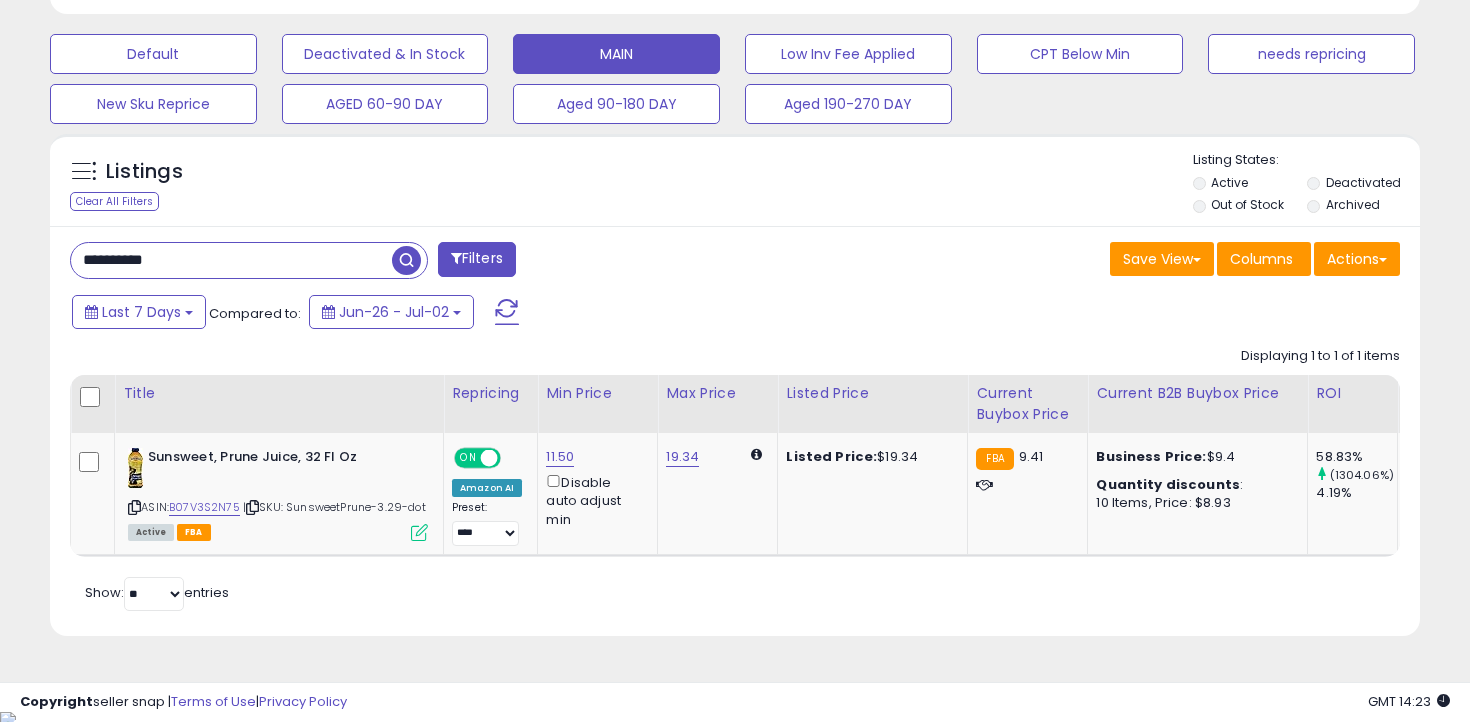 click on "**********" at bounding box center (231, 260) 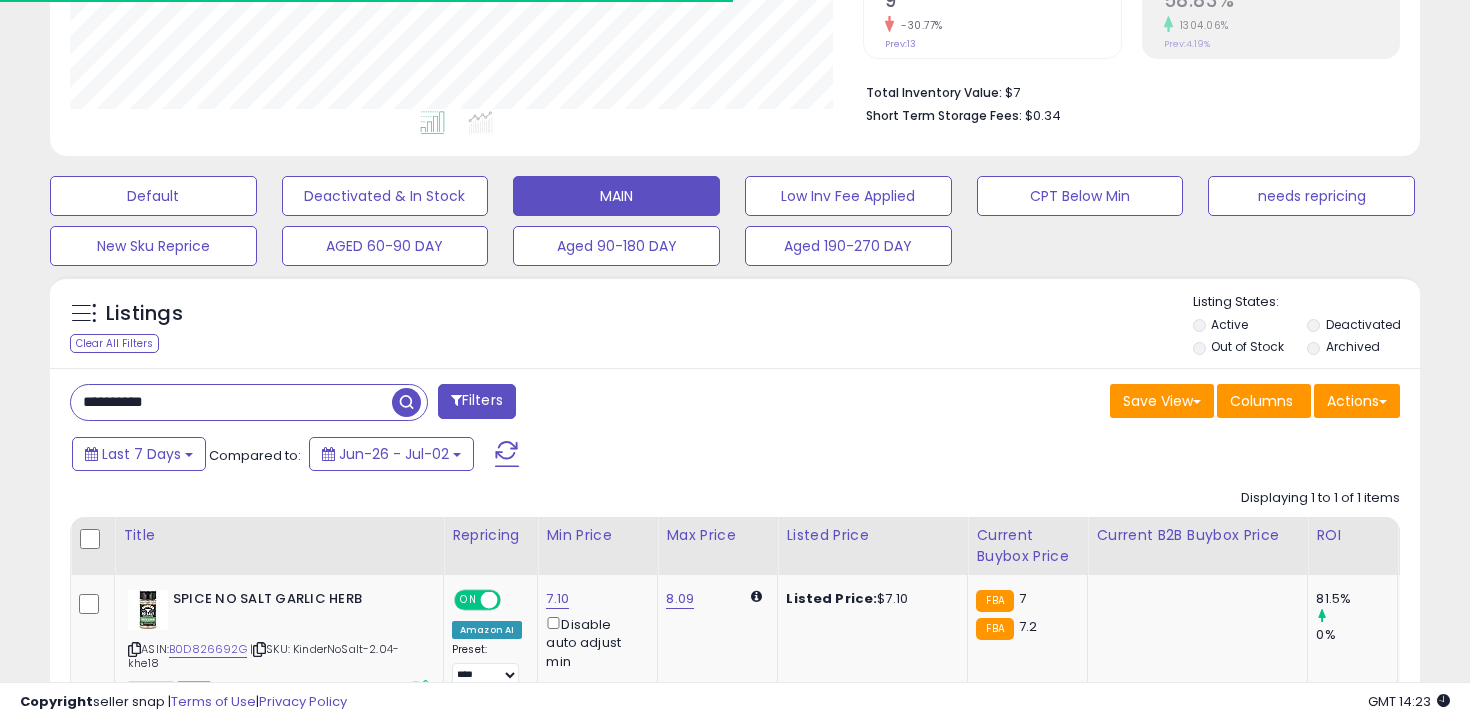 scroll, scrollTop: 596, scrollLeft: 0, axis: vertical 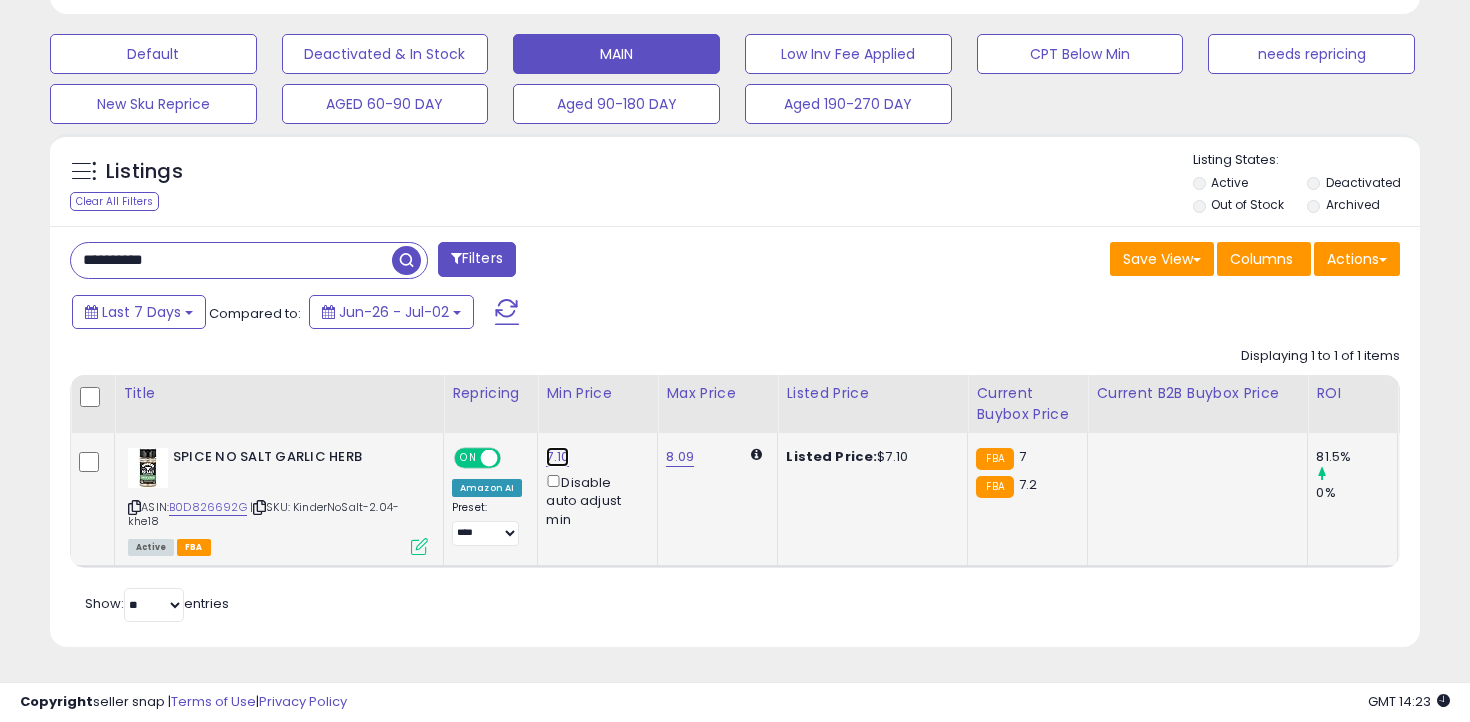 click on "7.10" at bounding box center [557, 457] 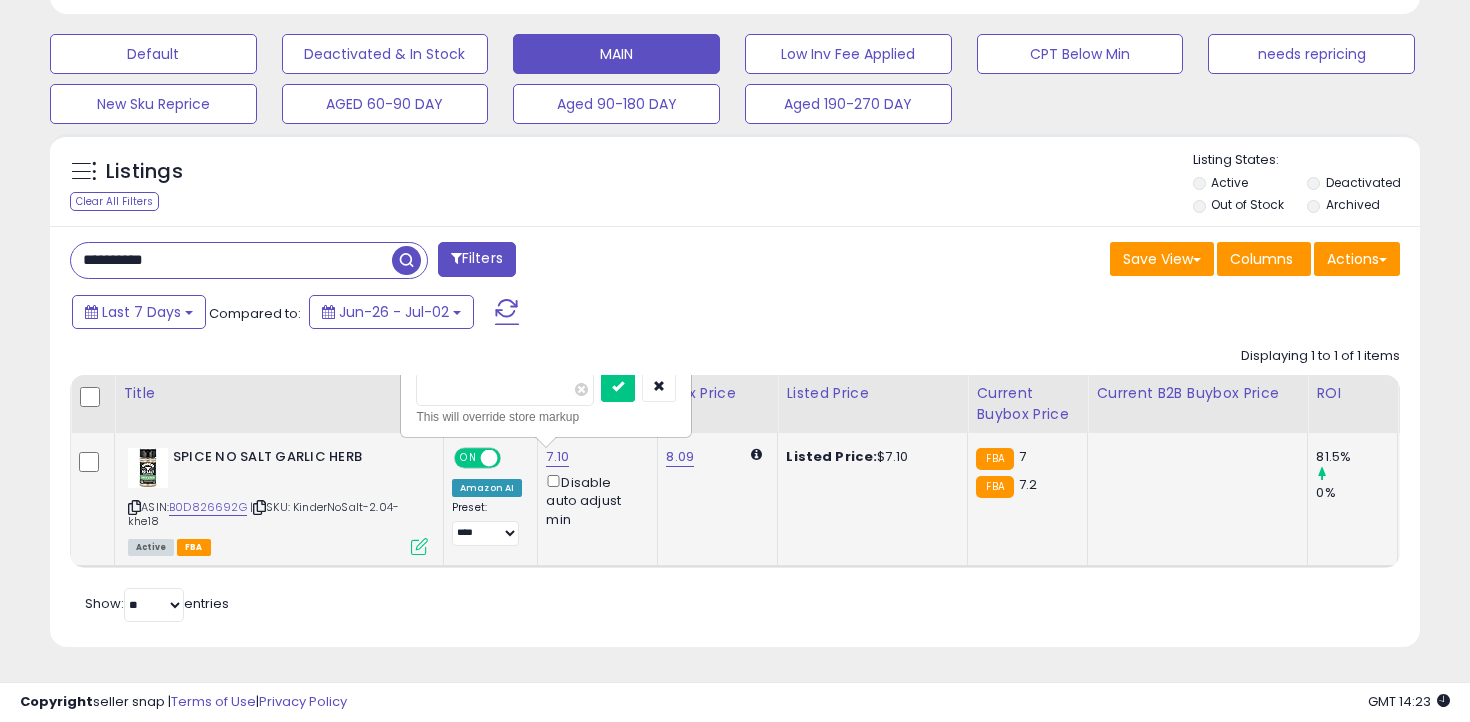 click on "****" at bounding box center (505, 389) 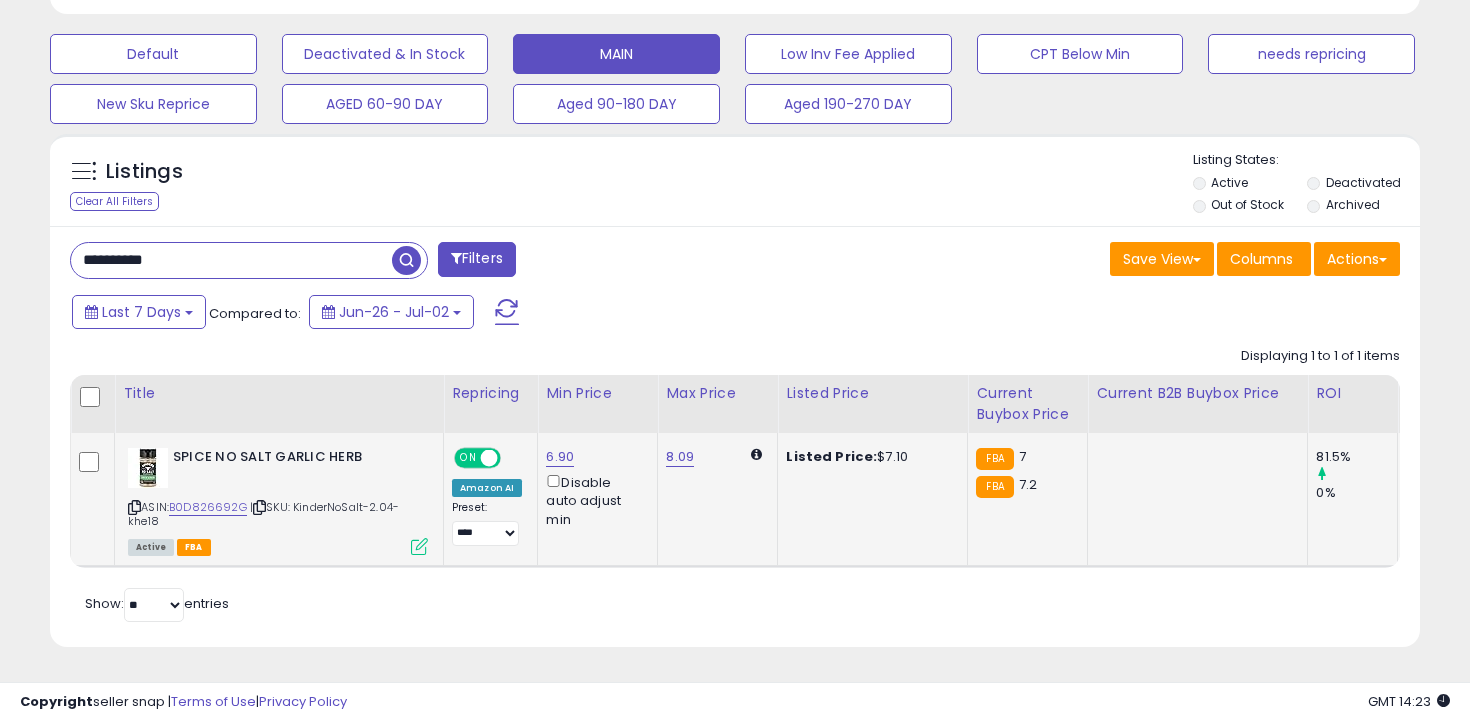 click on "**********" at bounding box center [231, 260] 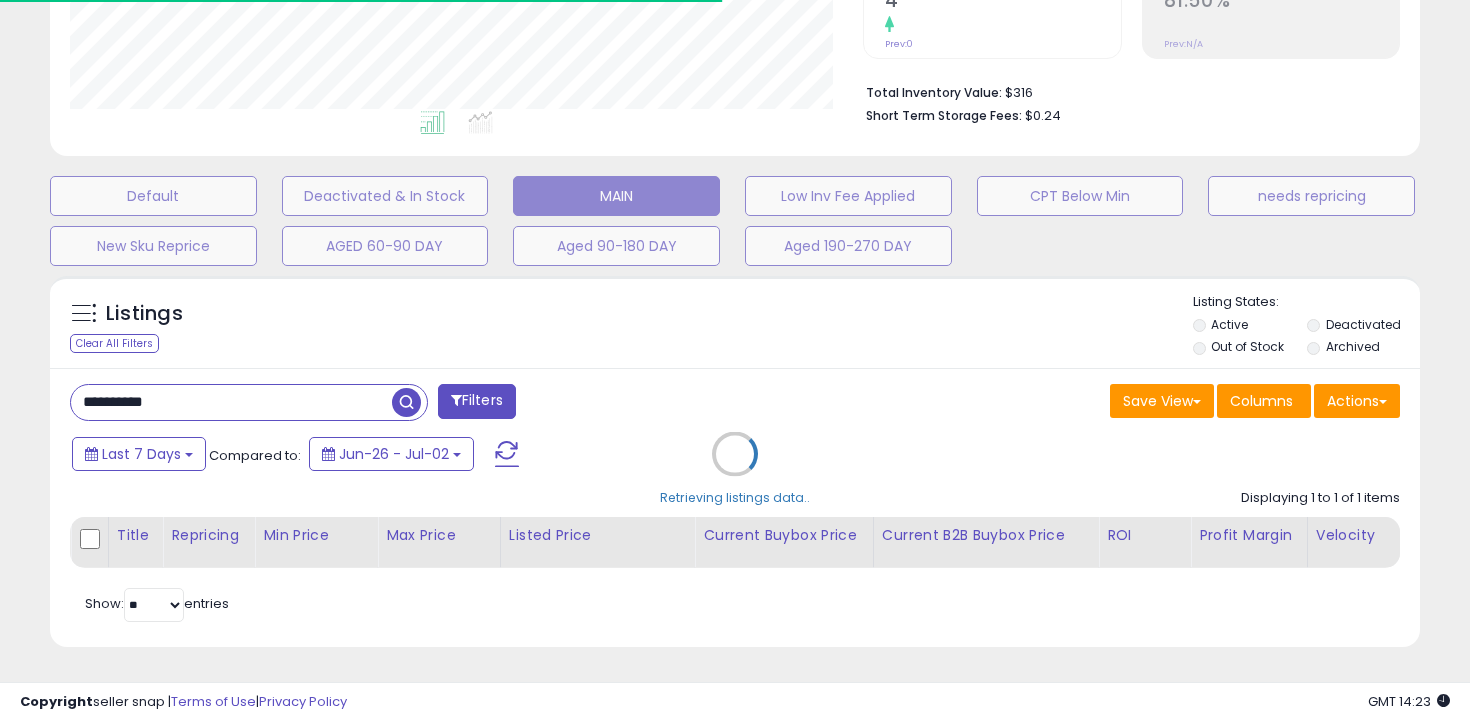 scroll, scrollTop: 596, scrollLeft: 0, axis: vertical 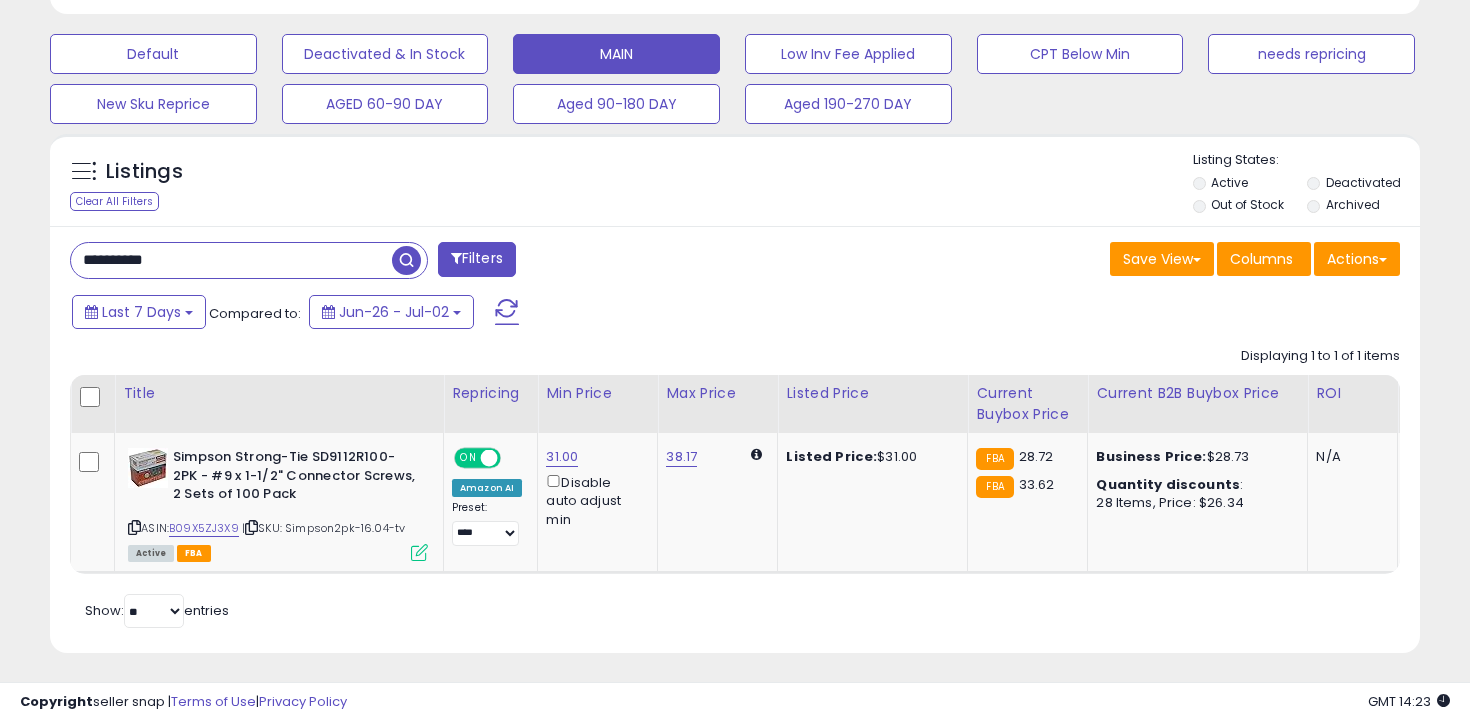 click on "**********" at bounding box center (231, 260) 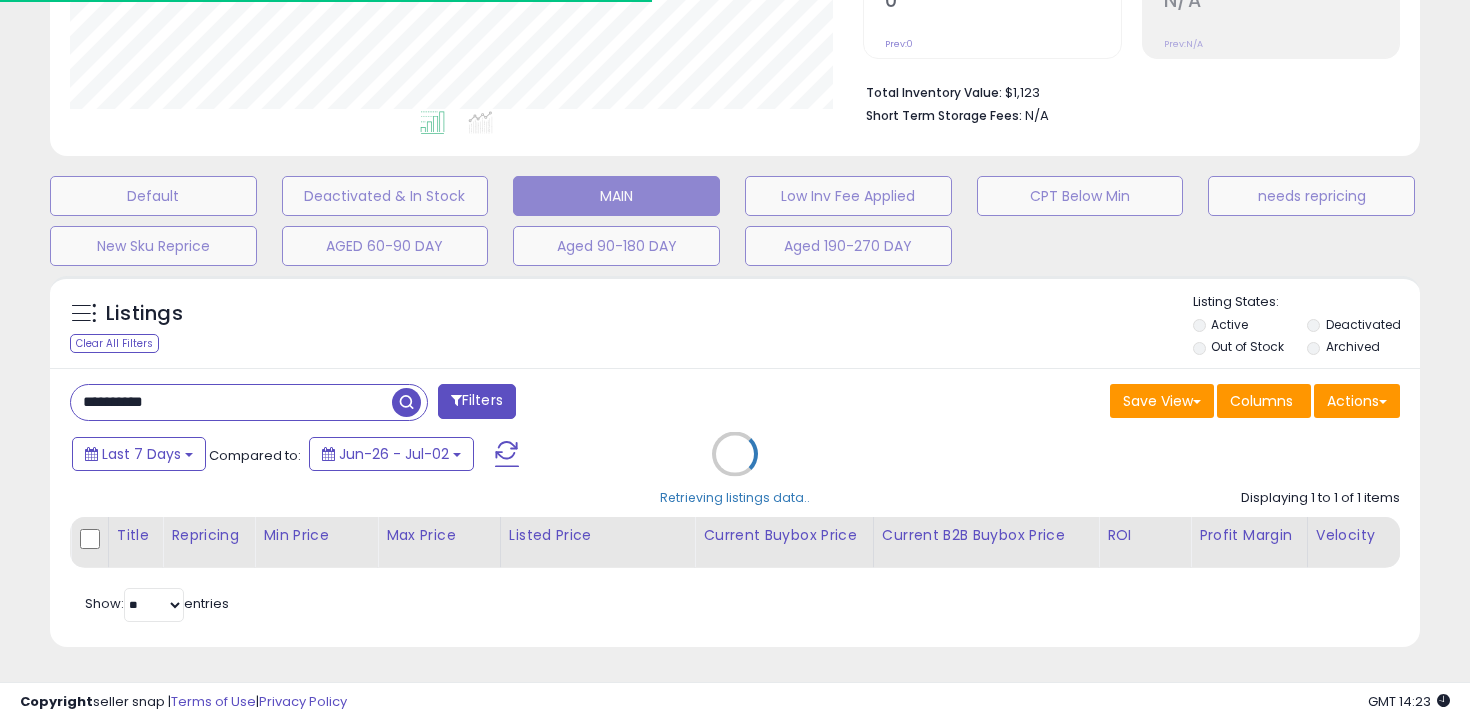 scroll, scrollTop: 596, scrollLeft: 0, axis: vertical 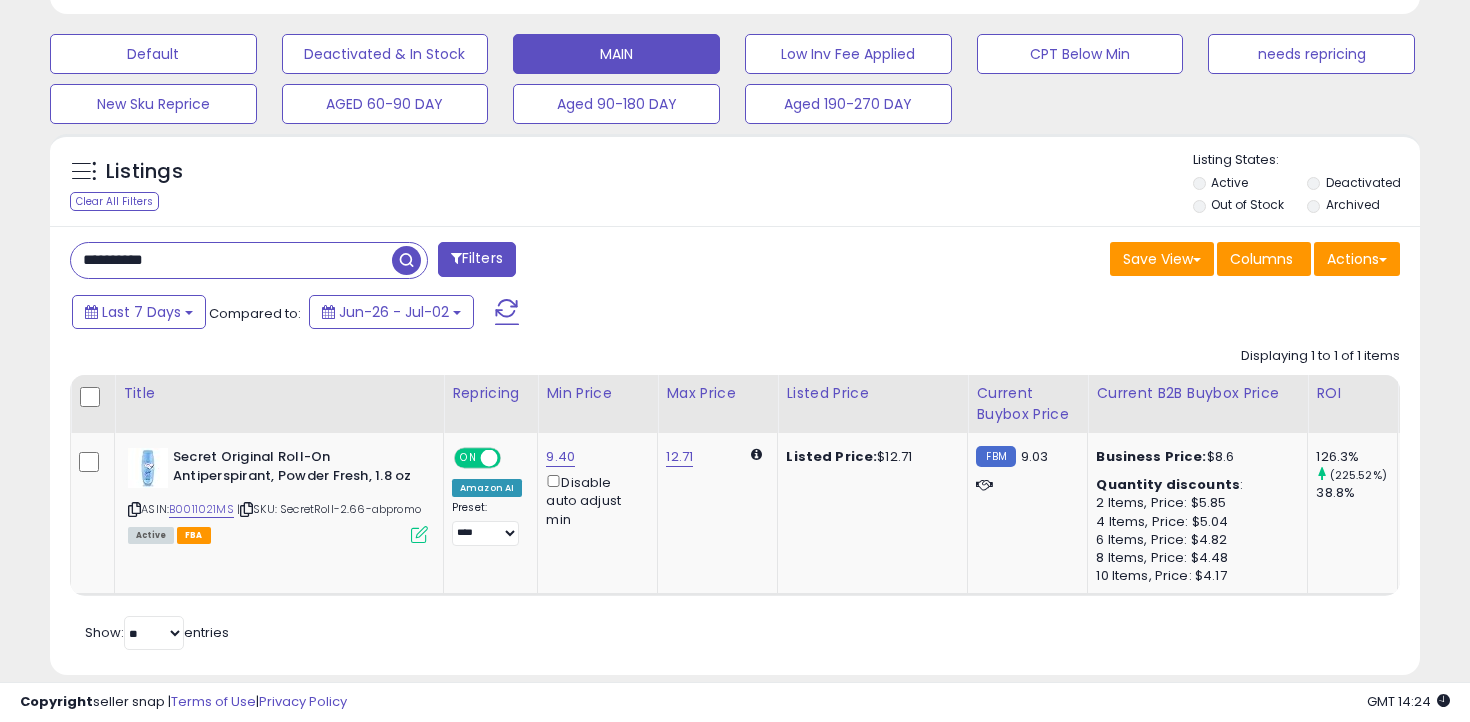 click on "**********" at bounding box center (231, 260) 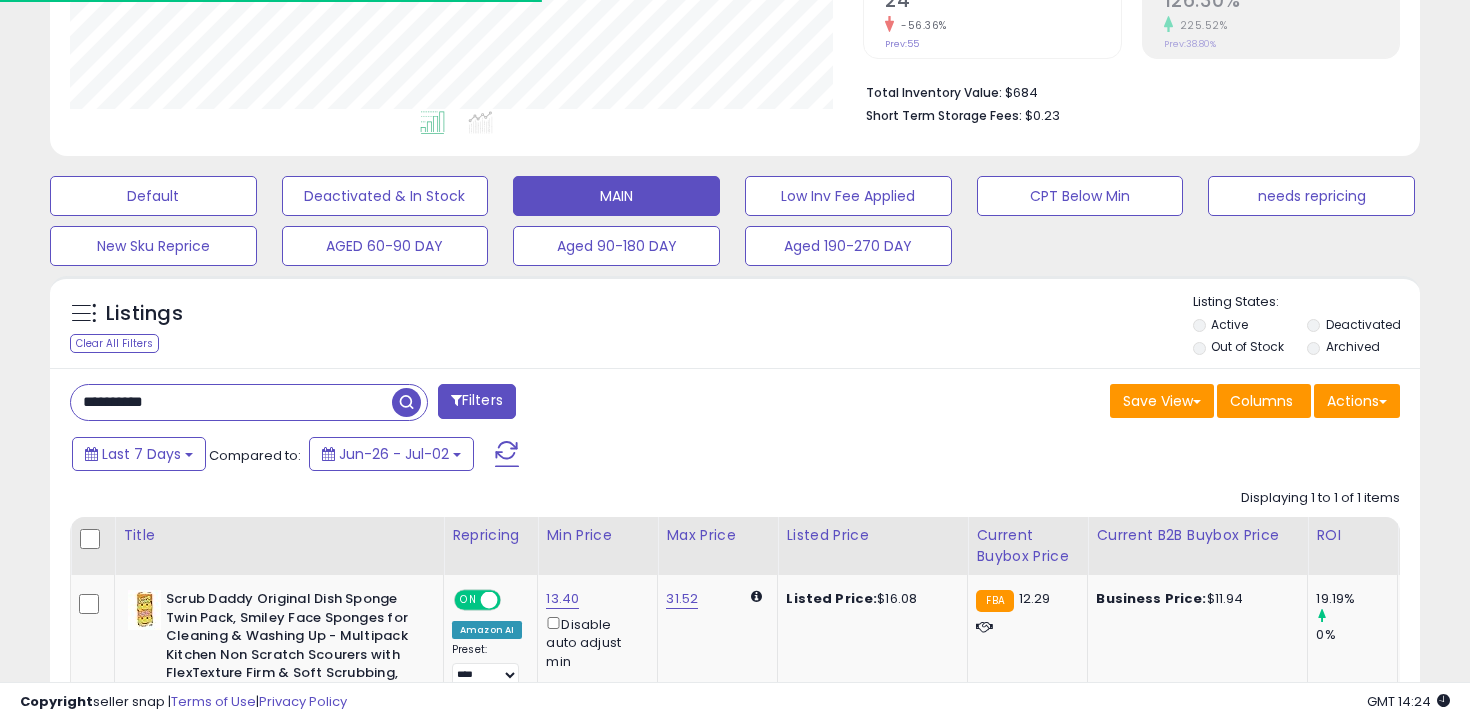 scroll, scrollTop: 596, scrollLeft: 0, axis: vertical 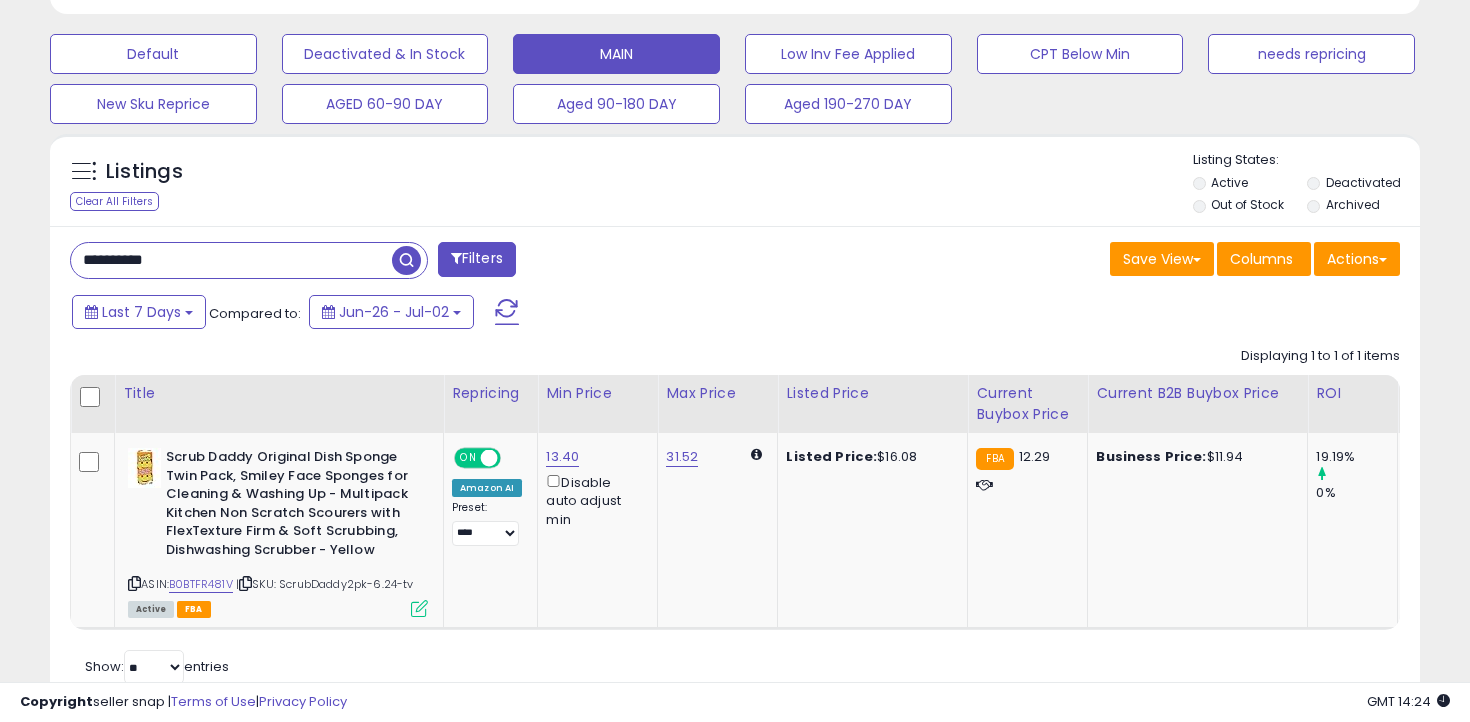 click on "**********" at bounding box center (231, 260) 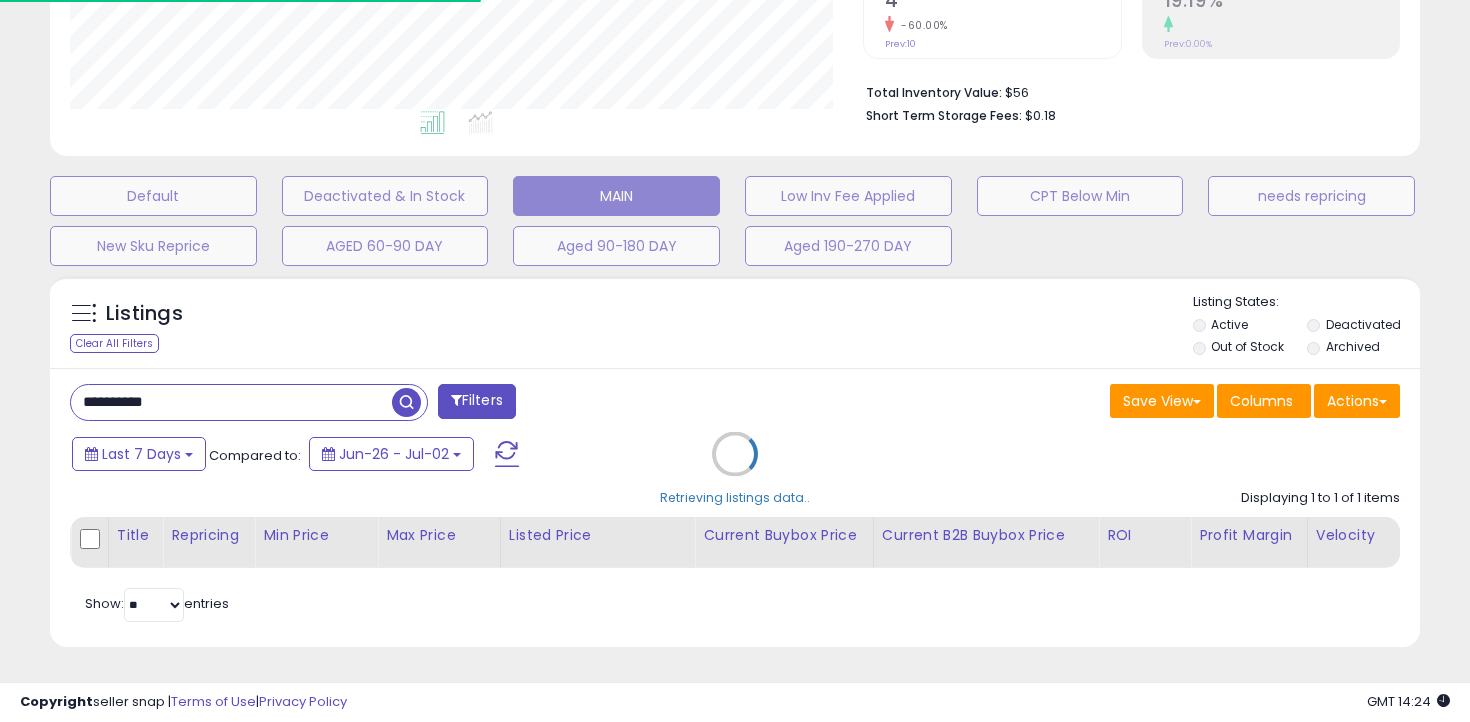 scroll, scrollTop: 585, scrollLeft: 0, axis: vertical 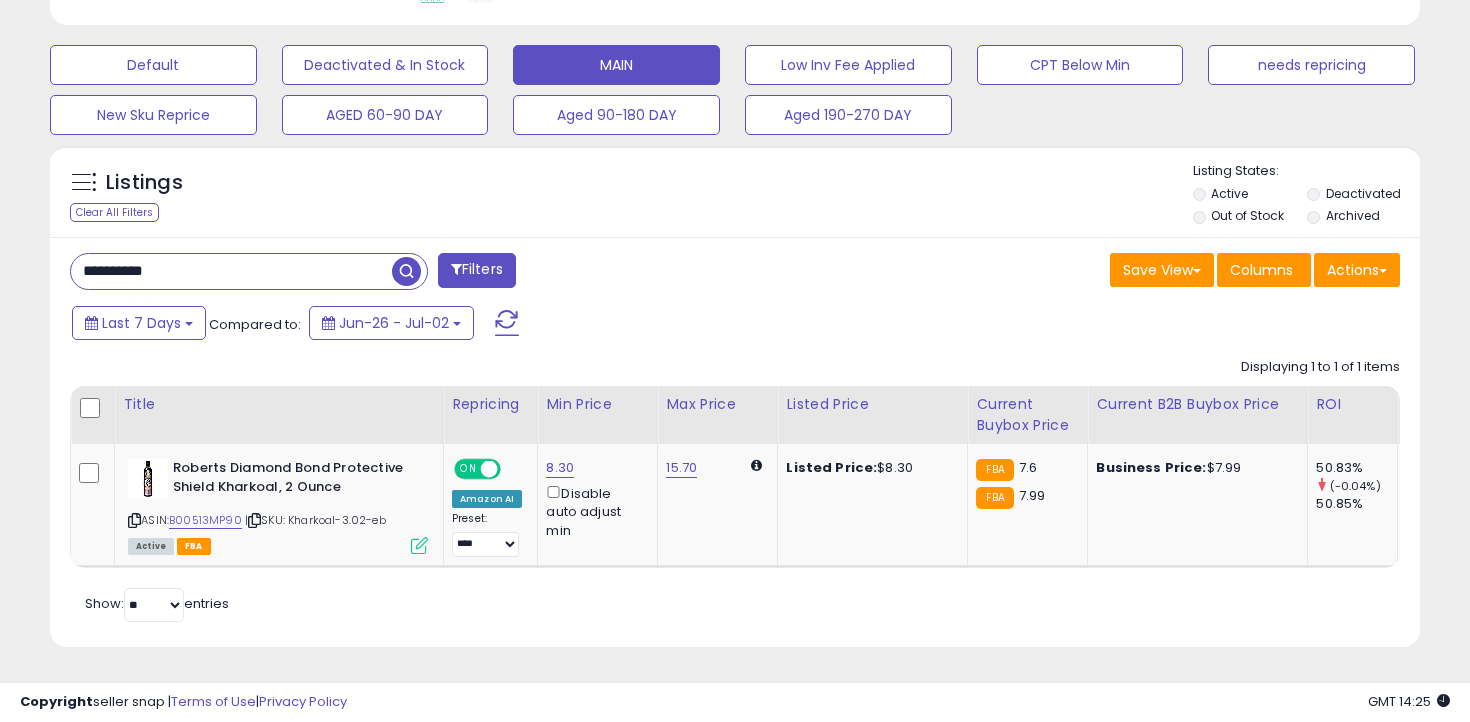 click on "**********" at bounding box center [231, 271] 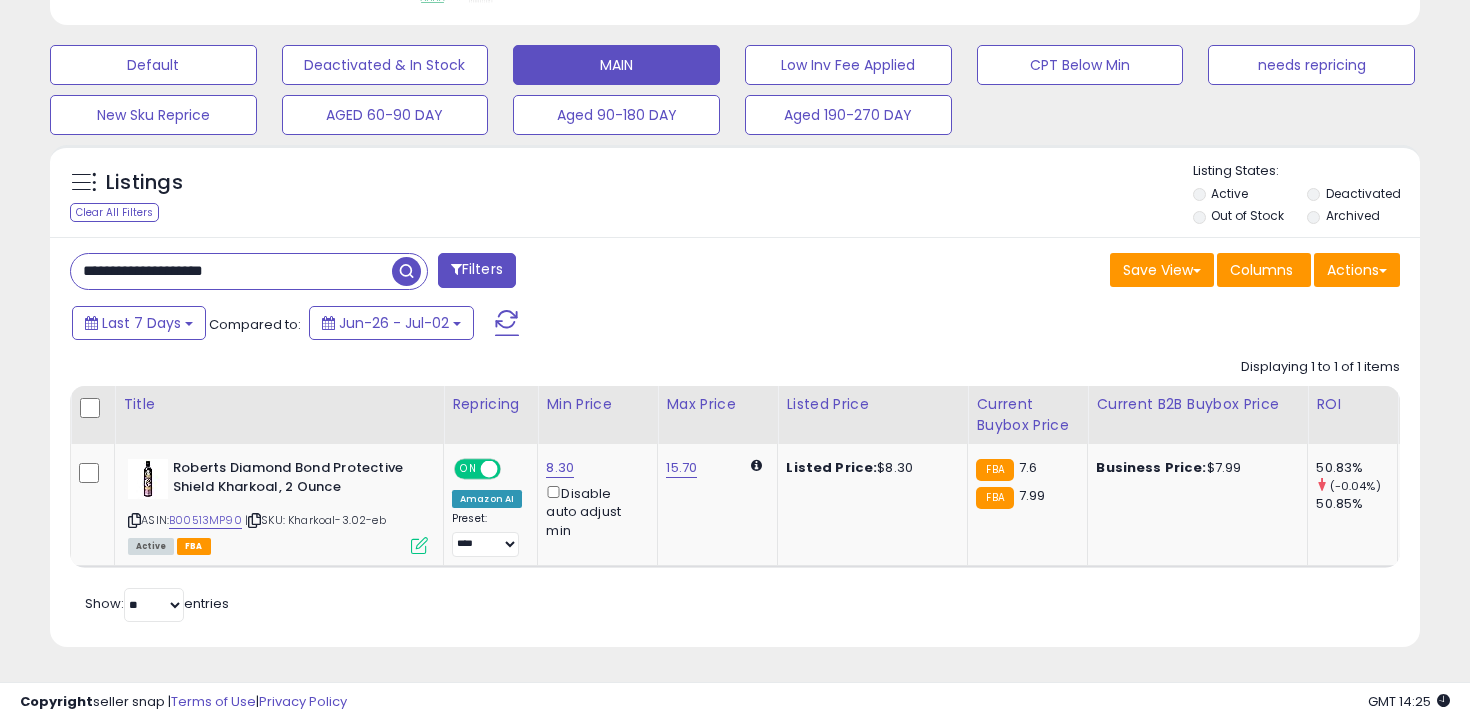 click on "**********" at bounding box center [231, 271] 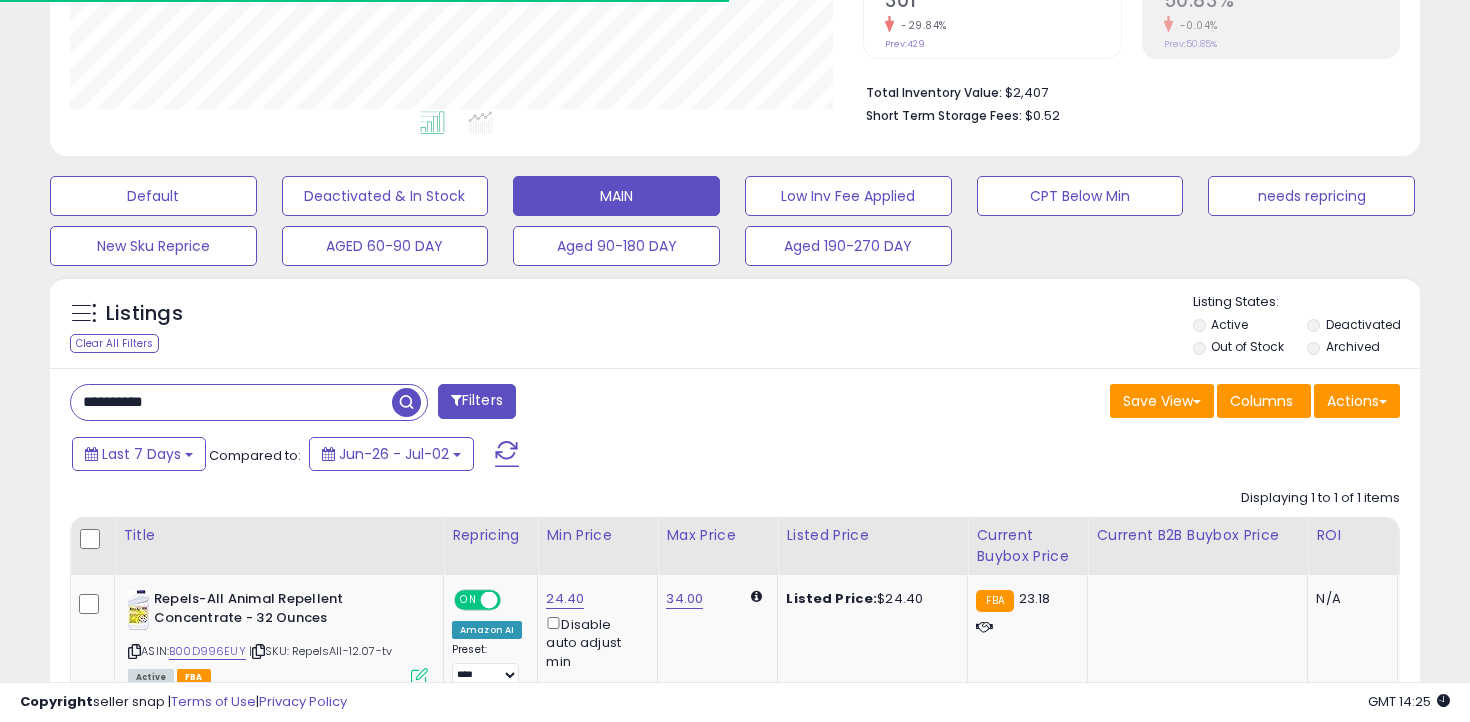 scroll, scrollTop: 585, scrollLeft: 0, axis: vertical 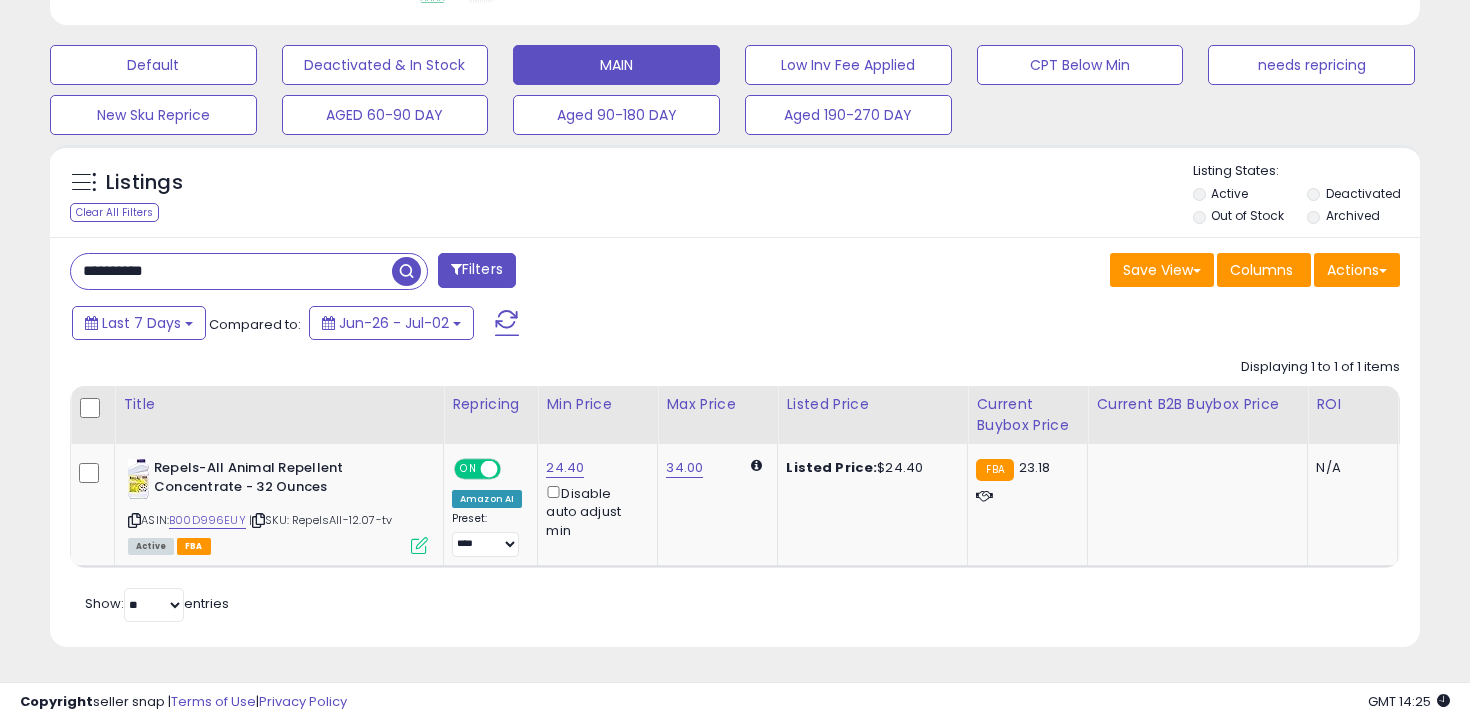 click on "**********" at bounding box center (231, 271) 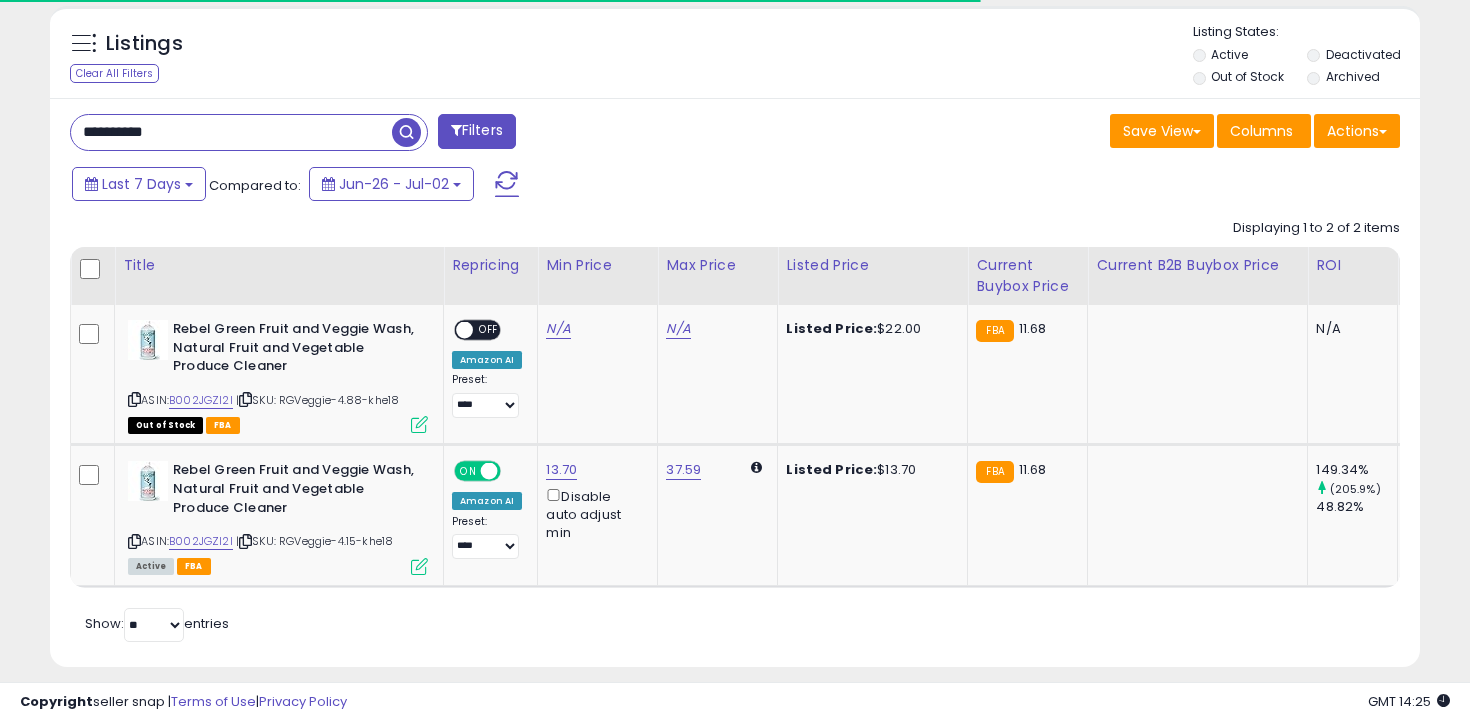 scroll, scrollTop: 744, scrollLeft: 0, axis: vertical 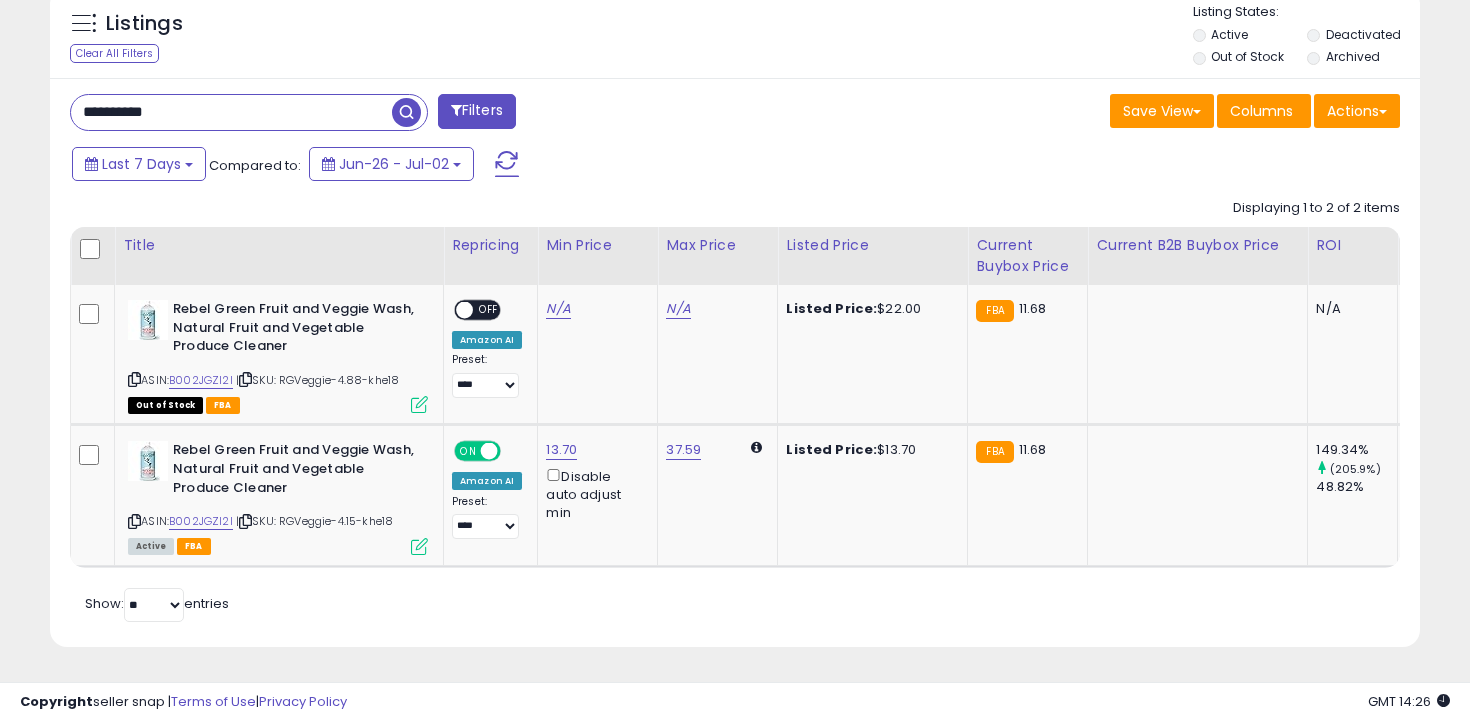 click on "**********" at bounding box center (231, 112) 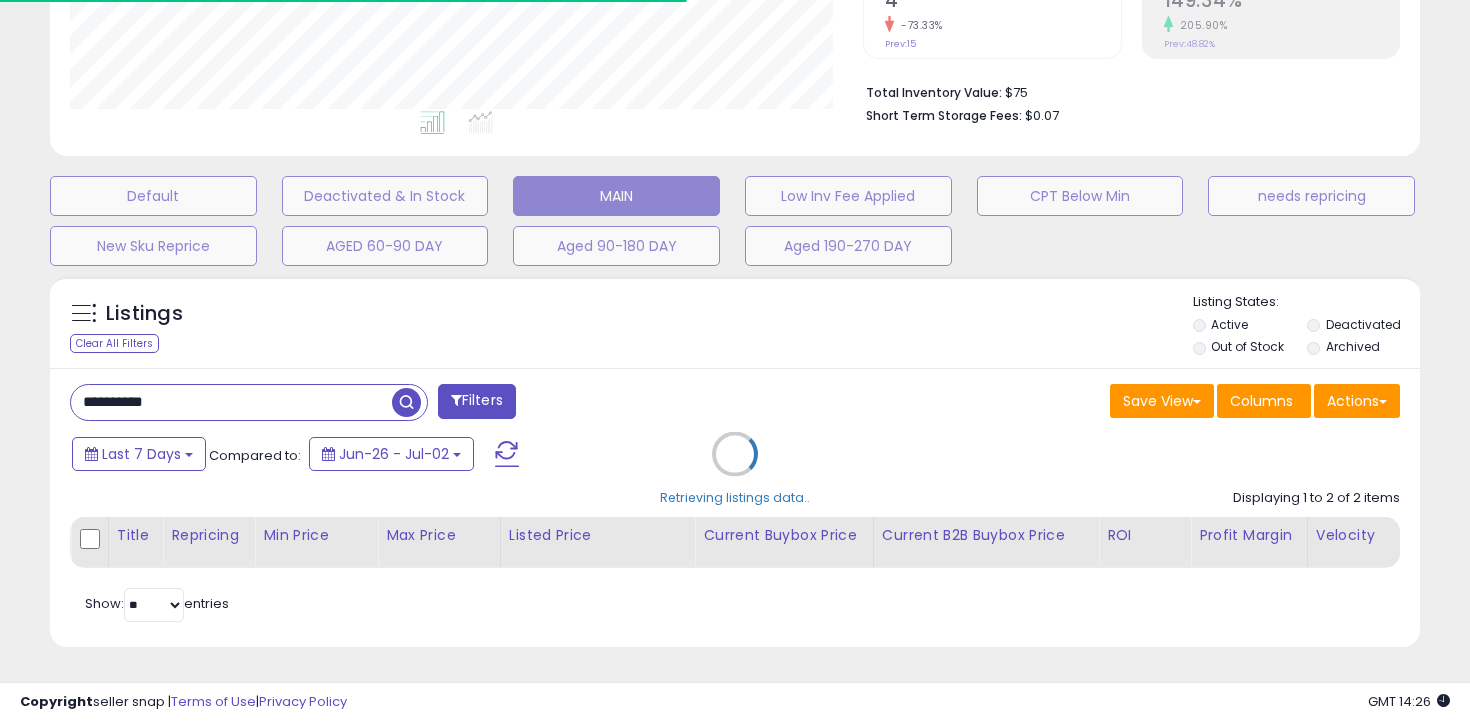 scroll, scrollTop: 603, scrollLeft: 0, axis: vertical 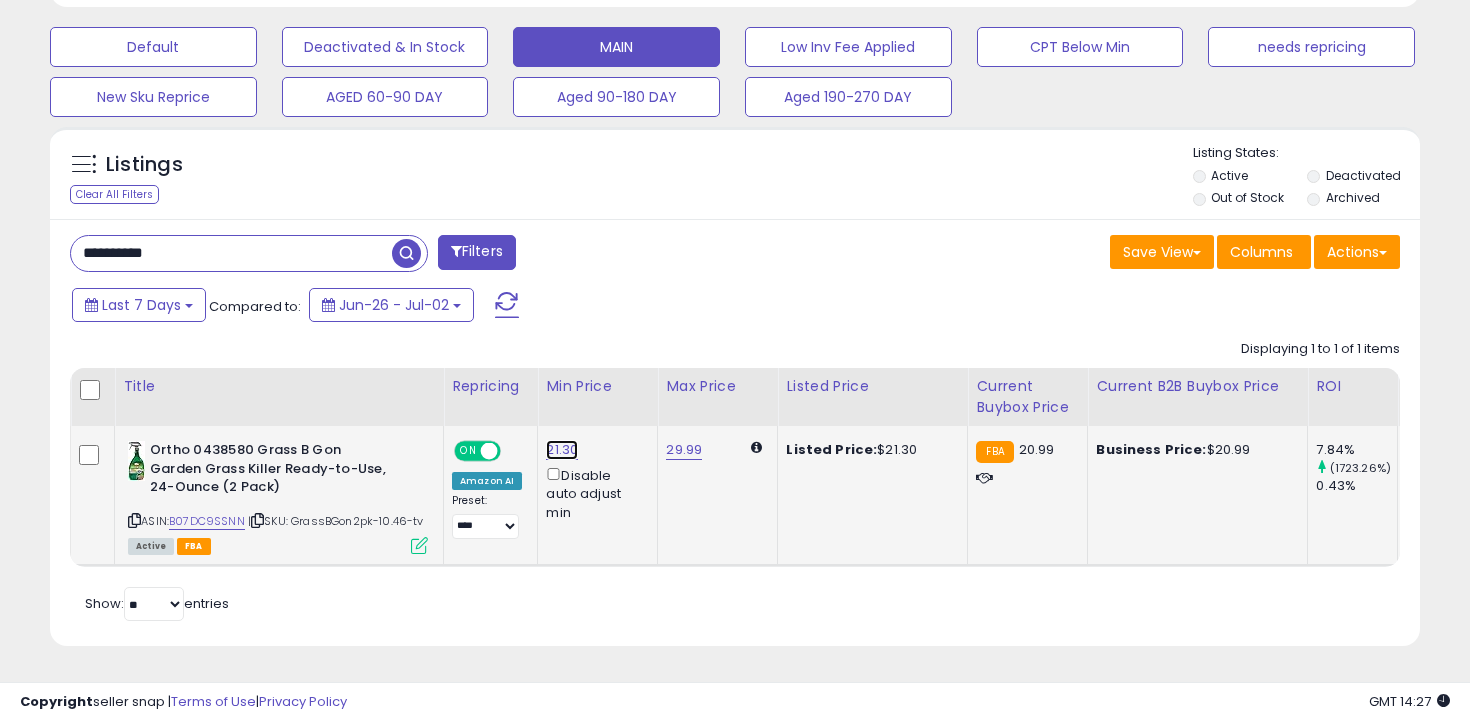 click on "21.30" at bounding box center [562, 450] 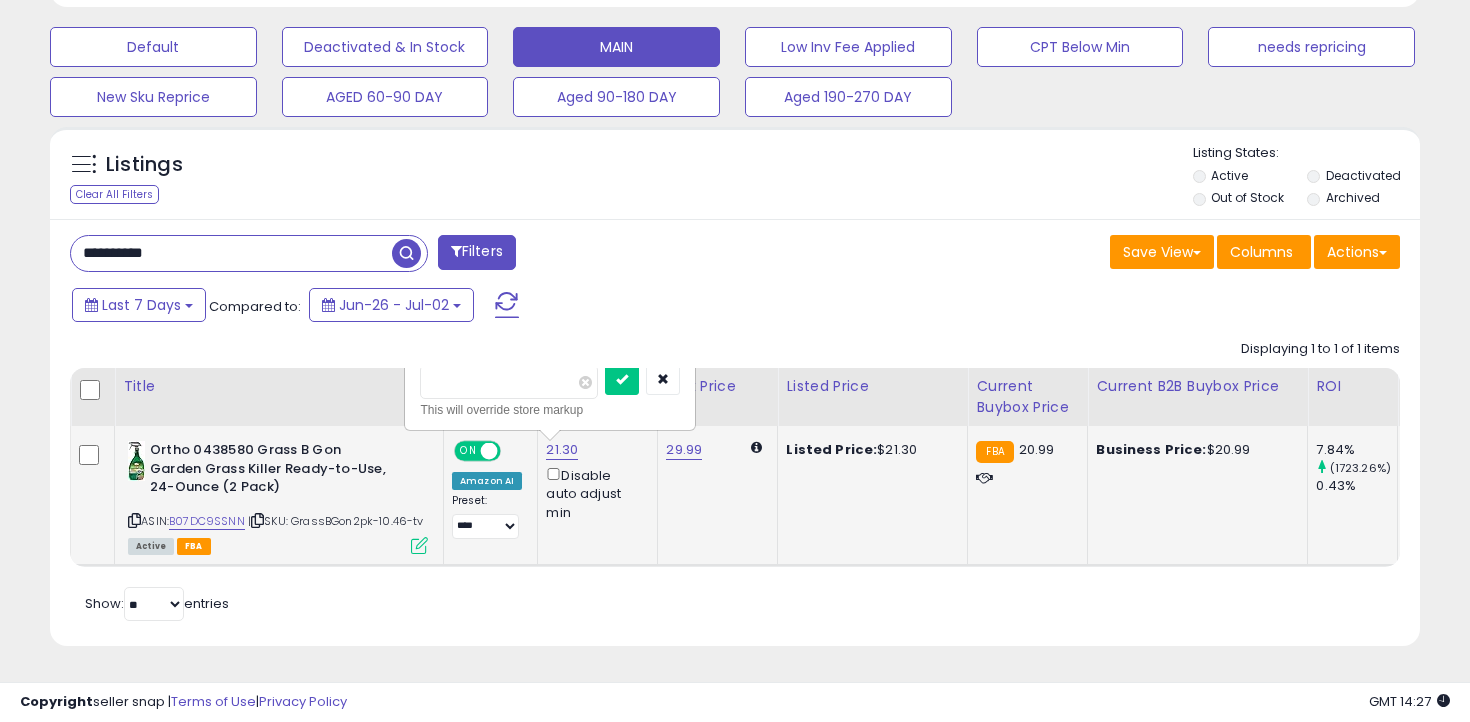 click on "*****" at bounding box center [509, 382] 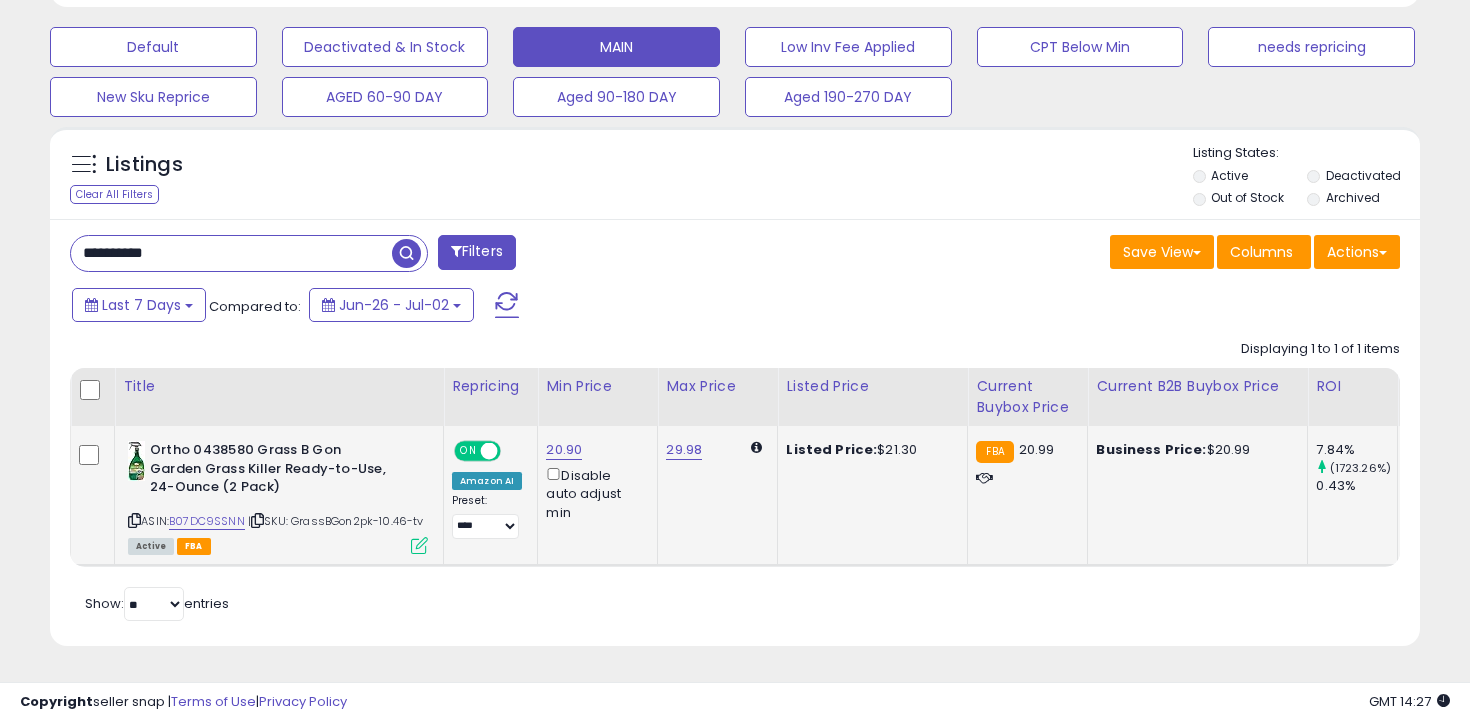click on "**********" at bounding box center [231, 253] 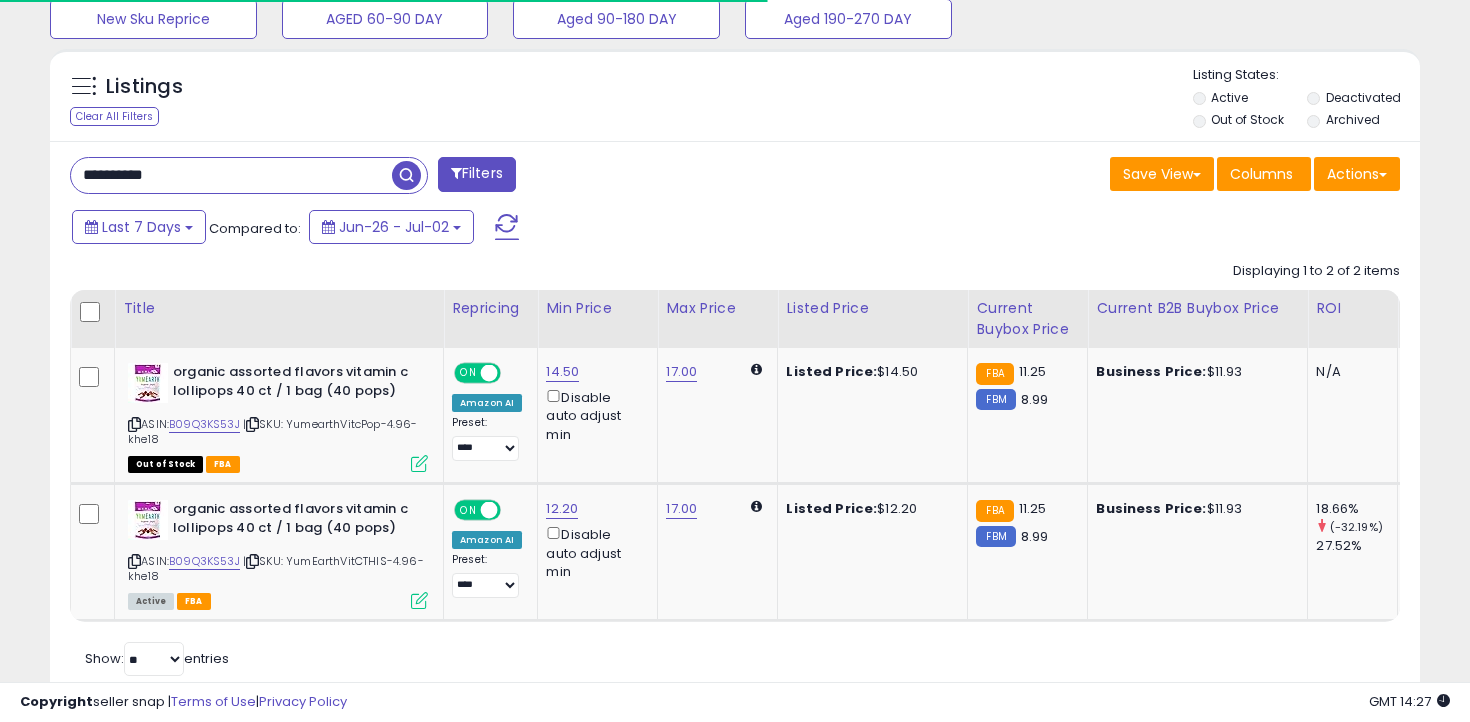 scroll, scrollTop: 736, scrollLeft: 0, axis: vertical 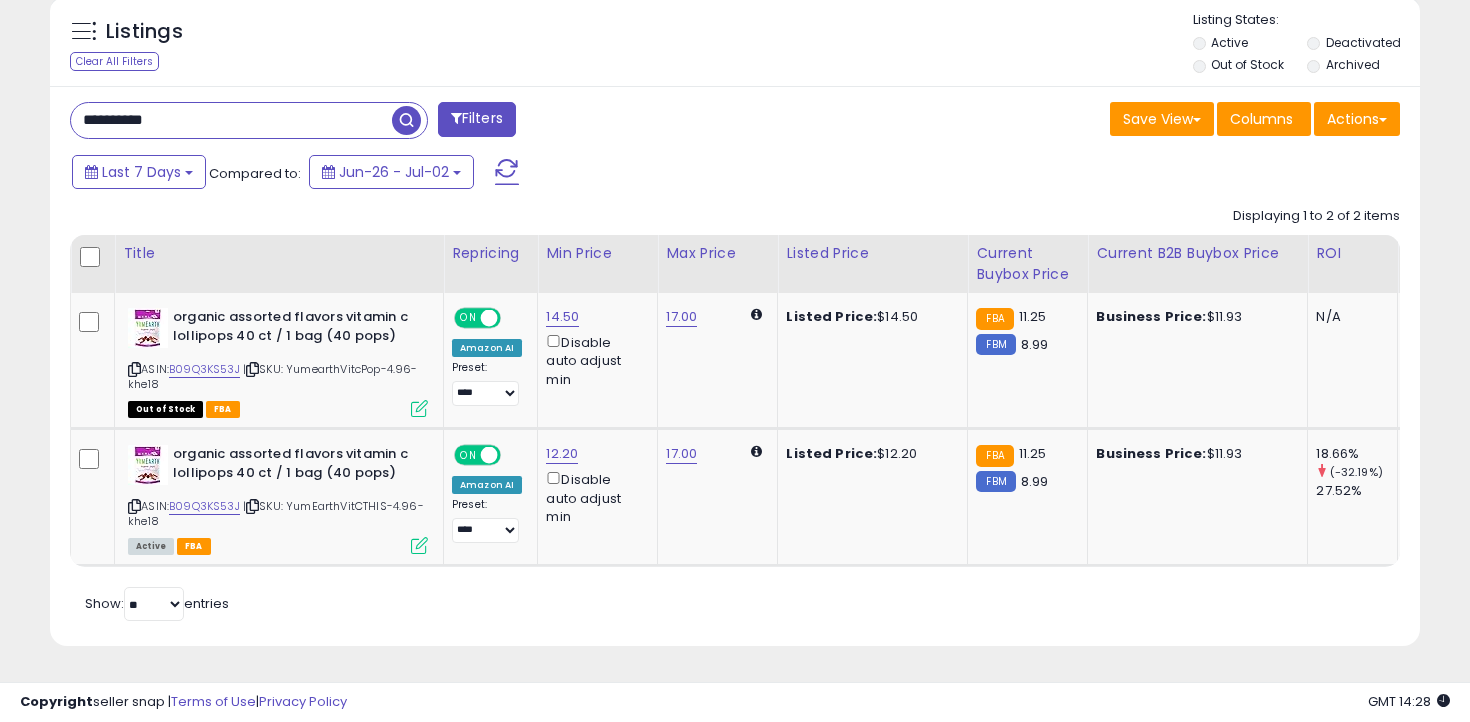 click on "**********" at bounding box center [231, 120] 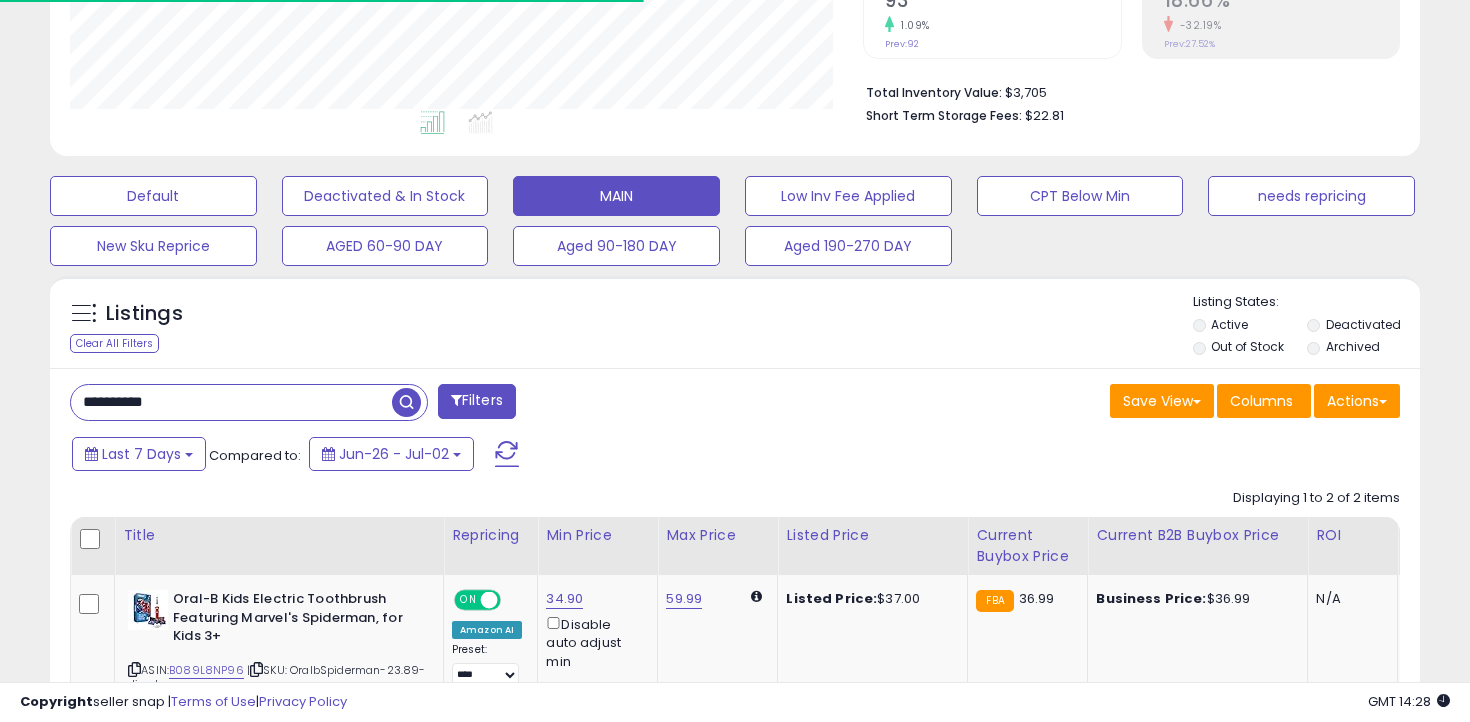 scroll, scrollTop: 736, scrollLeft: 0, axis: vertical 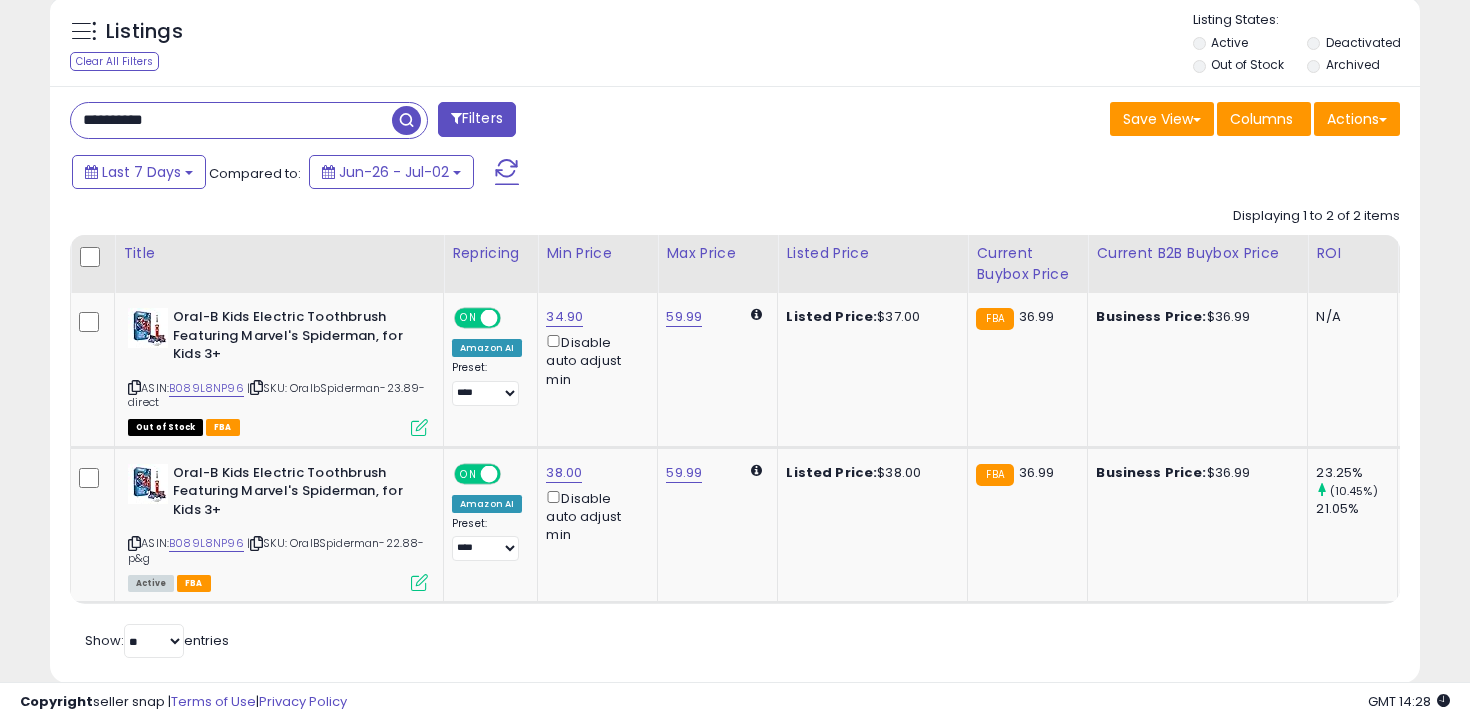 click on "**********" at bounding box center [231, 120] 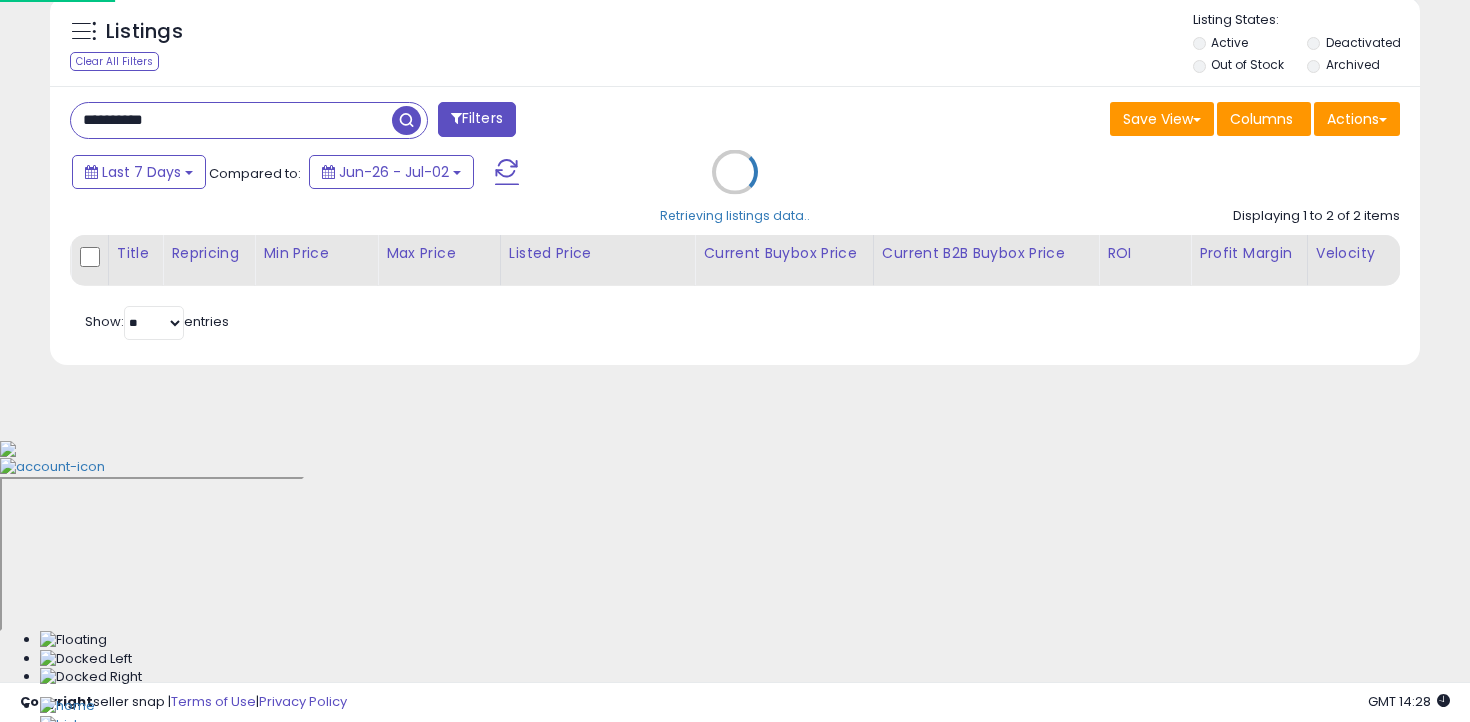 scroll, scrollTop: 454, scrollLeft: 0, axis: vertical 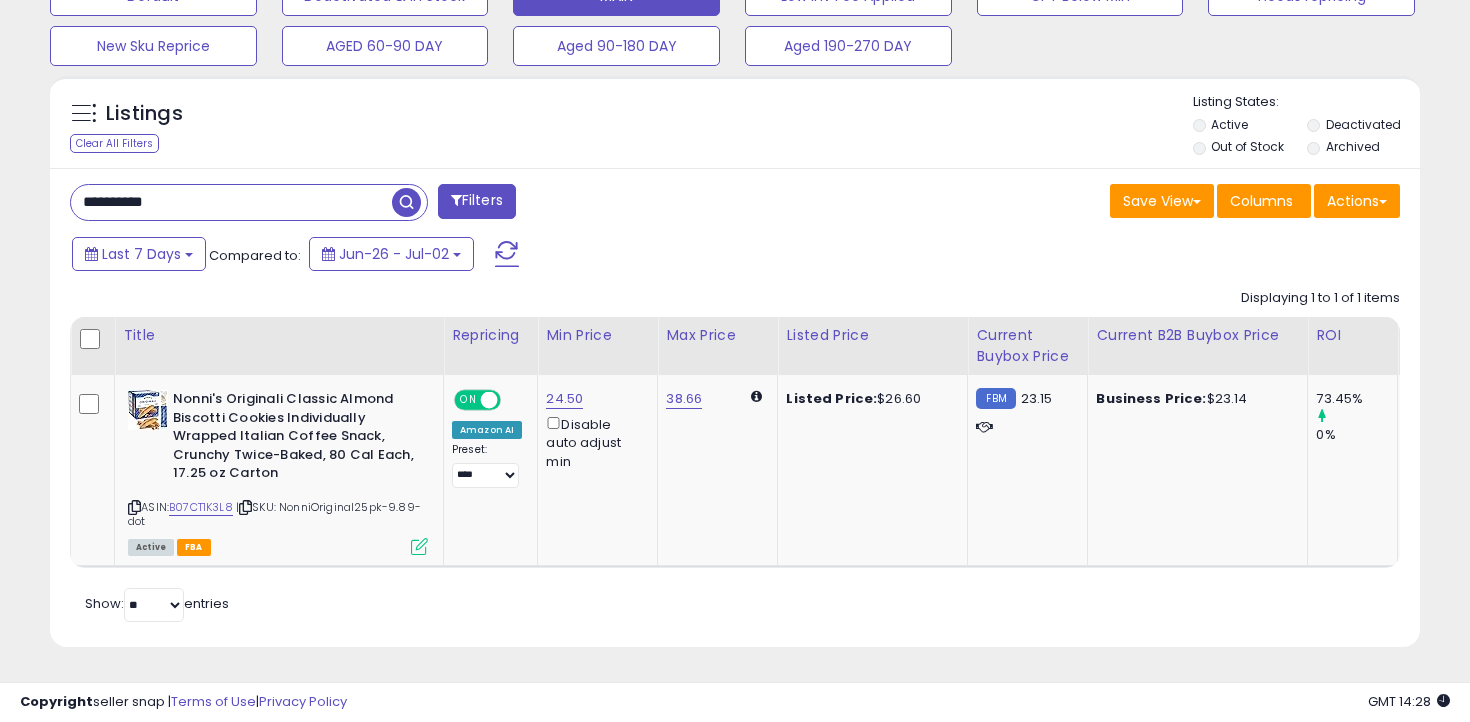 click on "**********" at bounding box center (231, 202) 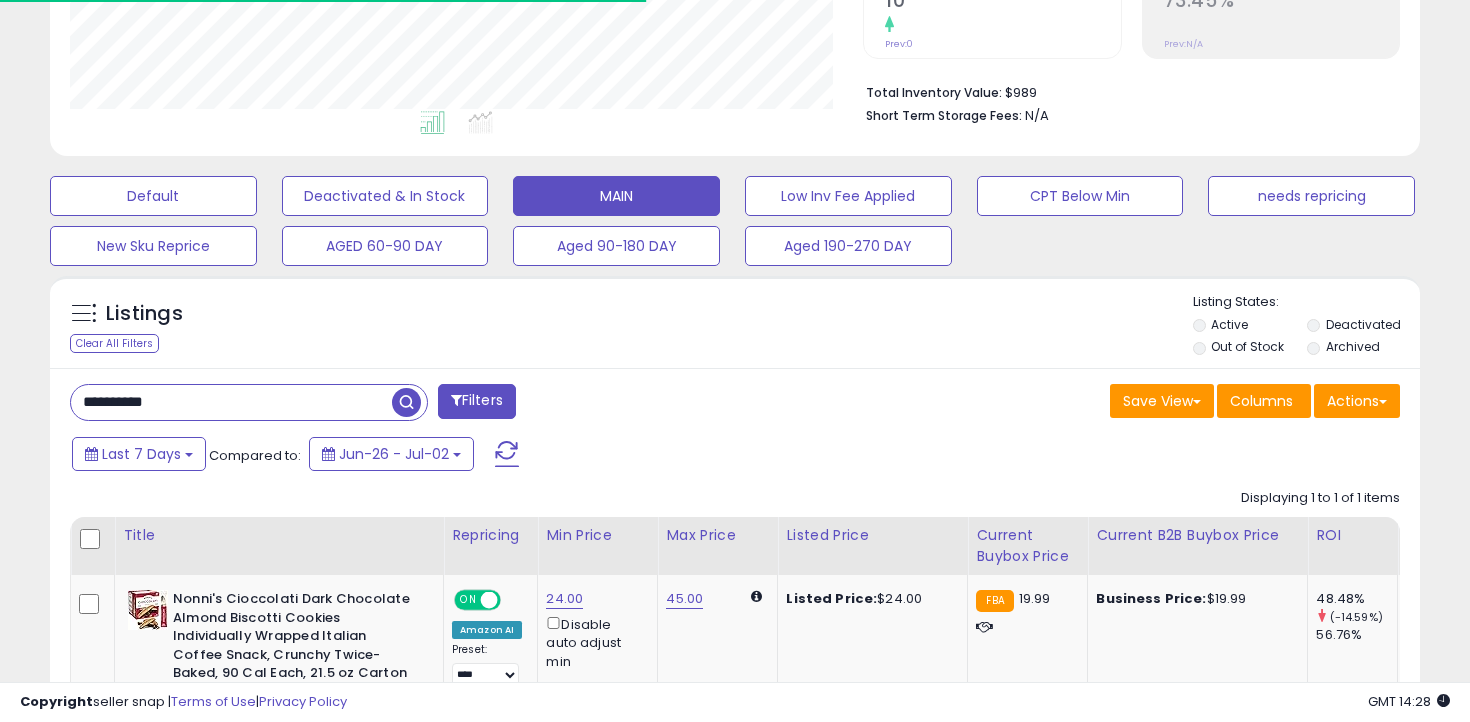 scroll, scrollTop: 654, scrollLeft: 0, axis: vertical 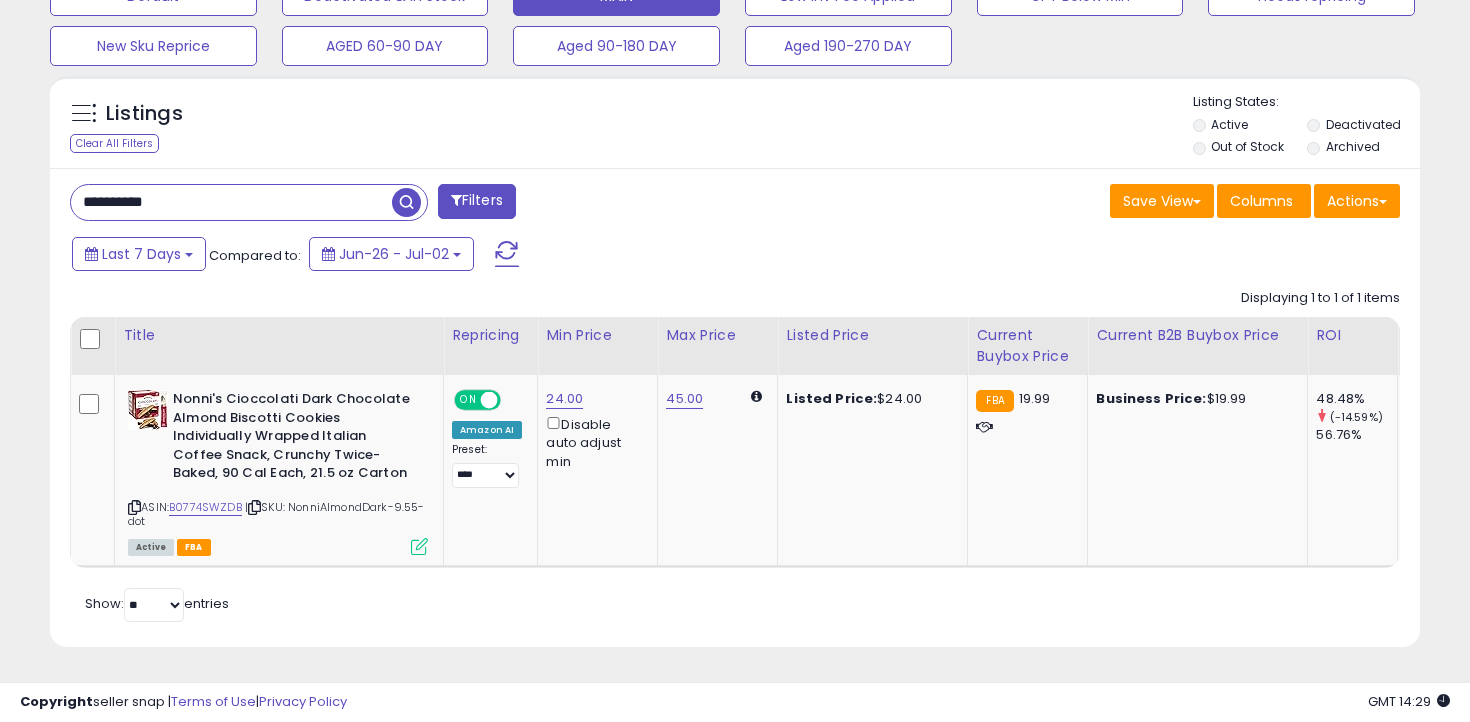 click on "**********" at bounding box center [231, 202] 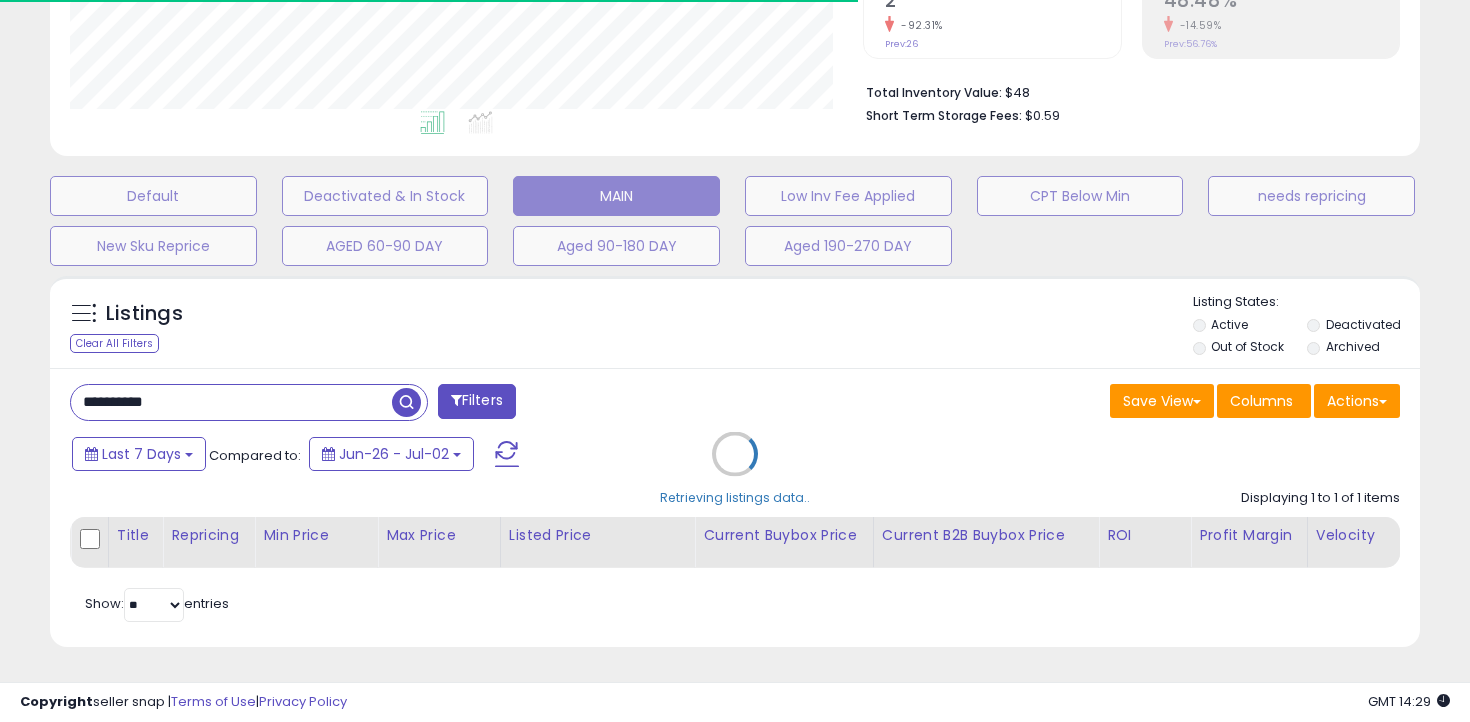 scroll, scrollTop: 654, scrollLeft: 0, axis: vertical 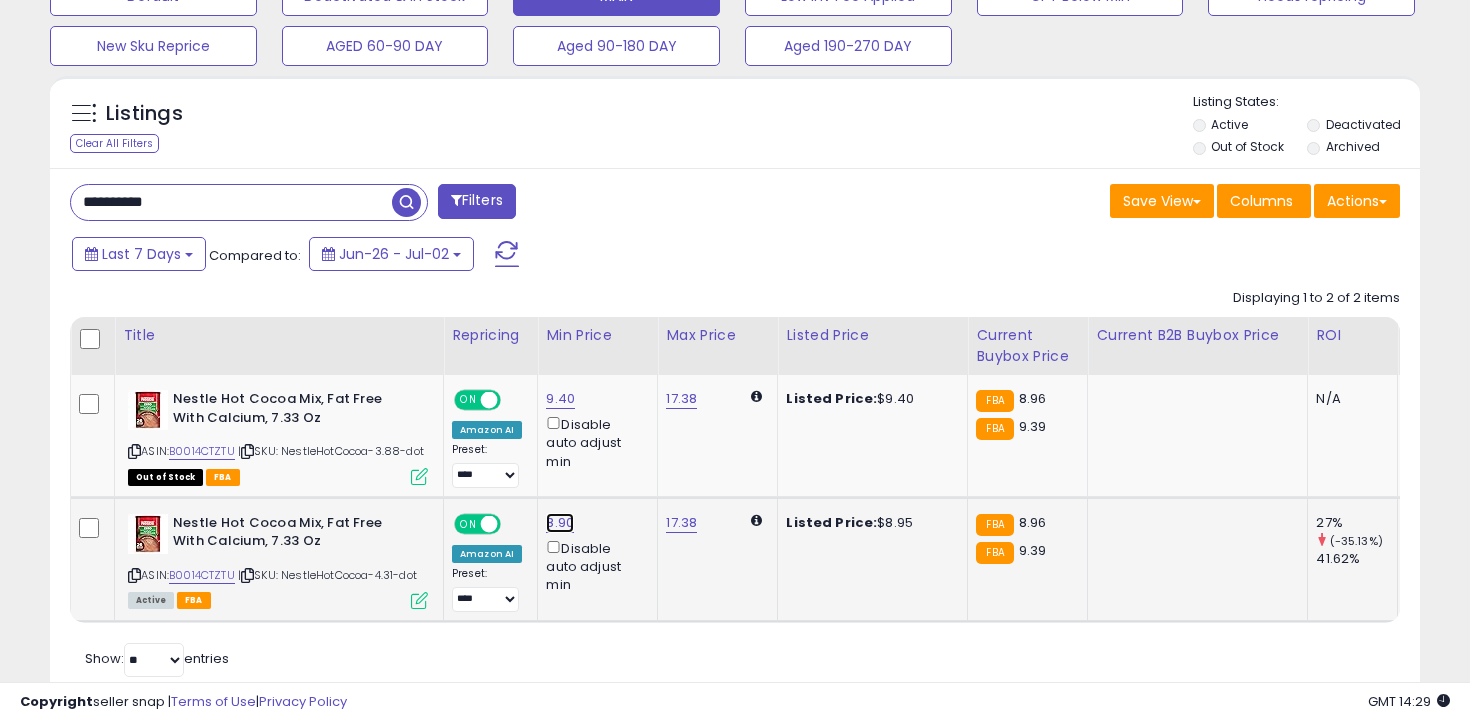 click on "8.90" at bounding box center (560, 399) 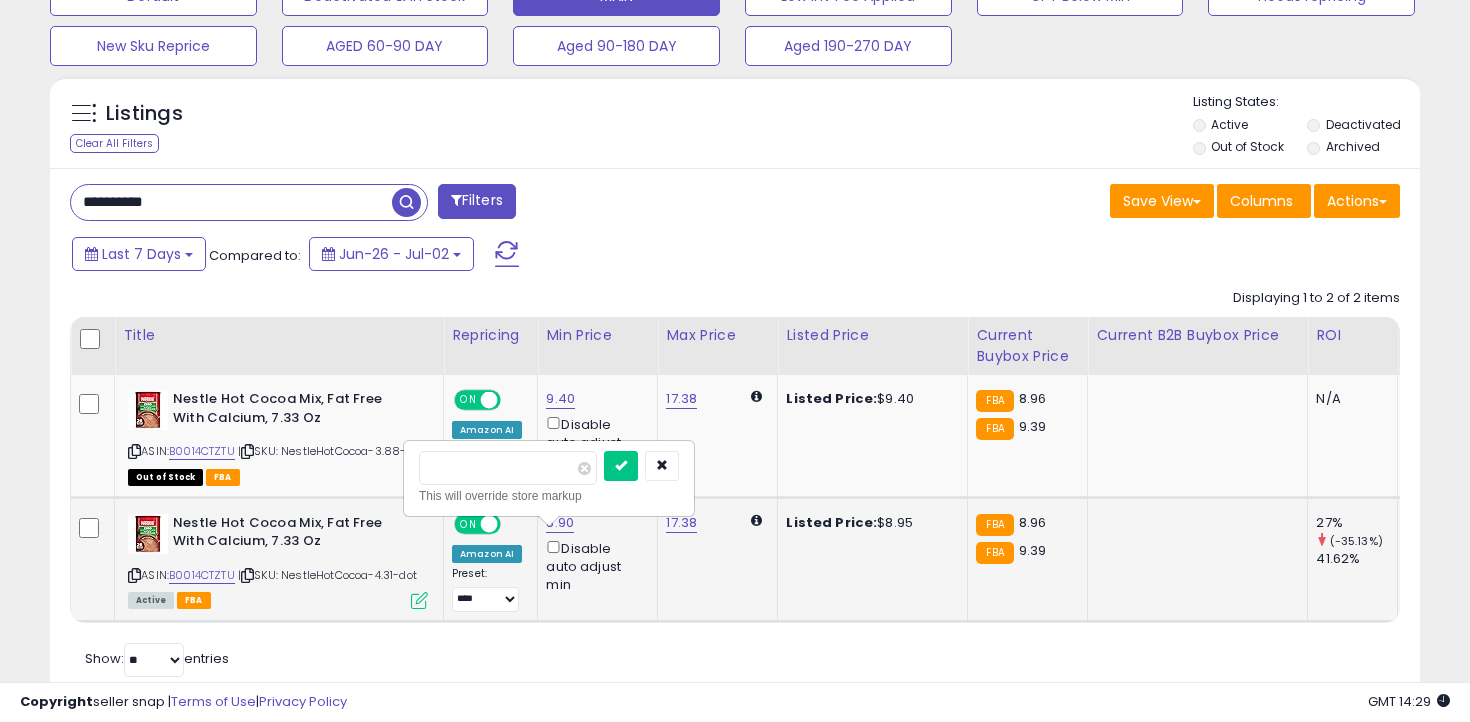 type on "***" 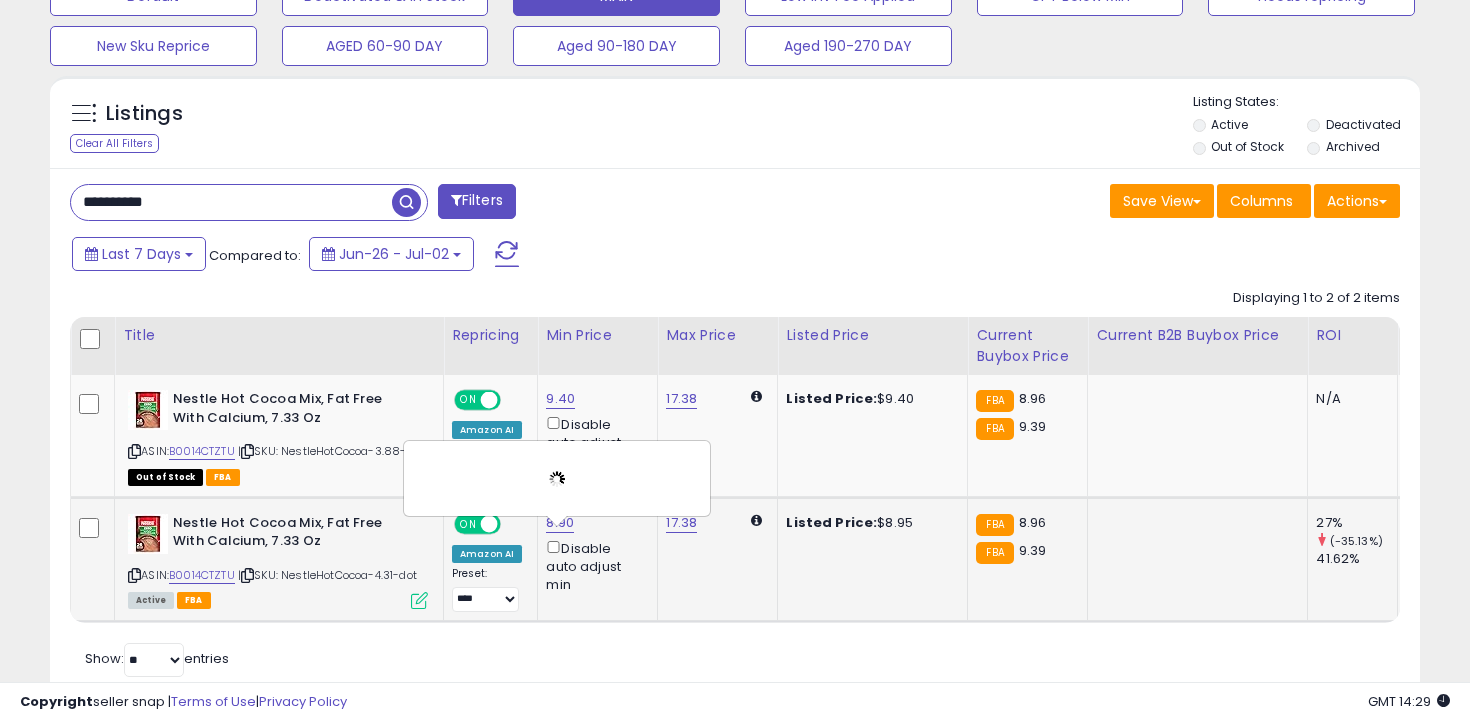 scroll, scrollTop: 736, scrollLeft: 0, axis: vertical 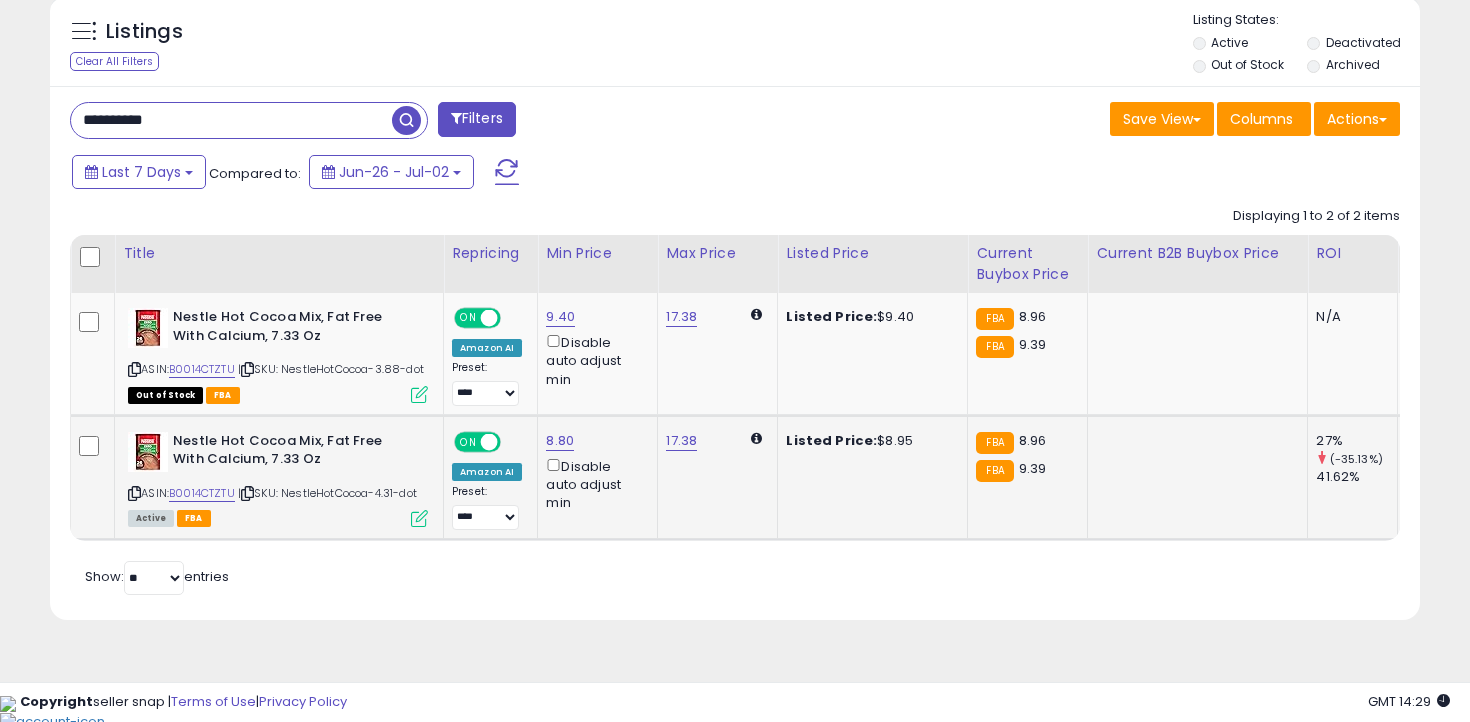 click on "**********" at bounding box center (231, 120) 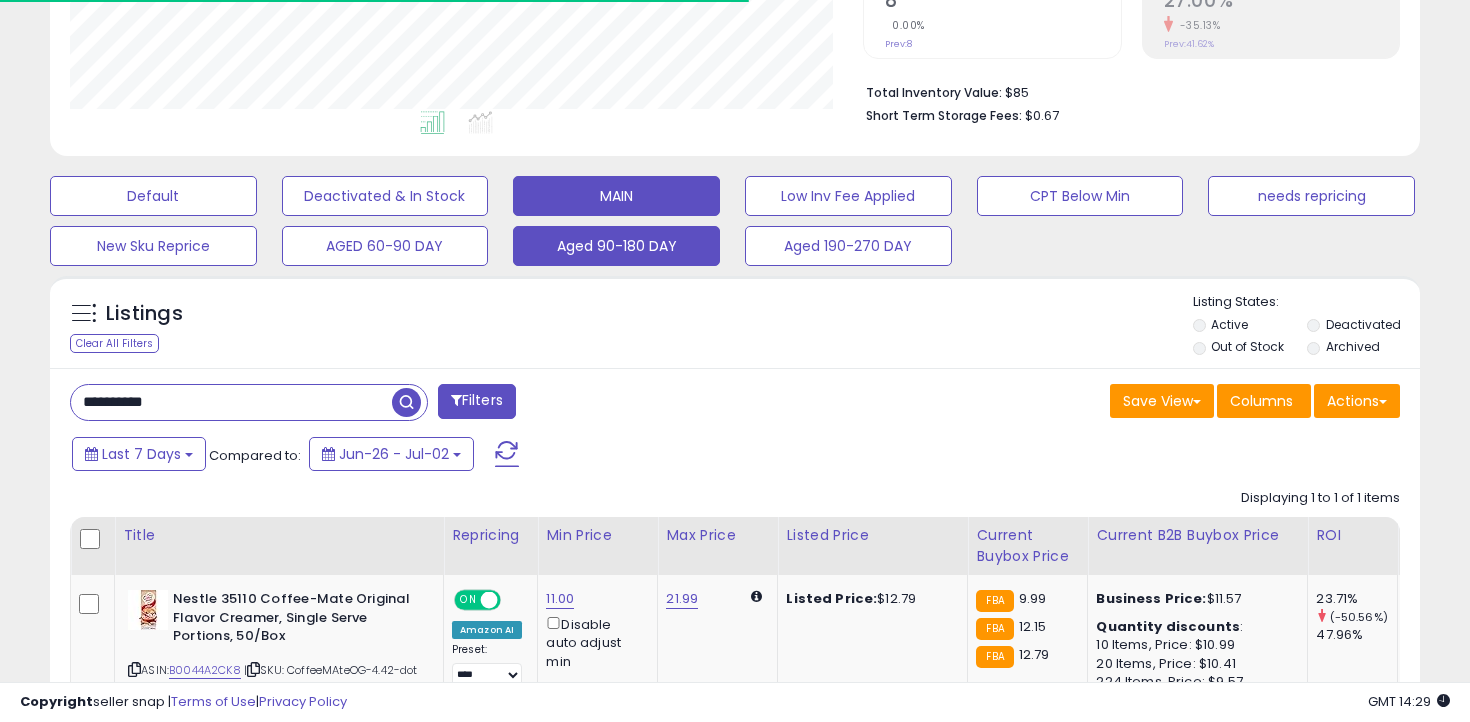 scroll, scrollTop: 617, scrollLeft: 0, axis: vertical 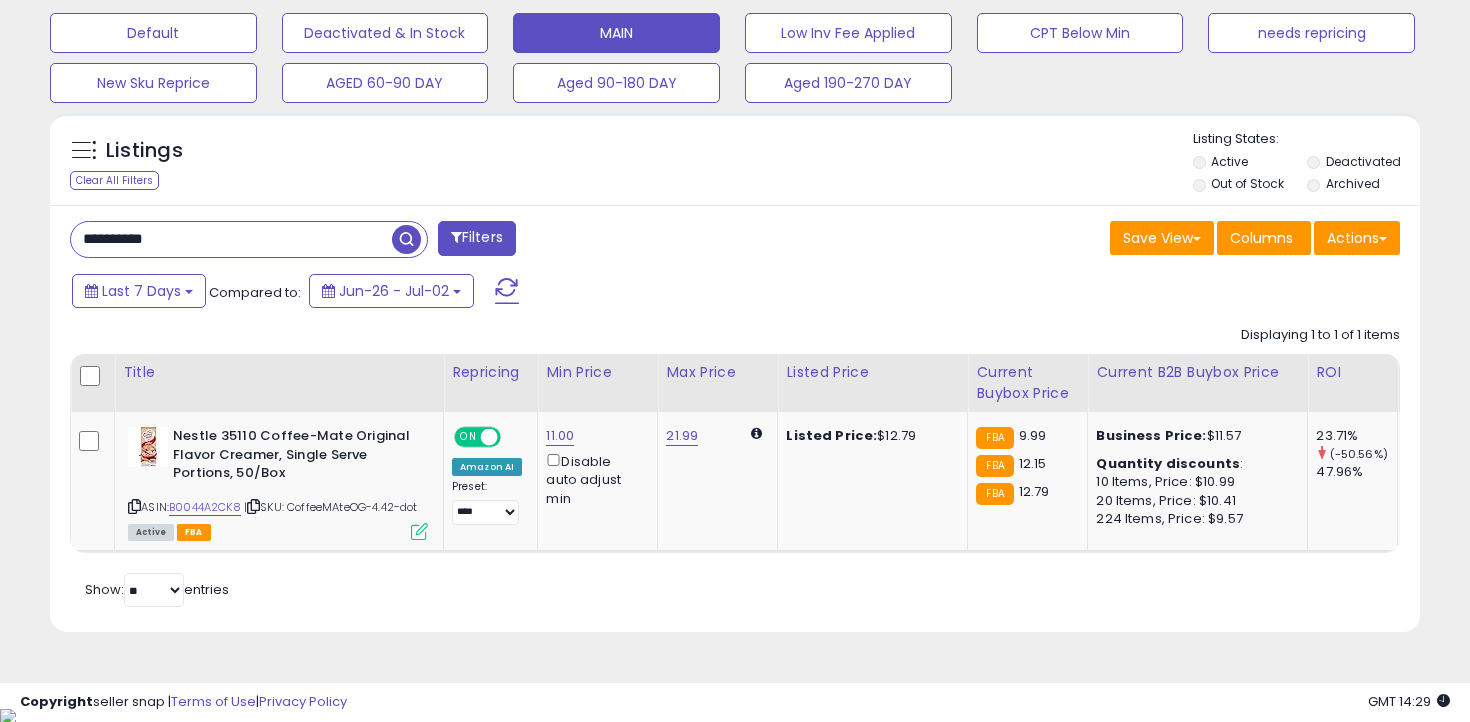 click on "**********" at bounding box center (231, 239) 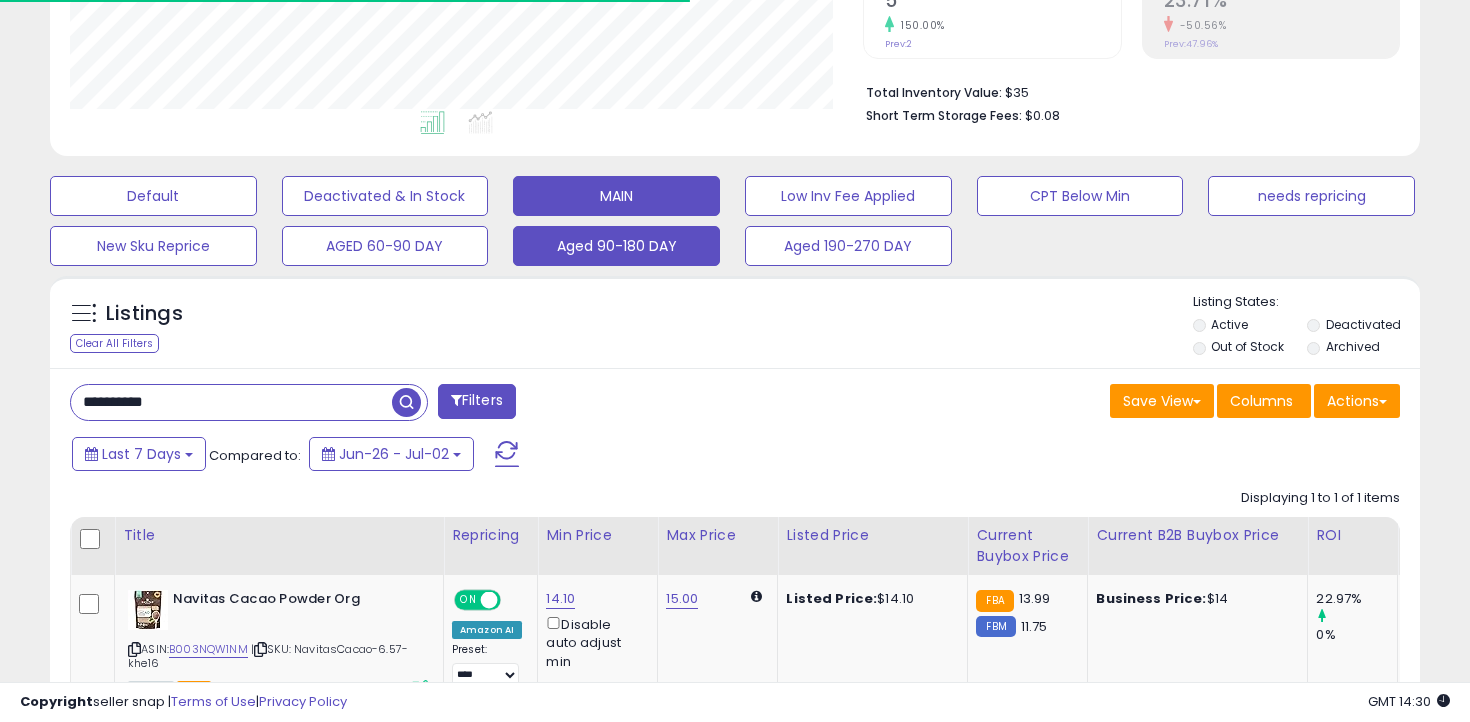 scroll, scrollTop: 596, scrollLeft: 0, axis: vertical 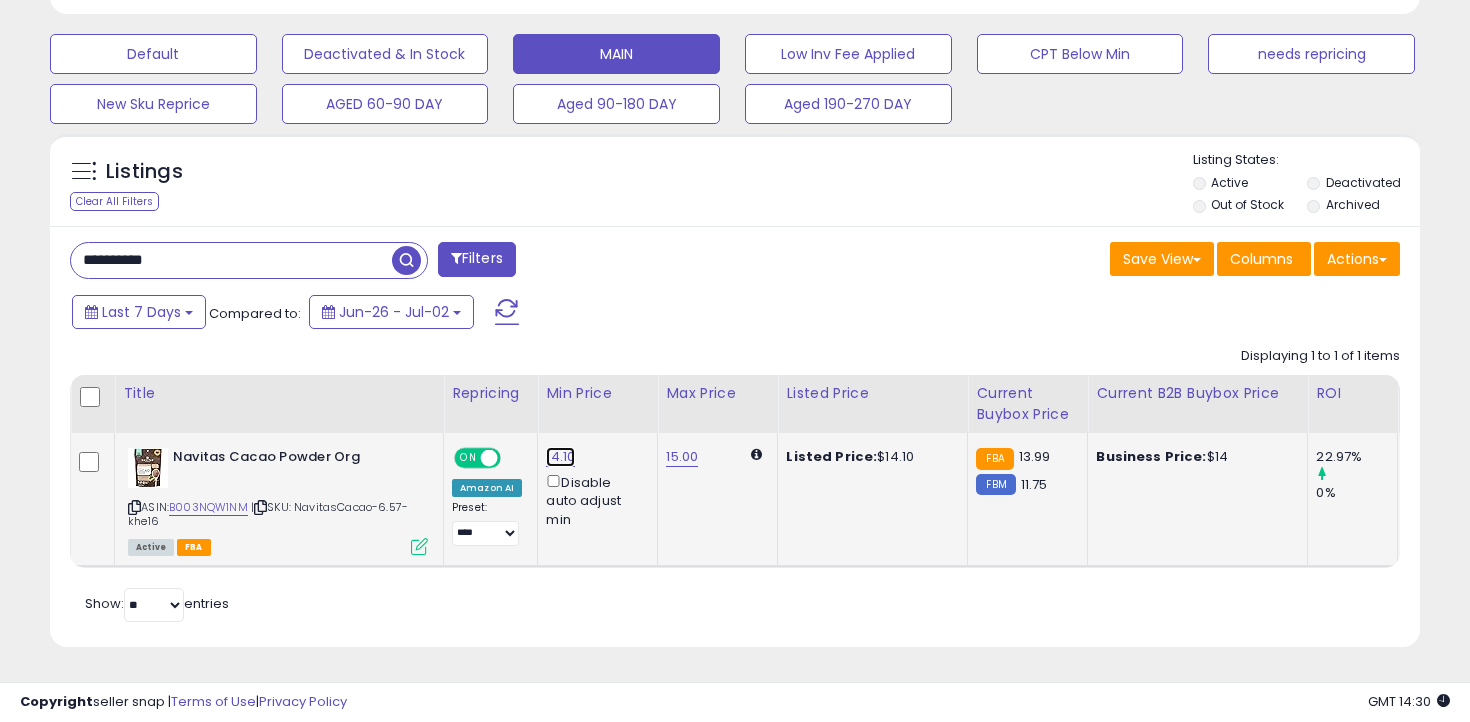click on "14.10" at bounding box center [560, 457] 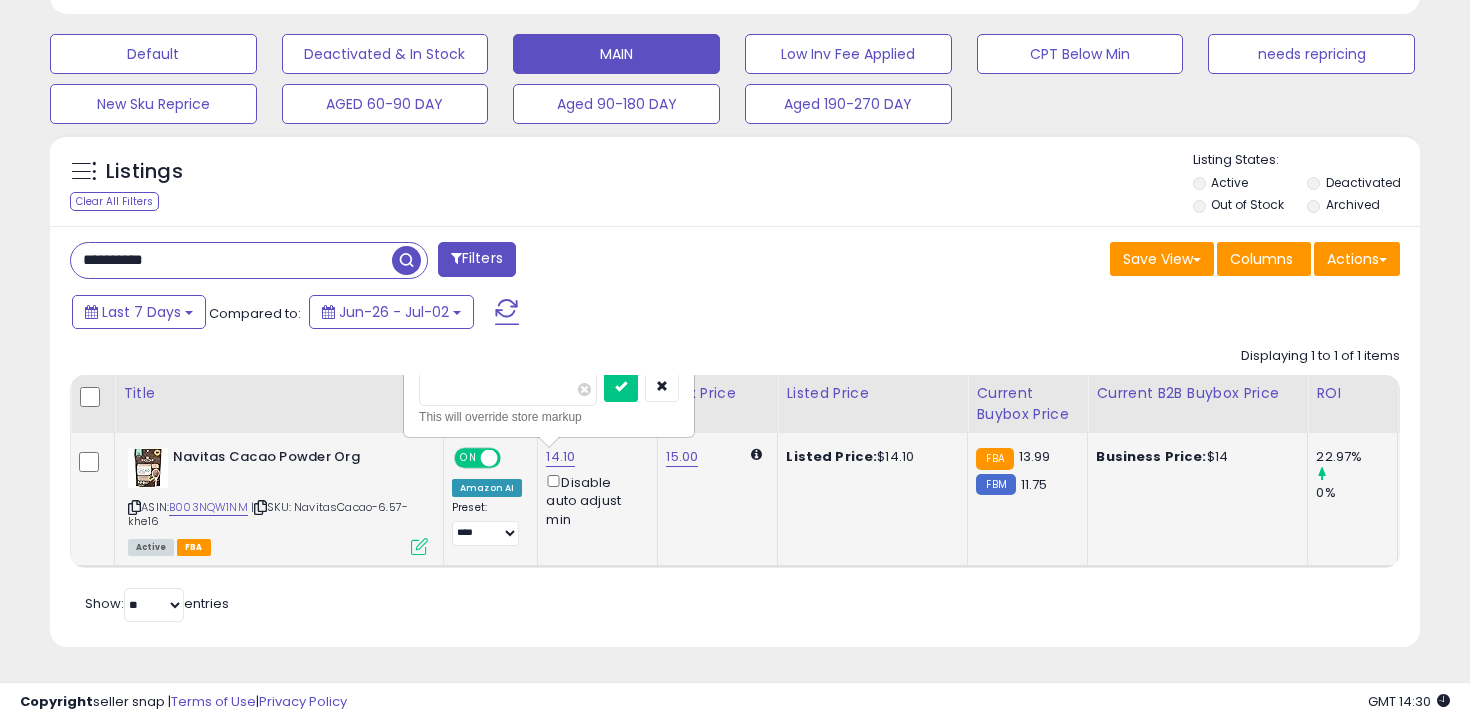 click on "*****" at bounding box center (508, 389) 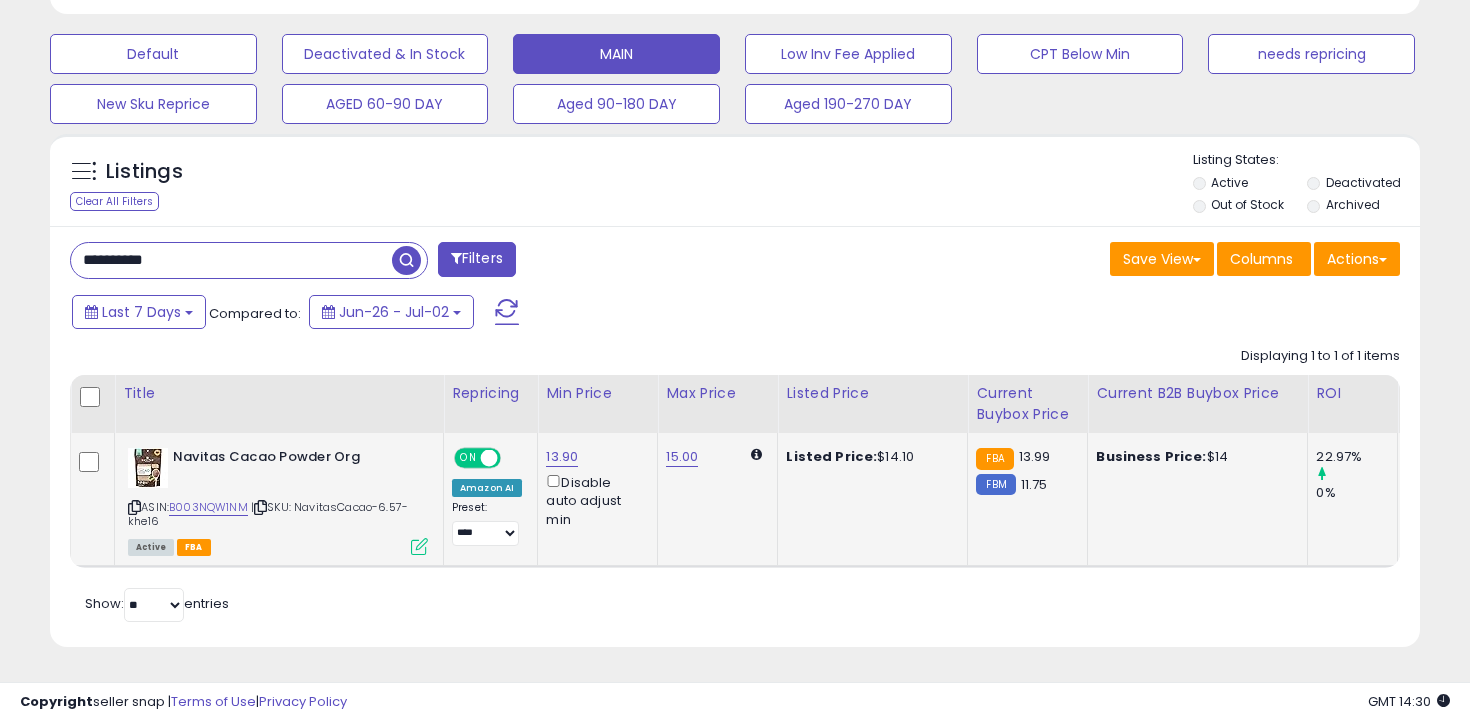 click on "**********" at bounding box center (231, 260) 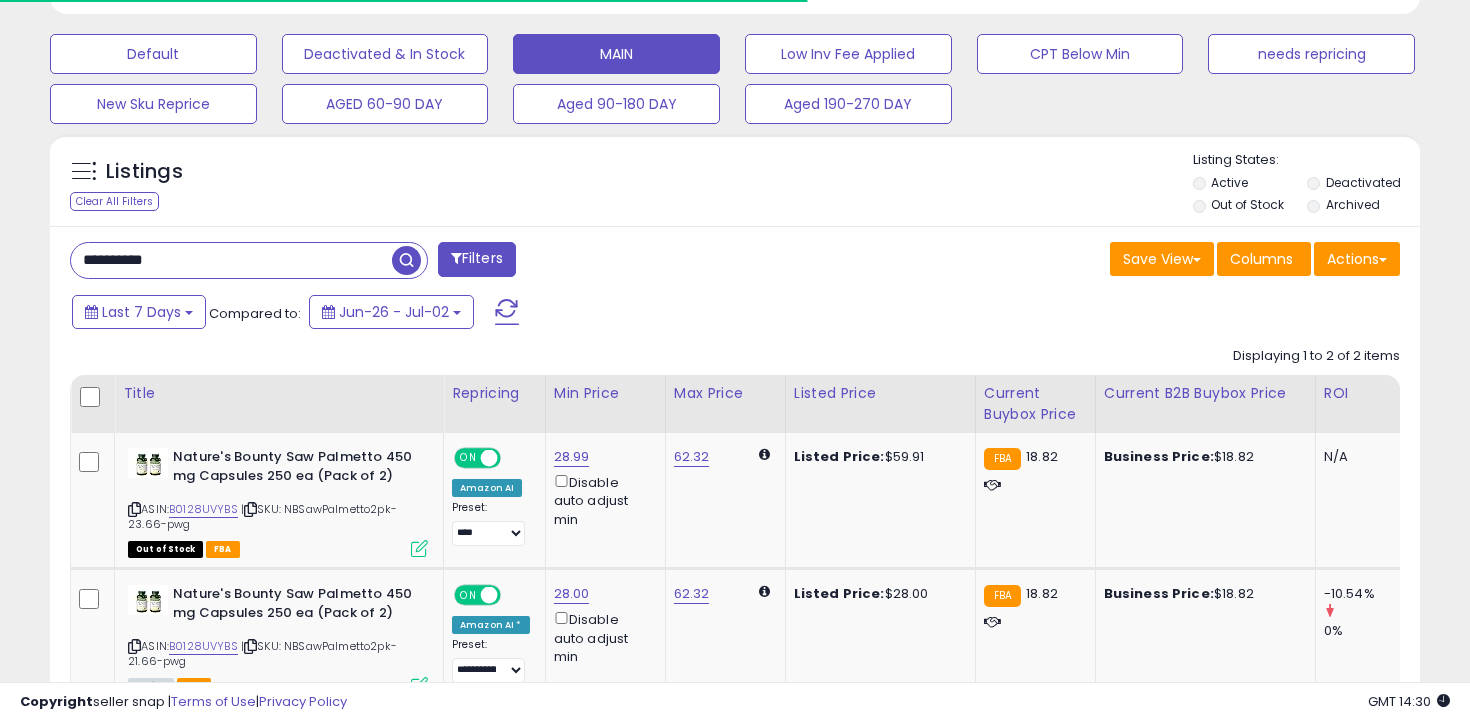 scroll, scrollTop: 736, scrollLeft: 0, axis: vertical 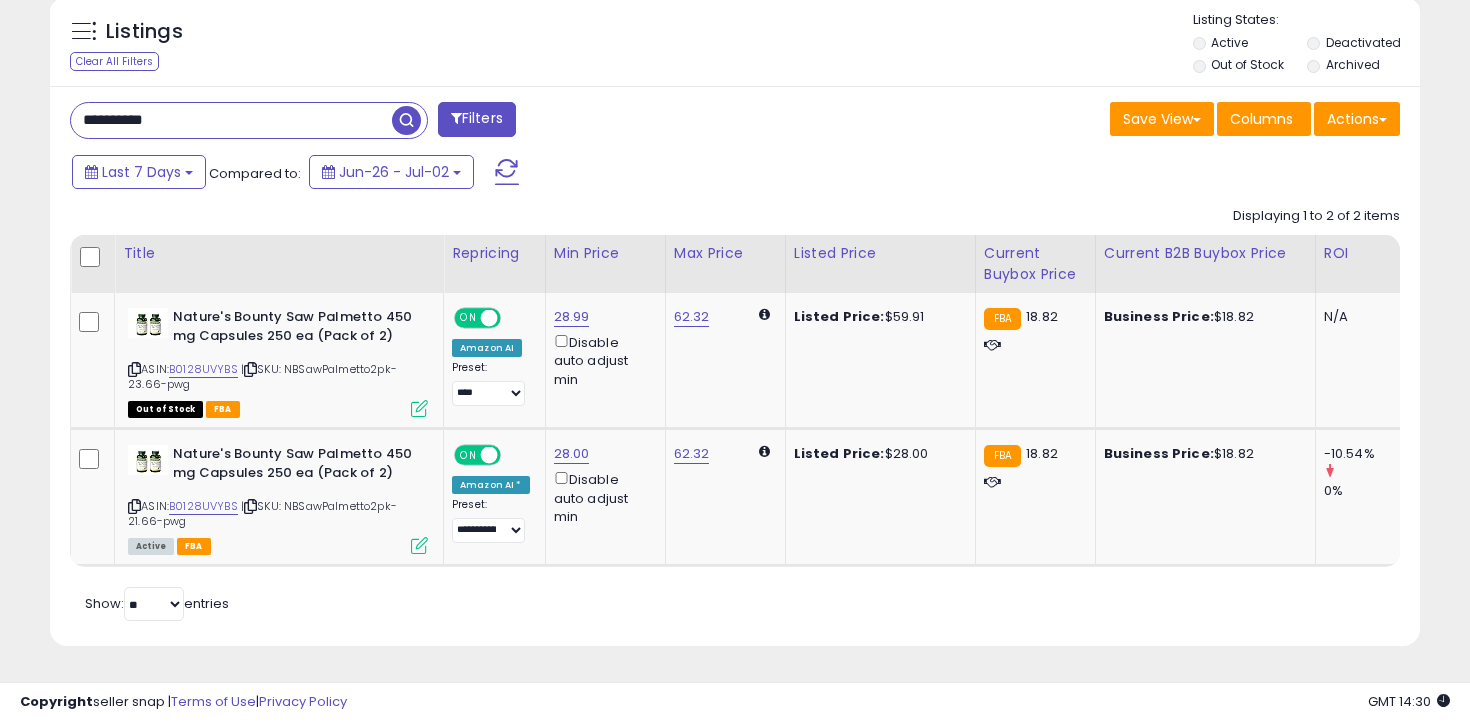 click on "**********" at bounding box center (231, 120) 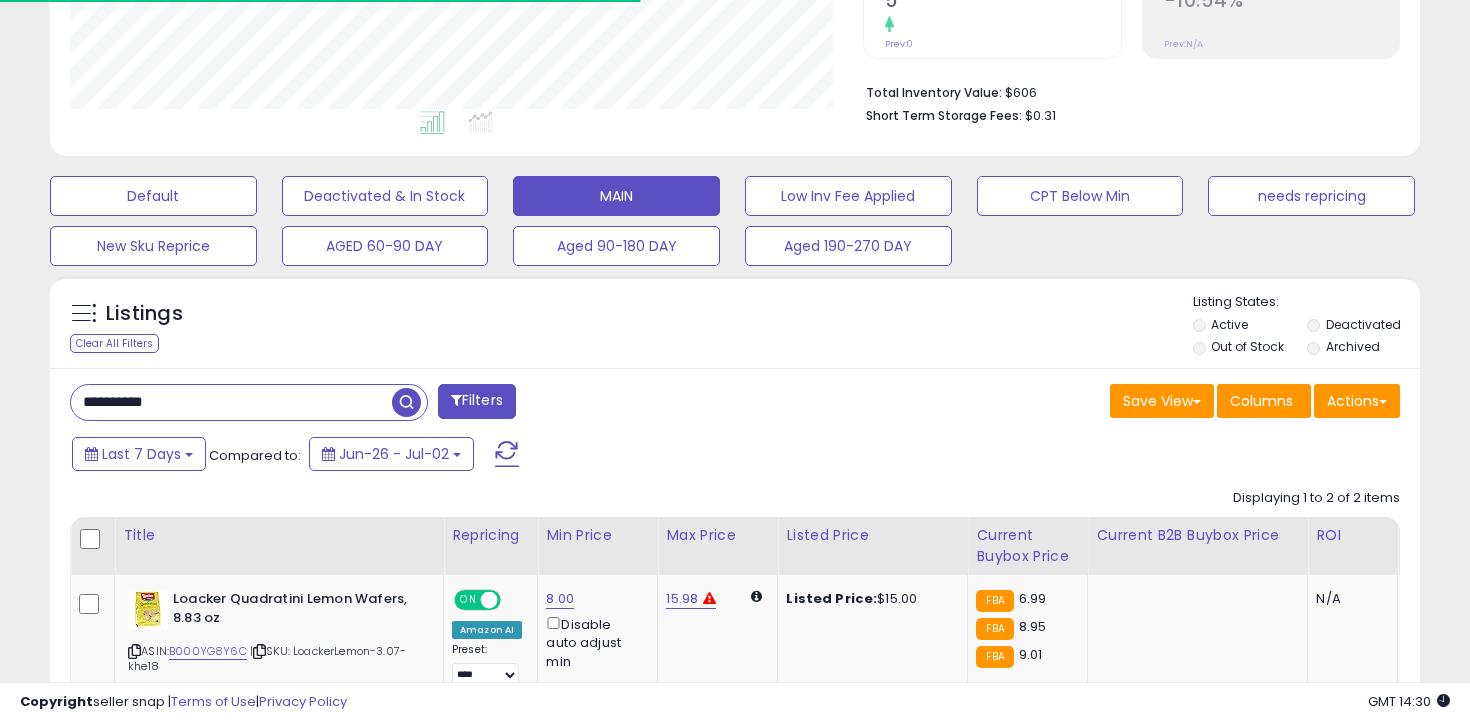 scroll, scrollTop: 722, scrollLeft: 0, axis: vertical 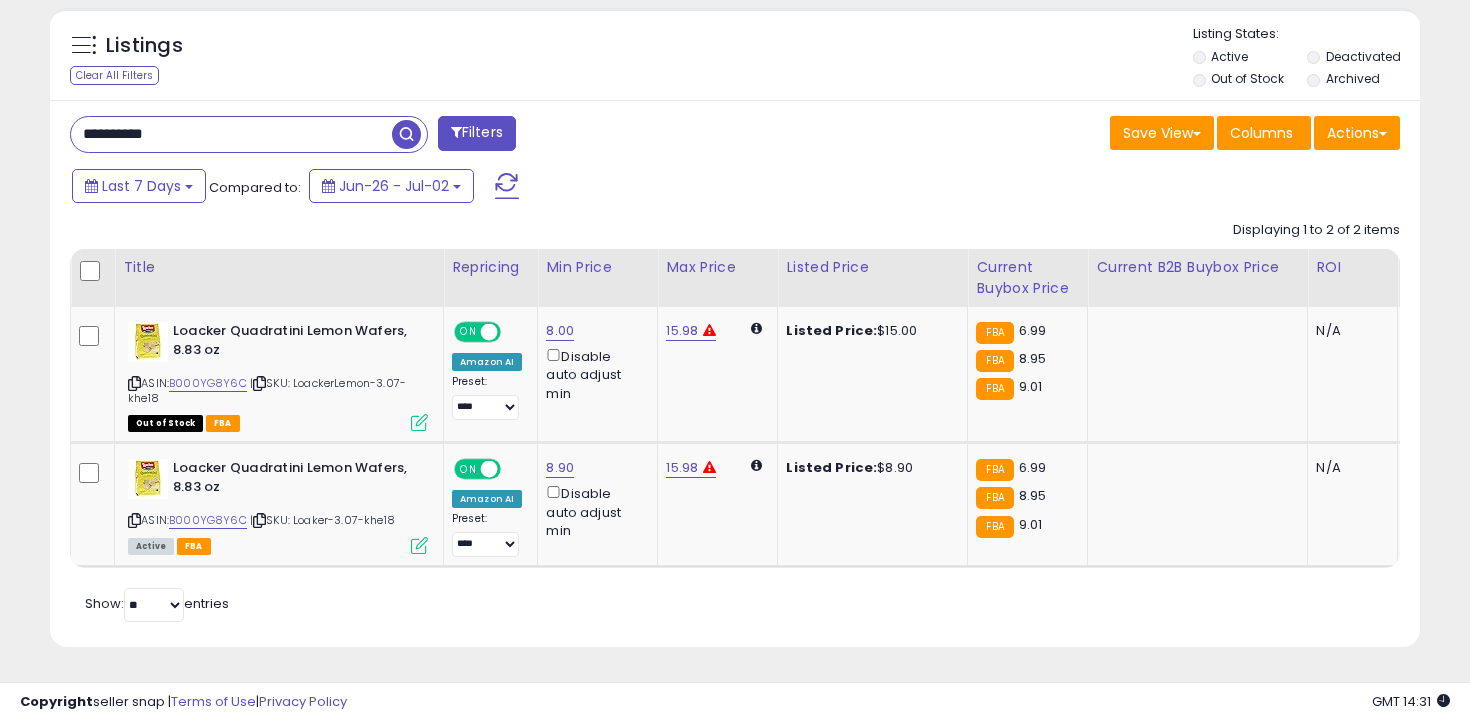 click on "**********" at bounding box center (231, 134) 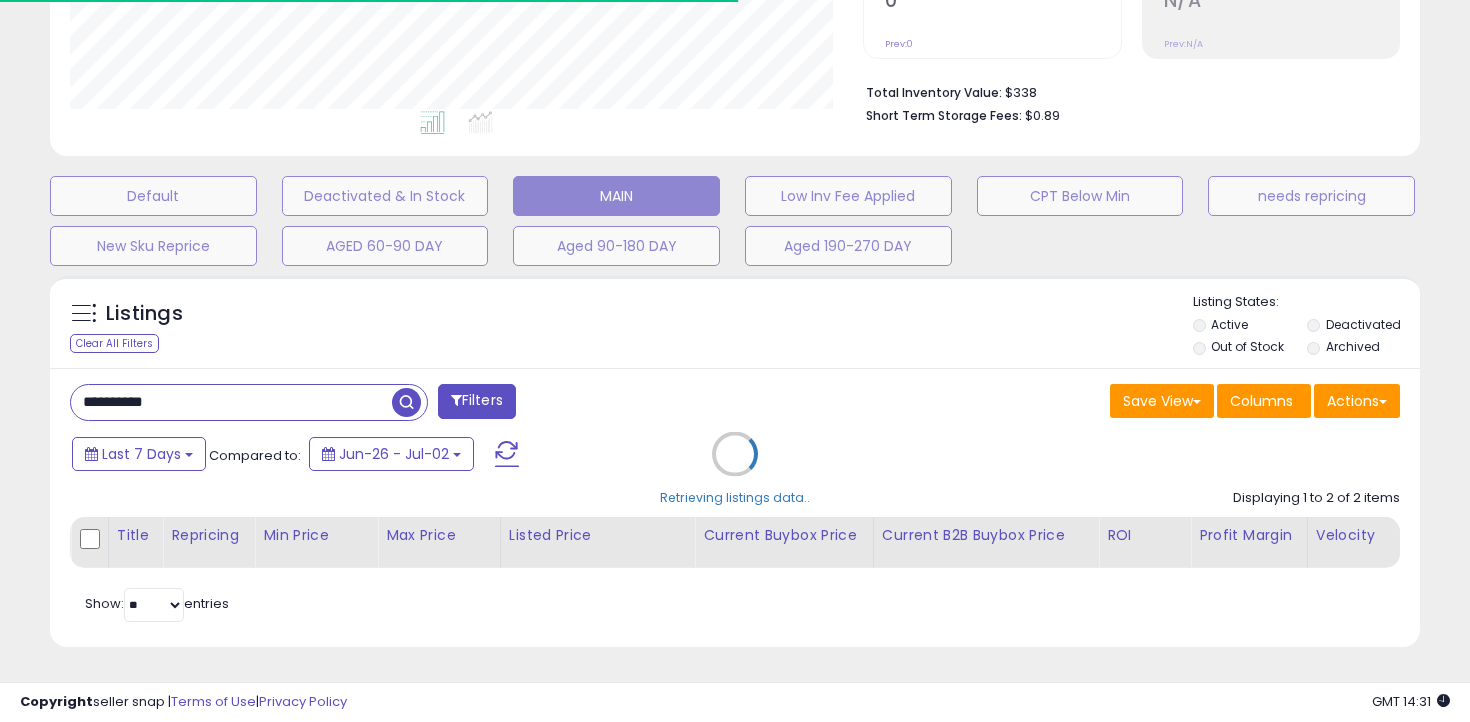 scroll, scrollTop: 585, scrollLeft: 0, axis: vertical 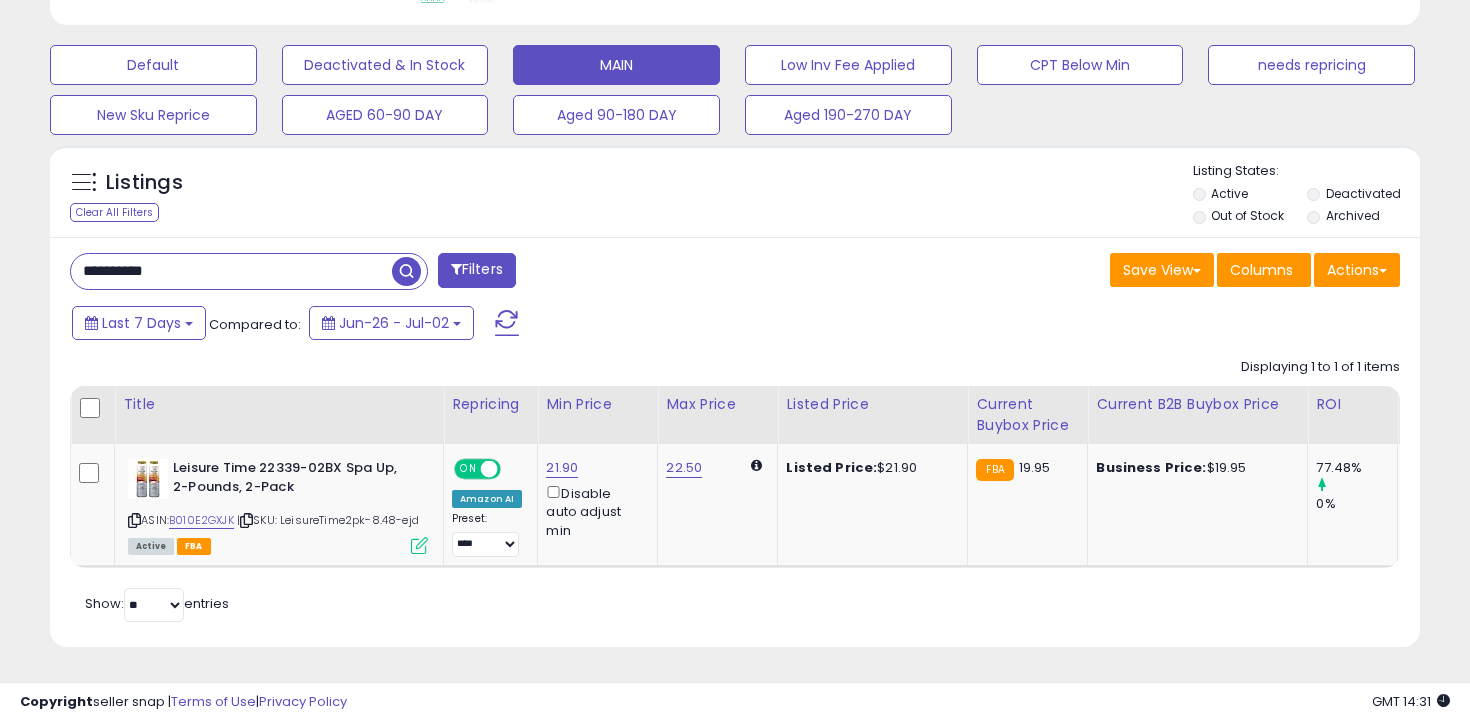 click on "**********" at bounding box center [231, 271] 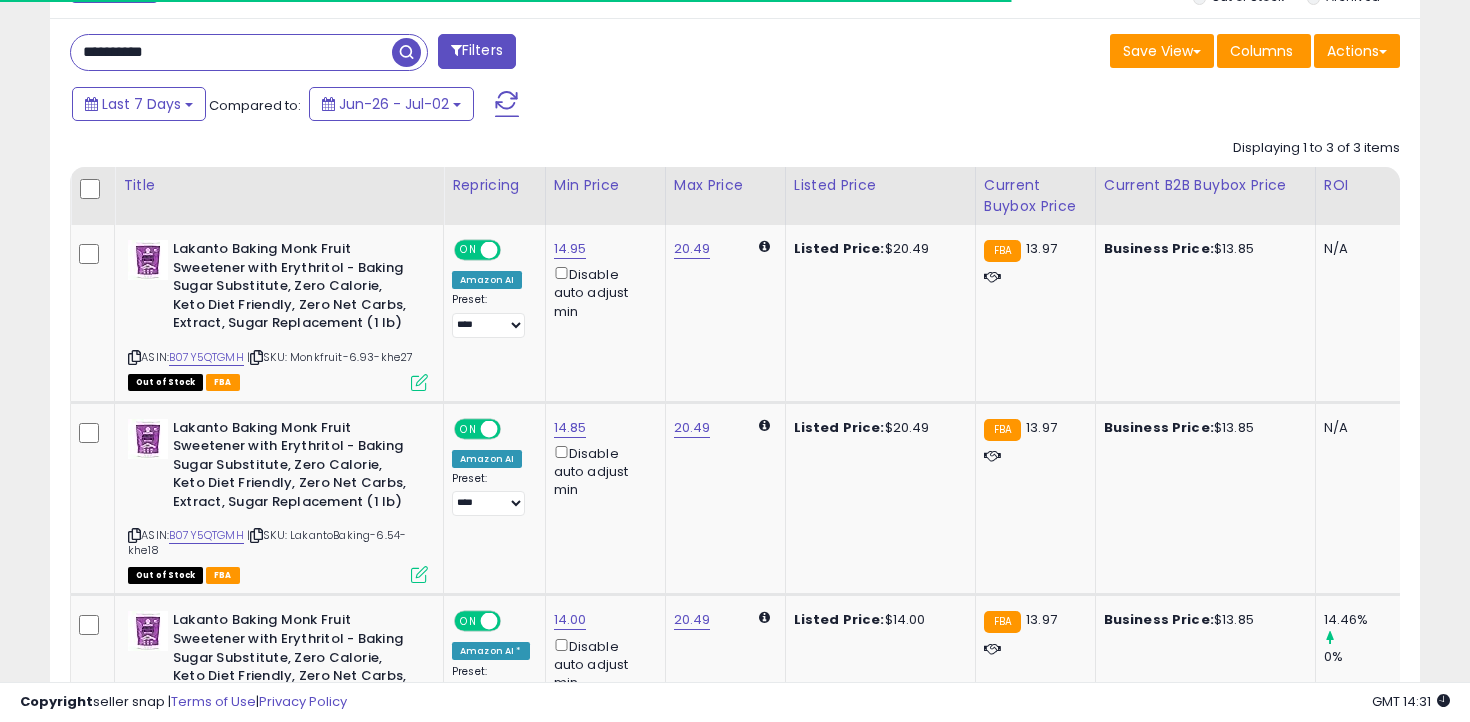 scroll, scrollTop: 1026, scrollLeft: 0, axis: vertical 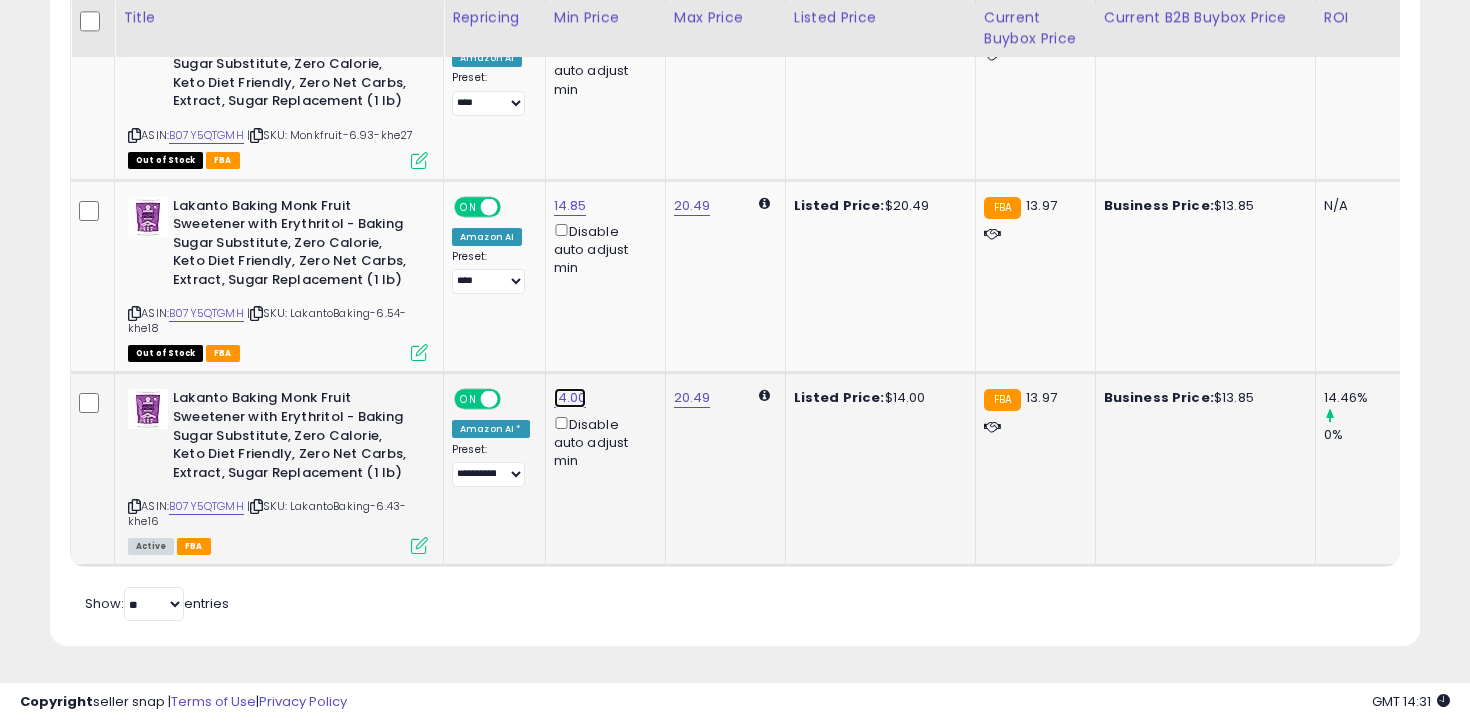 click on "14.00" at bounding box center [570, 27] 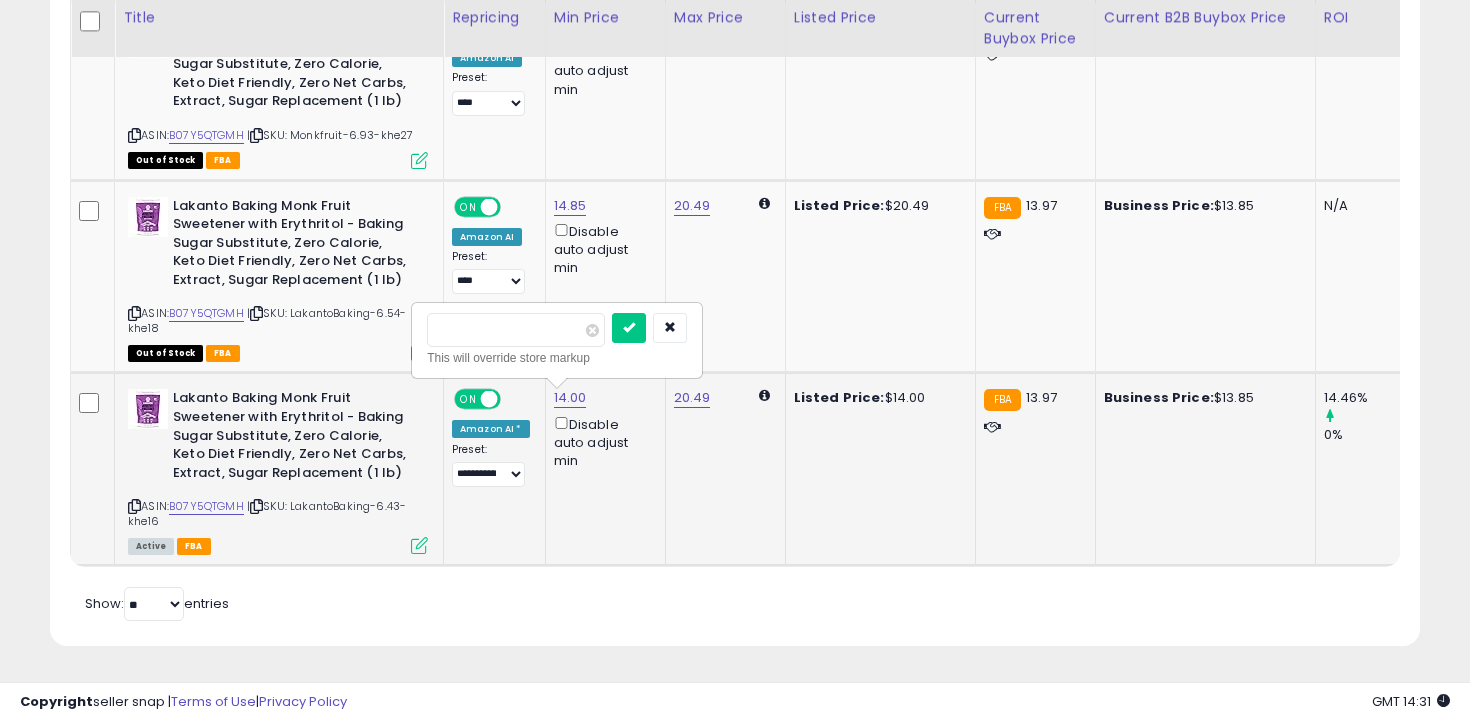 click on "*****" at bounding box center [516, 330] 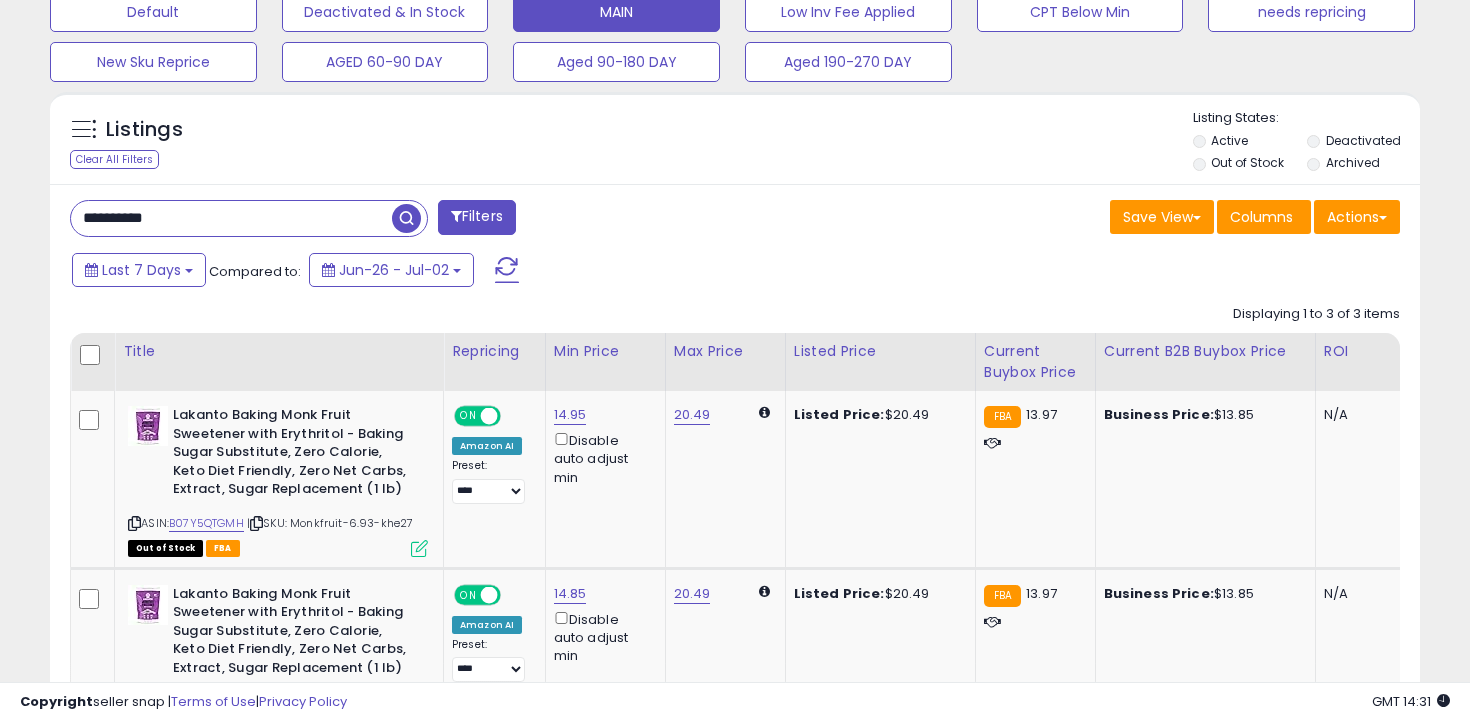 click on "**********" at bounding box center [231, 218] 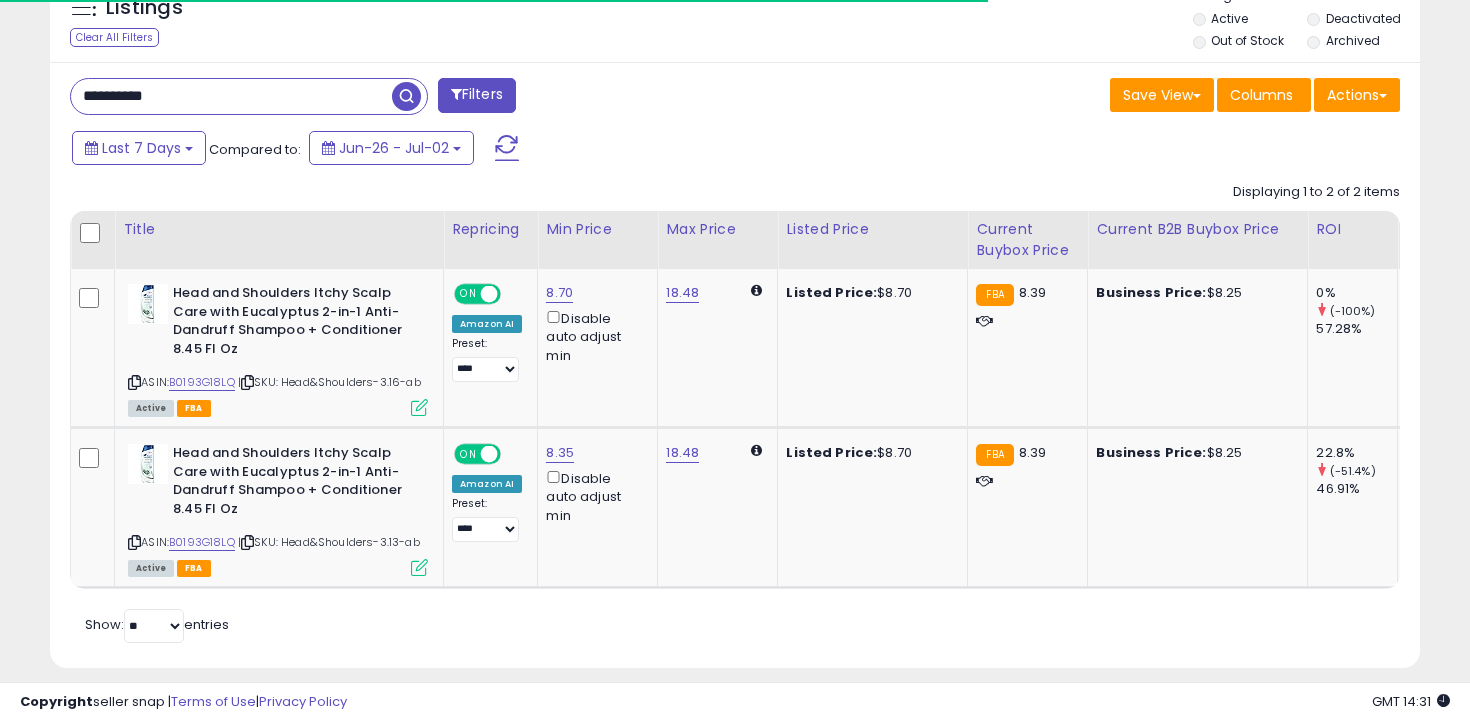 scroll, scrollTop: 781, scrollLeft: 0, axis: vertical 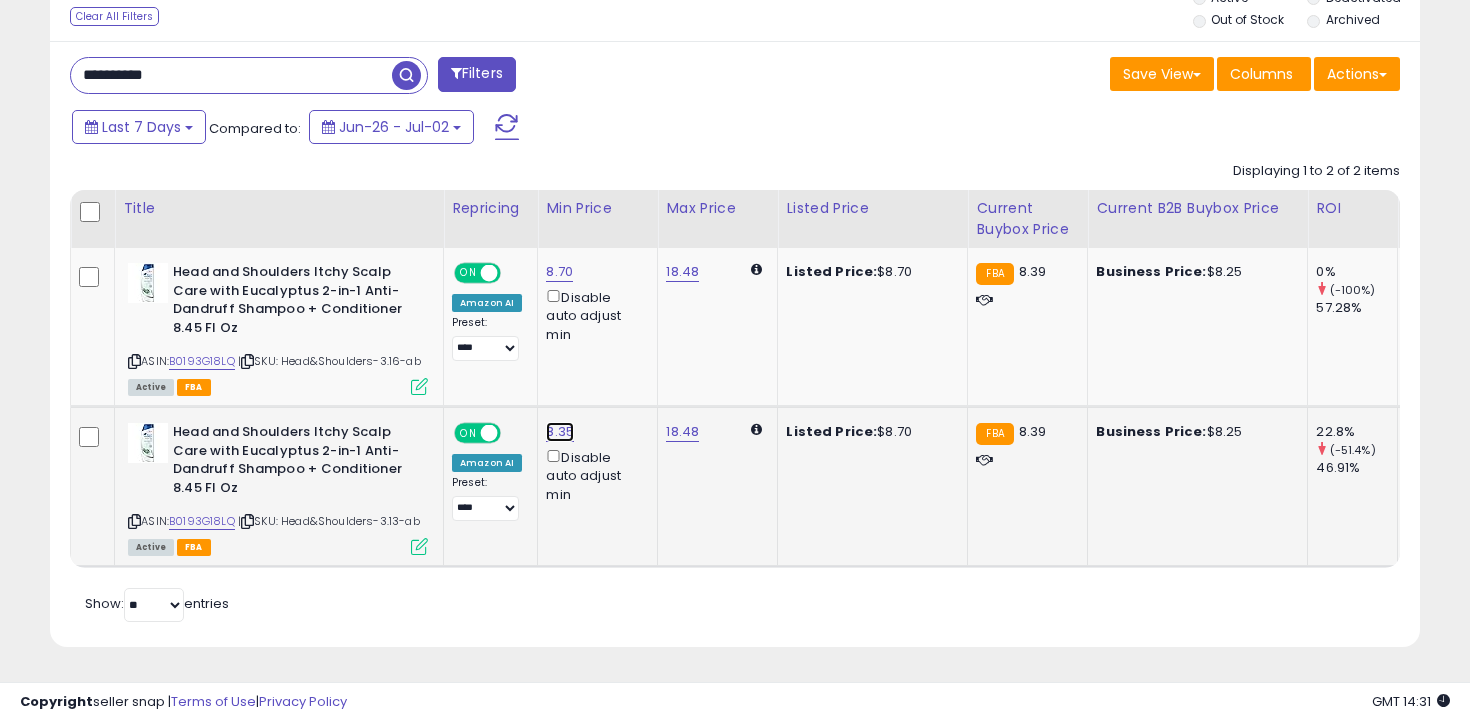 click on "8.35" at bounding box center (559, 272) 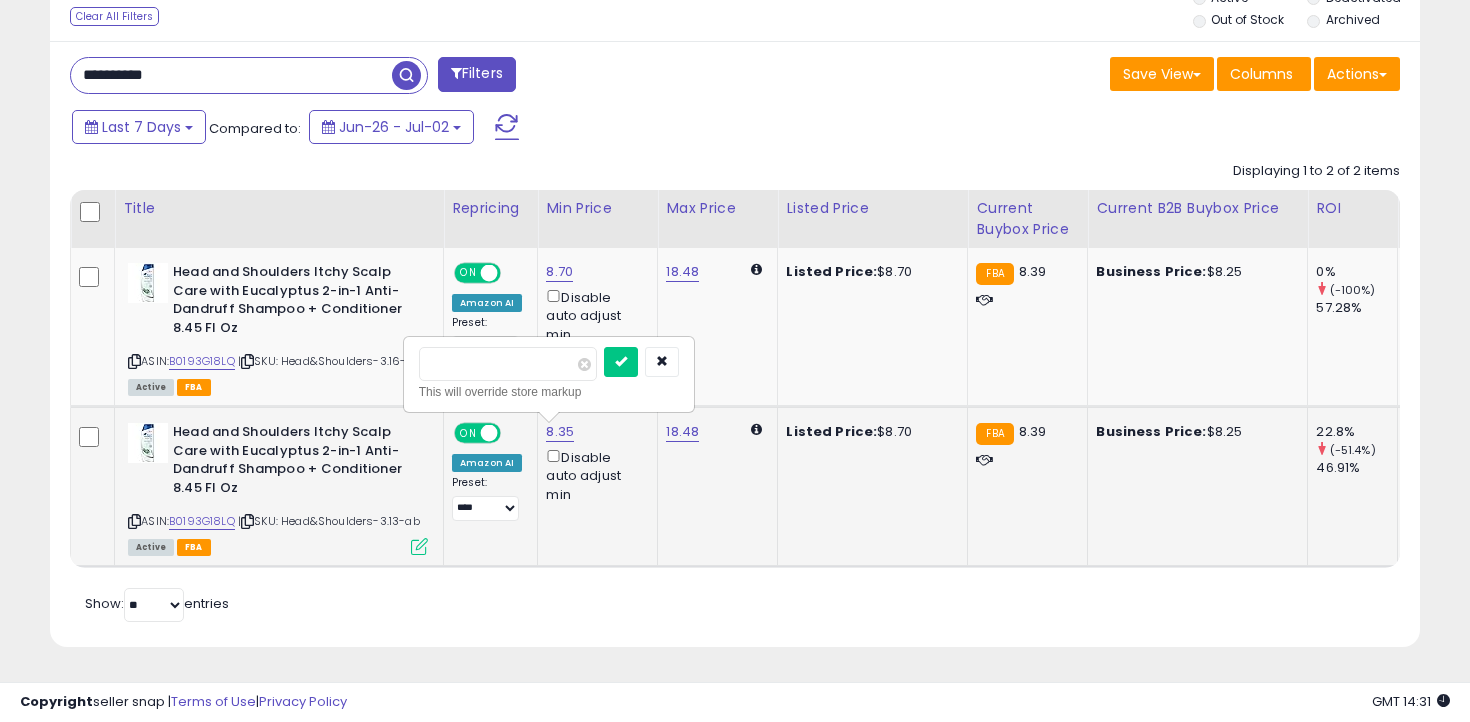 click on "****" at bounding box center (508, 364) 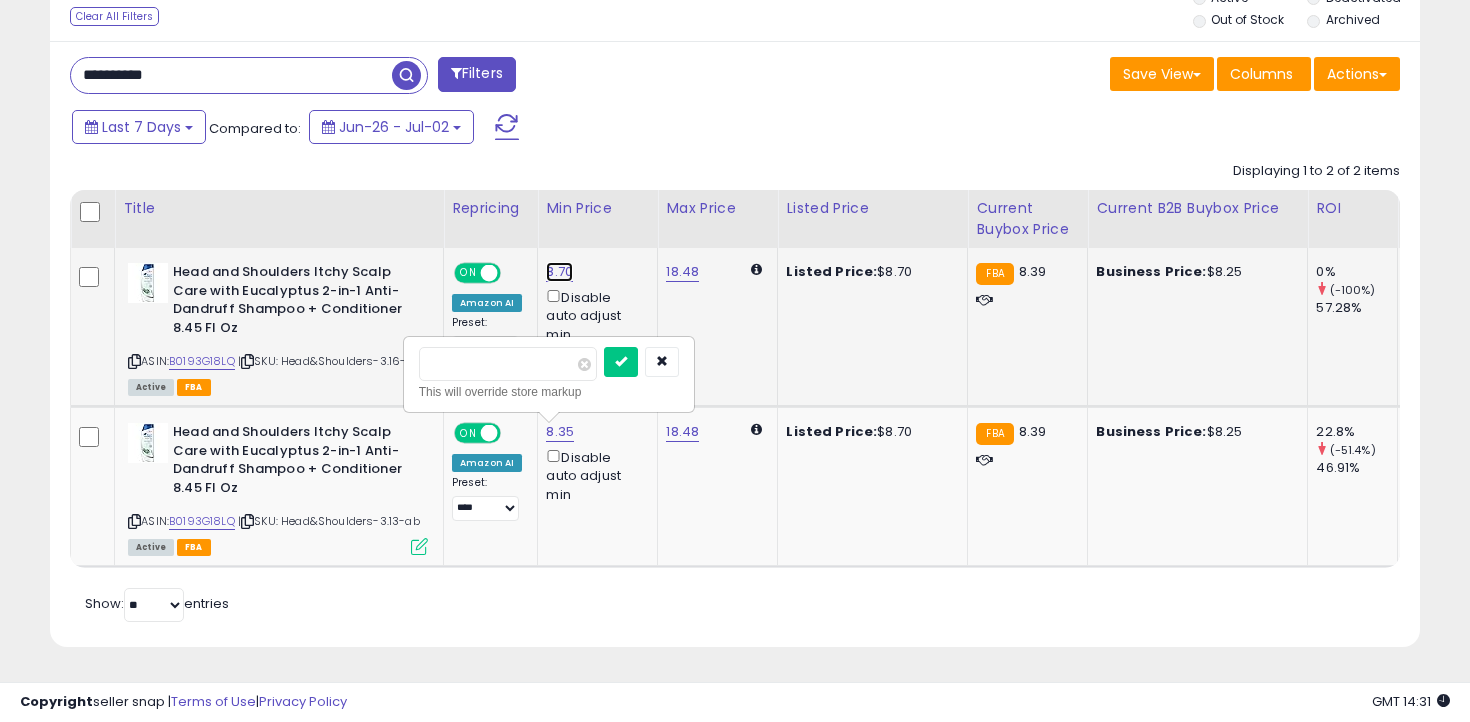 click on "8.70" at bounding box center [559, 272] 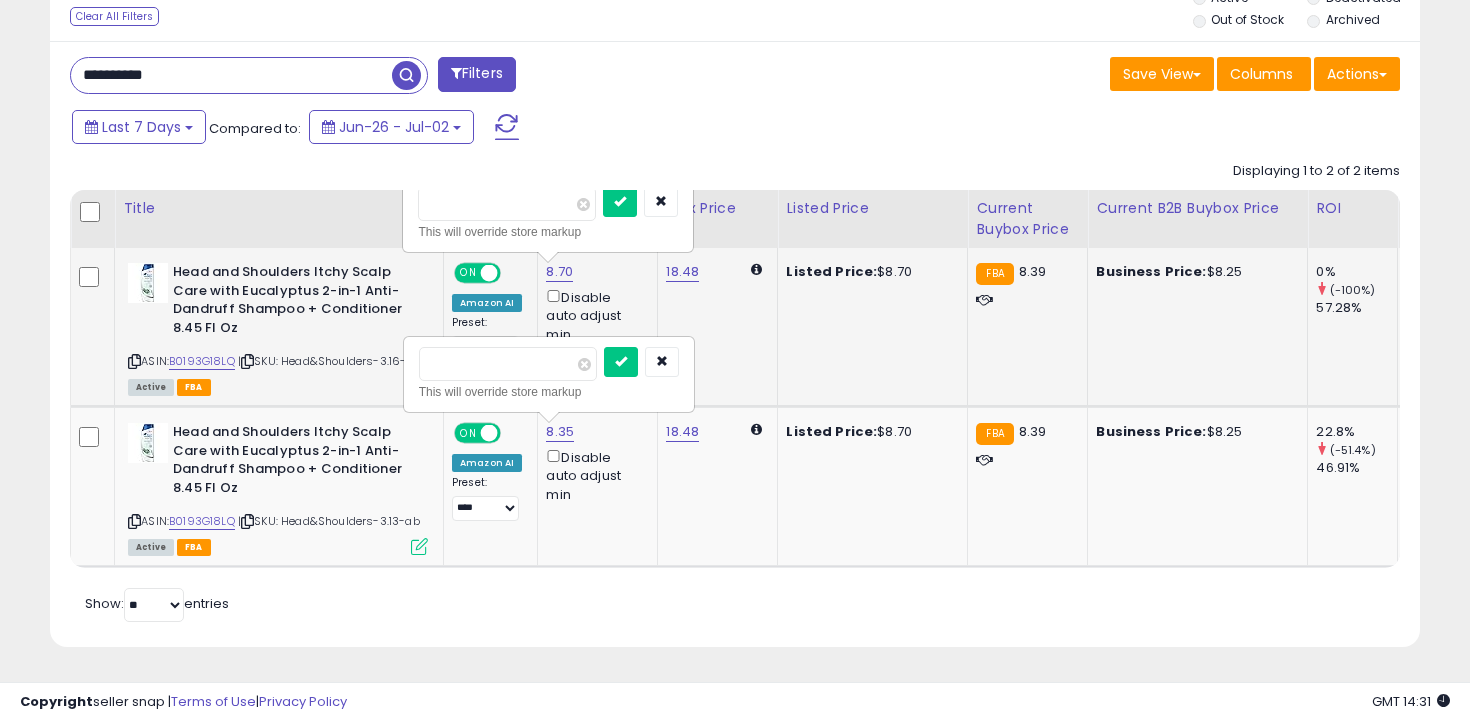 click on "****" at bounding box center [507, 204] 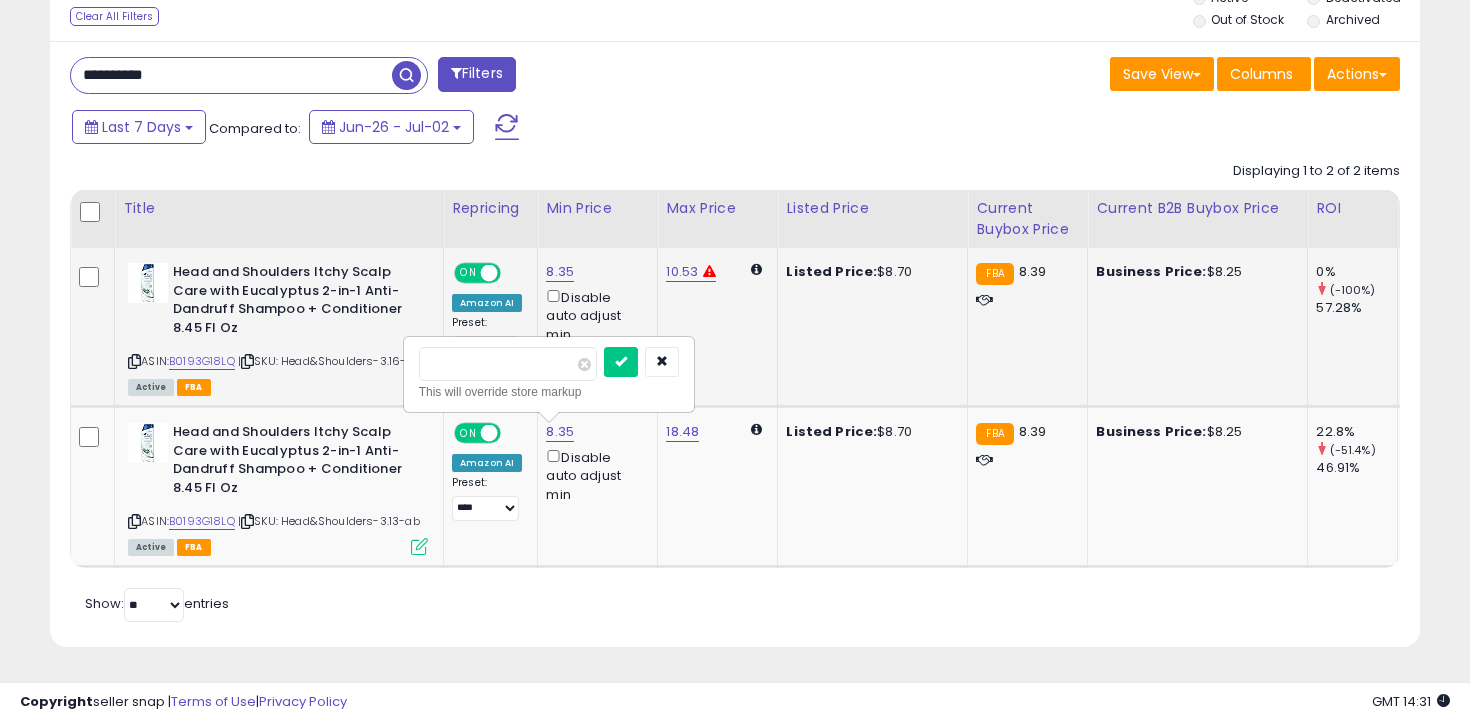click at bounding box center (134, 361) 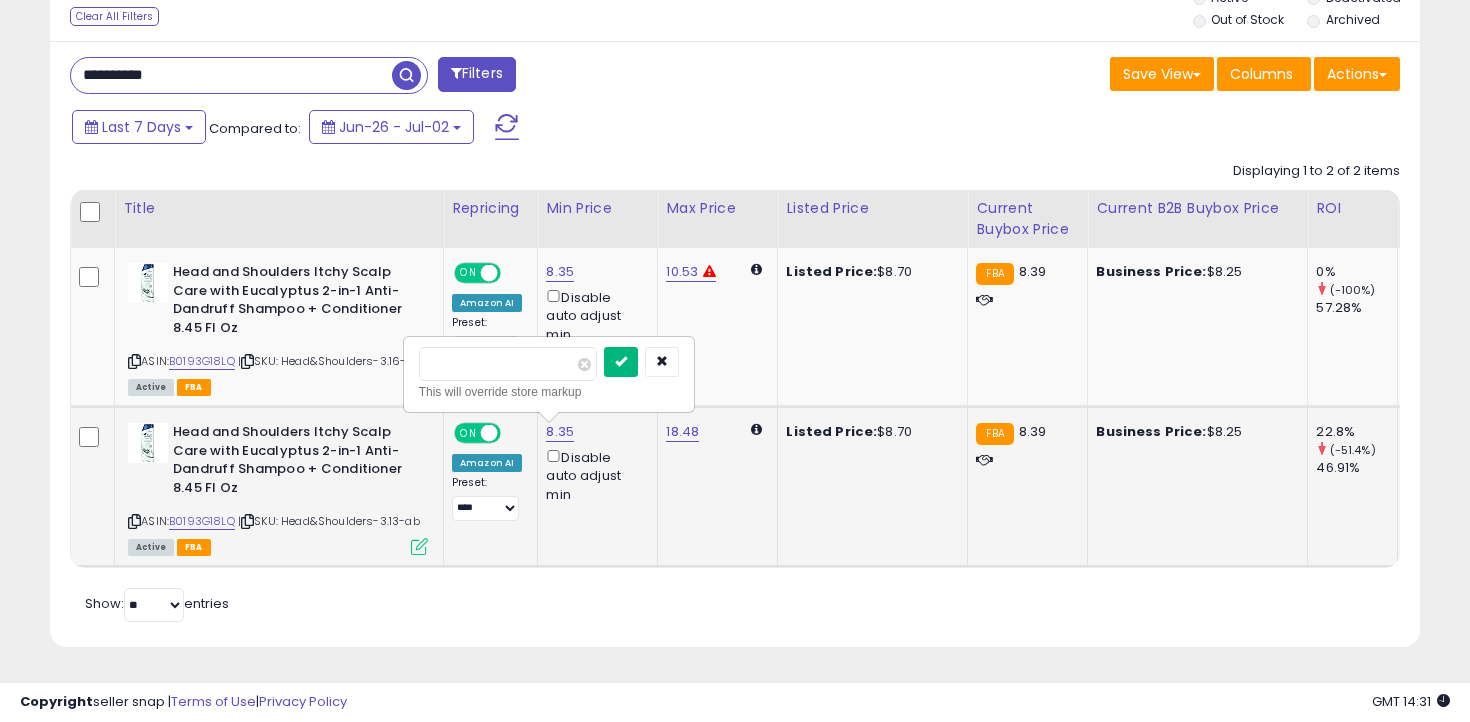 click at bounding box center (621, 362) 